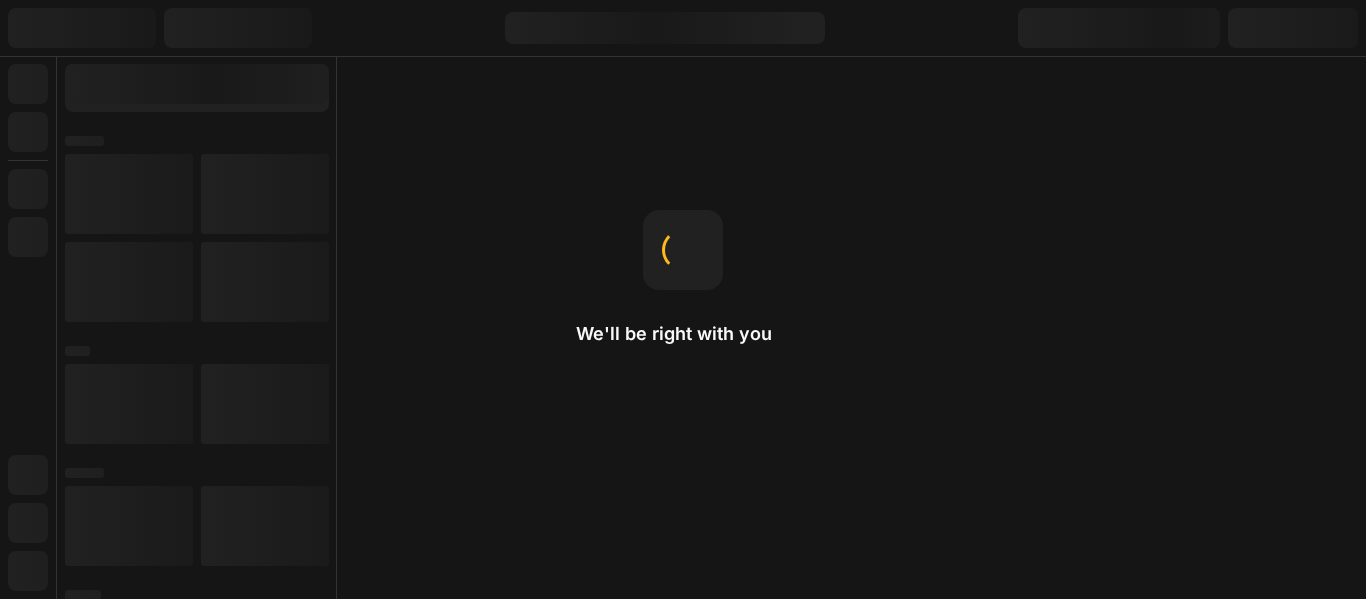 scroll, scrollTop: 0, scrollLeft: 0, axis: both 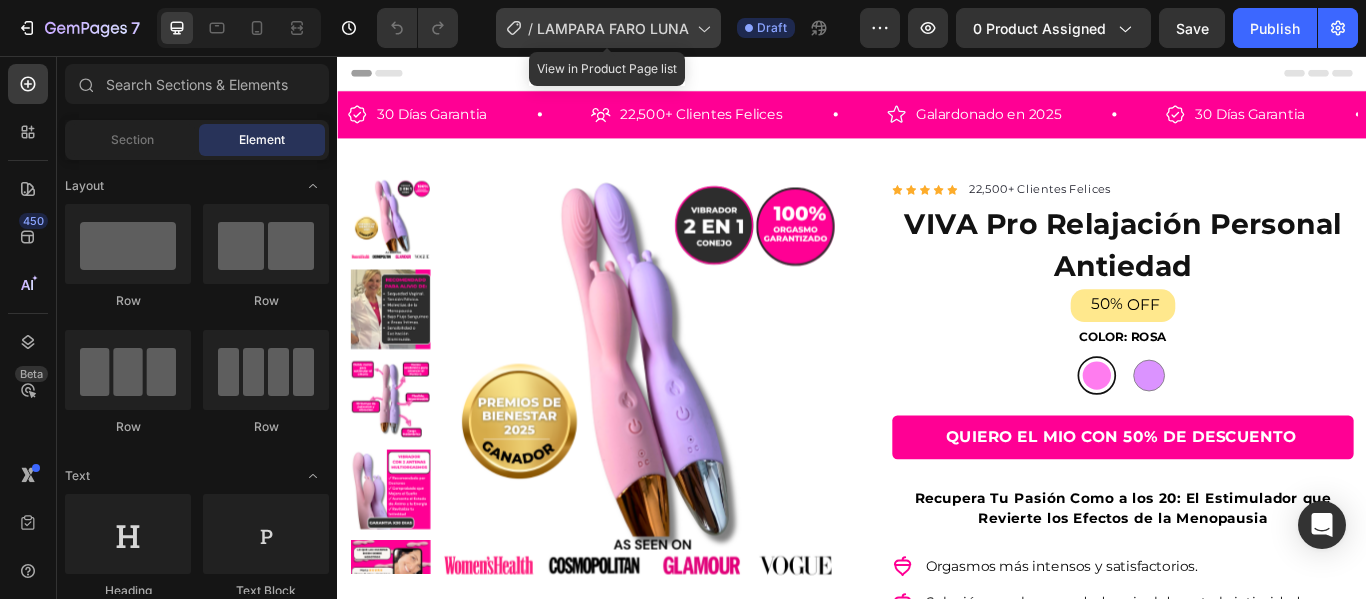 click on "LAMPARA FARO LUNA" at bounding box center [613, 28] 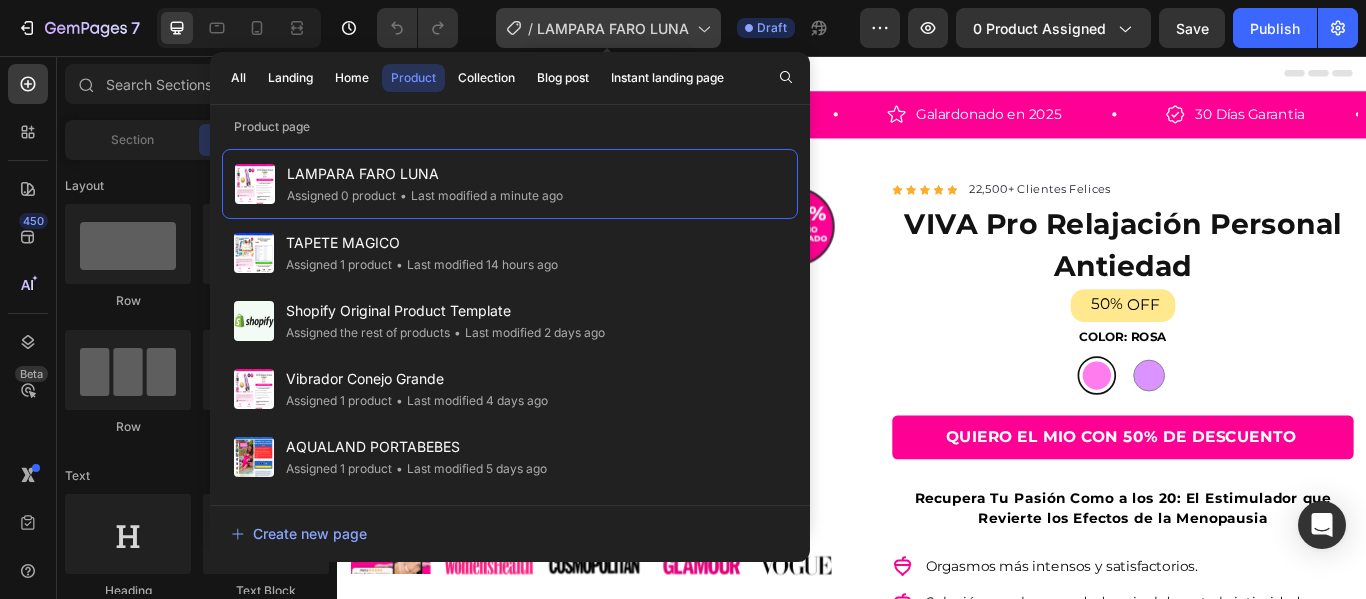 click on "/  LAMPARA FARO LUNA" 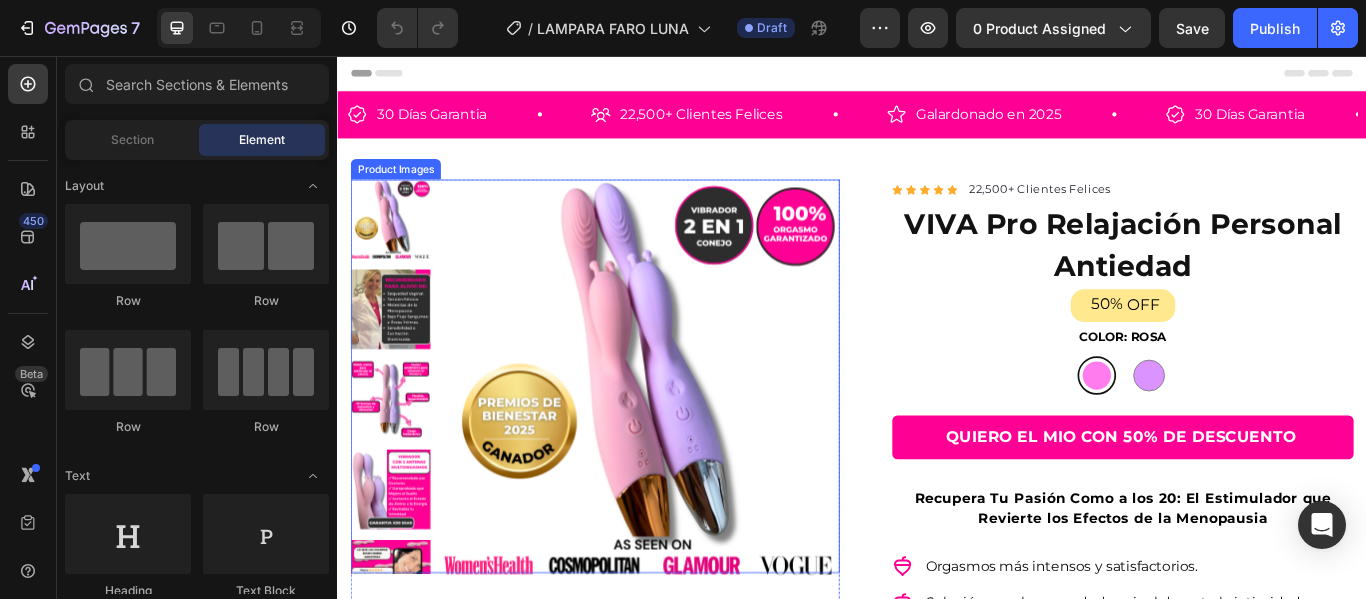 click at bounding box center (689, 432) 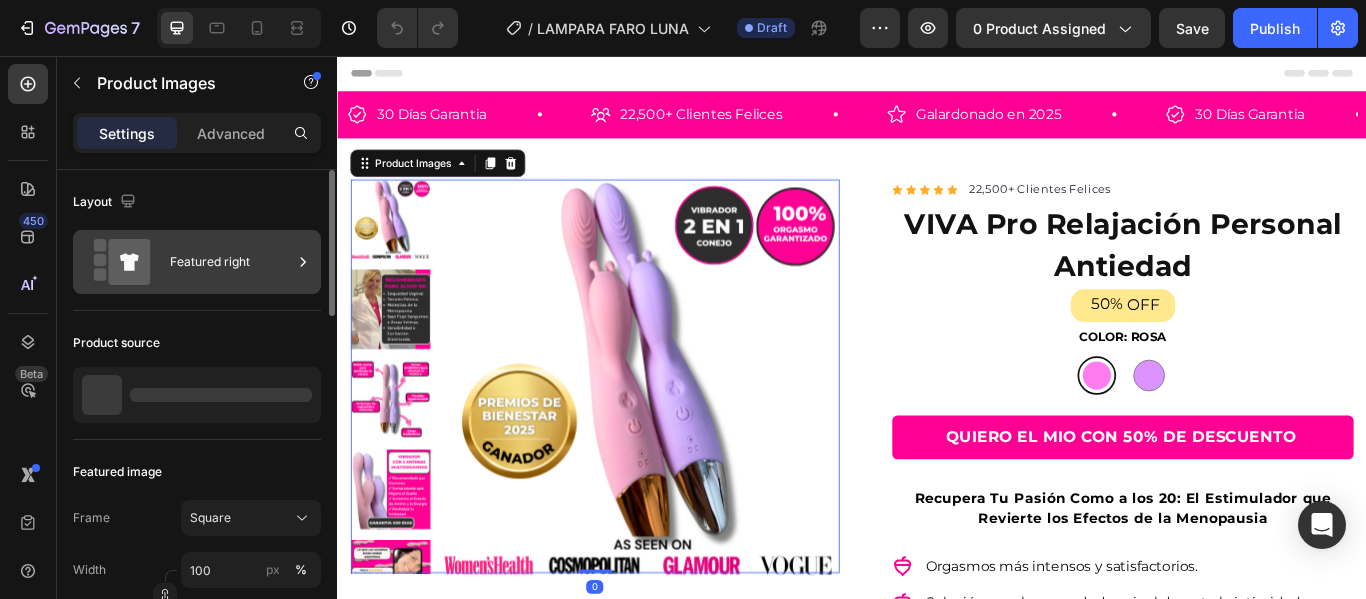 click 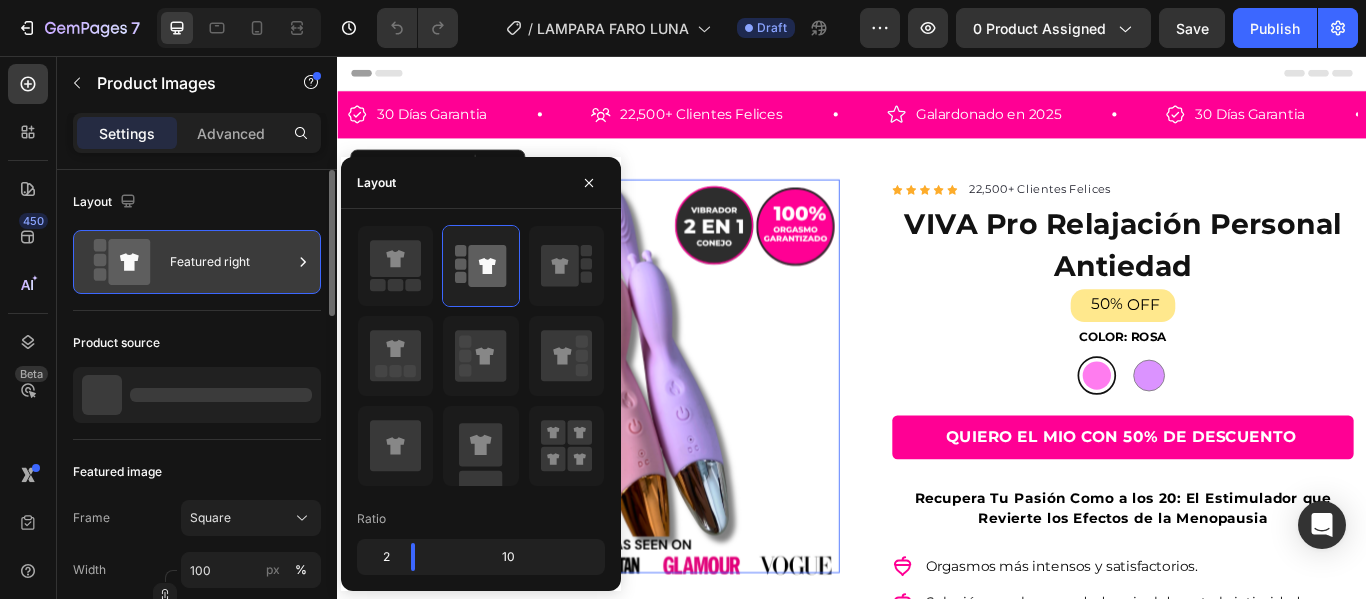click on "Featured right" at bounding box center (197, 262) 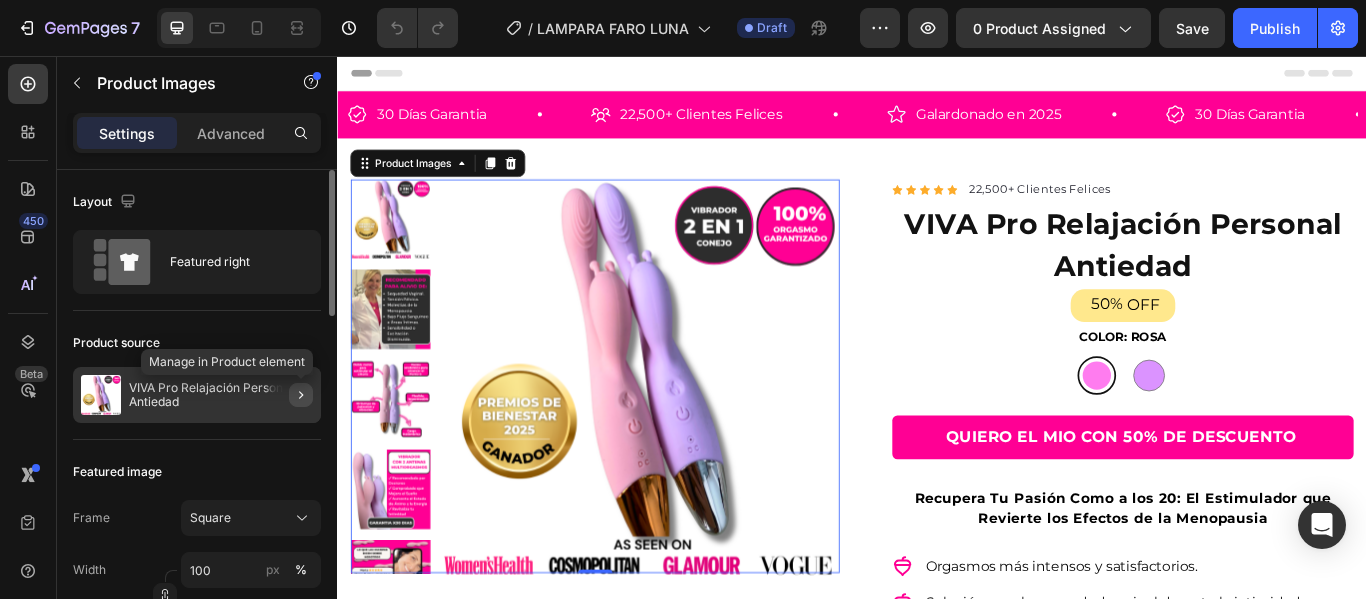 click 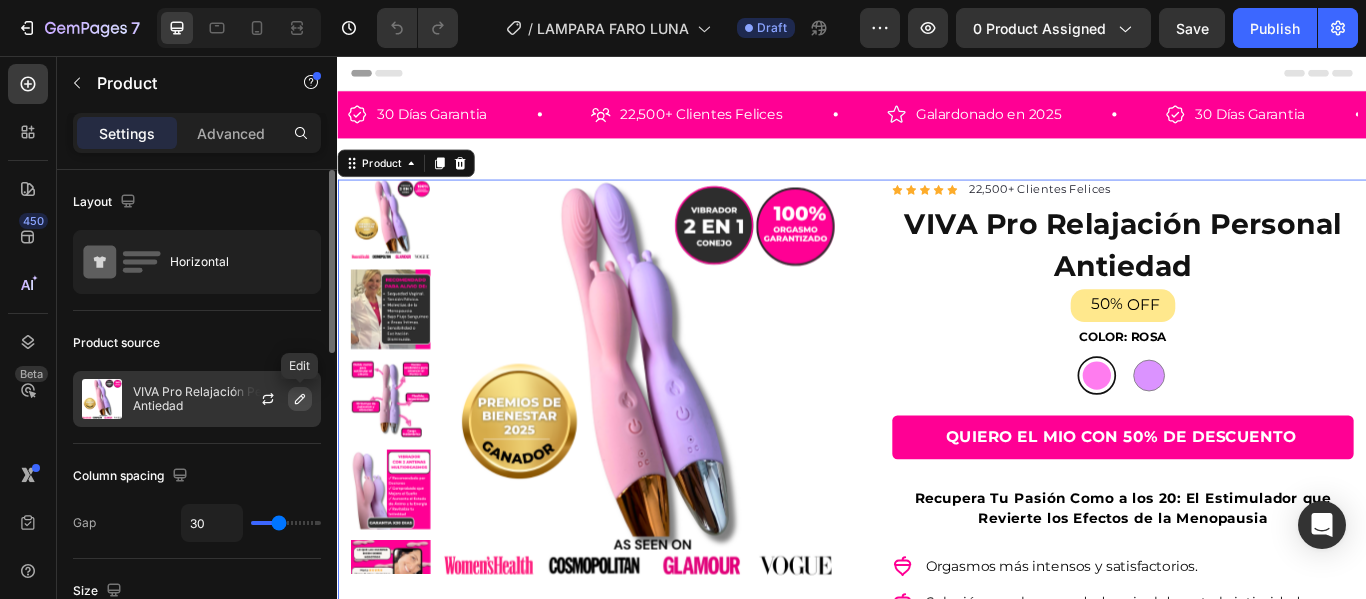 click 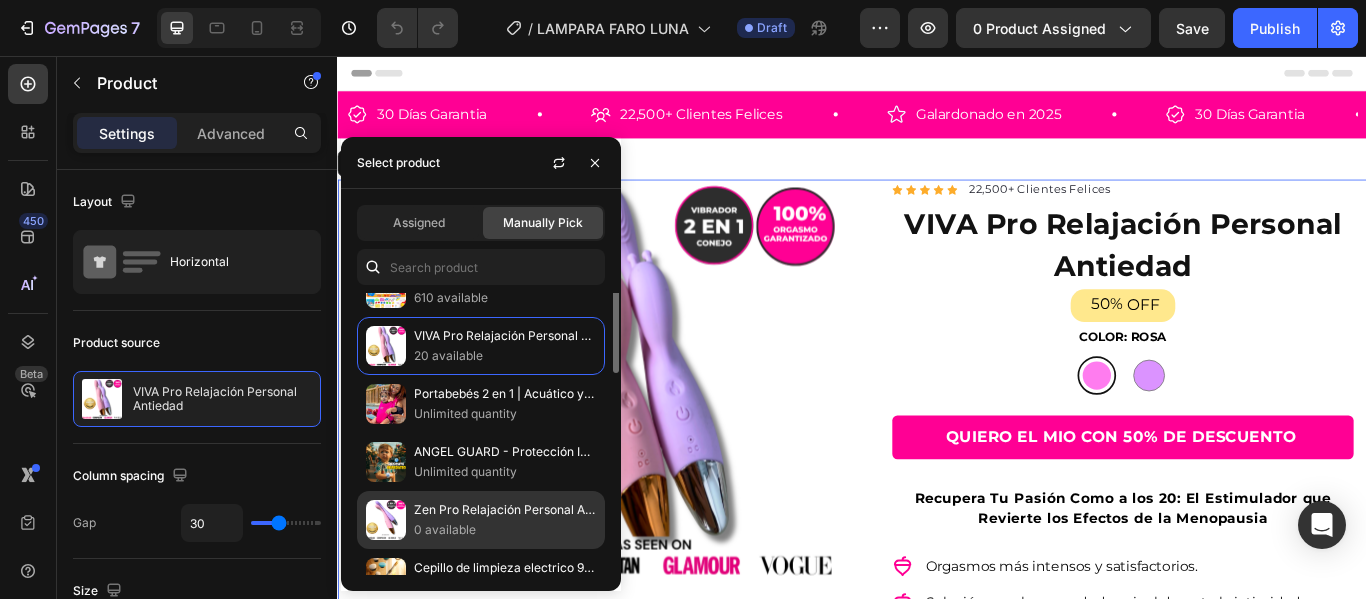 scroll, scrollTop: 0, scrollLeft: 0, axis: both 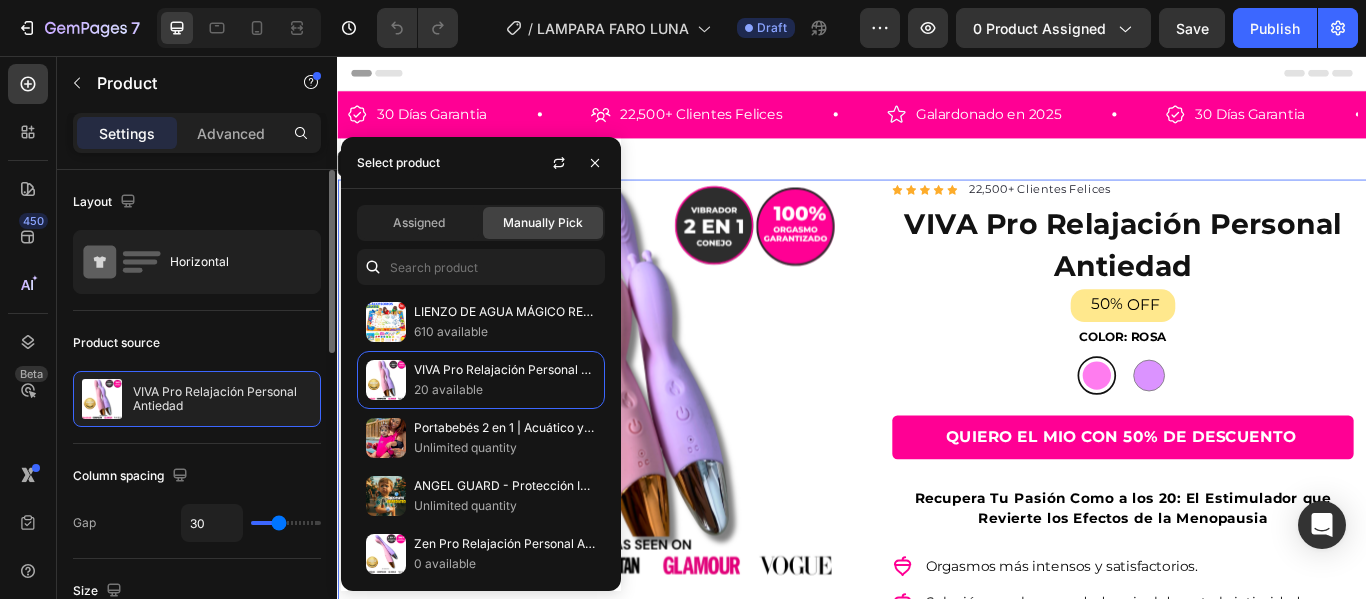 click on "Layout Horizontal" 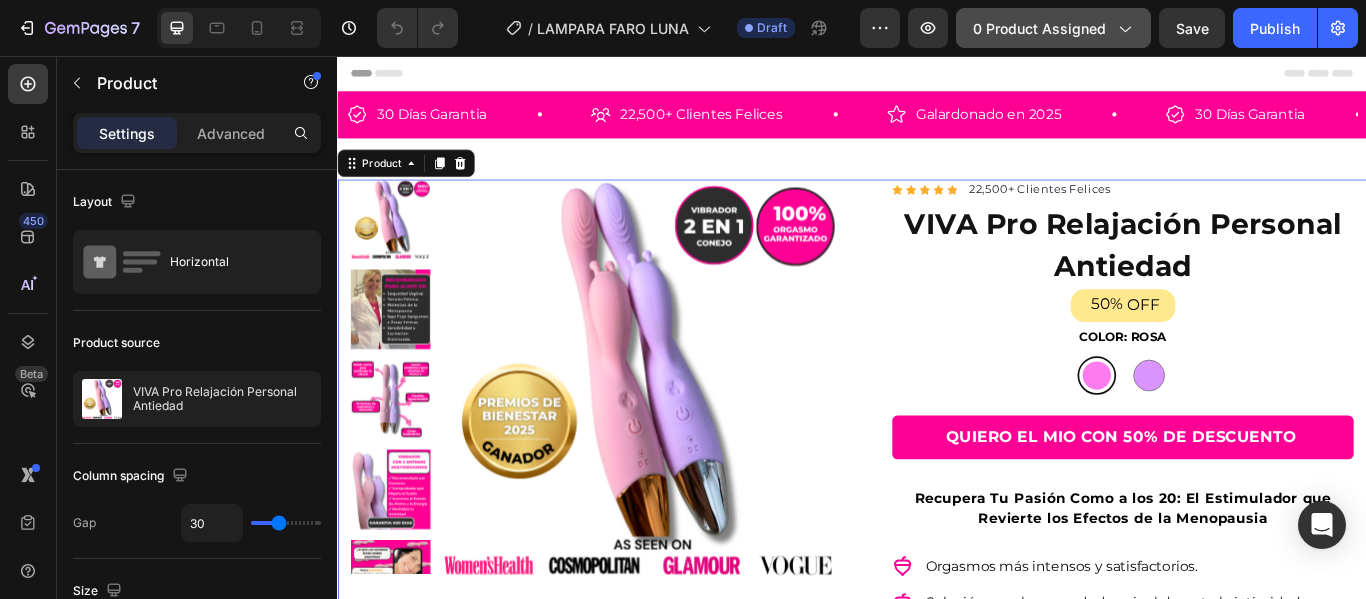 click on "0 product assigned" 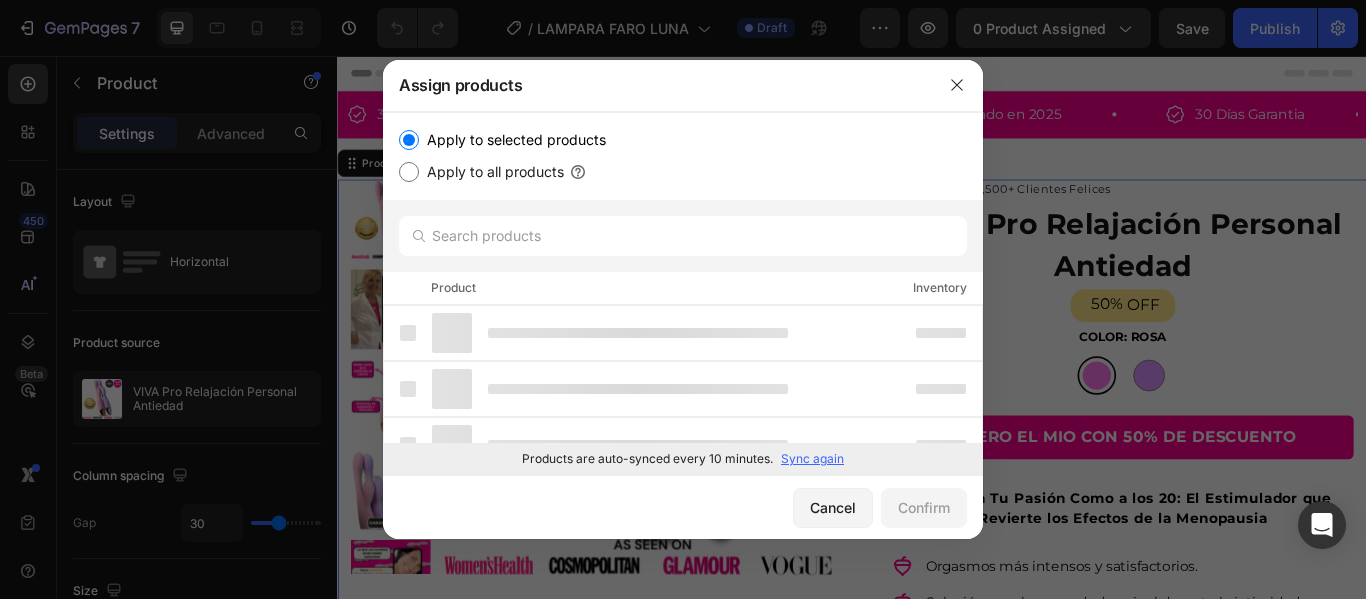 click on "Sync again" at bounding box center [812, 459] 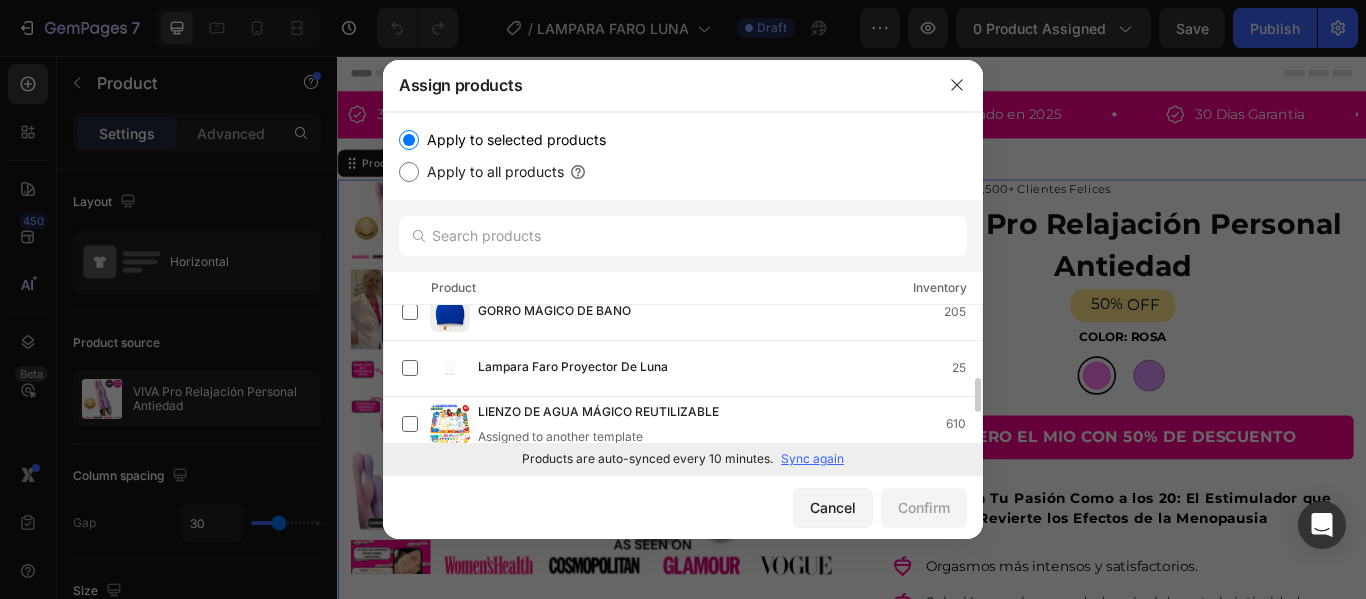 scroll, scrollTop: 0, scrollLeft: 0, axis: both 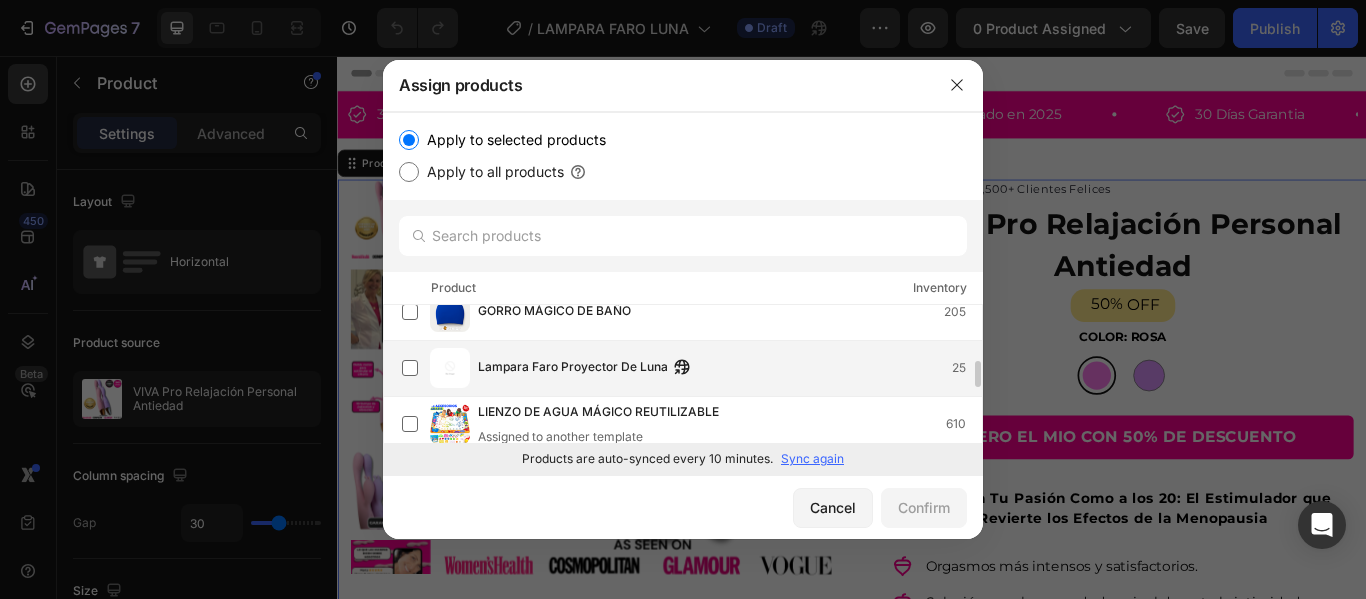 click on "Lampara Faro Proyector De Luna" at bounding box center (573, 368) 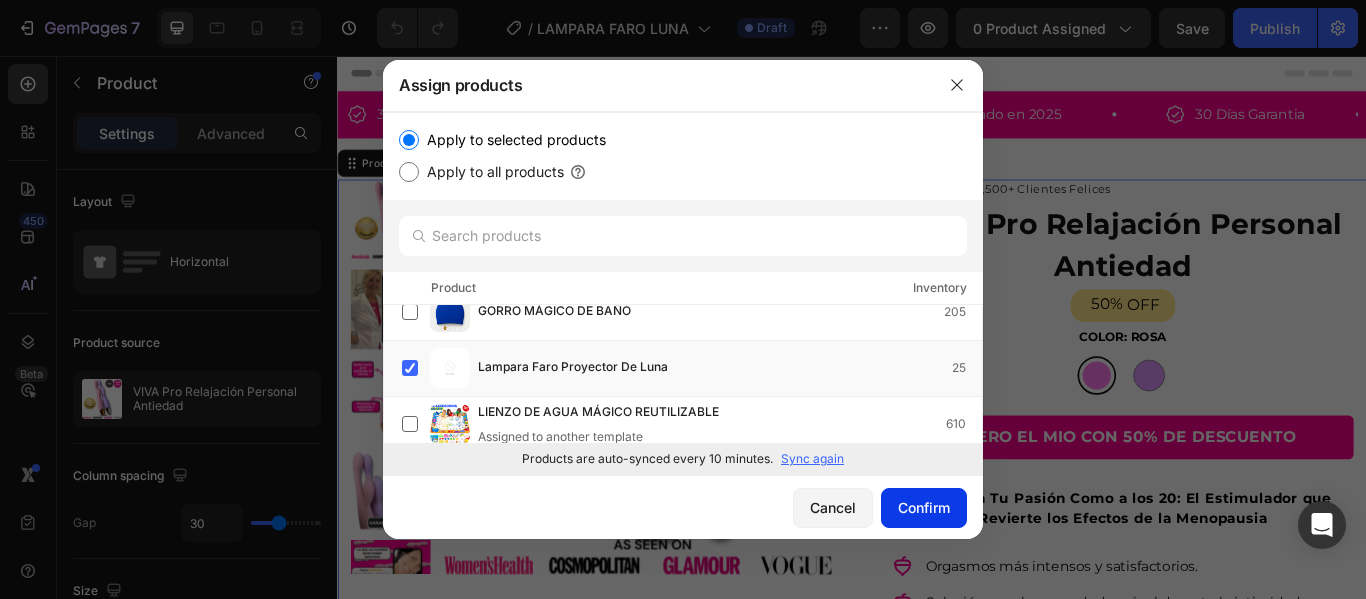 click on "Confirm" at bounding box center [924, 507] 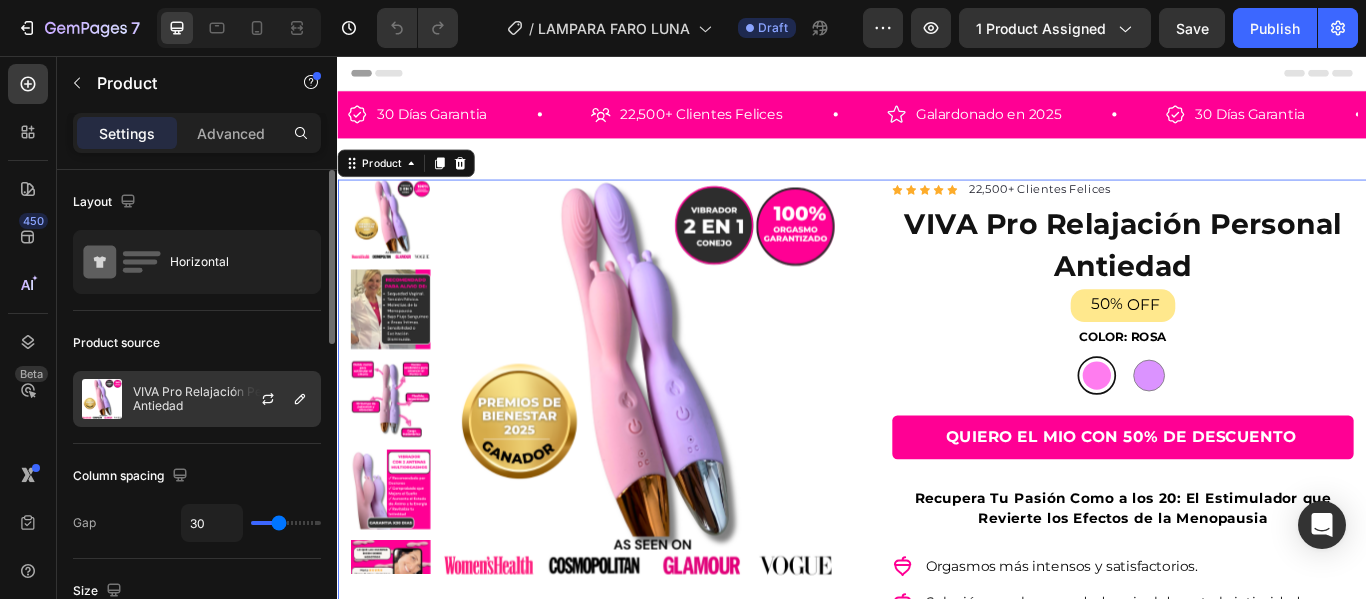 click at bounding box center (276, 399) 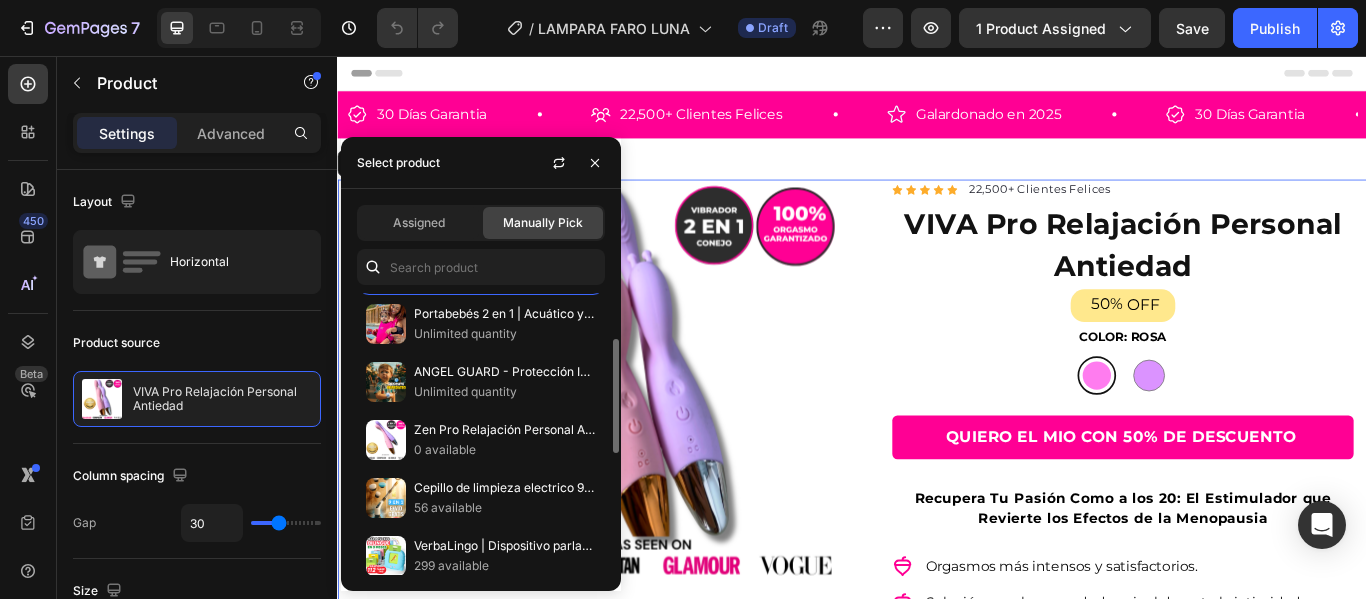 scroll, scrollTop: 0, scrollLeft: 0, axis: both 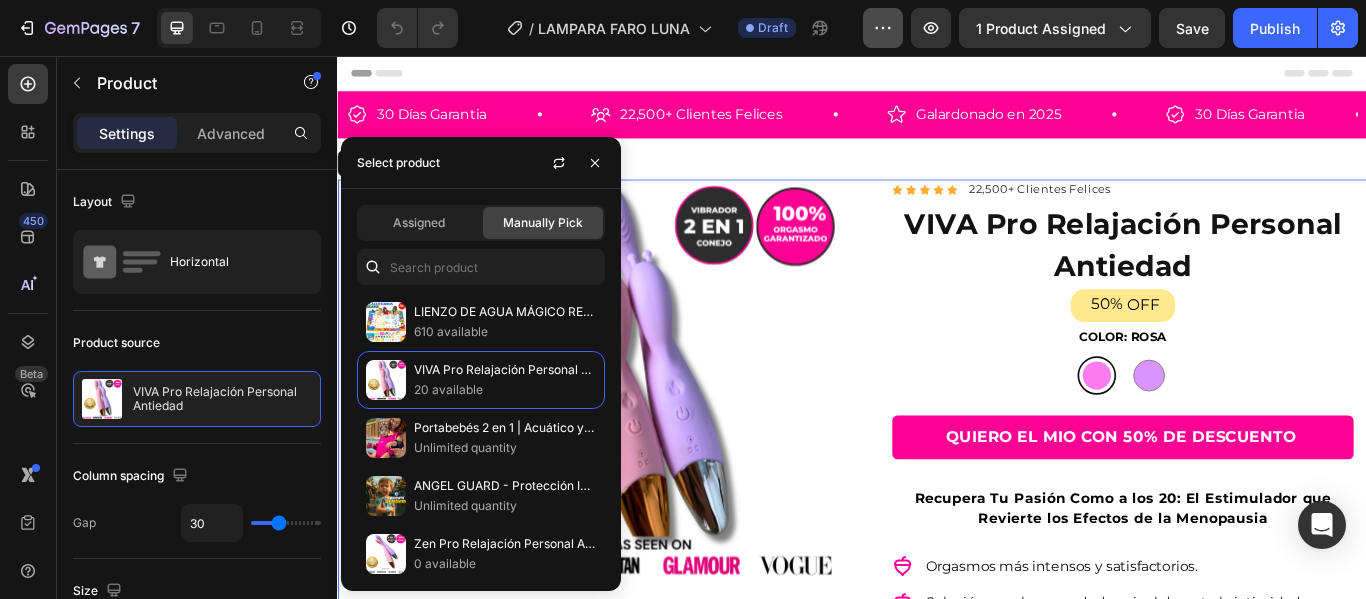 click 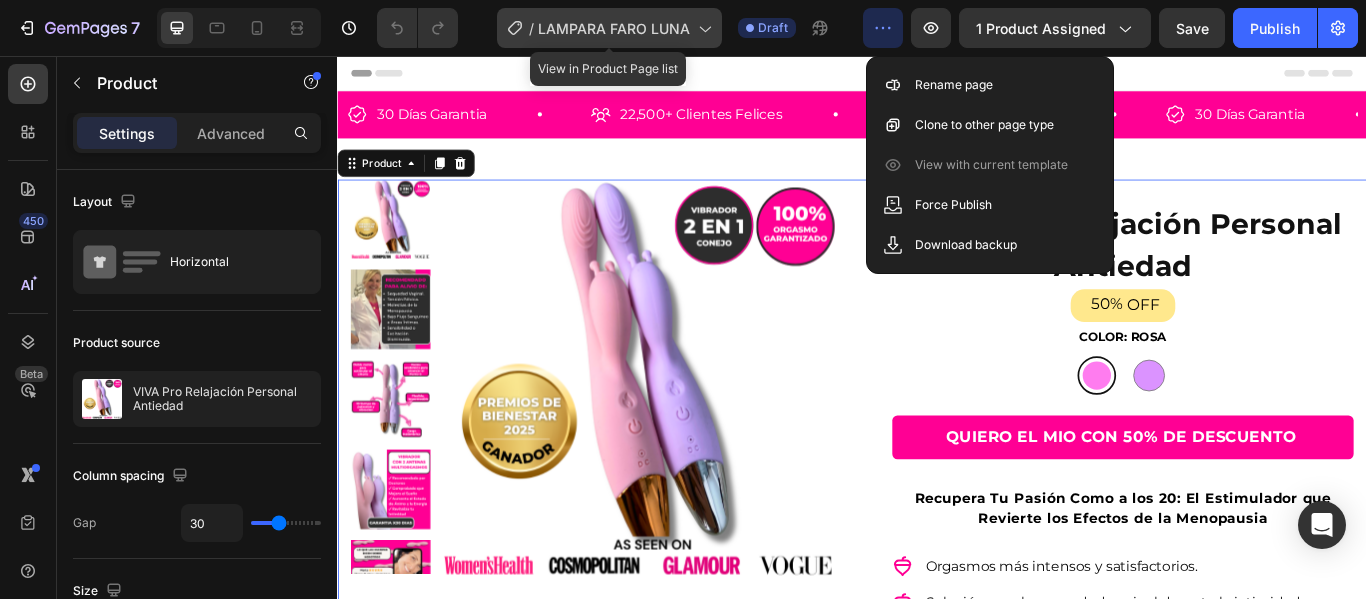 click on "LAMPARA FARO LUNA" at bounding box center (614, 28) 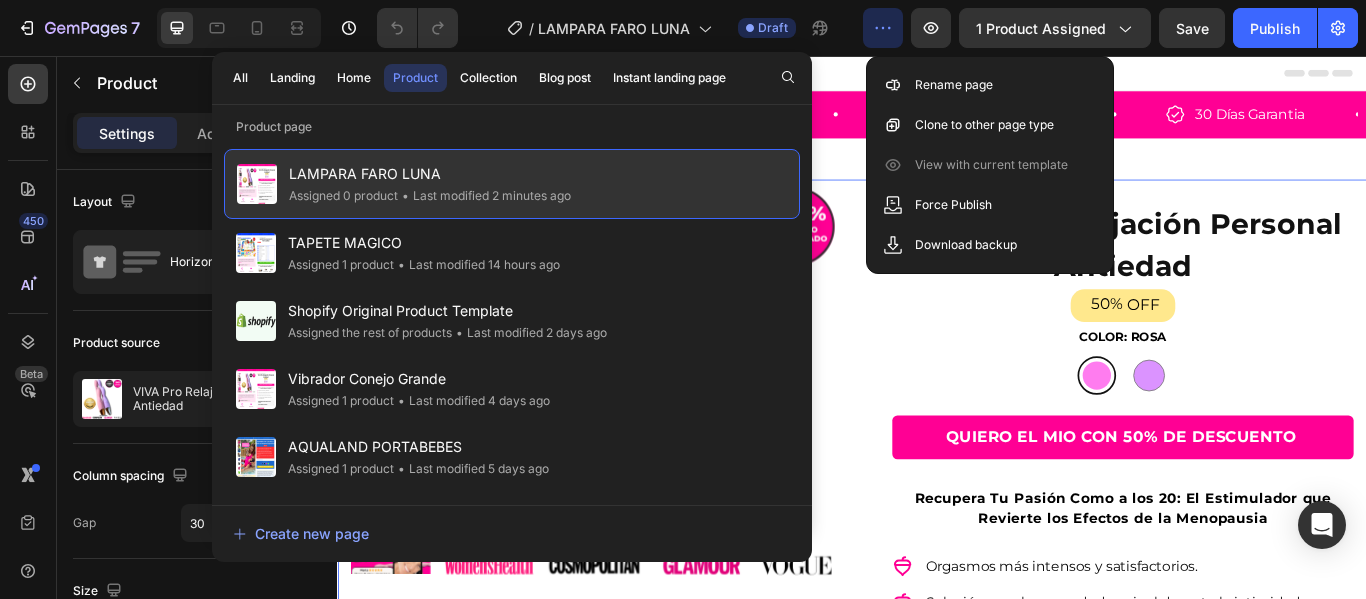 click on "• Last modified 2 minutes ago" 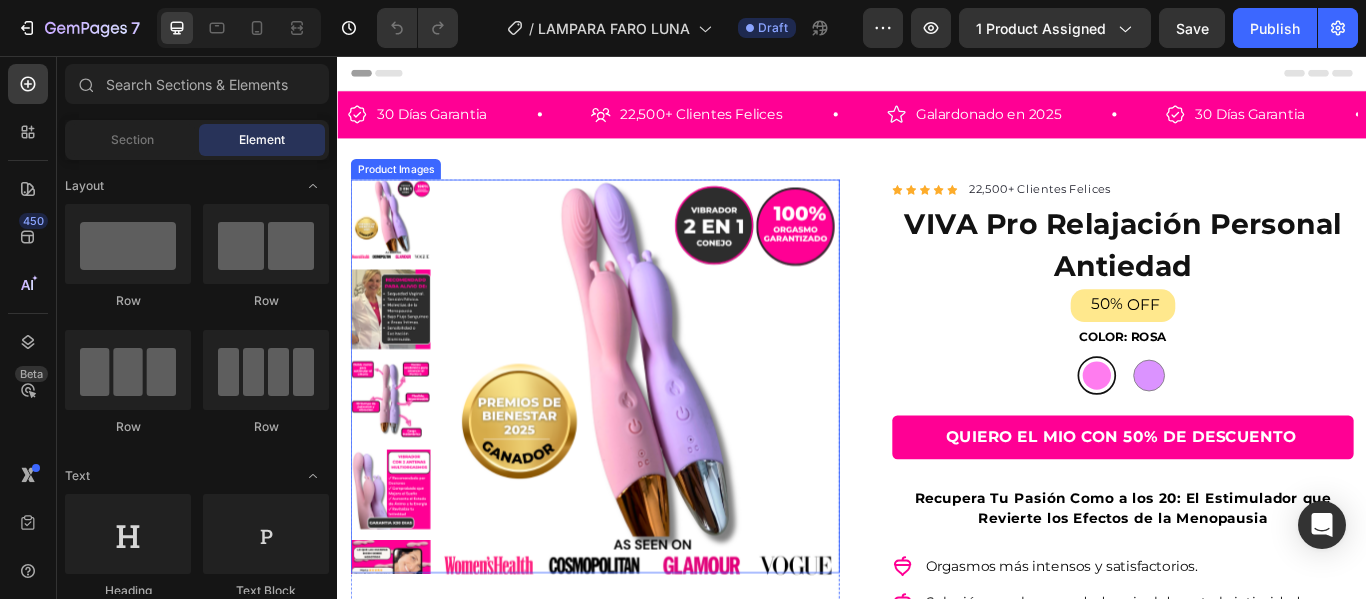click at bounding box center [689, 432] 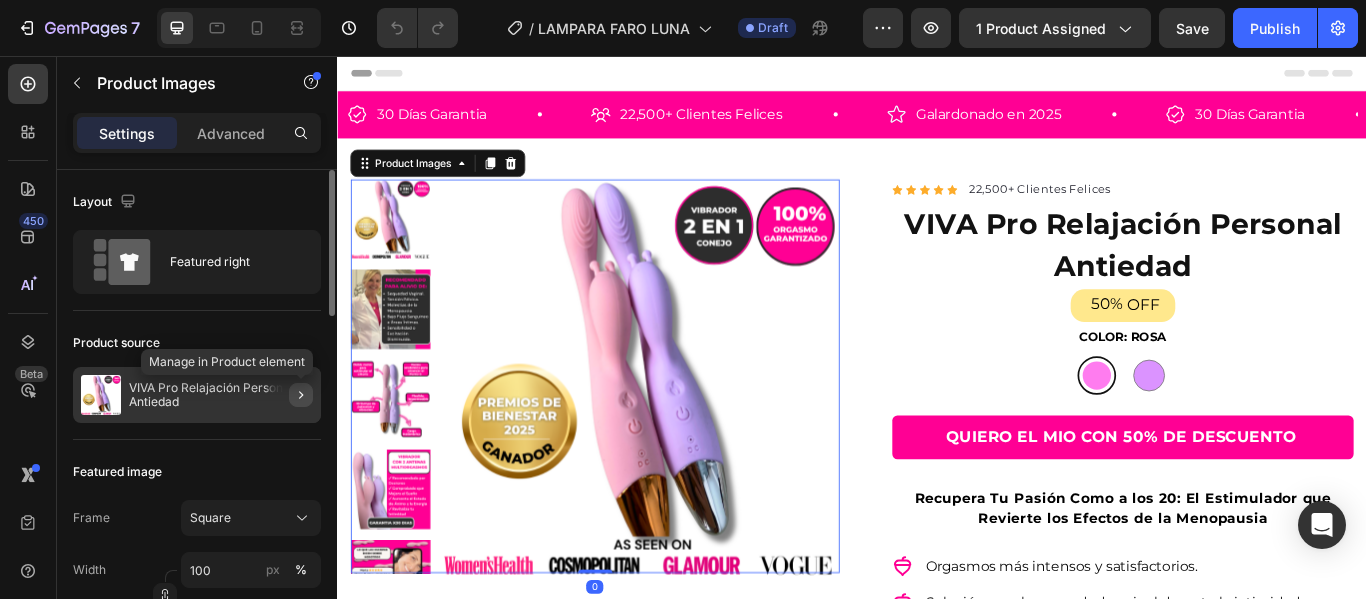click 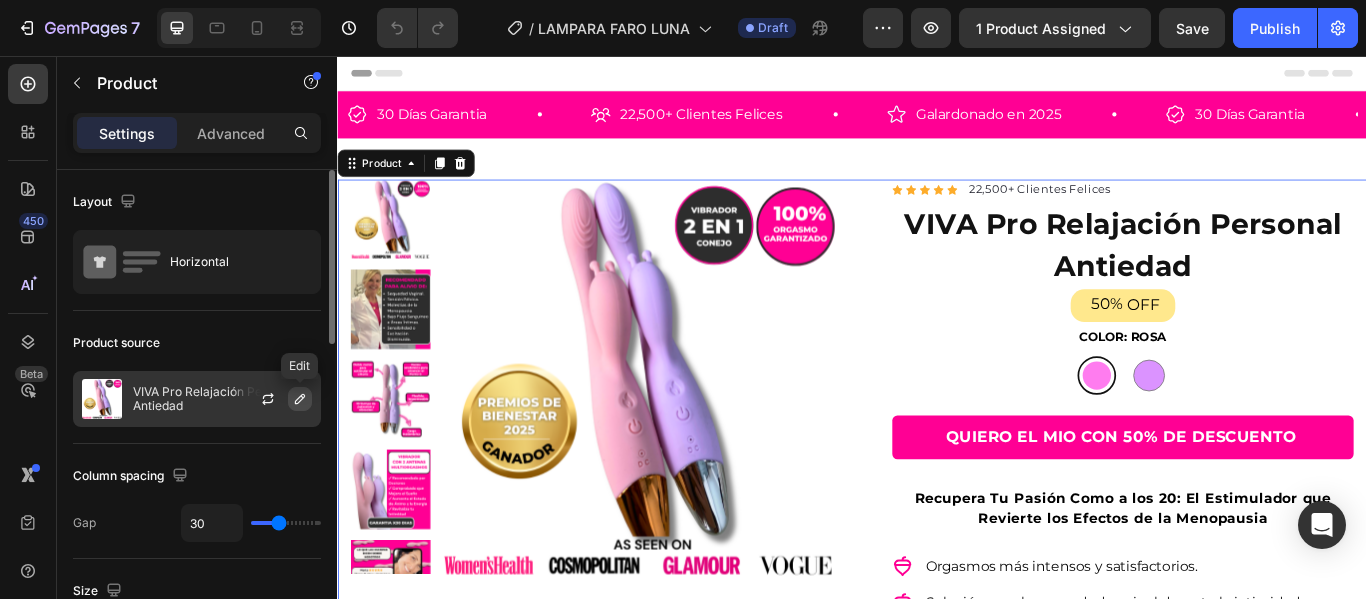 click 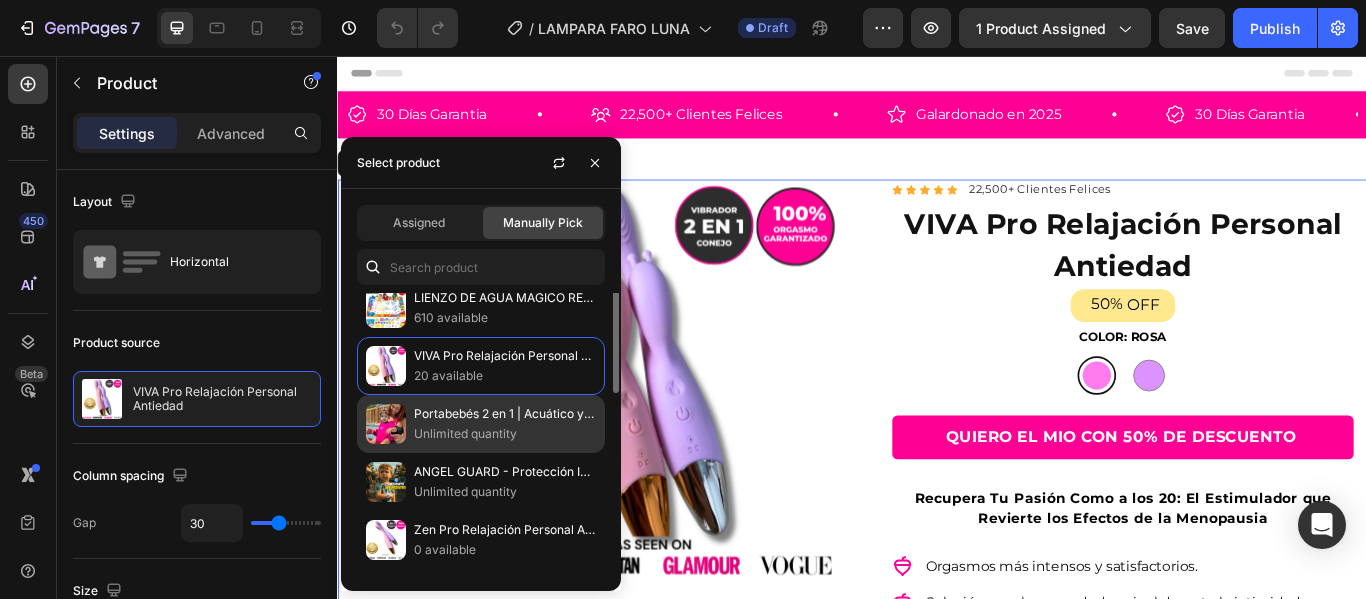 scroll, scrollTop: 0, scrollLeft: 0, axis: both 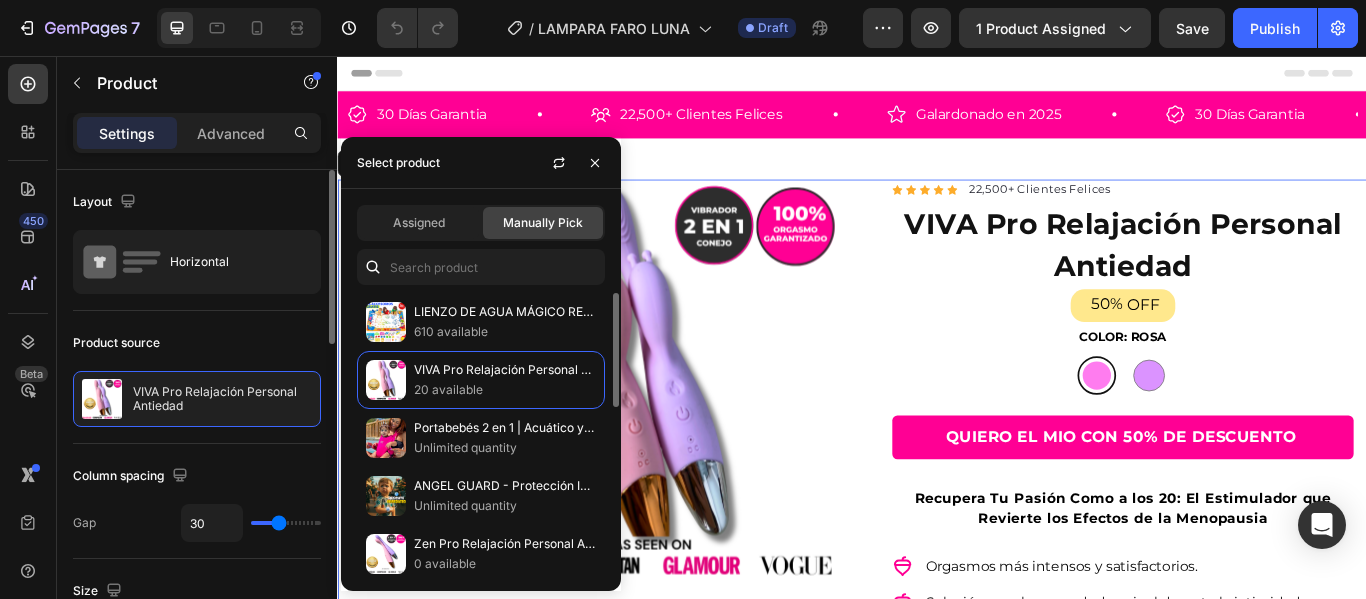 click on "Product source" at bounding box center (197, 343) 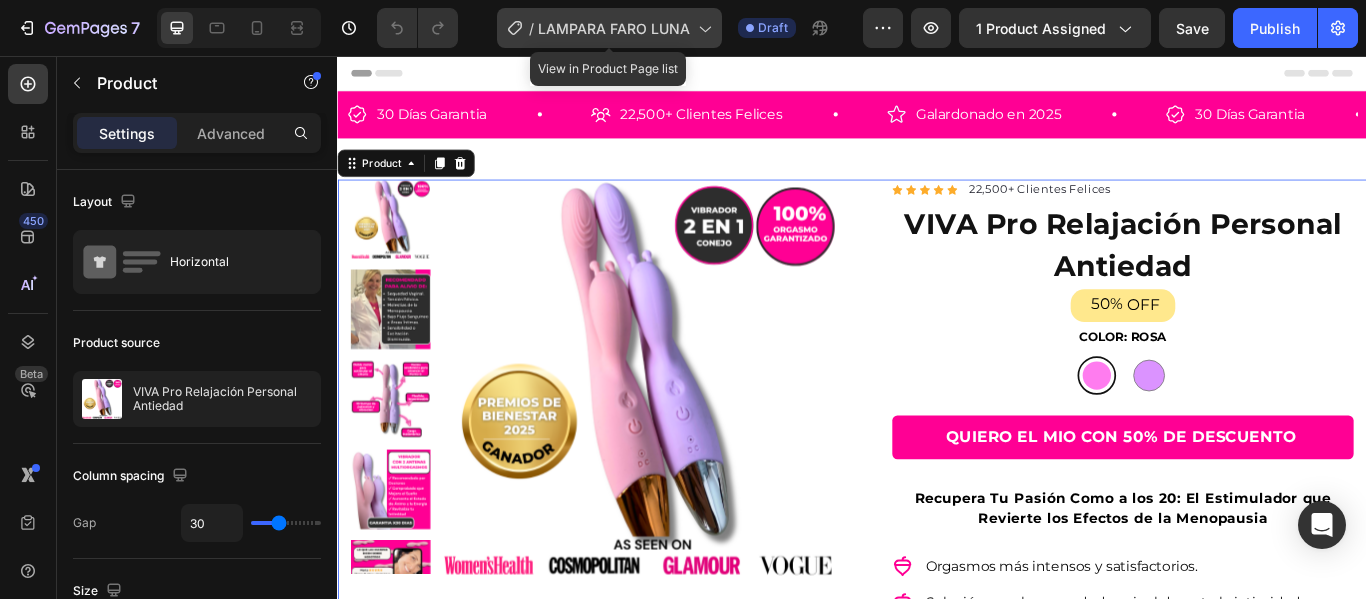 click on "LAMPARA FARO LUNA" at bounding box center (614, 28) 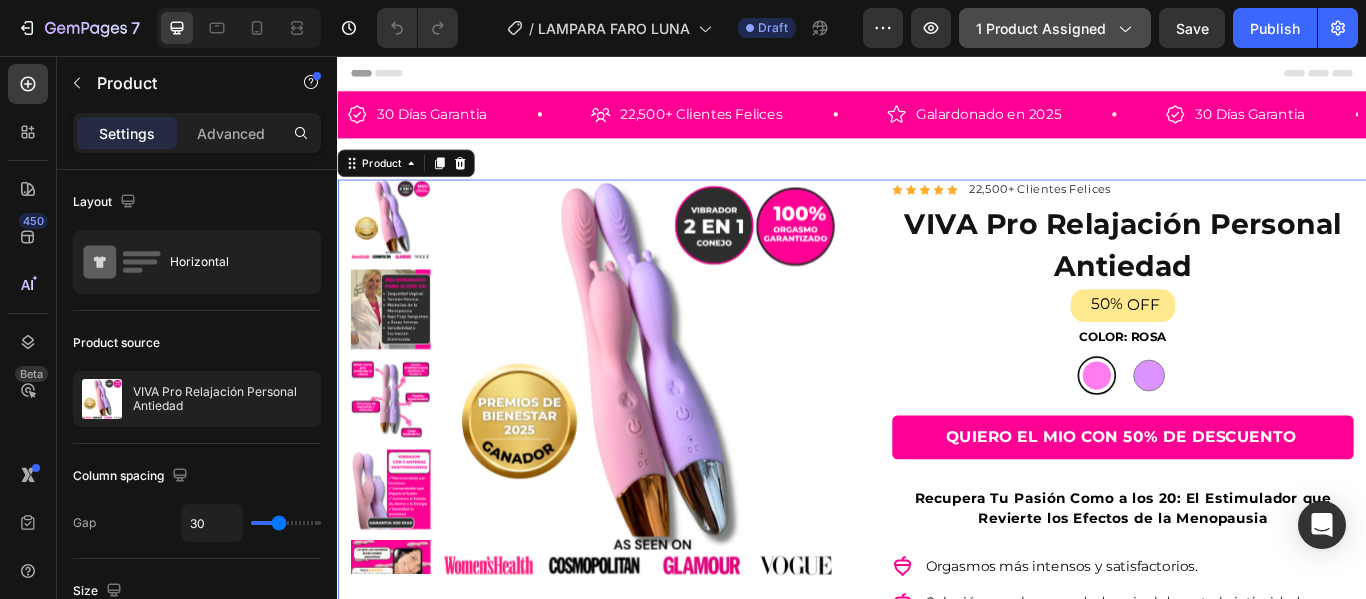 click on "1 product assigned" 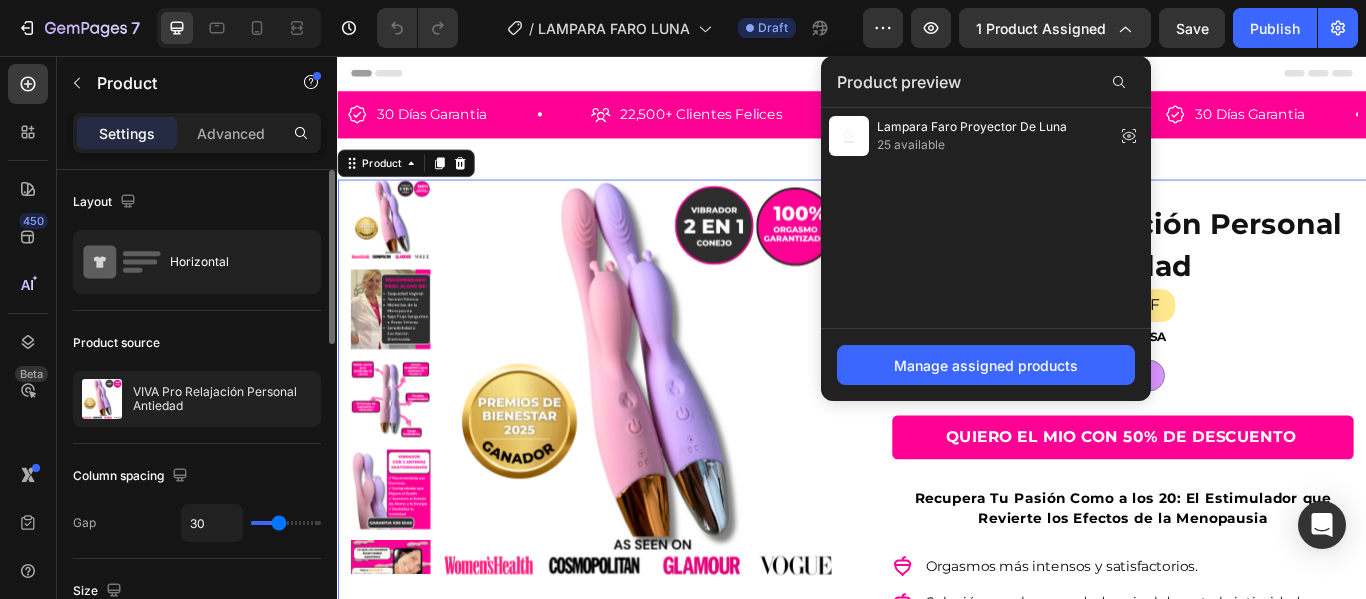 click on "Layout Horizontal" 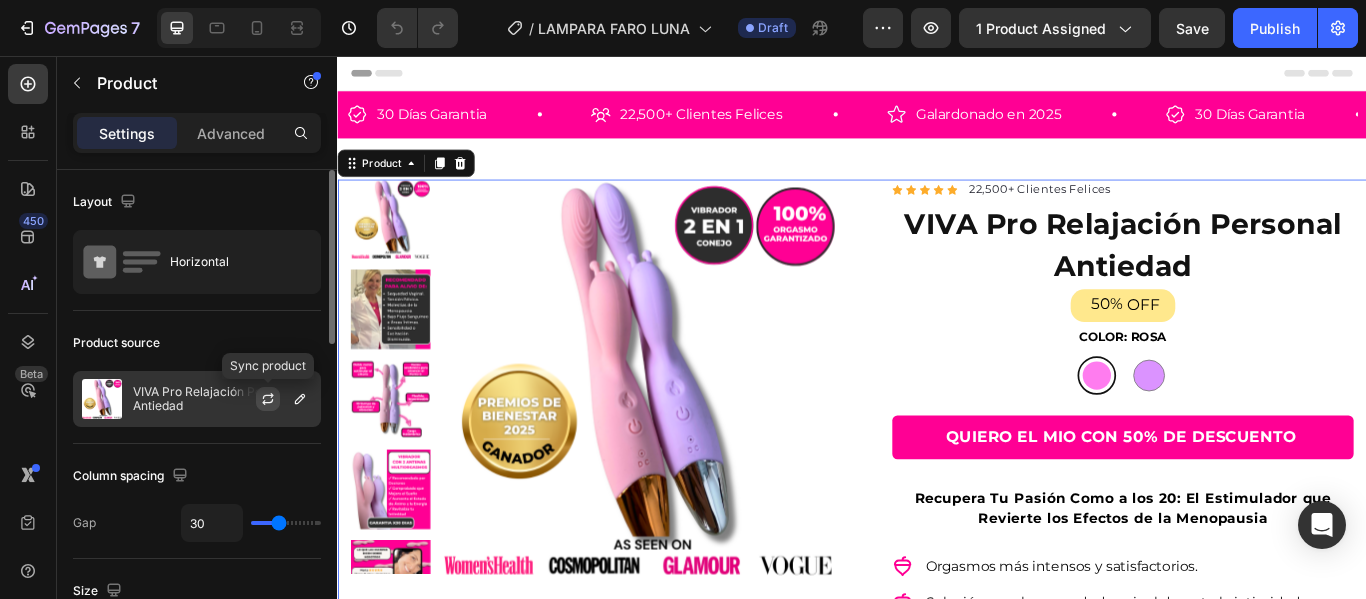 click 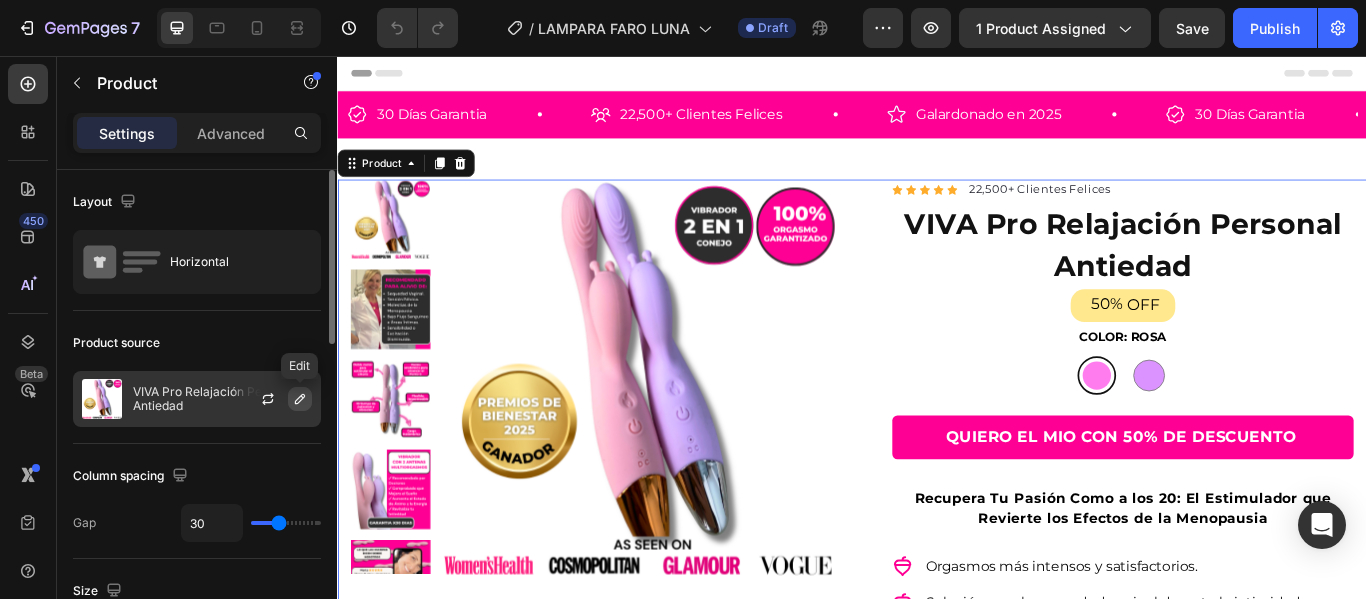 click 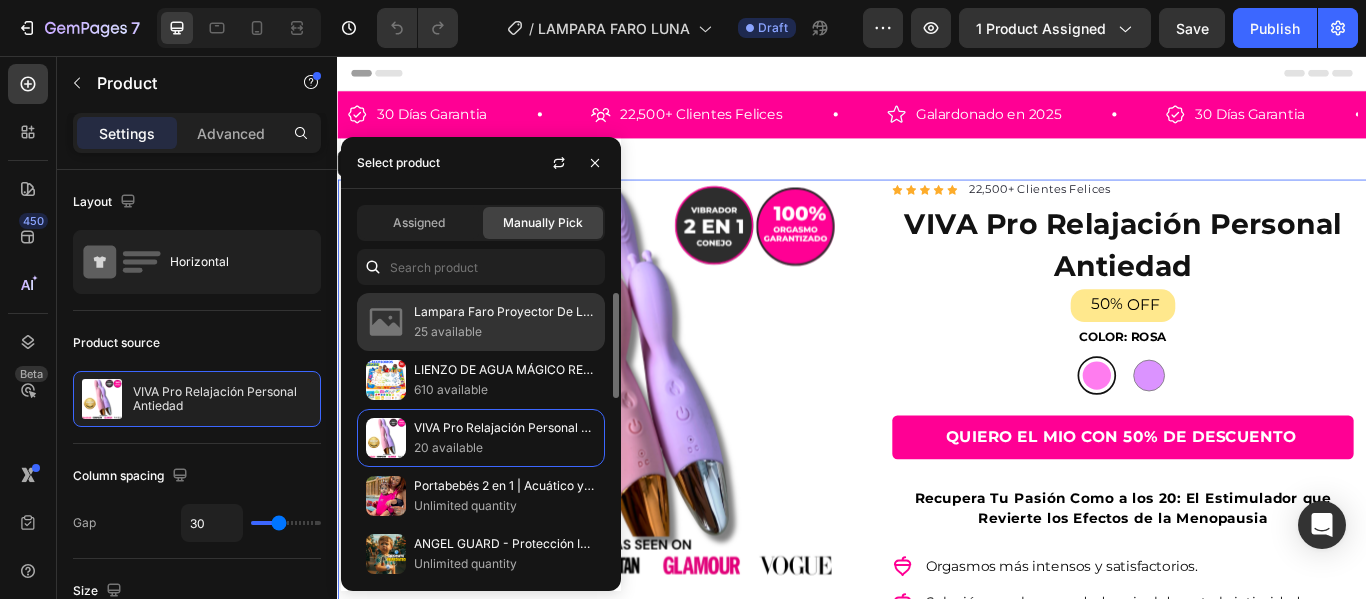 click on "25 available" at bounding box center [505, 332] 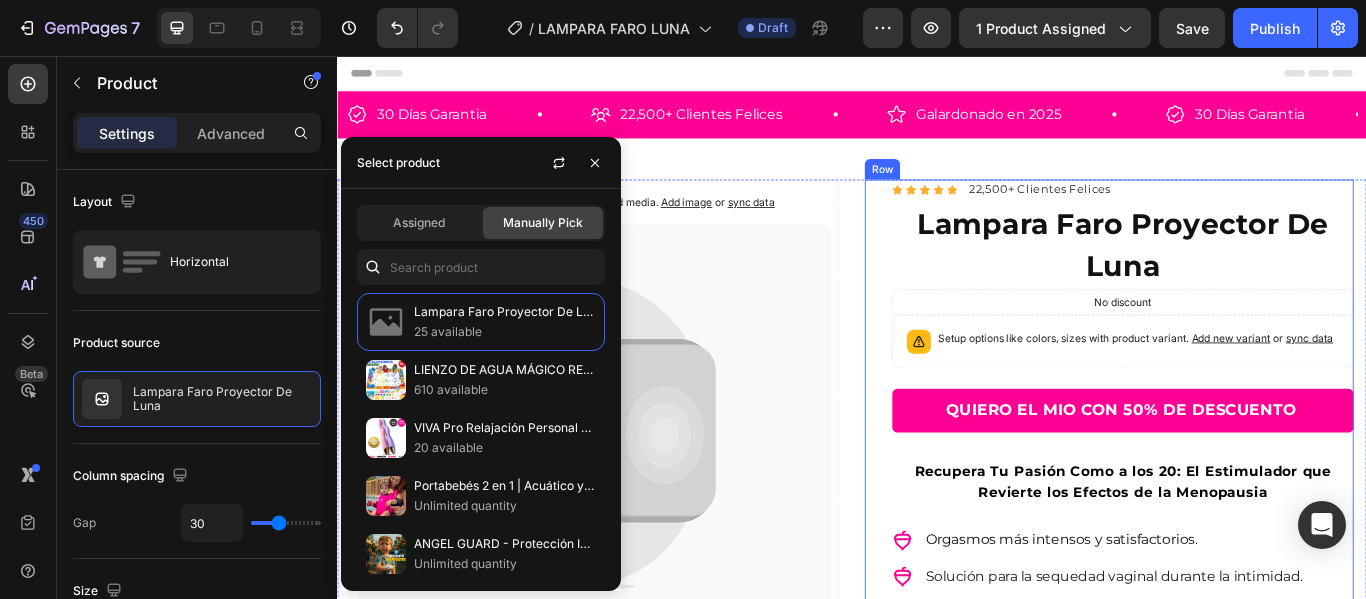 click 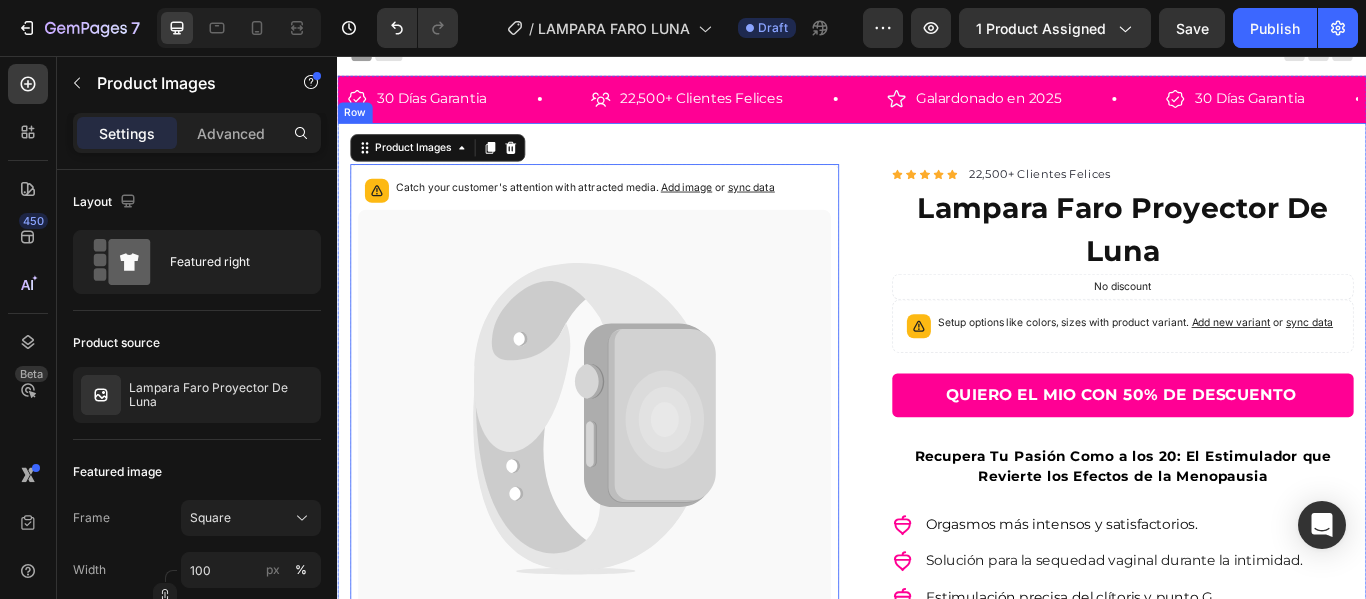 scroll, scrollTop: 0, scrollLeft: 0, axis: both 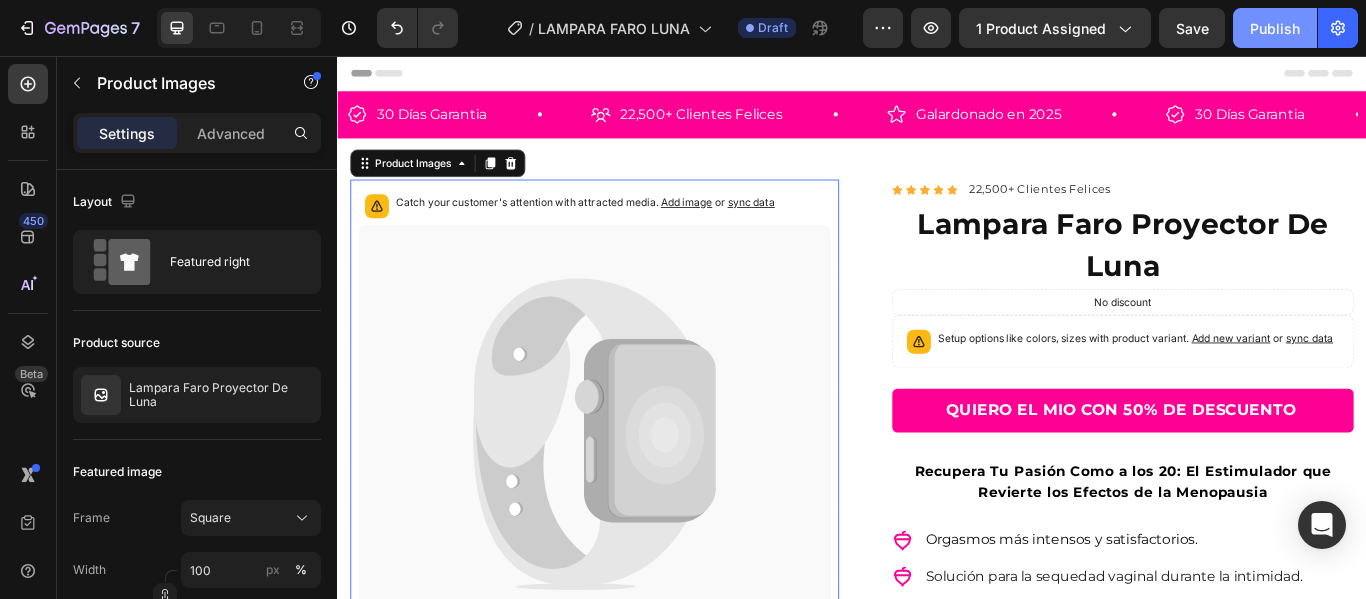 click on "Publish" at bounding box center [1275, 28] 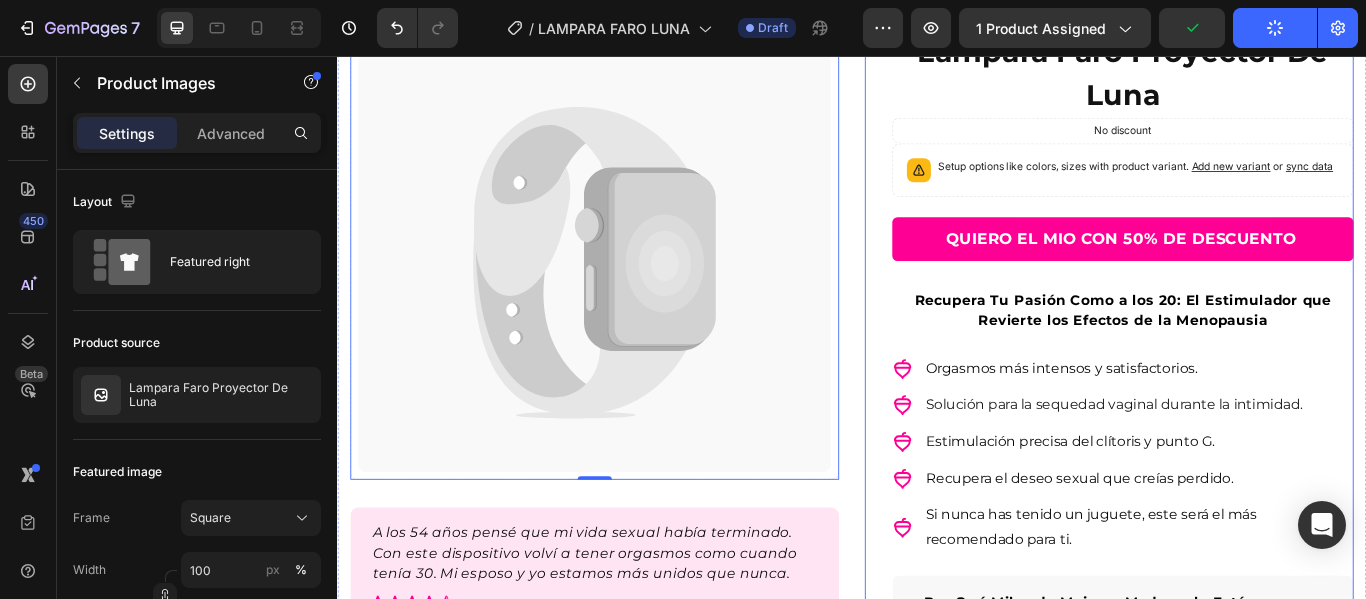 scroll, scrollTop: 0, scrollLeft: 0, axis: both 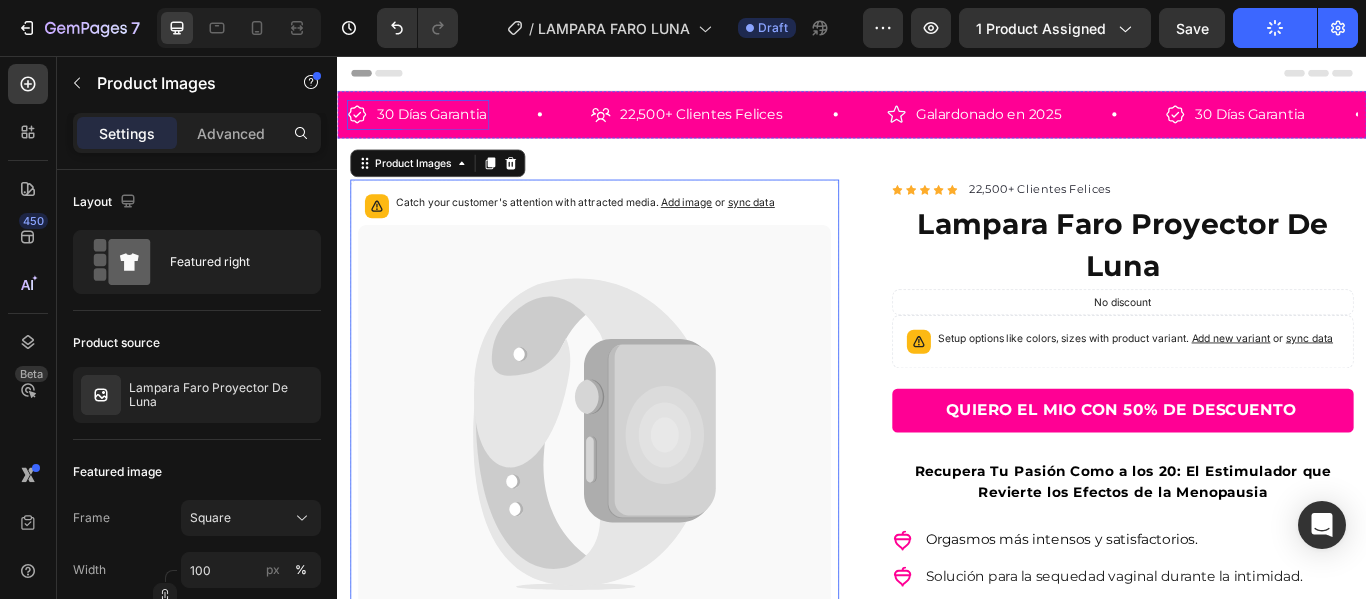 click on "30 Días Garantia" at bounding box center (447, 124) 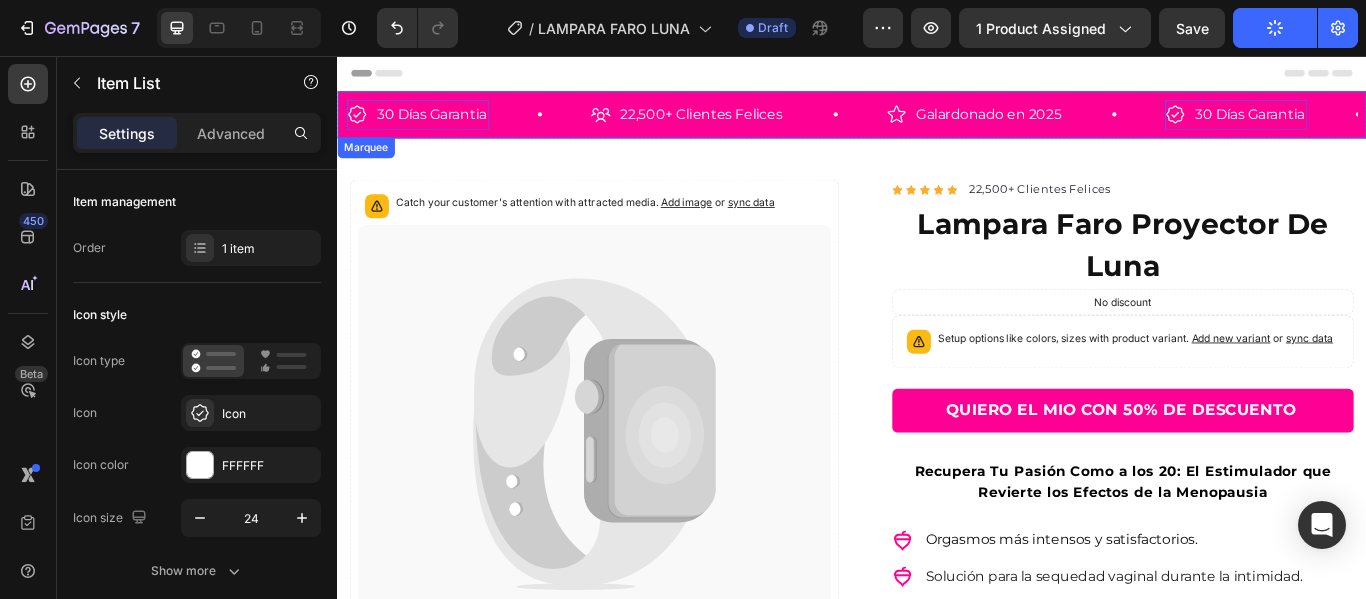 click on "30 Días Garantia Item List   0
22,500+ Clientes Felices Item List
Galardonado en [YEAR] Item List
30 Días Garantia Item List   0
22,500+ Clientes Felices Item List
Galardonado en [YEAR] Item List
30 Días Garantia Item List   0
22,500+ Clientes Felices Item List
Galardonado en [YEAR] Item List
30 Días Garantia Item List   0
22,500+ Clientes Felices Item List
Galardonado en [YEAR] Item List
30 Días Garantia Item List   0
22,500+ Clientes Felices Item List
Galardonado en [YEAR] Item List
30 Días Garantia Item List   0 Item List" at bounding box center [937, 124] 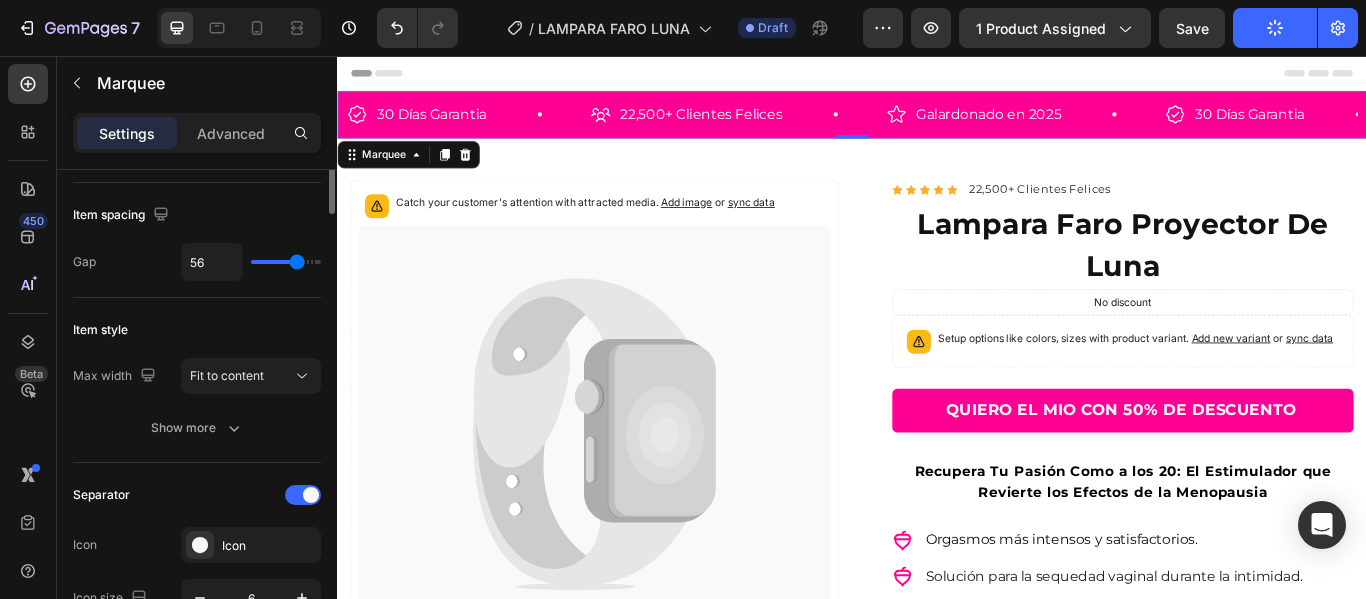 scroll, scrollTop: 0, scrollLeft: 0, axis: both 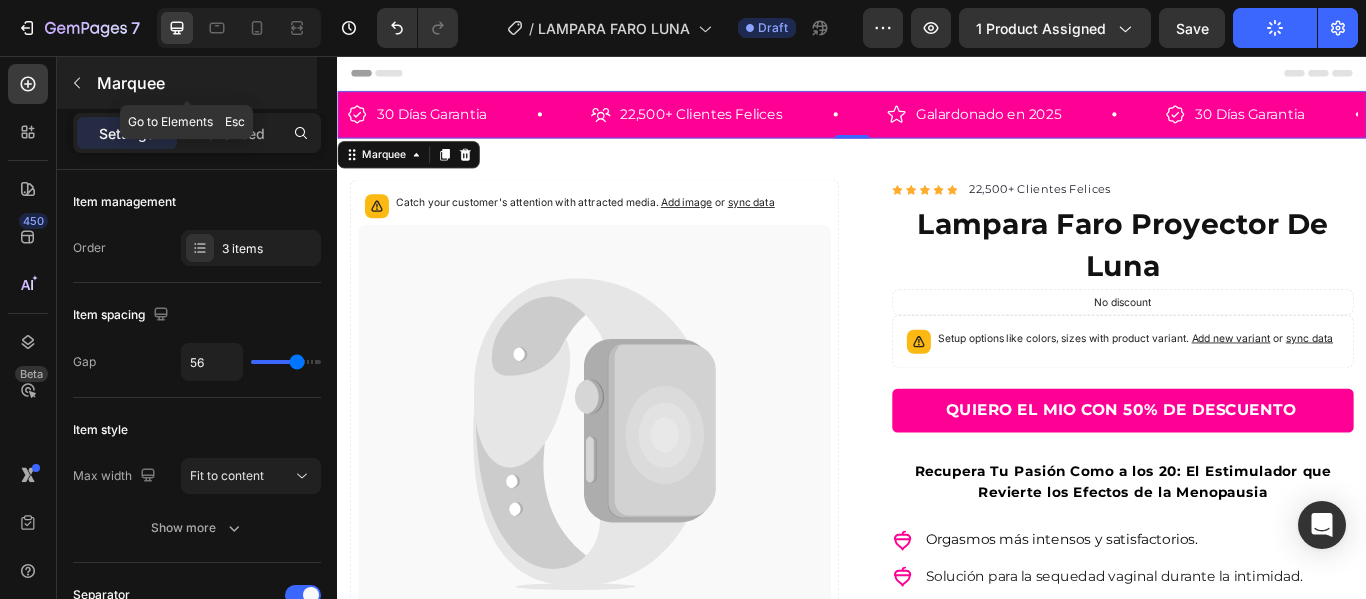 click 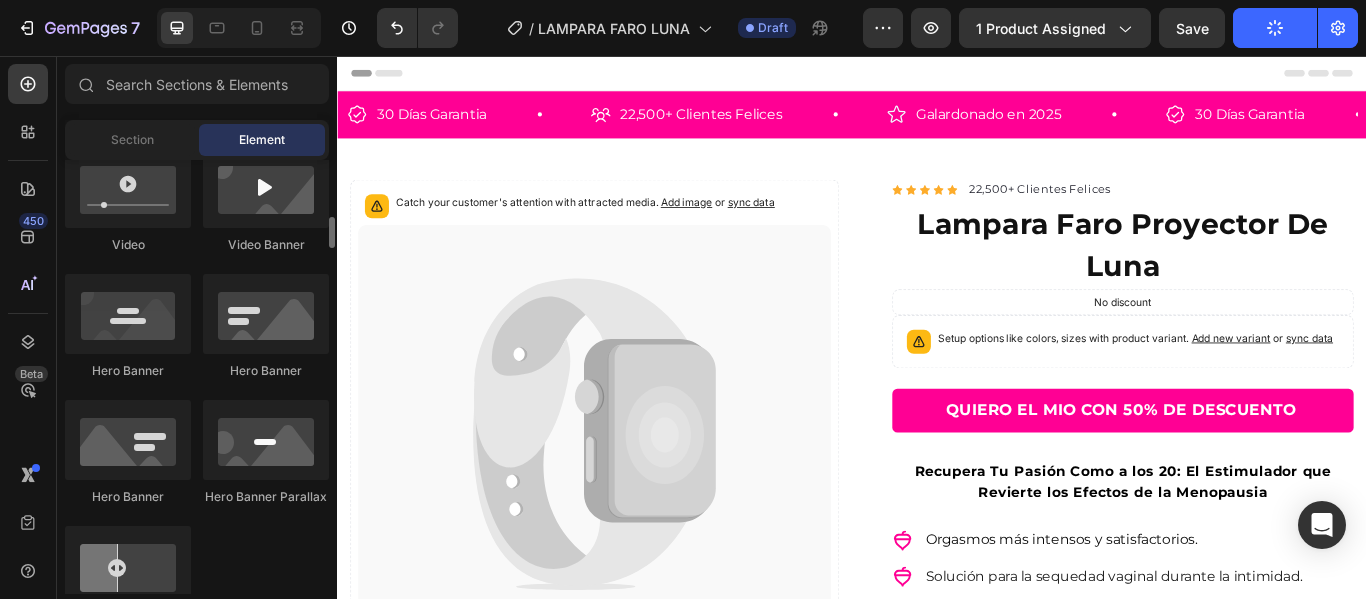 scroll, scrollTop: 1100, scrollLeft: 0, axis: vertical 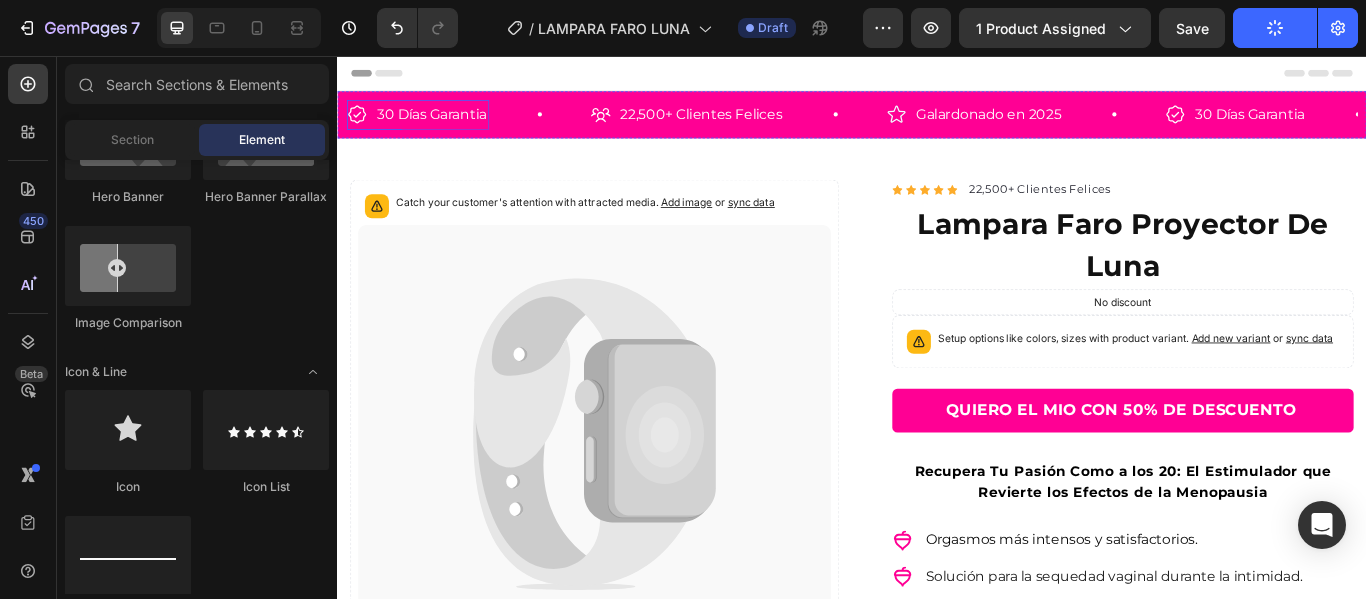 click on "30 Días Garantia Item List
22,500+ Clientes Felices Item List
Galardonado en [YEAR] Item List
30 Días Garantia Item List
22,500+ Clientes Felices Item List
Galardonado en [YEAR] Item List
30 Días Garantia Item List
22,500+ Clientes Felices Item List
Galardonado en [YEAR] Item List
30 Días Garantia Item List
22,500+ Clientes Felices Item List
Galardonado en [YEAR] Item List
30 Días Garantia Item List" at bounding box center [937, 124] 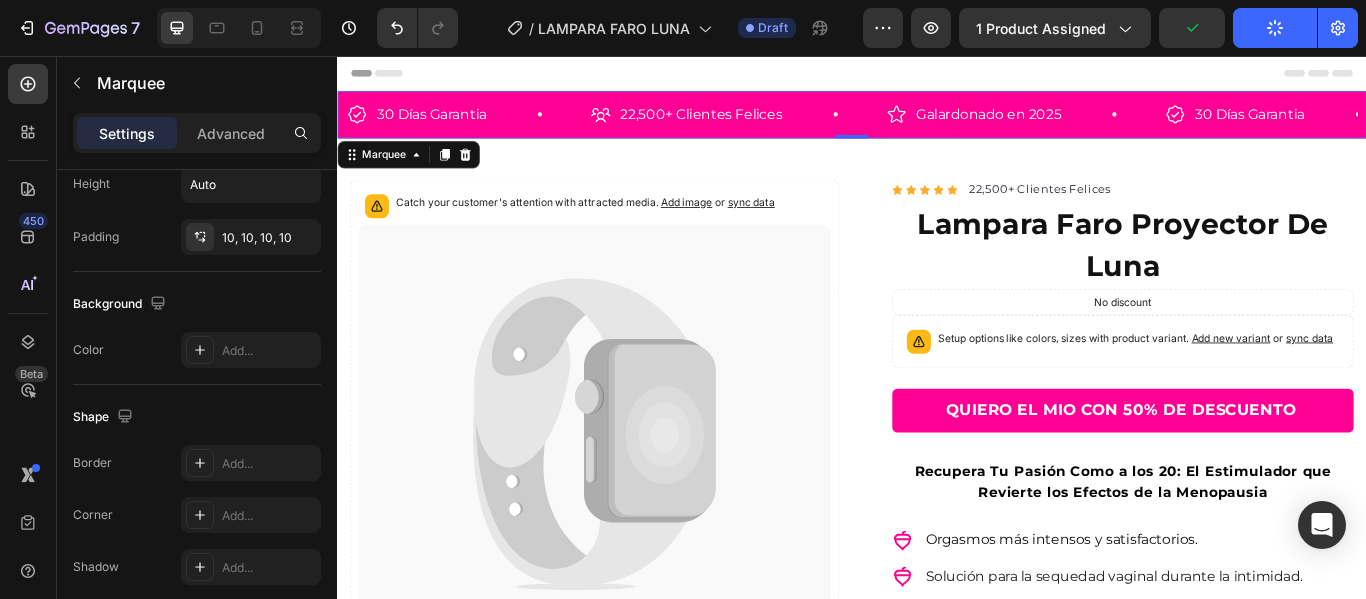 scroll, scrollTop: 1151, scrollLeft: 0, axis: vertical 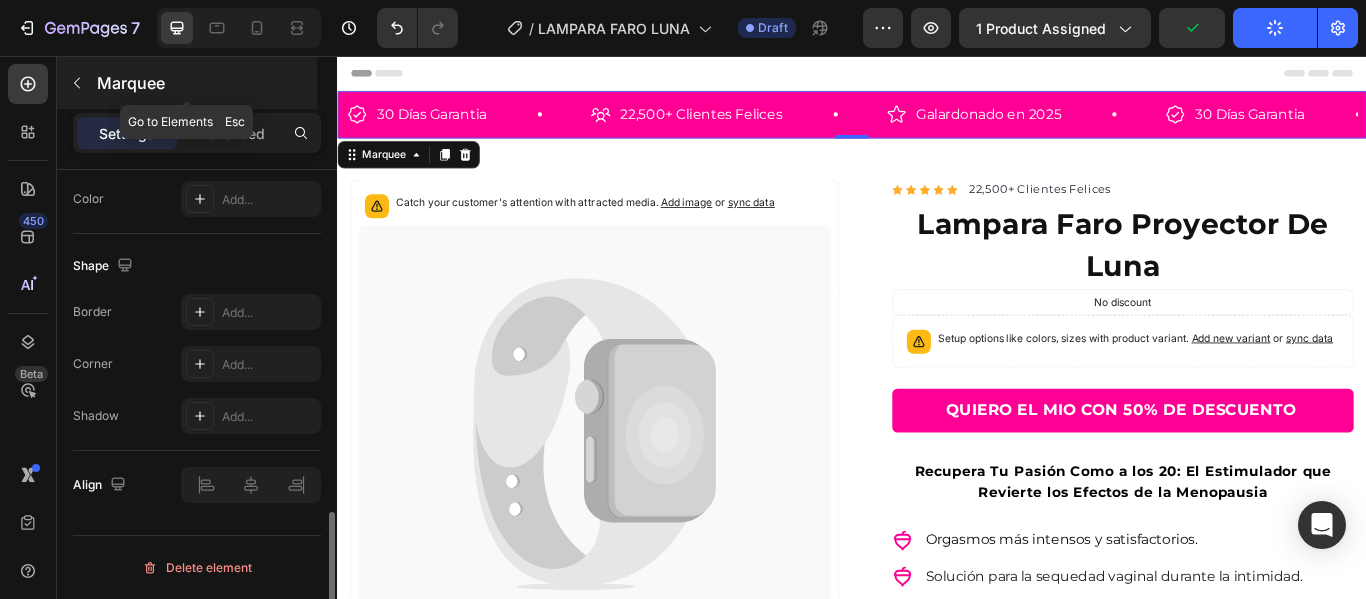 click at bounding box center (77, 83) 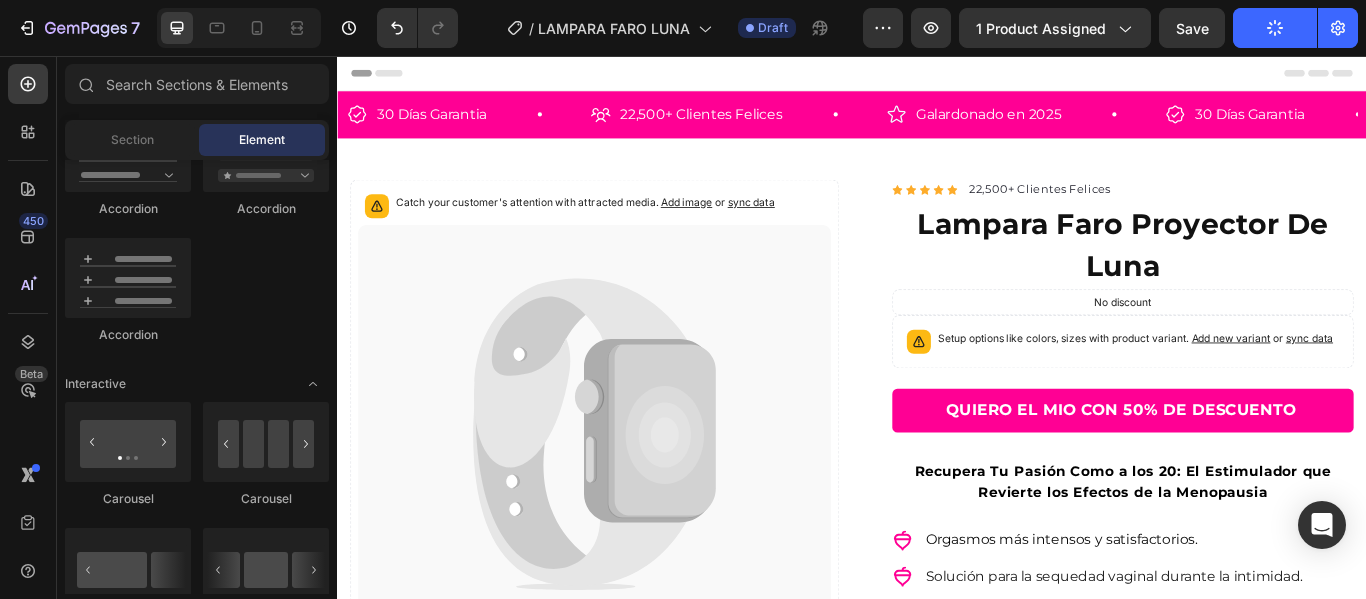 scroll, scrollTop: 1200, scrollLeft: 0, axis: vertical 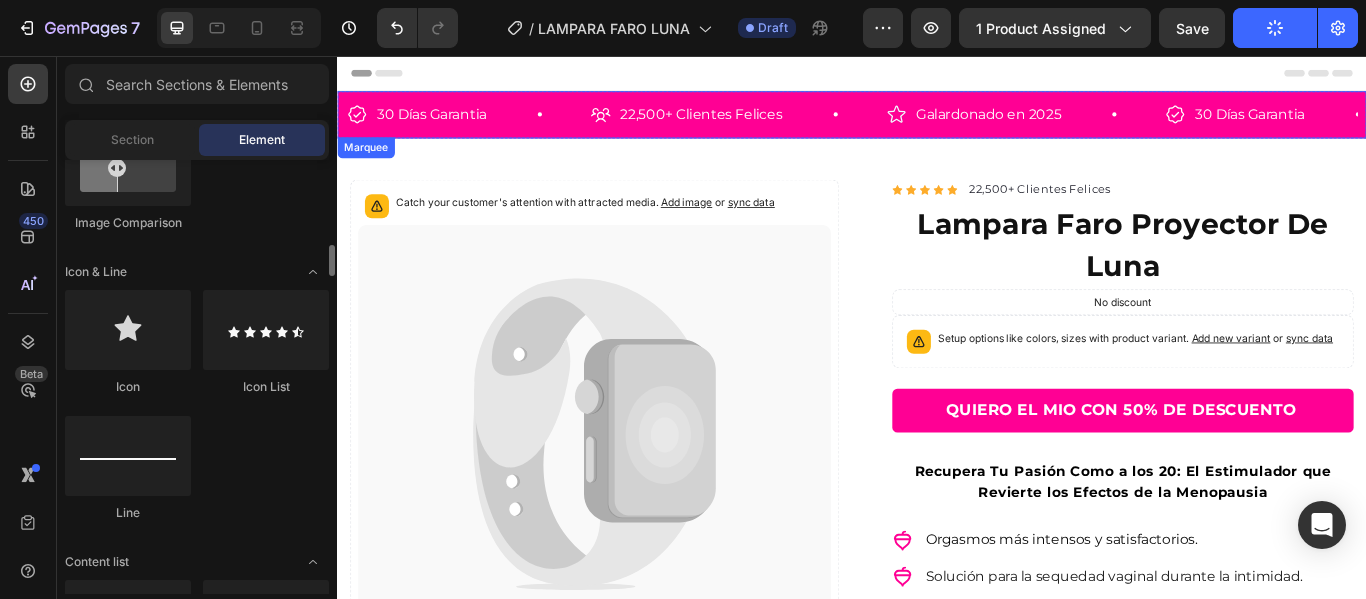 click on "30 Días Garantia Item List
22,500+ Clientes Felices Item List
Galardonado en [YEAR] Item List
30 Días Garantia Item List
22,500+ Clientes Felices Item List
Galardonado en [YEAR] Item List
30 Días Garantia Item List
22,500+ Clientes Felices Item List
Galardonado en [YEAR] Item List
30 Días Garantia Item List
22,500+ Clientes Felices Item List
Galardonado en [YEAR] Item List
30 Días Garantia Item List" at bounding box center (937, 124) 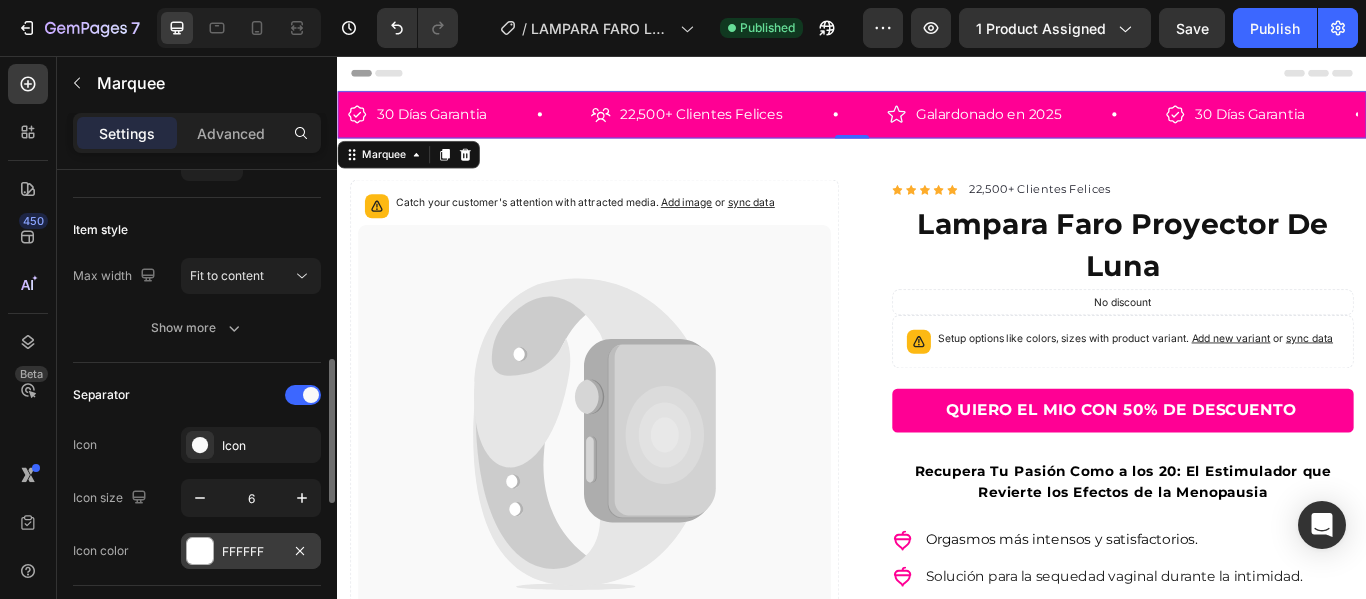 scroll, scrollTop: 400, scrollLeft: 0, axis: vertical 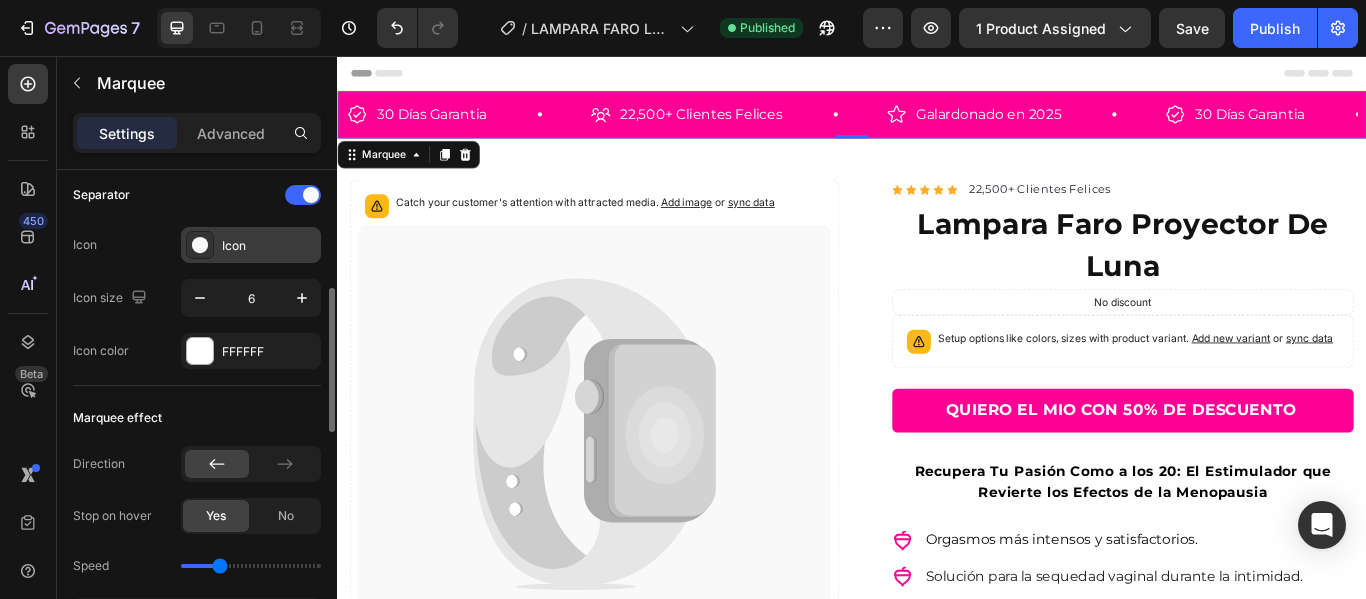 click on "Icon" at bounding box center [251, 245] 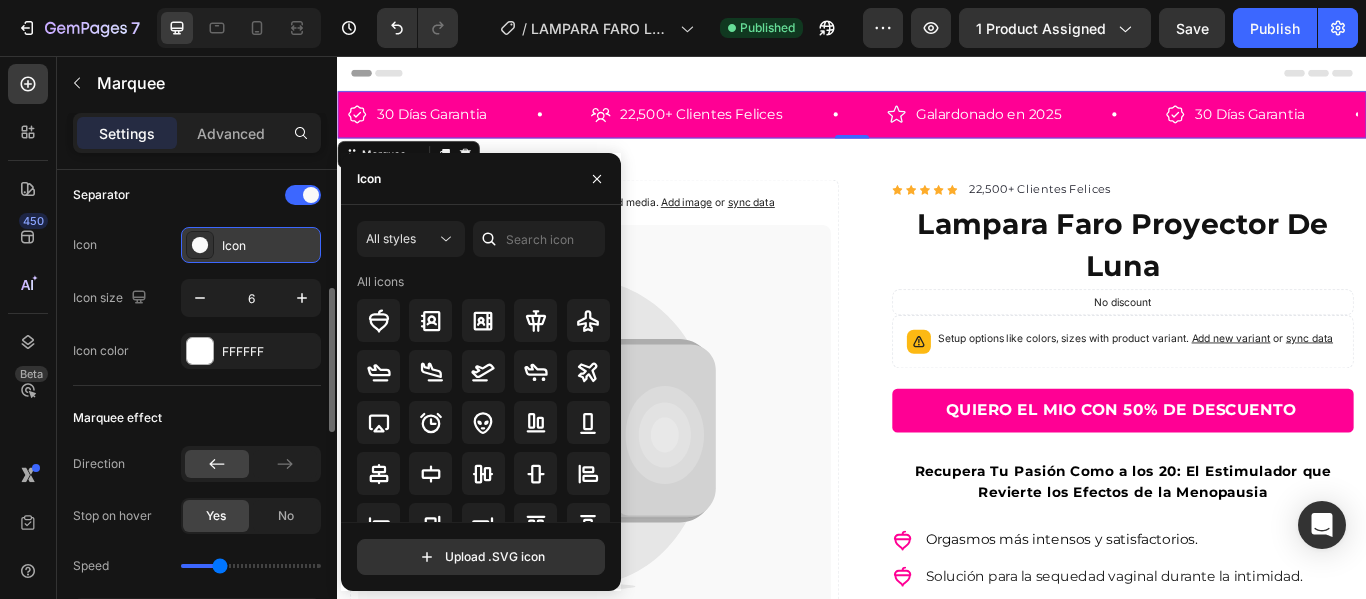 click on "Icon" at bounding box center [251, 245] 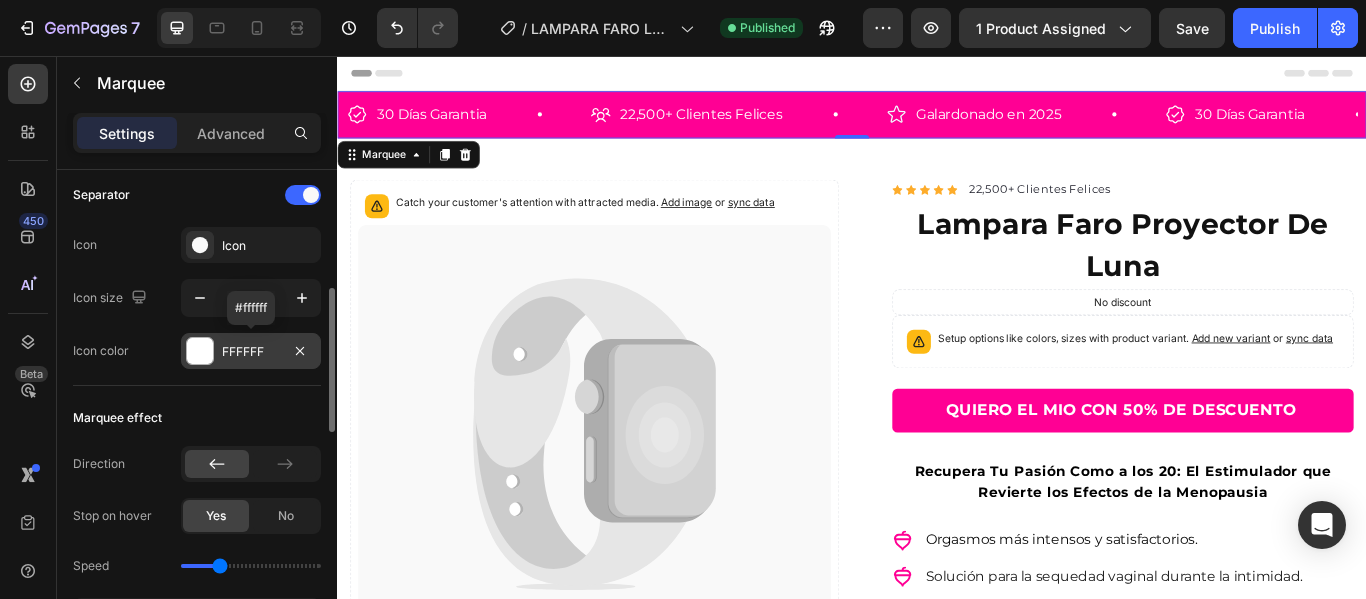 click on "FFFFFF" at bounding box center [251, 352] 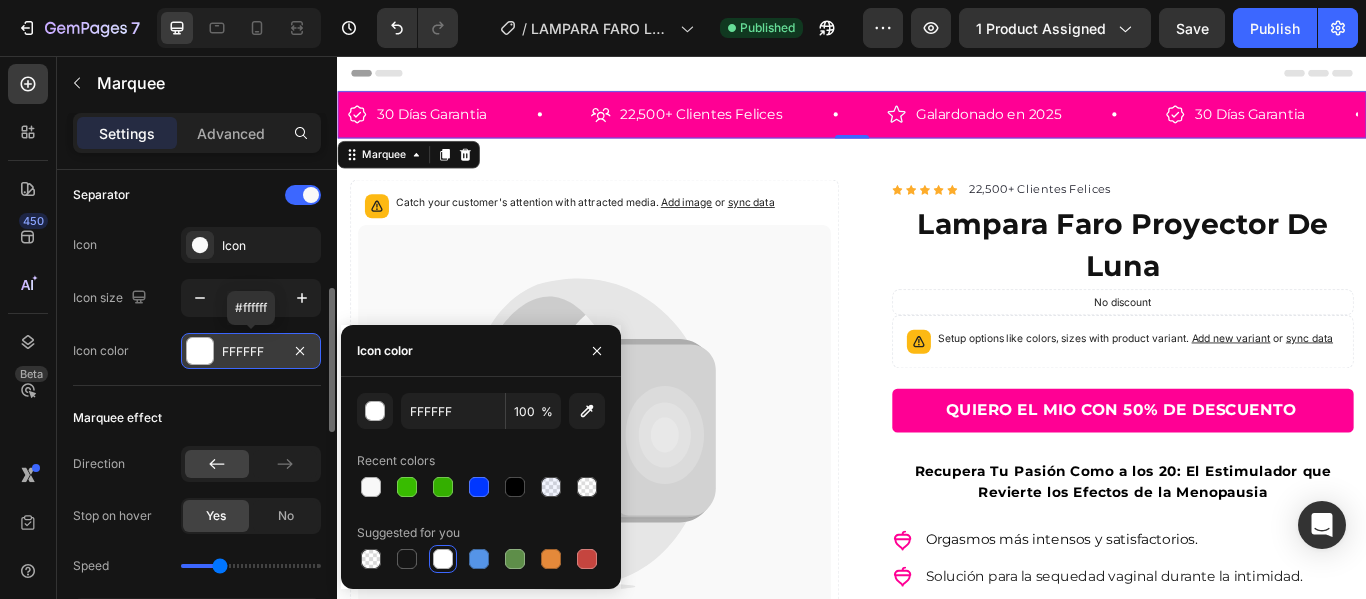 click on "FFFFFF" at bounding box center (251, 352) 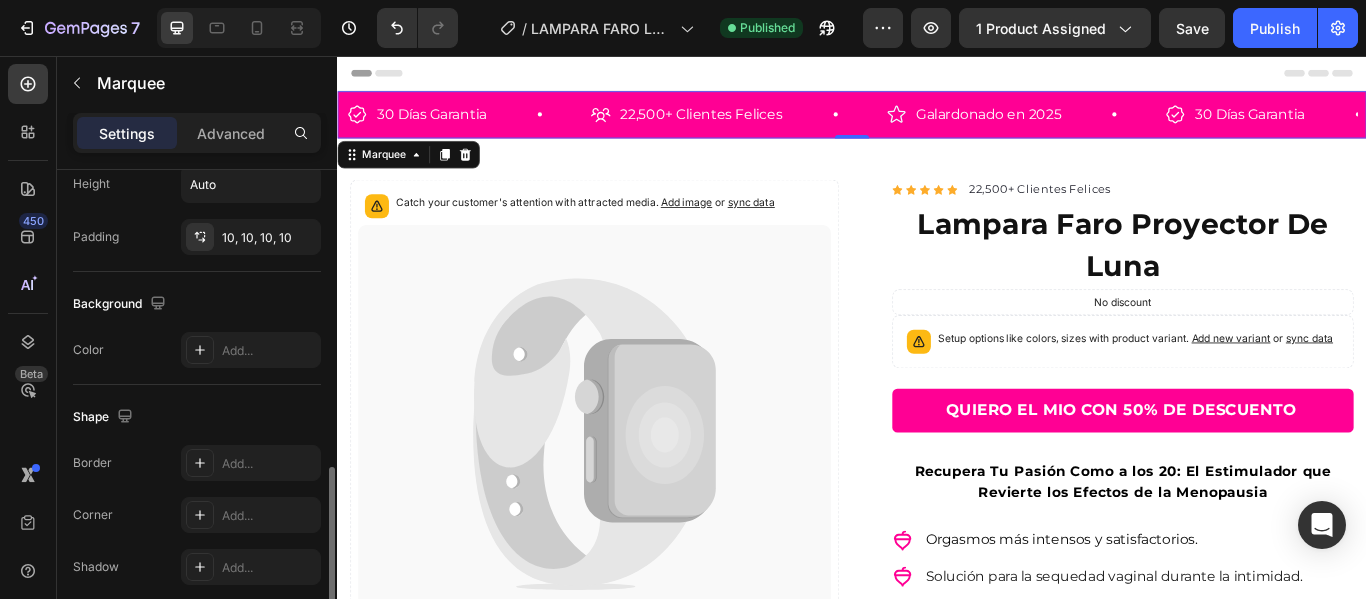 scroll, scrollTop: 1151, scrollLeft: 0, axis: vertical 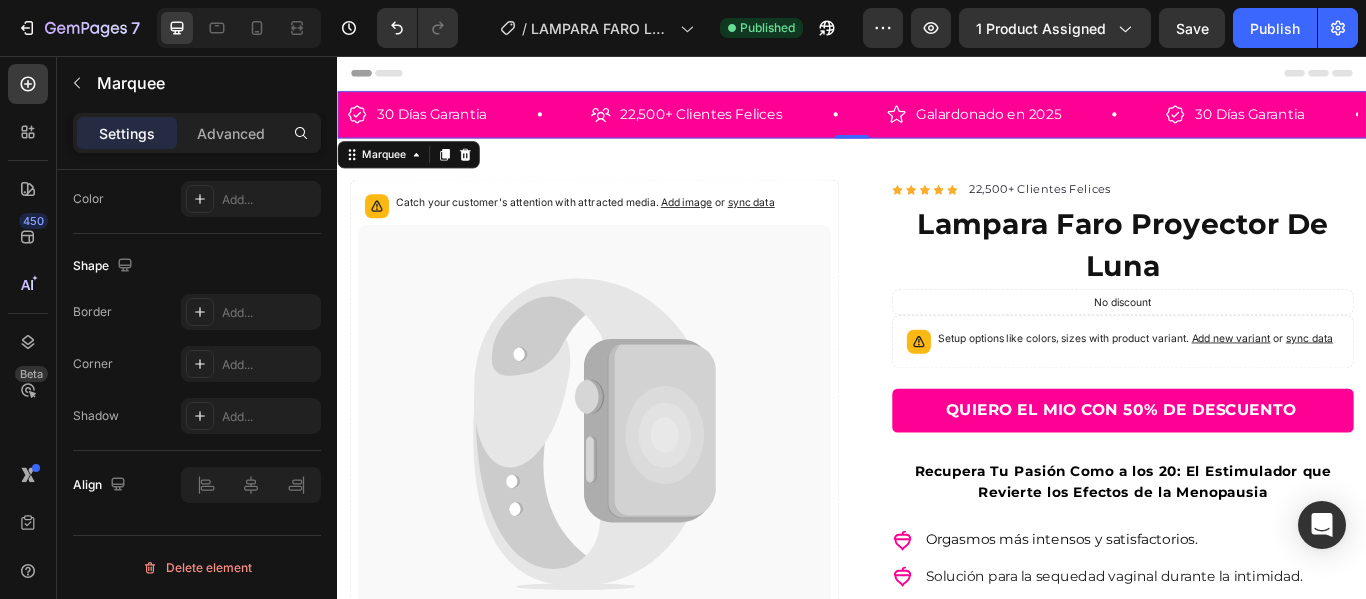 click on "30 Días Garantia Item List" at bounding box center [490, 124] 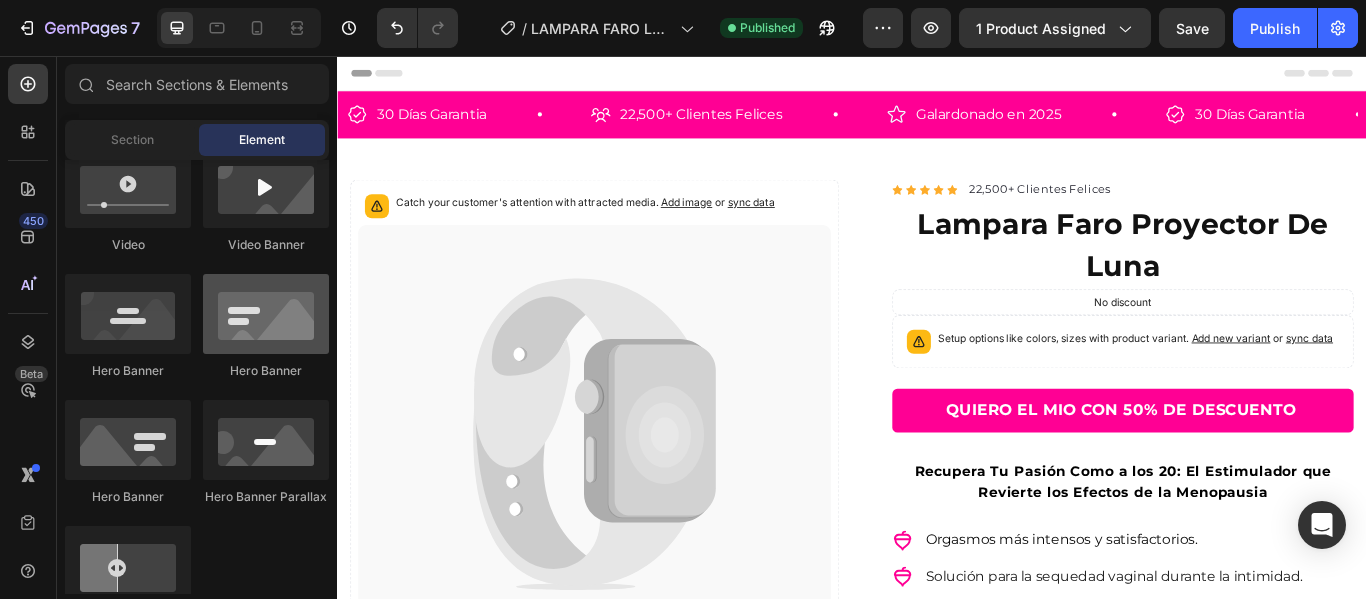 scroll, scrollTop: 400, scrollLeft: 0, axis: vertical 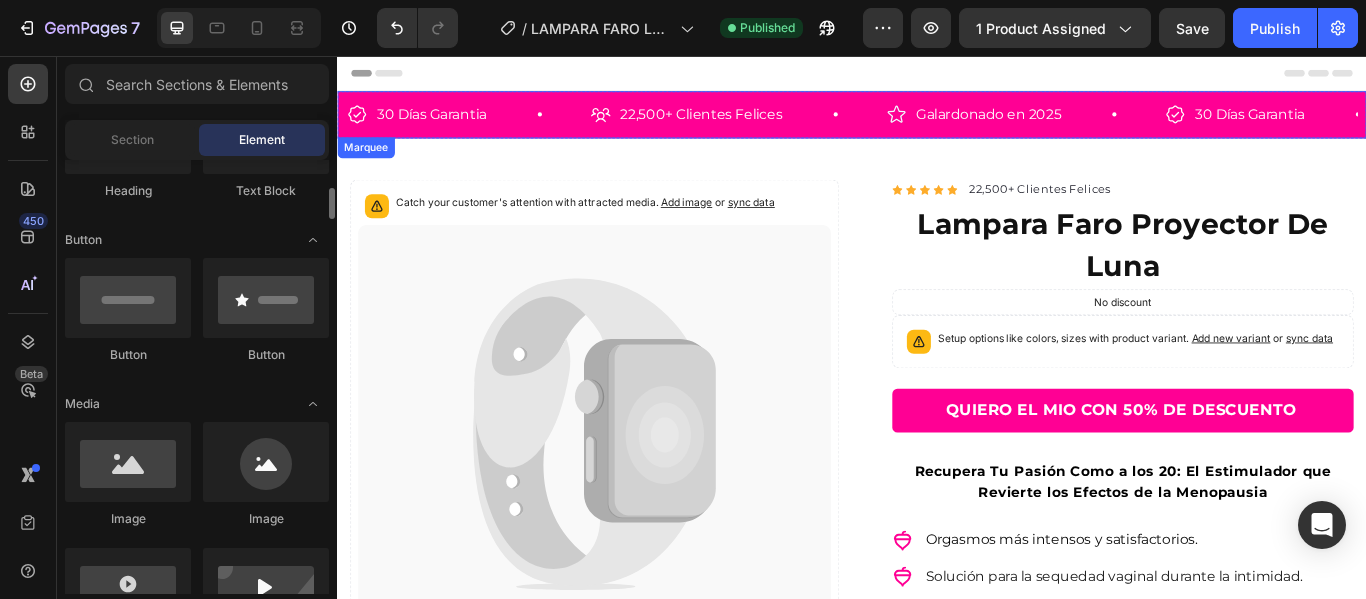 click on "30 Días Garantia Item List
22,500+ Clientes Felices Item List
Galardonado en [YEAR] Item List
30 Días Garantia Item List
22,500+ Clientes Felices Item List
Galardonado en [YEAR] Item List
30 Días Garantia Item List
22,500+ Clientes Felices Item List
Galardonado en [YEAR] Item List
30 Días Garantia Item List
22,500+ Clientes Felices Item List
Galardonado en [YEAR] Item List
30 Días Garantia Item List" at bounding box center (937, 124) 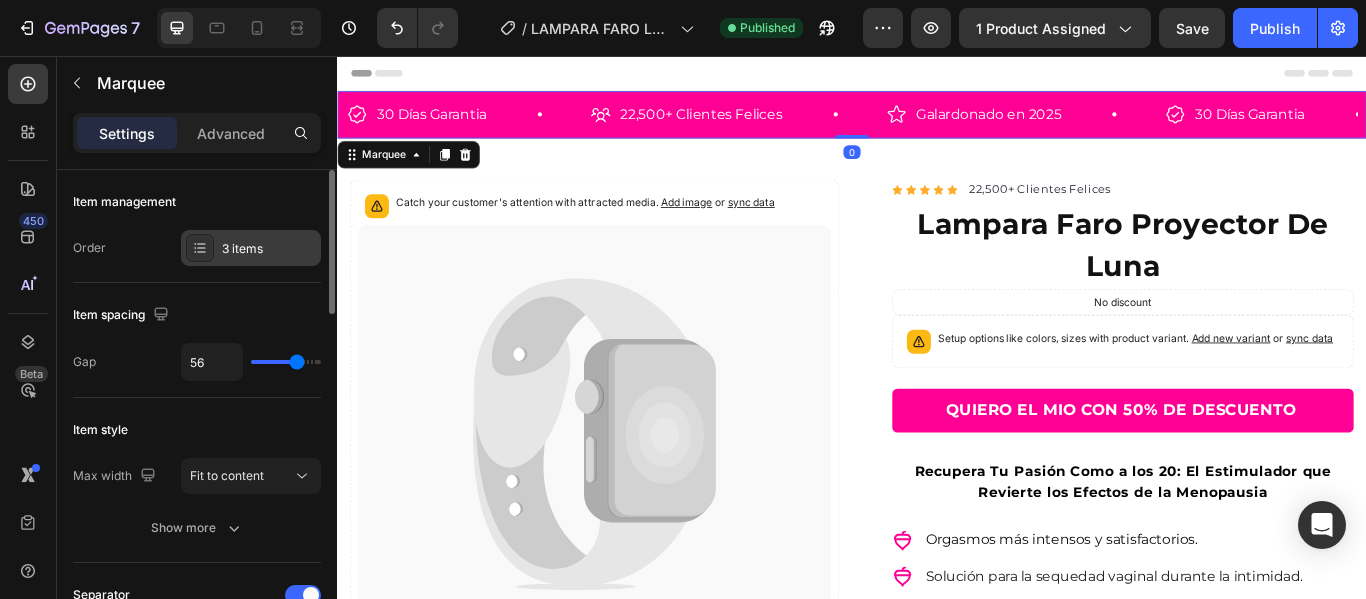 click on "3 items" at bounding box center [269, 249] 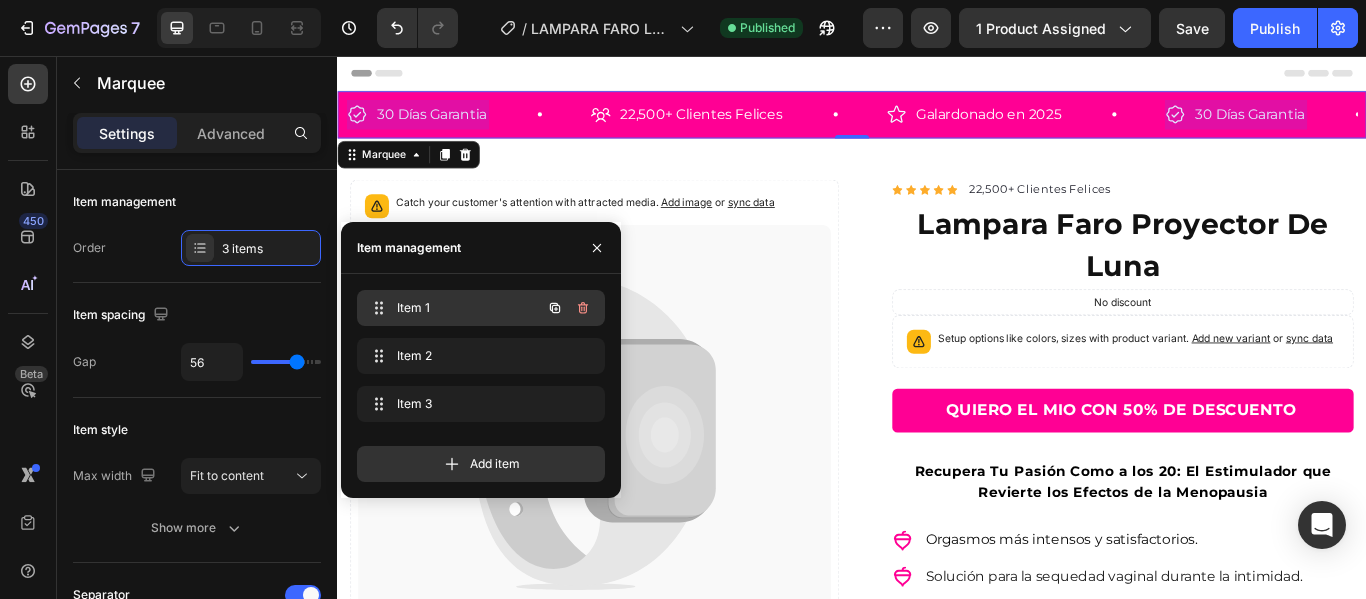 click on "Item 1 Item 1" at bounding box center [481, 308] 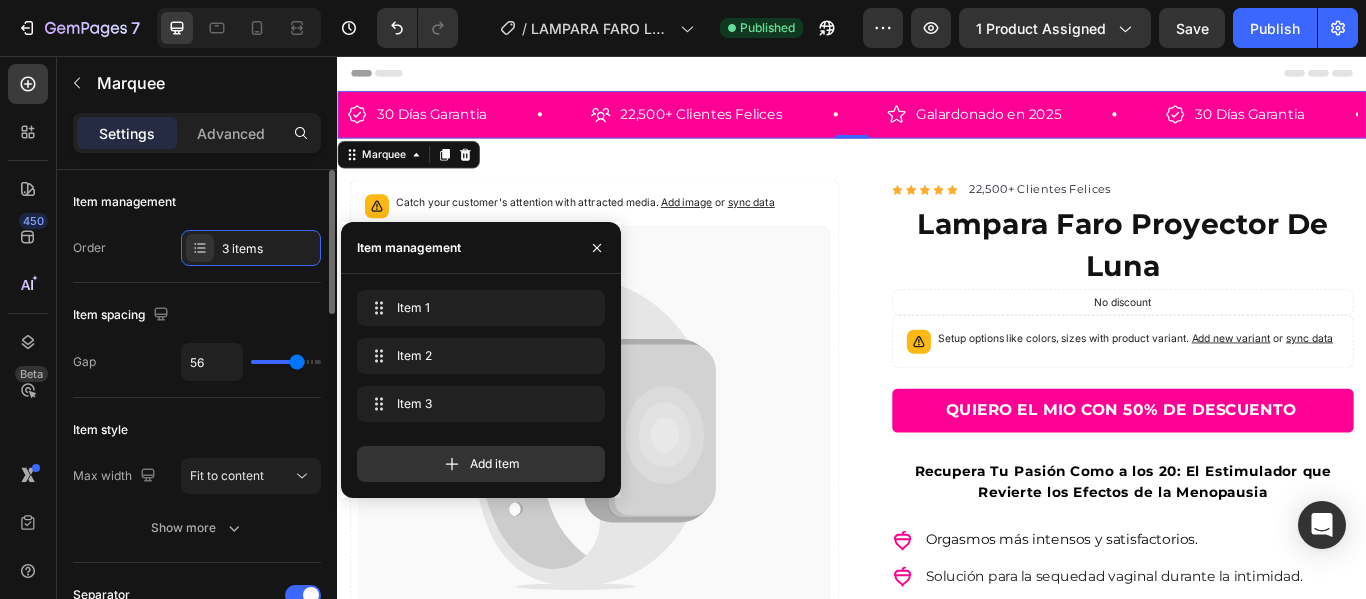click on "Item spacing" at bounding box center (197, 315) 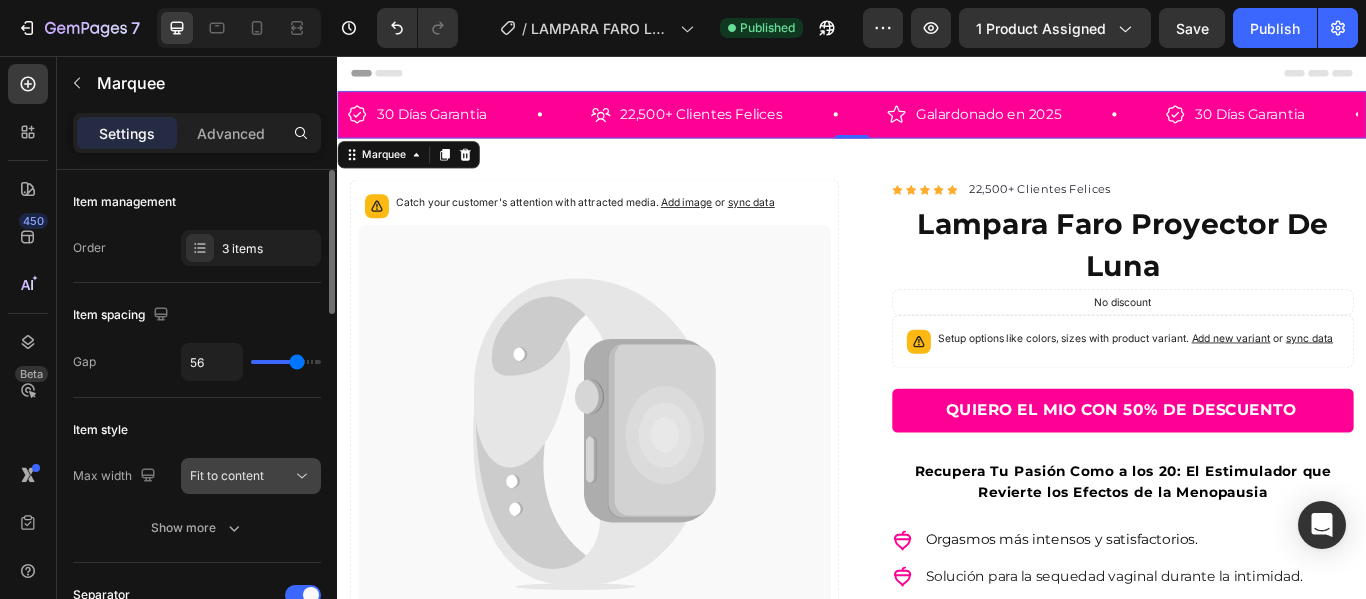 scroll, scrollTop: 100, scrollLeft: 0, axis: vertical 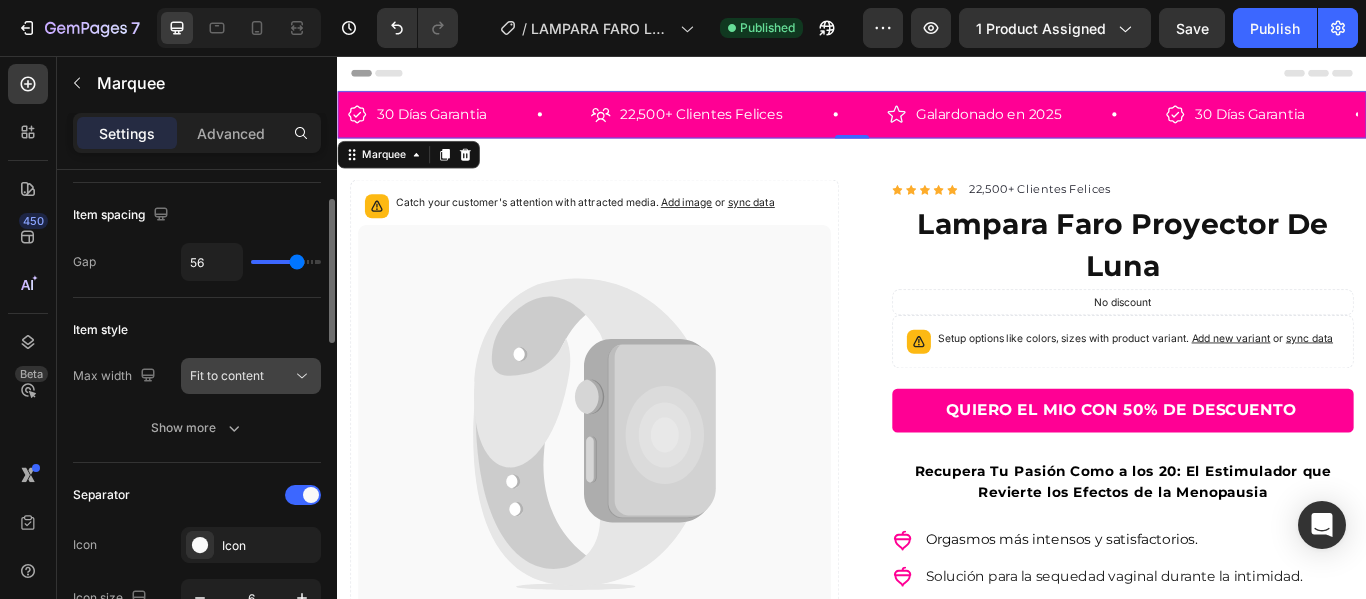 click on "Fit to content" at bounding box center (227, 375) 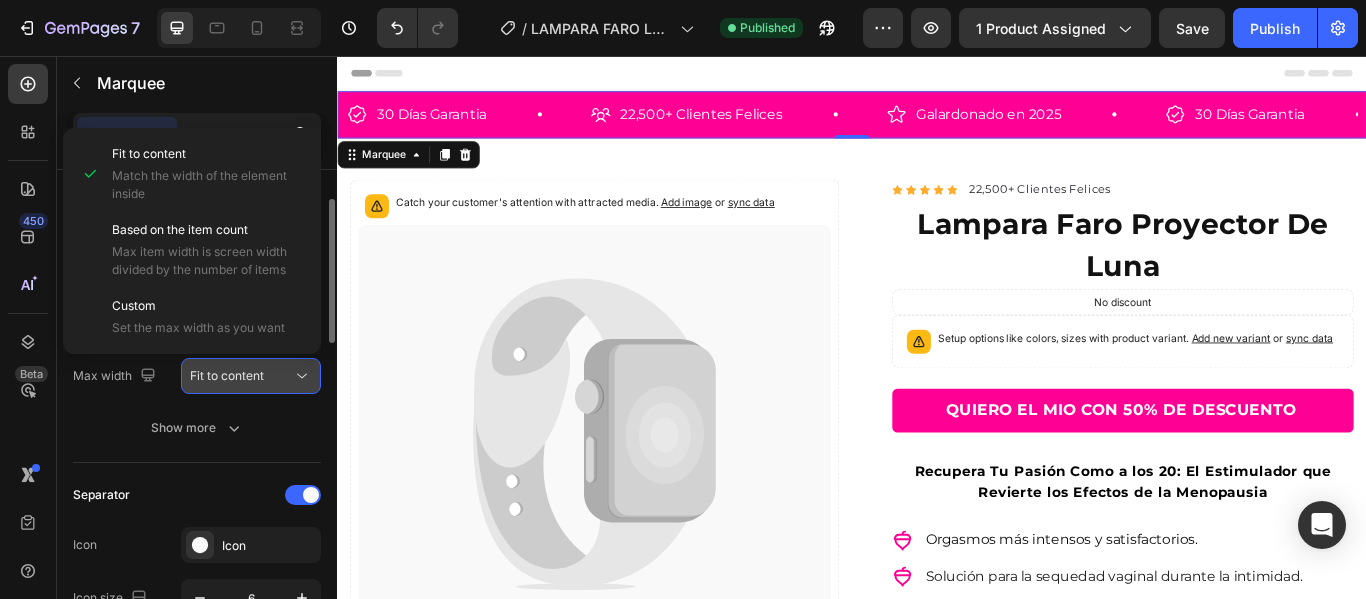 click on "Fit to content" at bounding box center (227, 375) 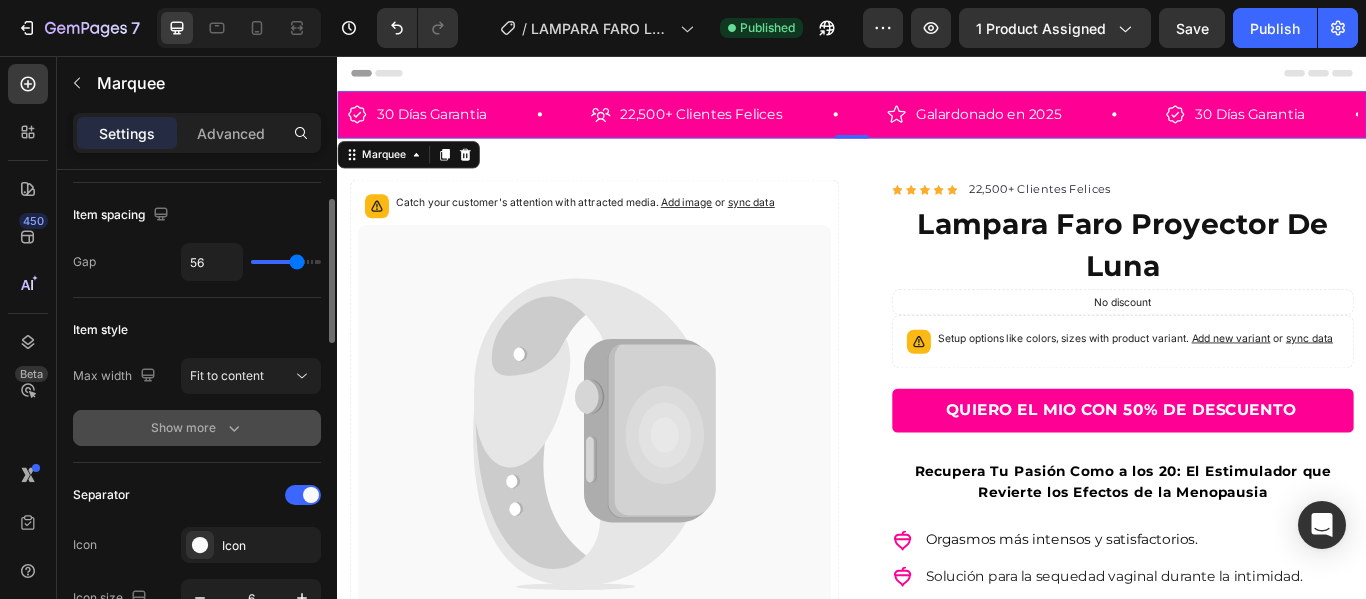 click 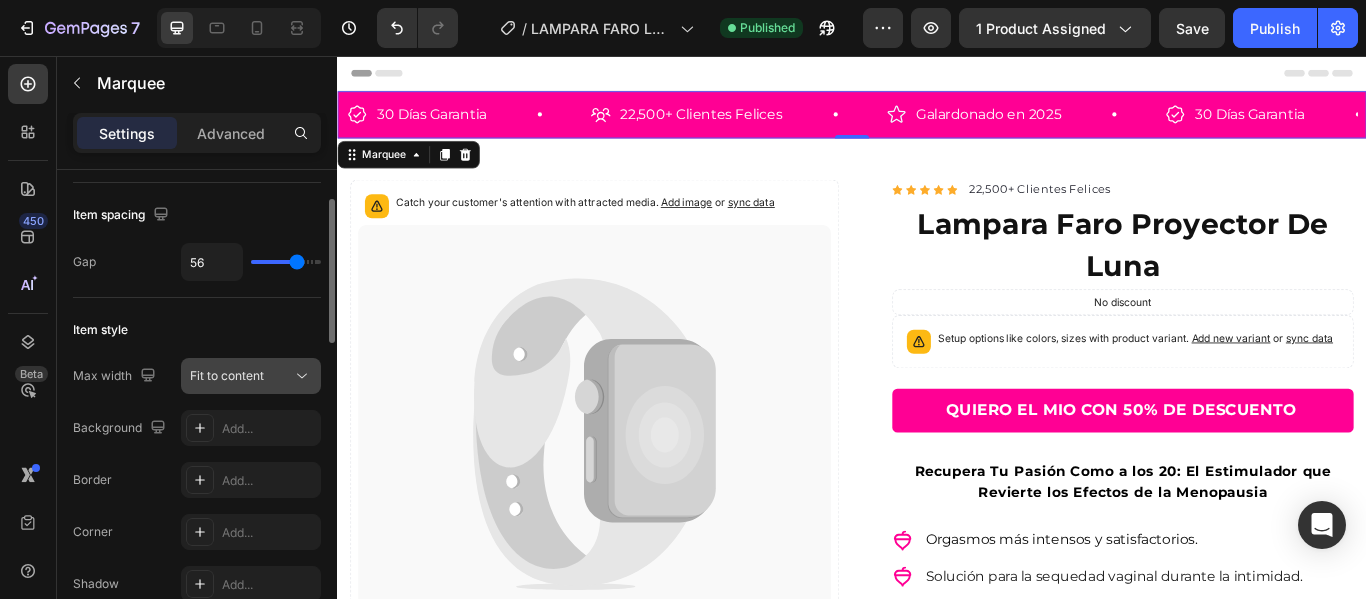 scroll, scrollTop: 300, scrollLeft: 0, axis: vertical 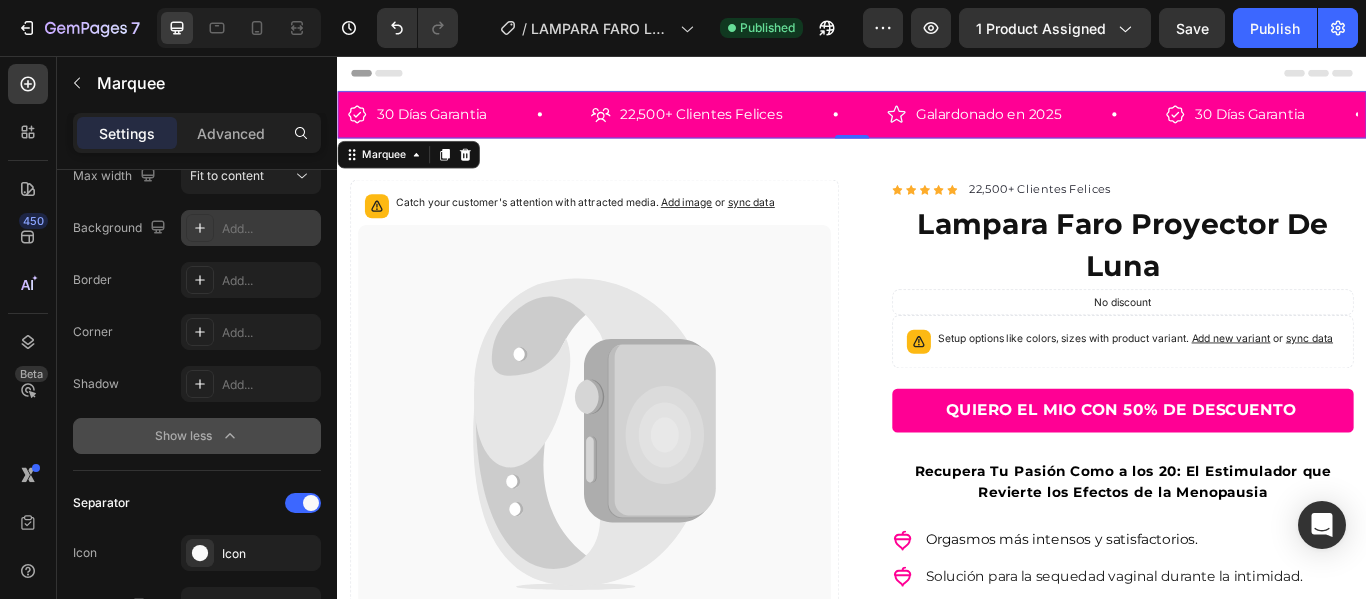 click on "Add..." at bounding box center [251, 228] 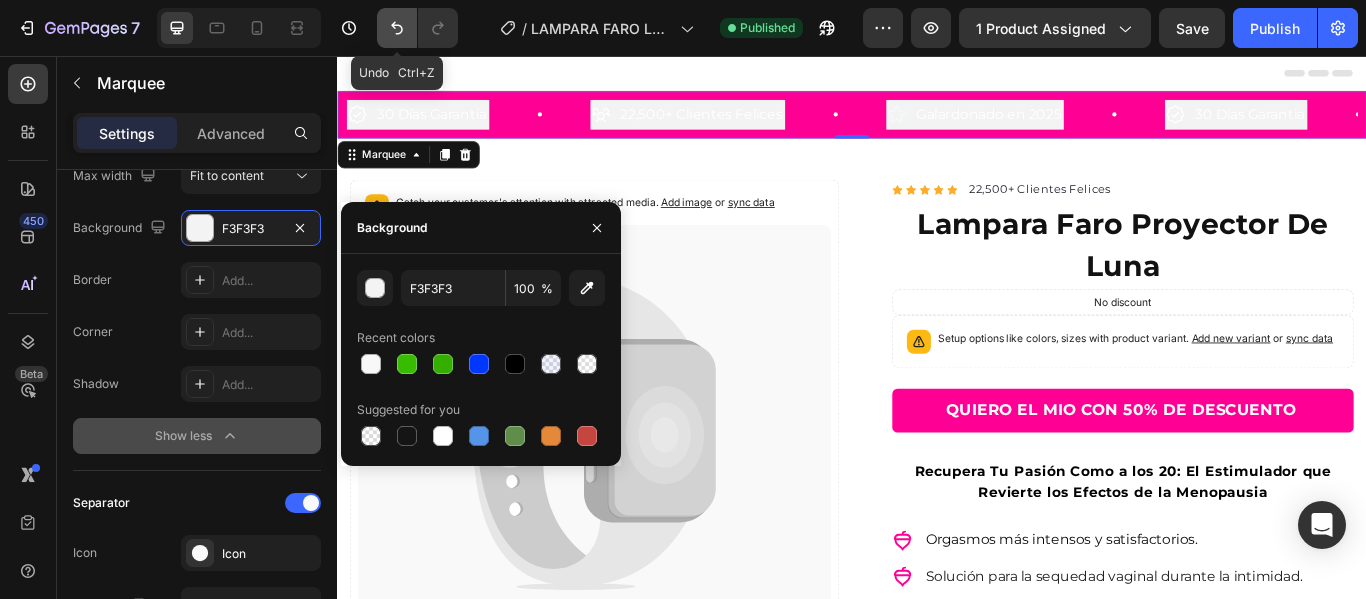 click 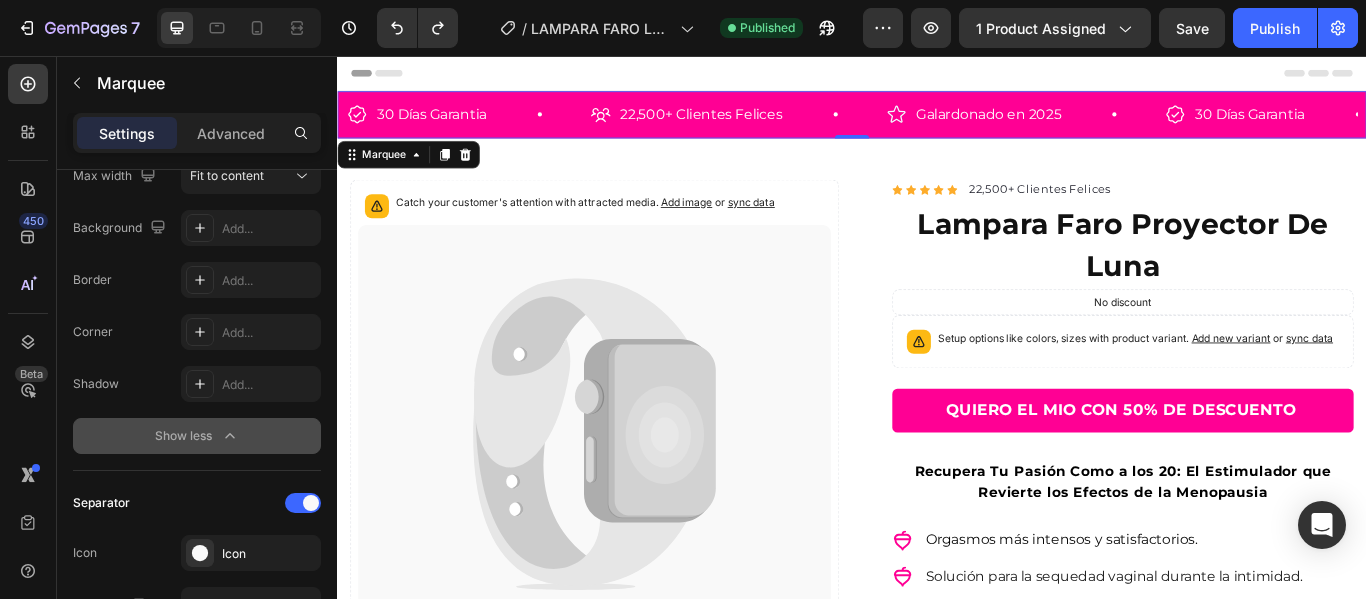 click on "30 Días Garantia Item List
22,500+ Clientes Felices Item List
Galardonado en [YEAR] Item List
30 Días Garantia Item List
22,500+ Clientes Felices Item List
Galardonado en [YEAR] Item List
30 Días Garantia Item List
22,500+ Clientes Felices Item List
Galardonado en [YEAR] Item List
30 Días Garantia Item List
22,500+ Clientes Felices Item List
Galardonado en [YEAR] Item List
30 Días Garantia Item List
22,500+ Clientes Felices Item List
Galardonado en [YEAR] Item List
30 Días Garantia Item List
0" at bounding box center (937, 124) 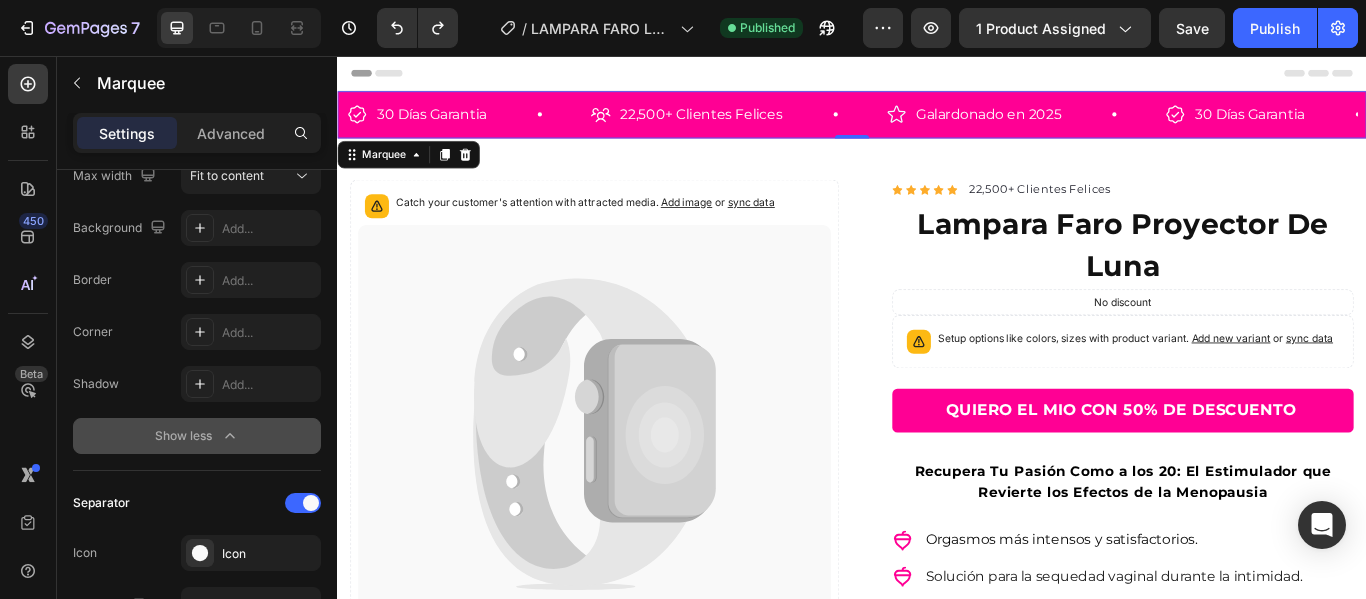 click on "30 Días Garantia Item List" at bounding box center (490, 124) 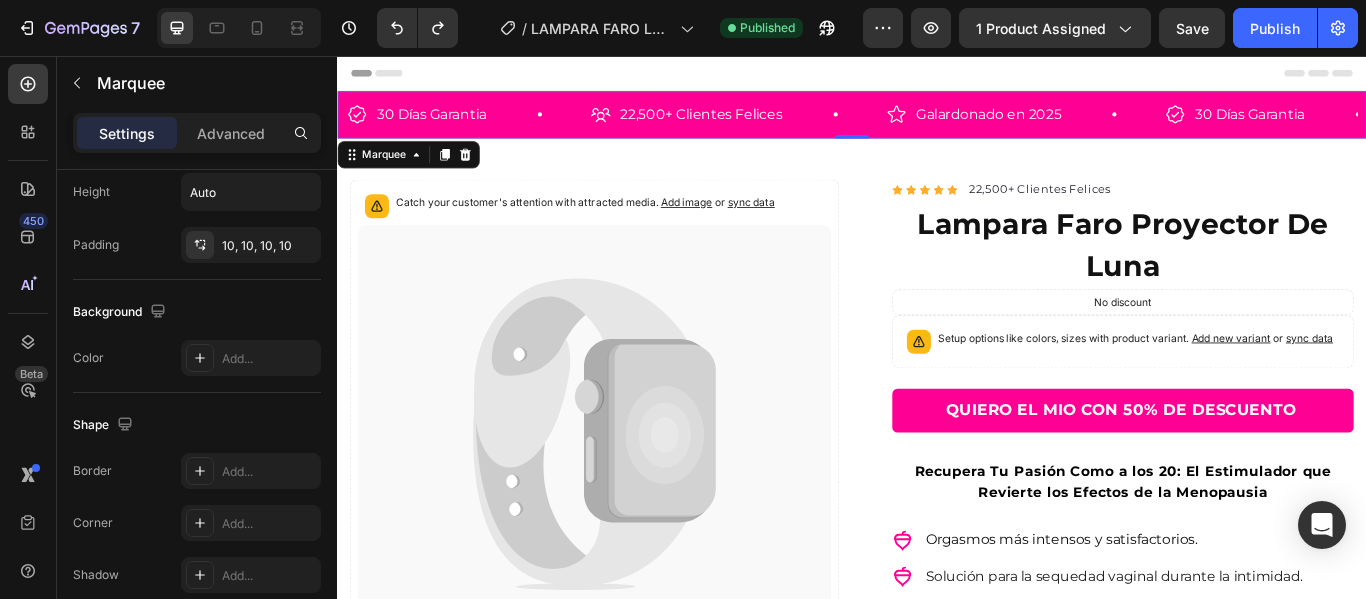 scroll, scrollTop: 1359, scrollLeft: 0, axis: vertical 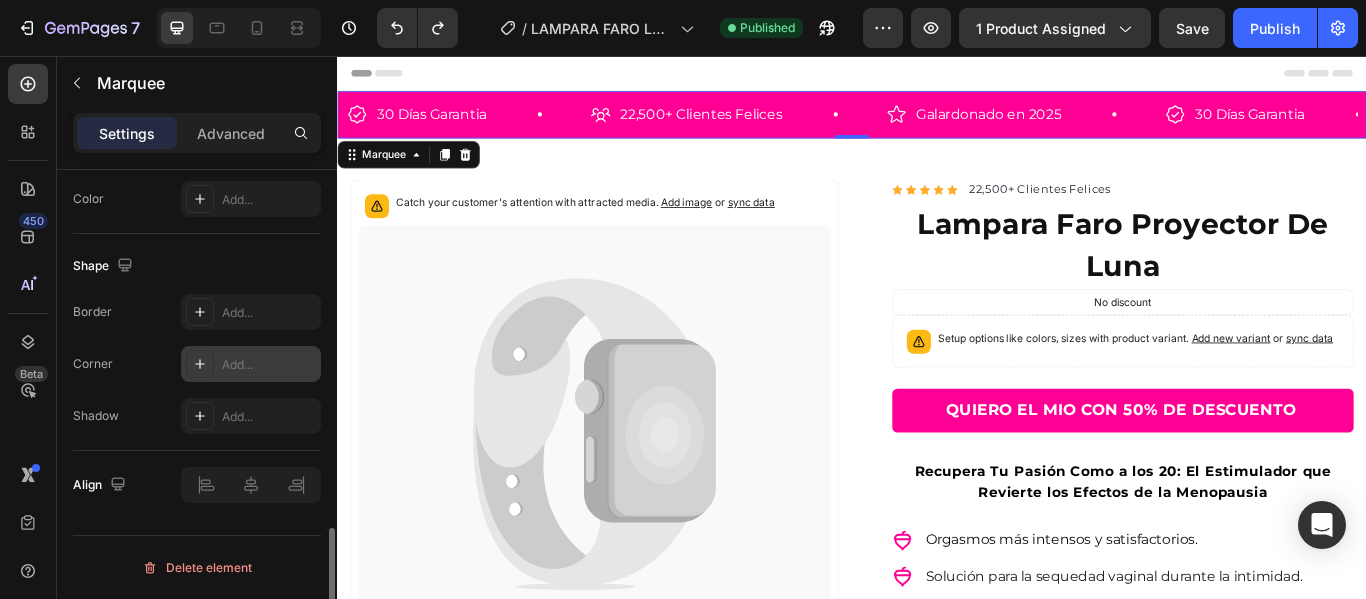 click on "Add..." at bounding box center [251, 364] 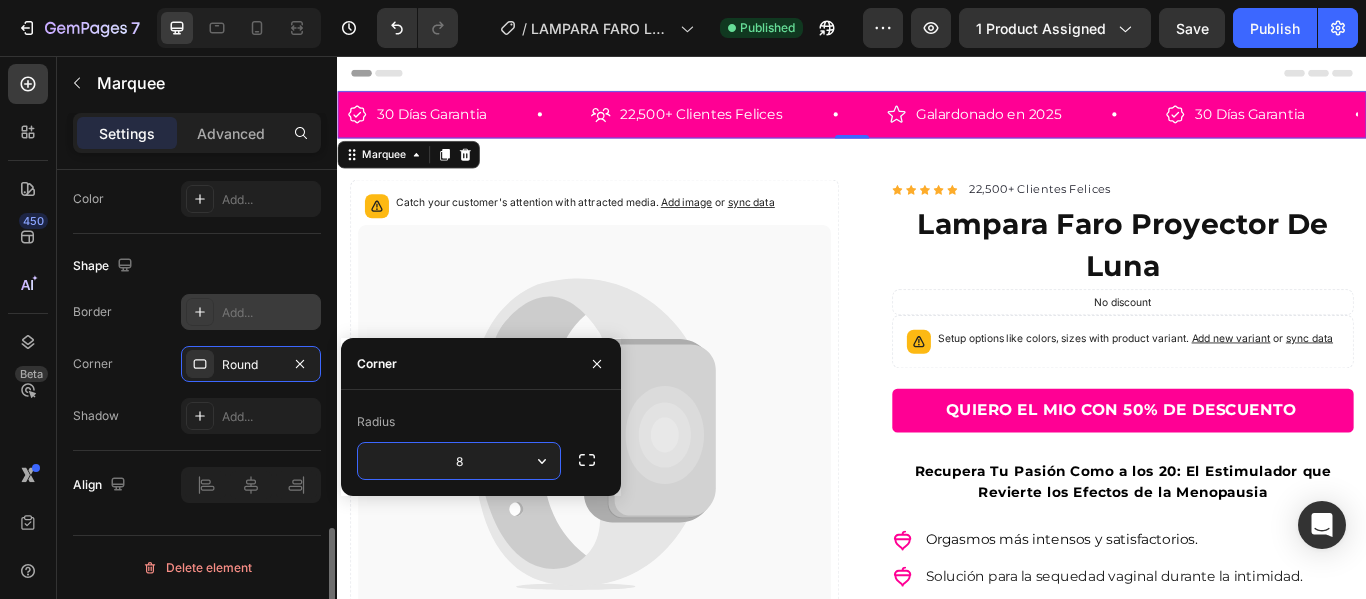 click 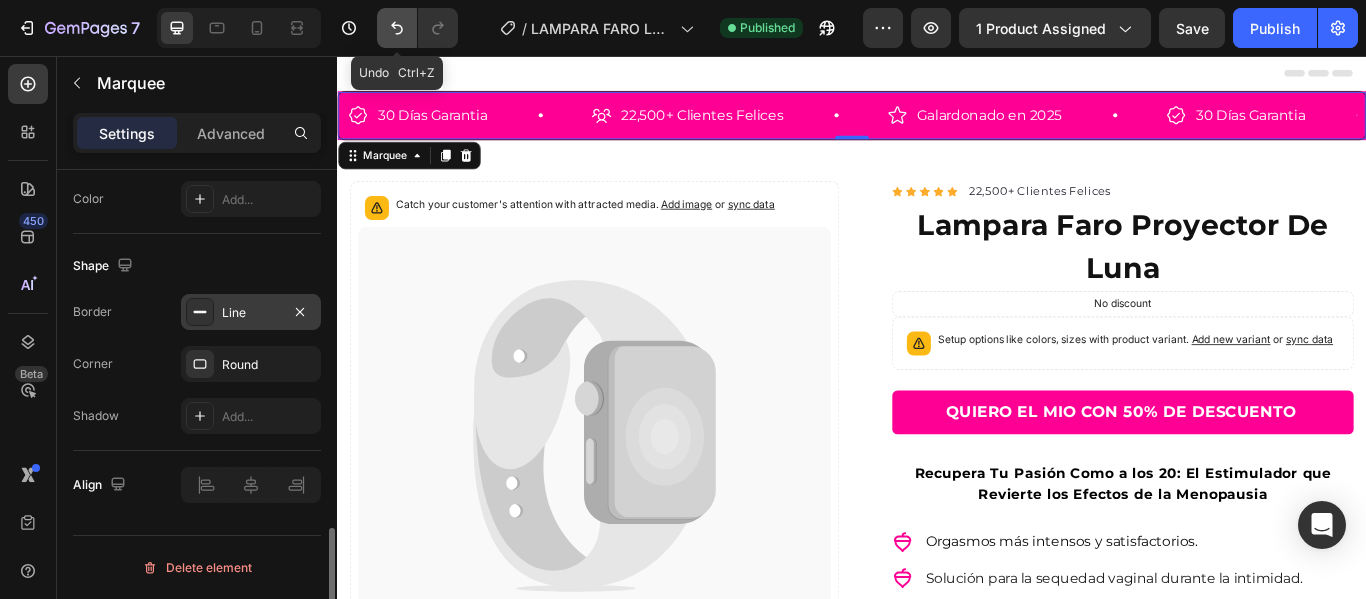 drag, startPoint x: 401, startPoint y: 29, endPoint x: 114, endPoint y: 1, distance: 288.3626 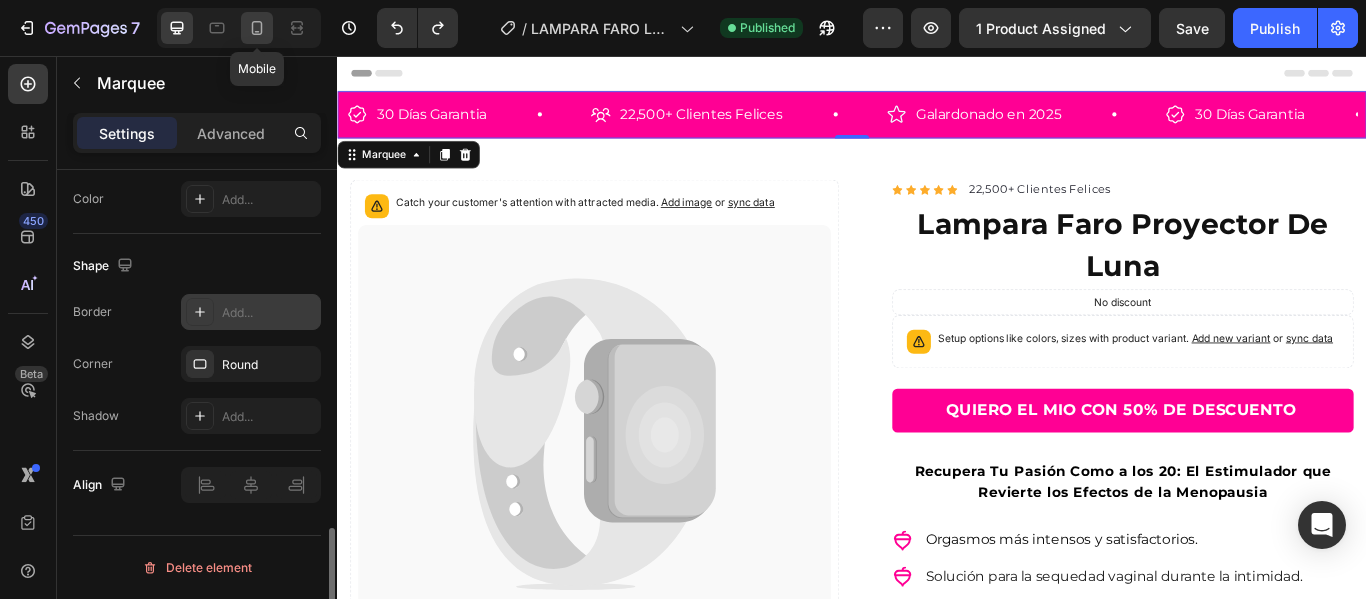 click 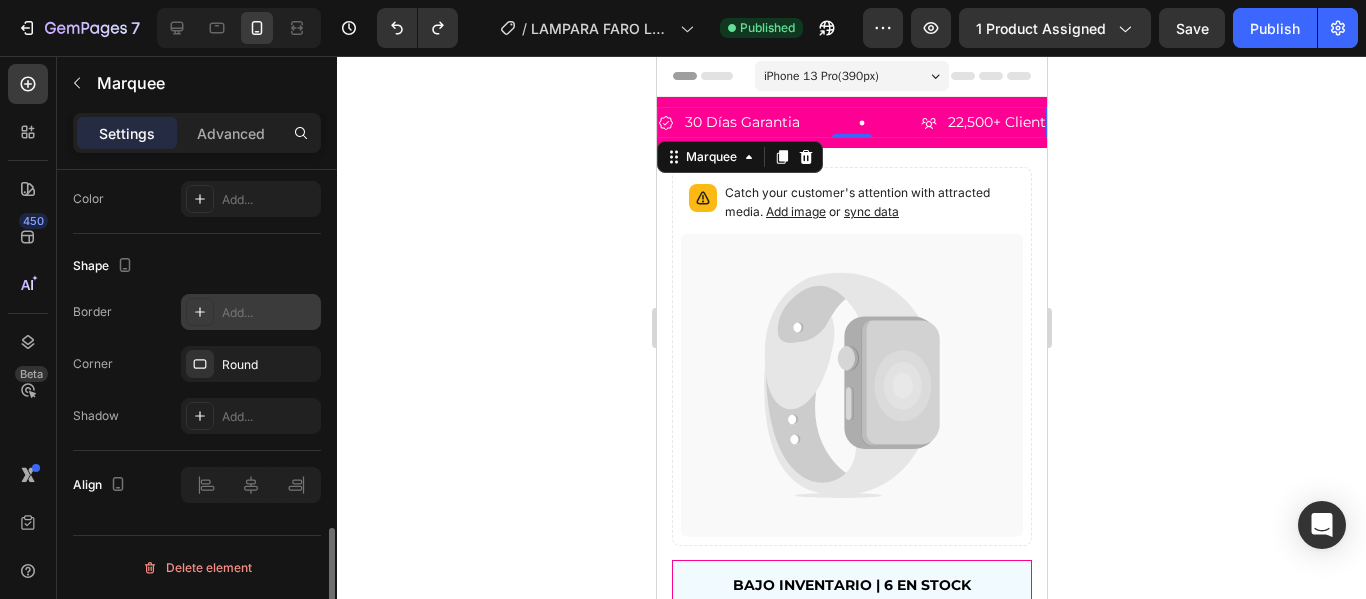 click 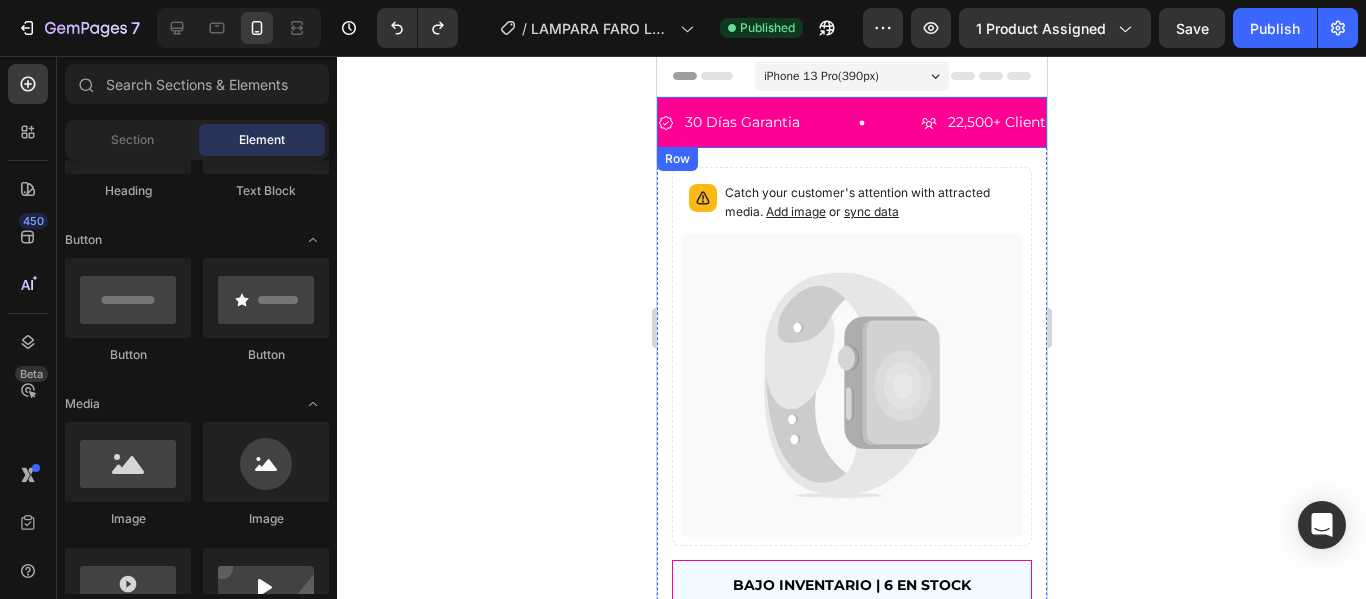 click on "30 Días Garantia Item List
22,500+ Clientes Felices Item List
Galardonado en [YEAR] Item List
30 Días Garantia Item List
22,500+ Clientes Felices Item List
Galardonado en [YEAR] Item List
Marquee Row" at bounding box center (851, 122) 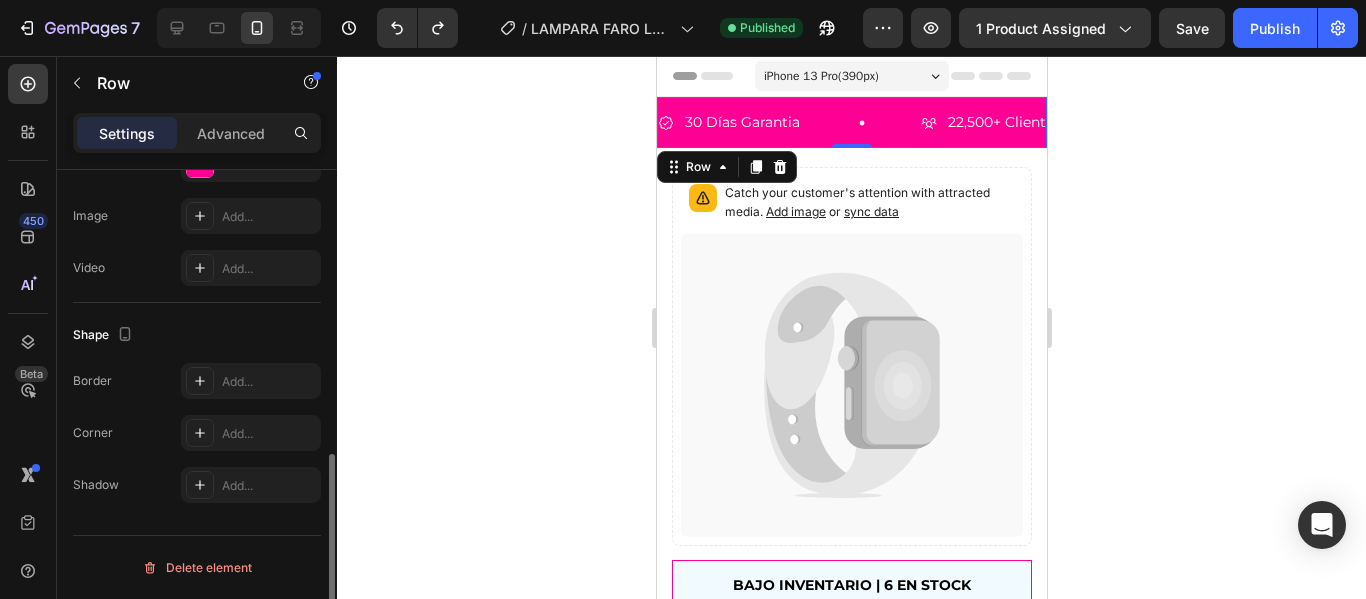 scroll, scrollTop: 582, scrollLeft: 0, axis: vertical 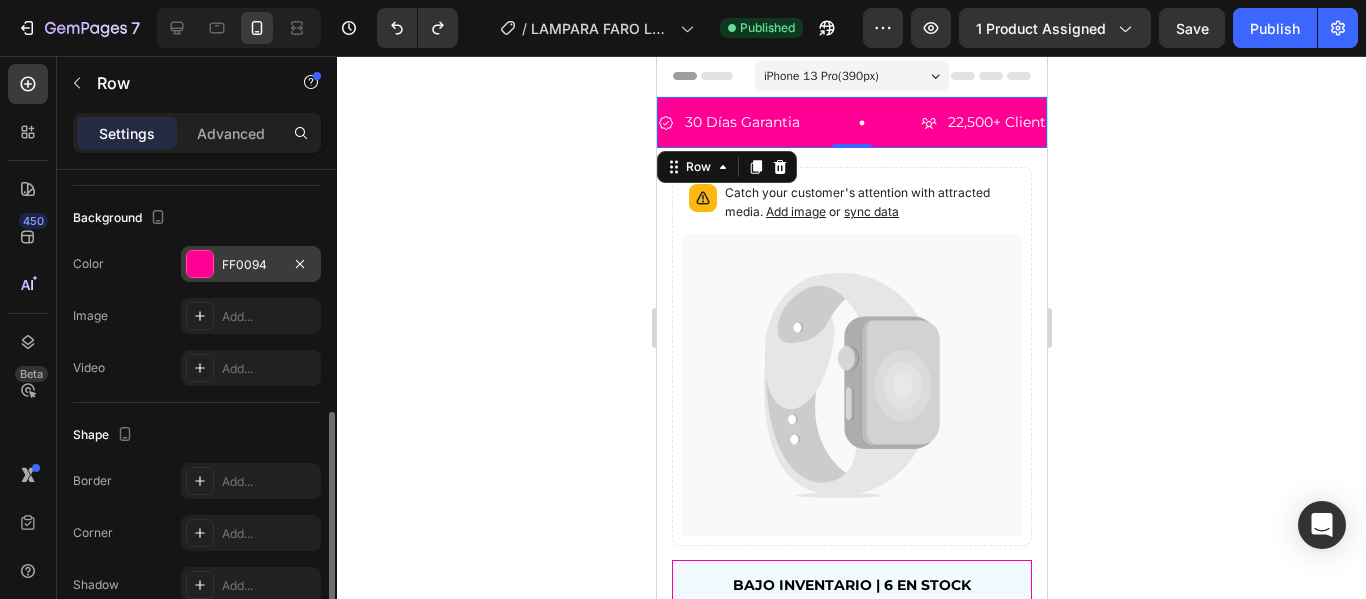 click at bounding box center (200, 264) 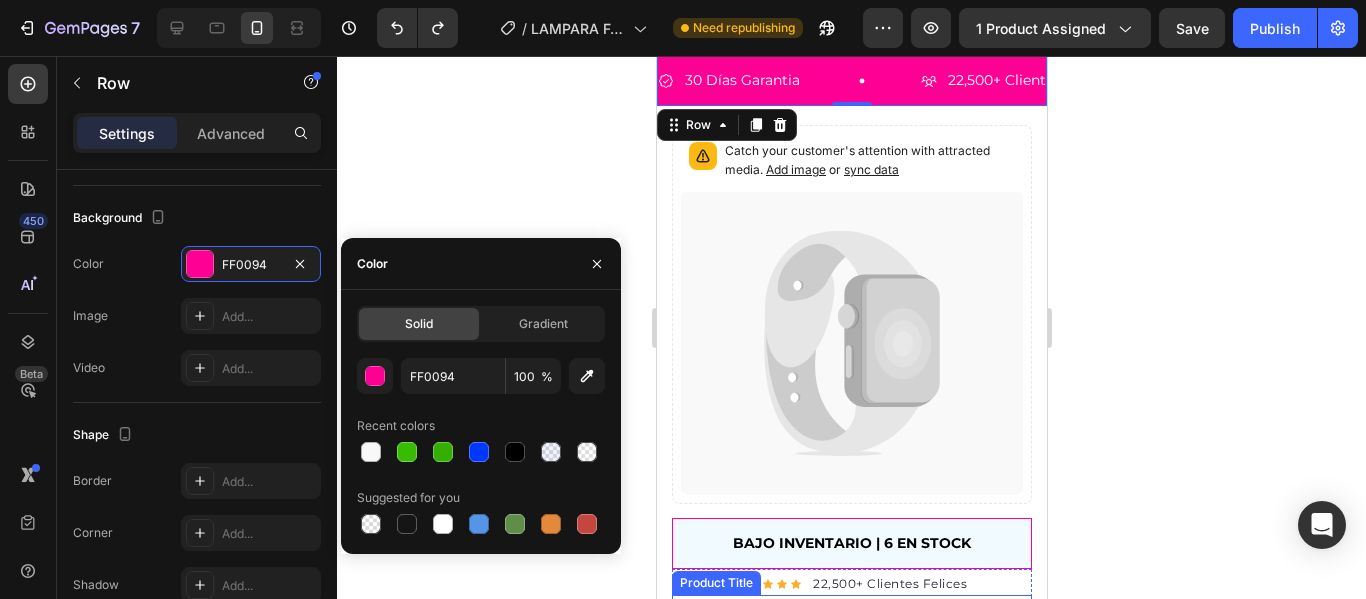 scroll, scrollTop: 0, scrollLeft: 0, axis: both 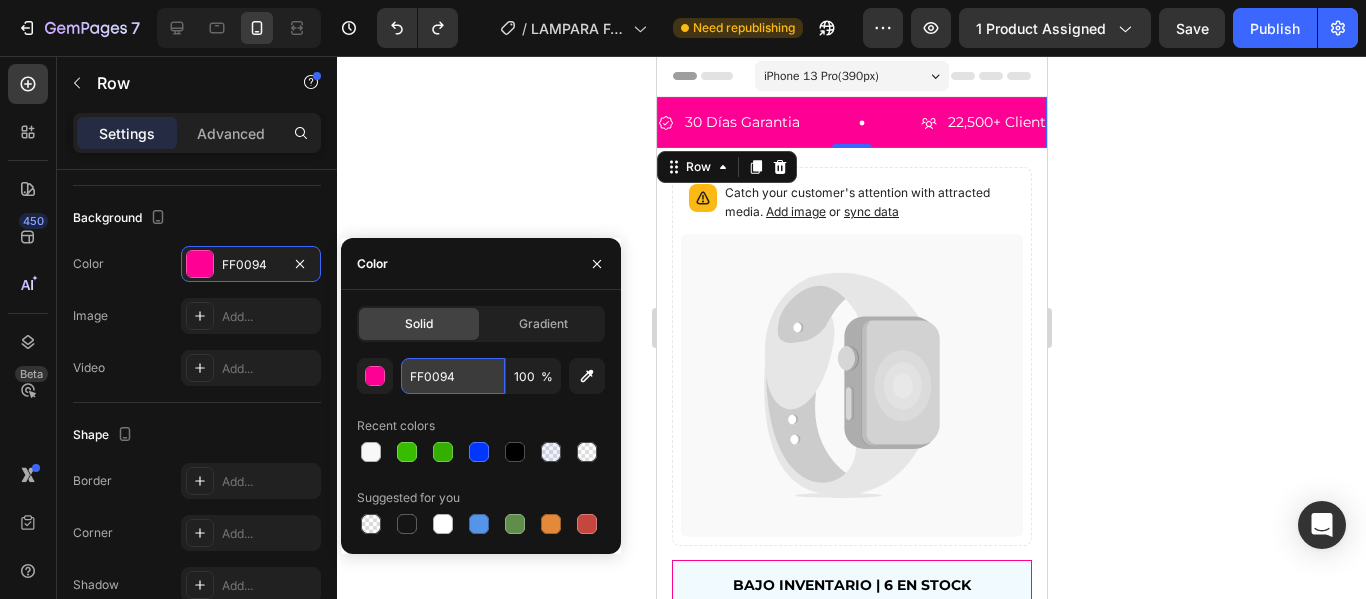 click on "FF0094" at bounding box center (453, 376) 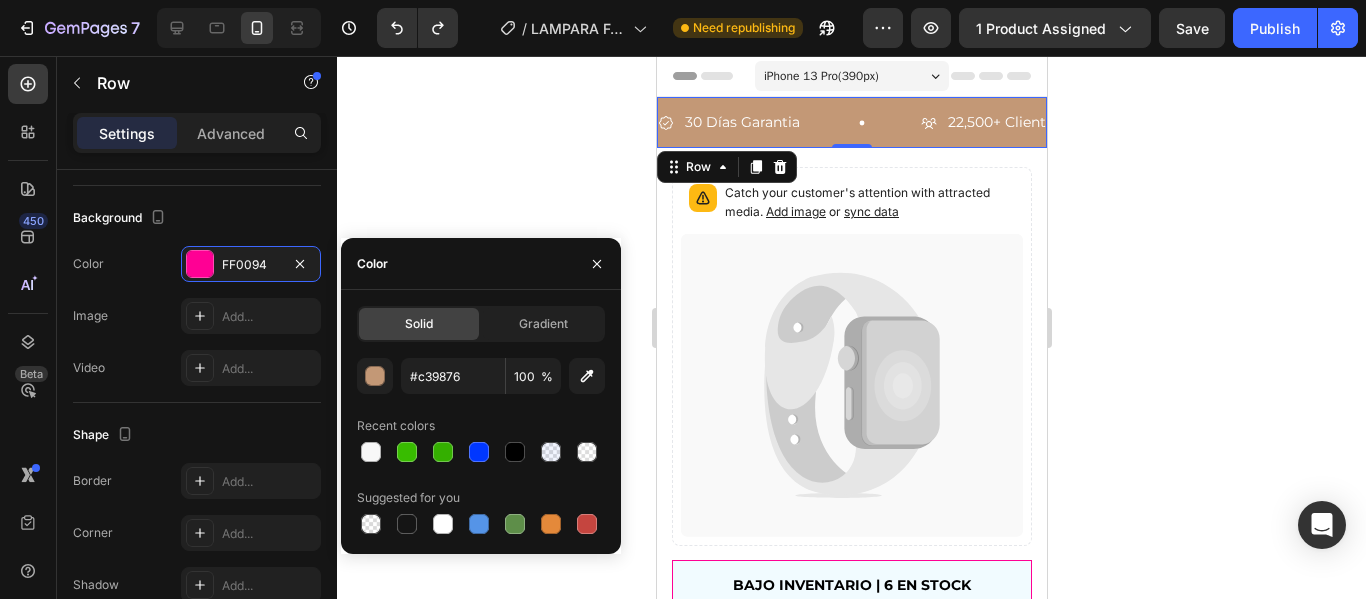 click 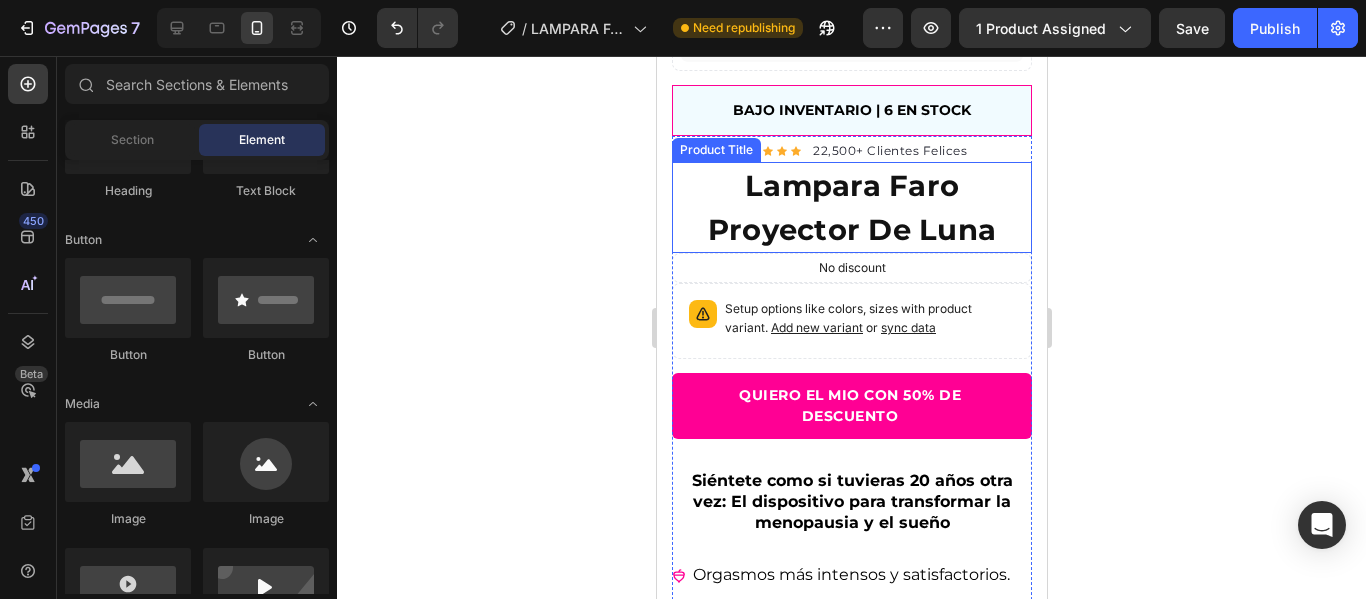 scroll, scrollTop: 400, scrollLeft: 0, axis: vertical 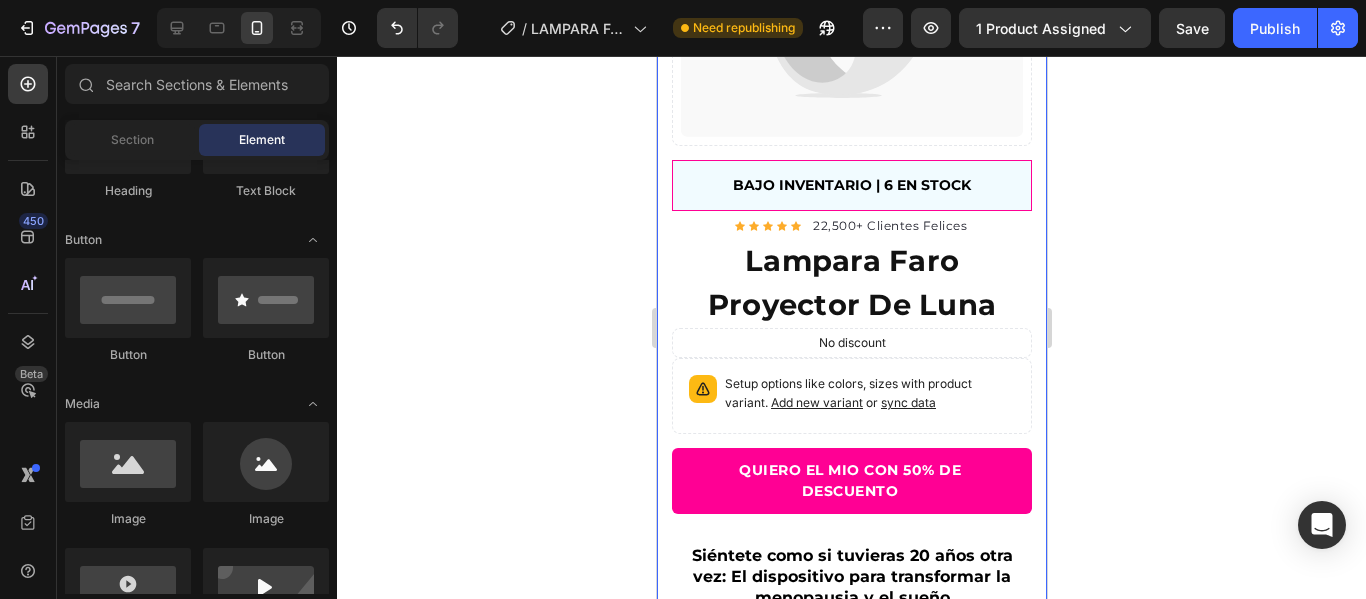 click on "BAJO INVENTARIO | 6 EN STOCK Text block Row" at bounding box center (851, 185) 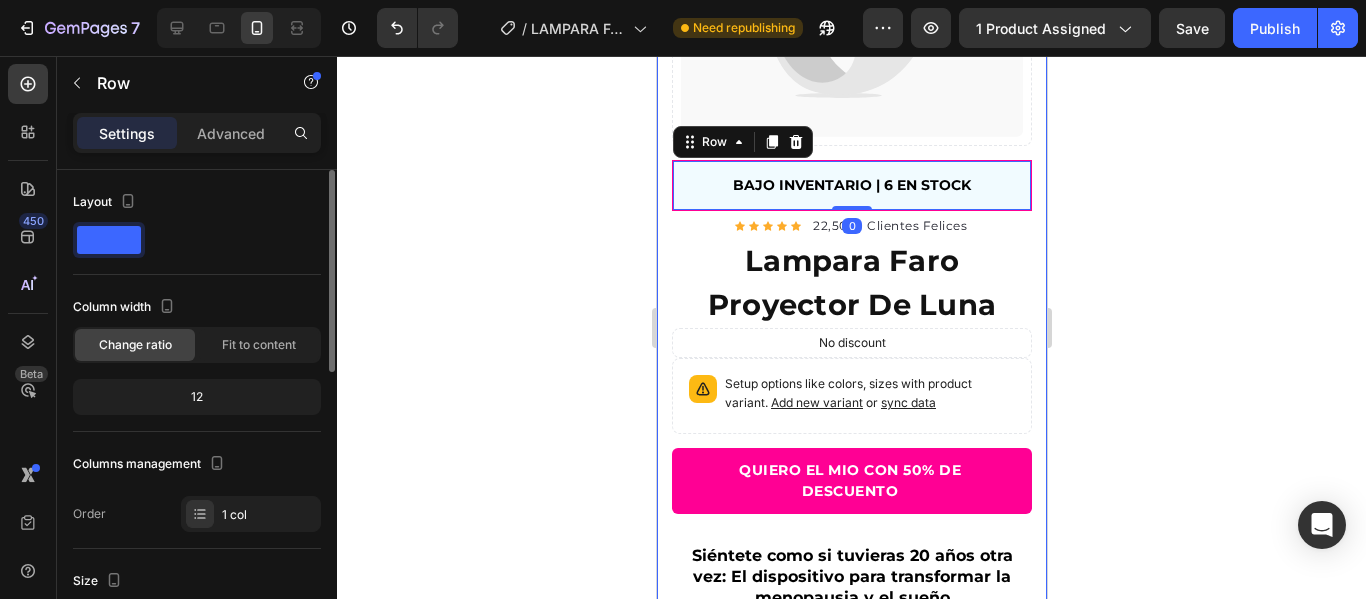 scroll, scrollTop: 400, scrollLeft: 0, axis: vertical 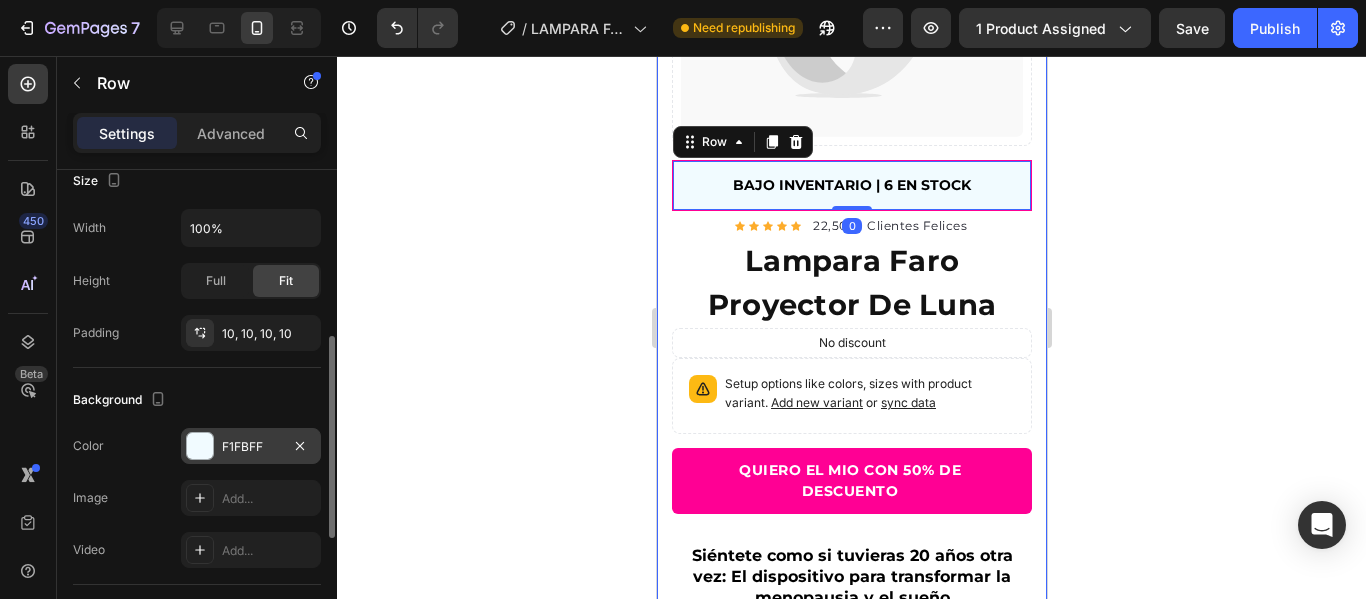 click on "F1FBFF" at bounding box center (251, 446) 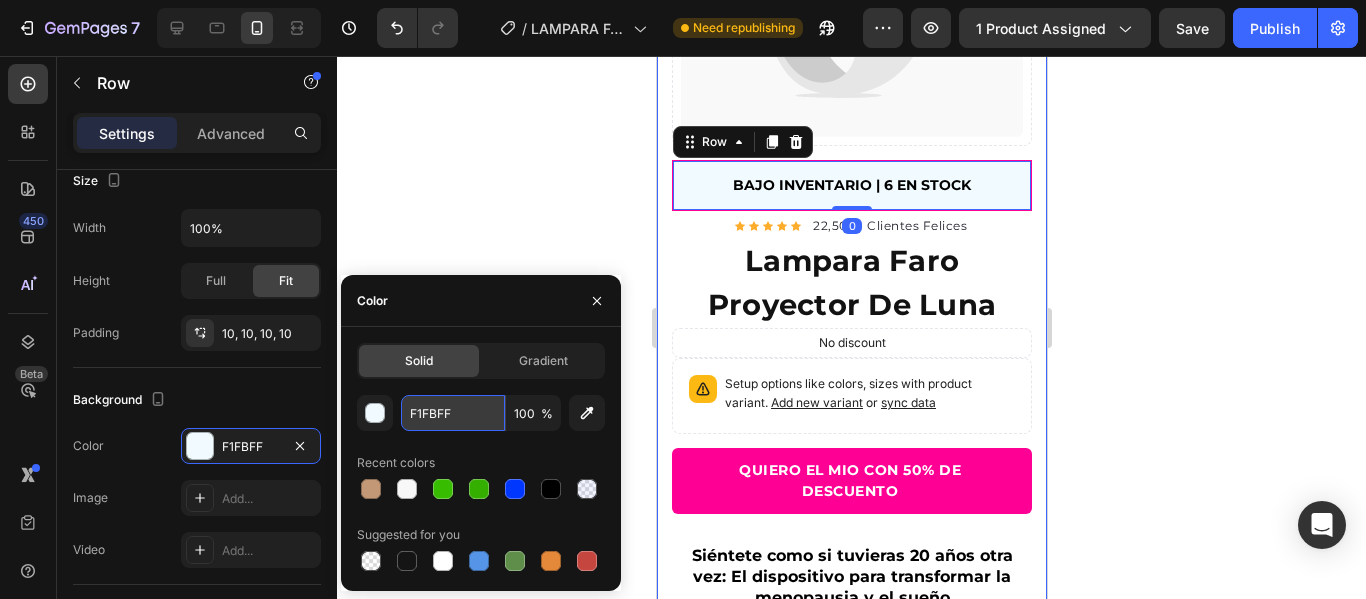 click on "F1FBFF" at bounding box center (453, 413) 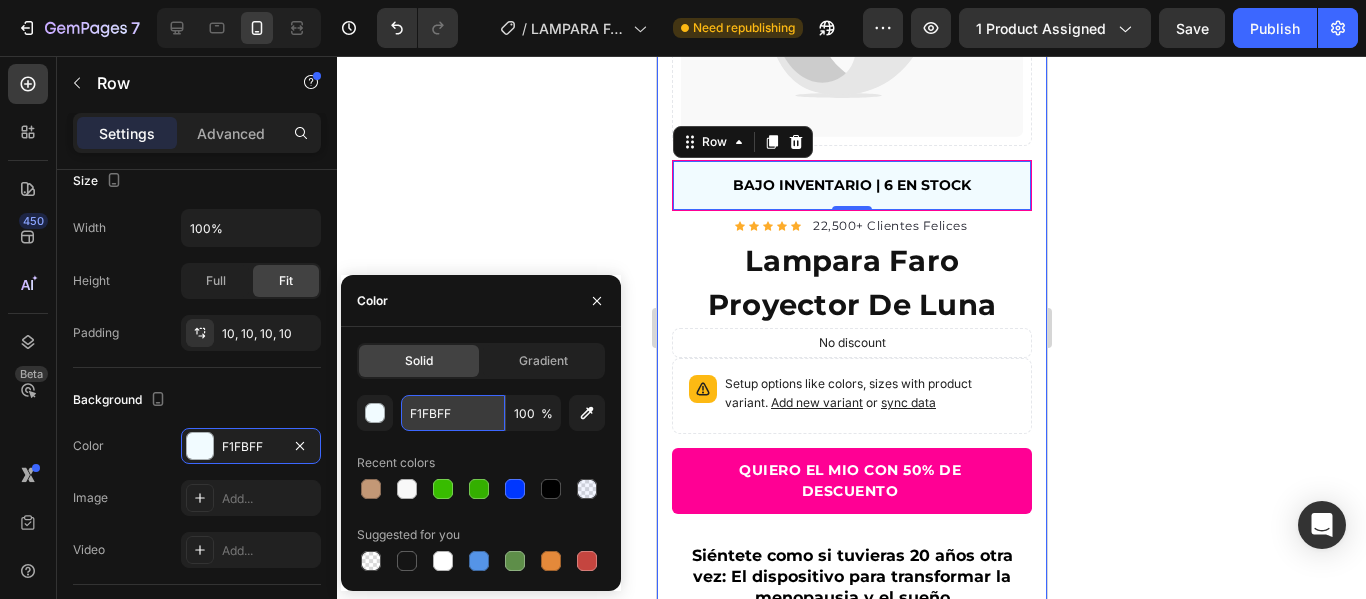 paste on "#c39876" 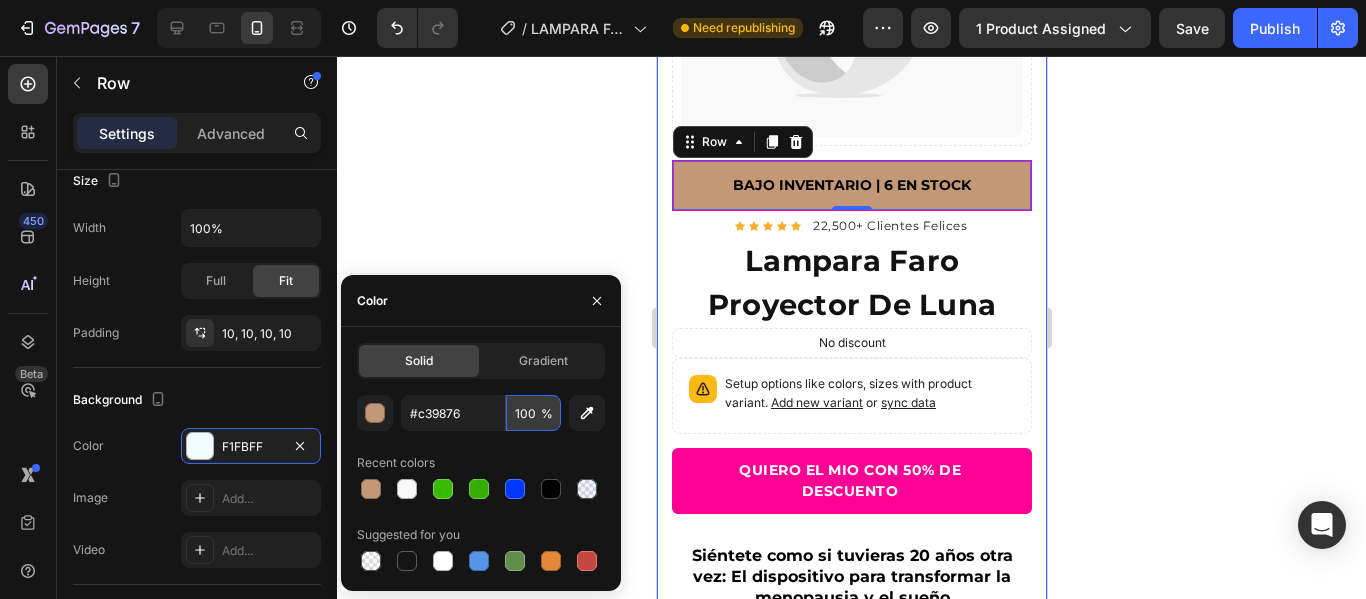 click on "100" at bounding box center [533, 413] 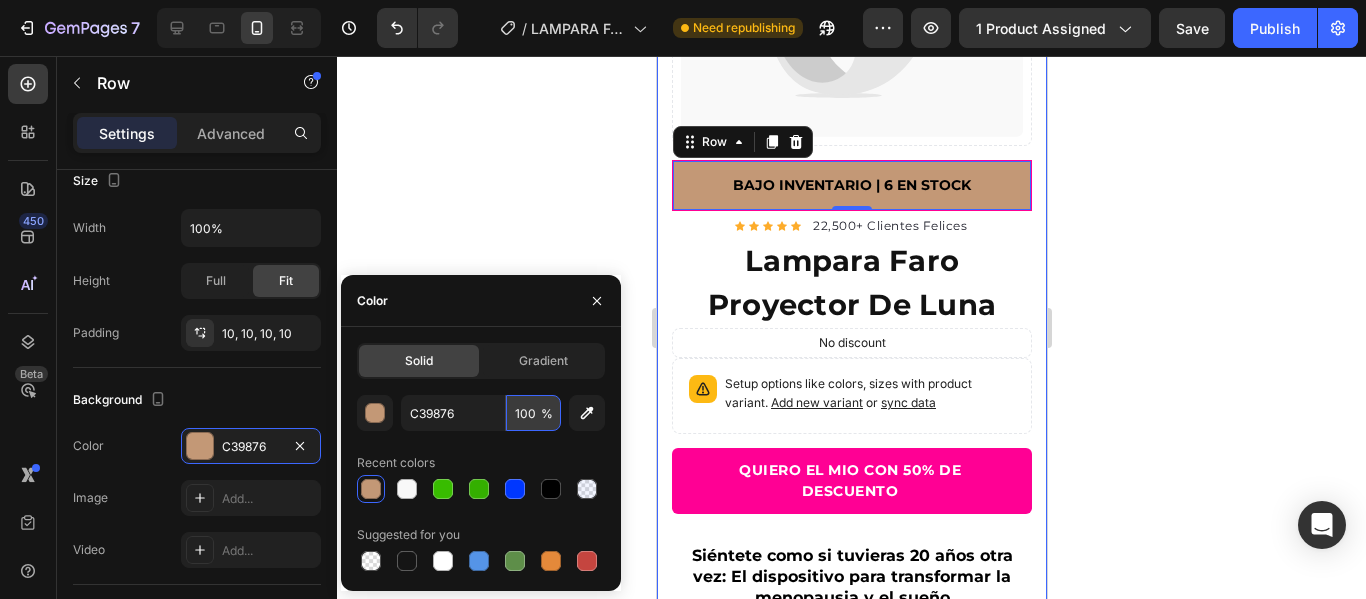 click on "100" at bounding box center [533, 413] 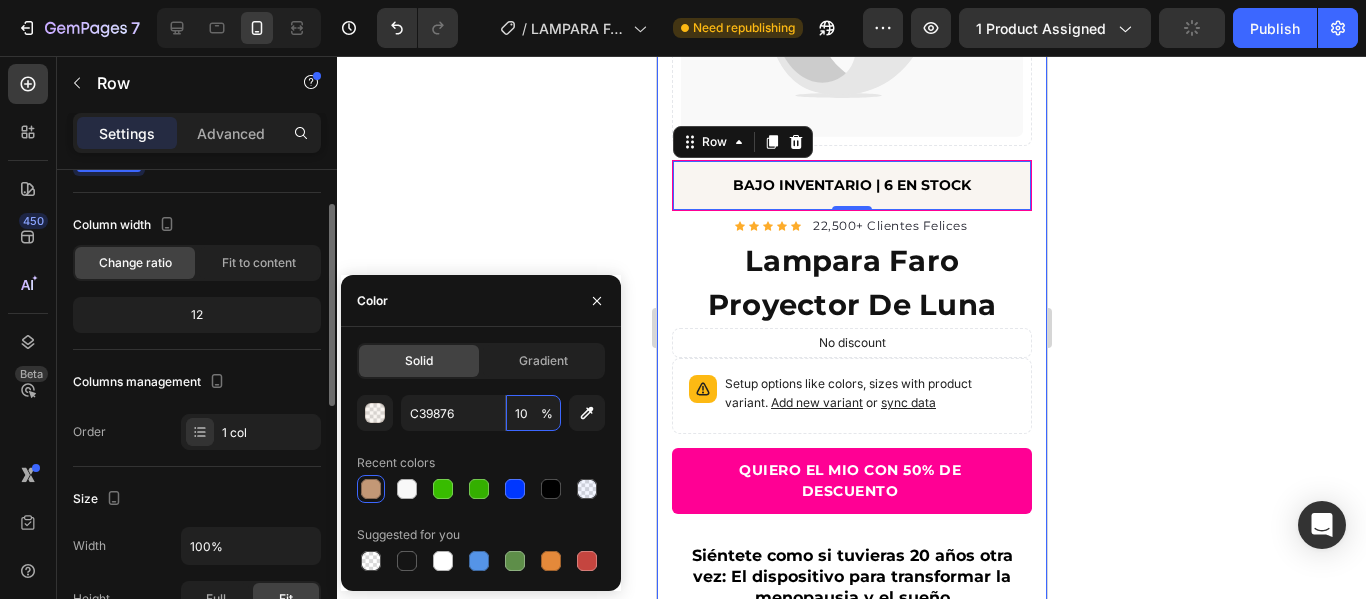 scroll, scrollTop: 0, scrollLeft: 0, axis: both 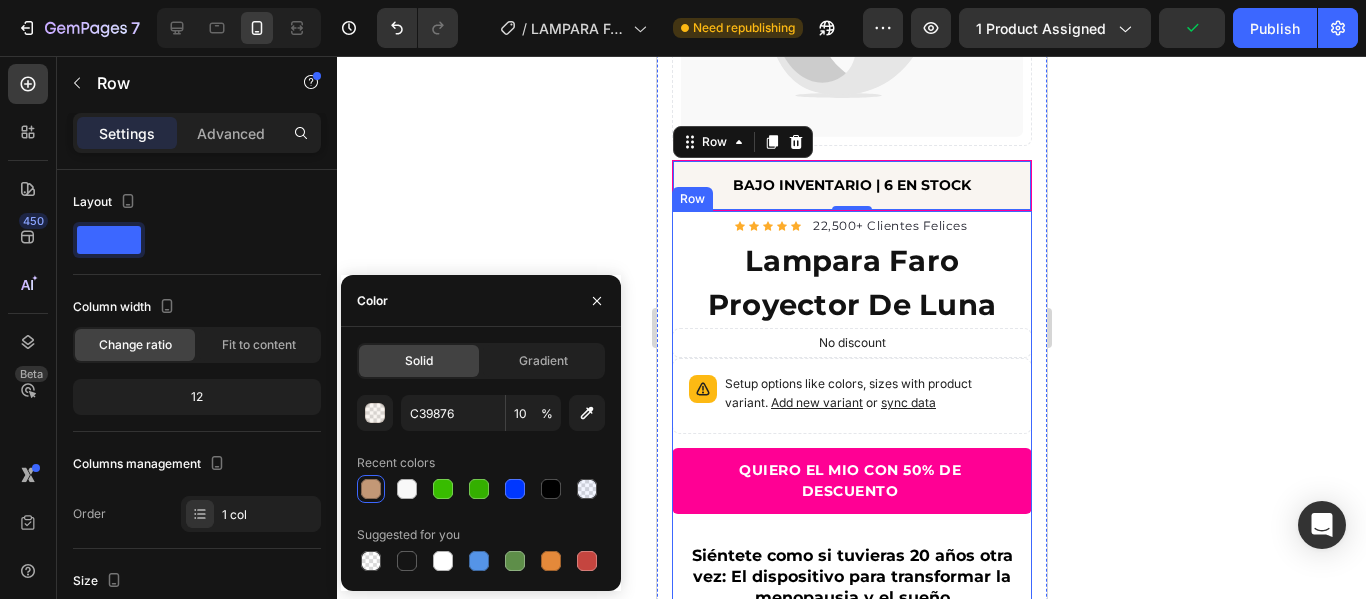 click on "BAJO INVENTARIO | 6 EN STOCK Text block Row   0" at bounding box center [851, 185] 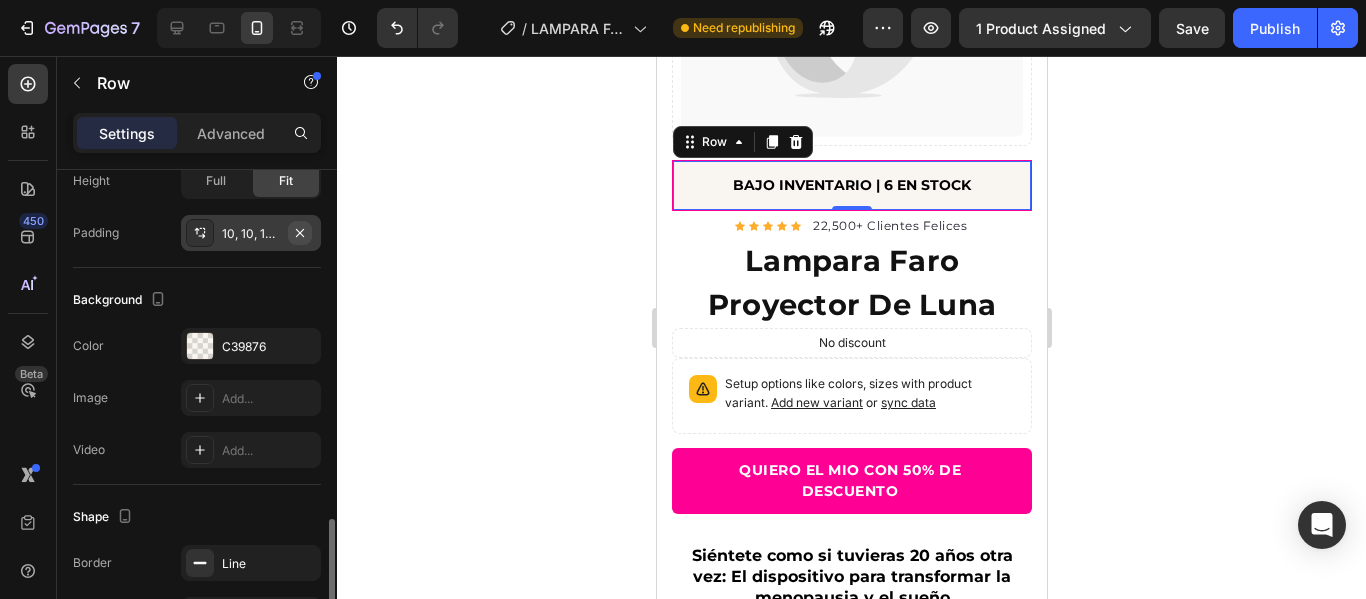 scroll, scrollTop: 600, scrollLeft: 0, axis: vertical 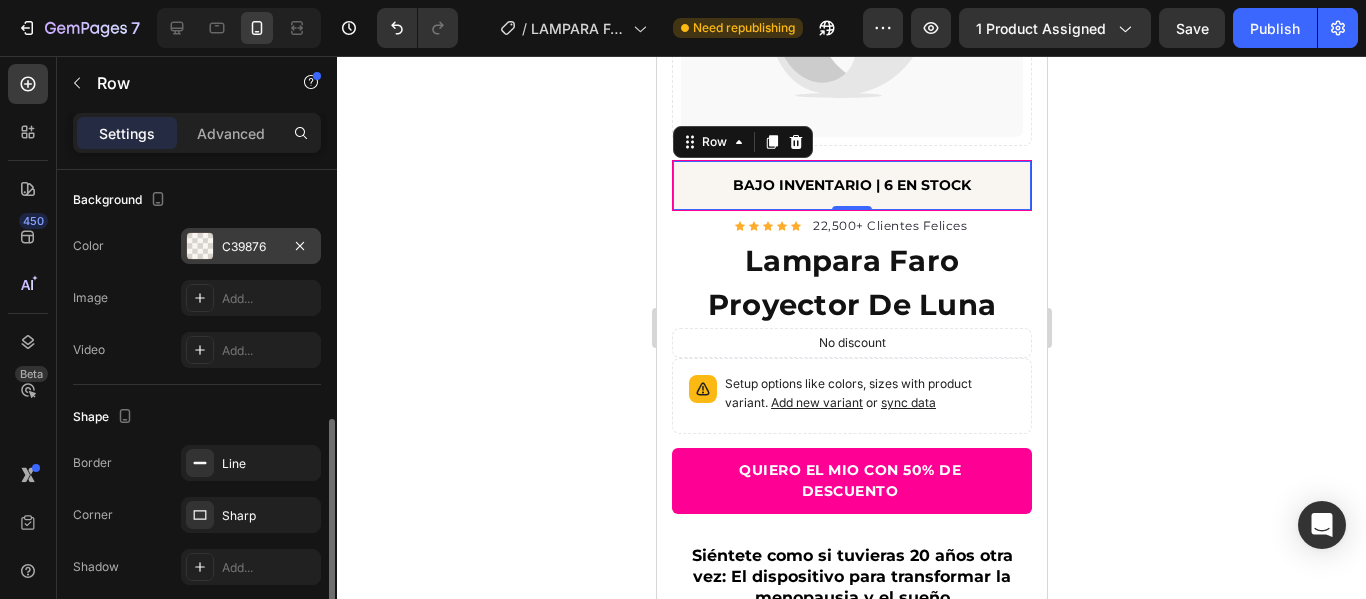 click on "C39876" at bounding box center (251, 247) 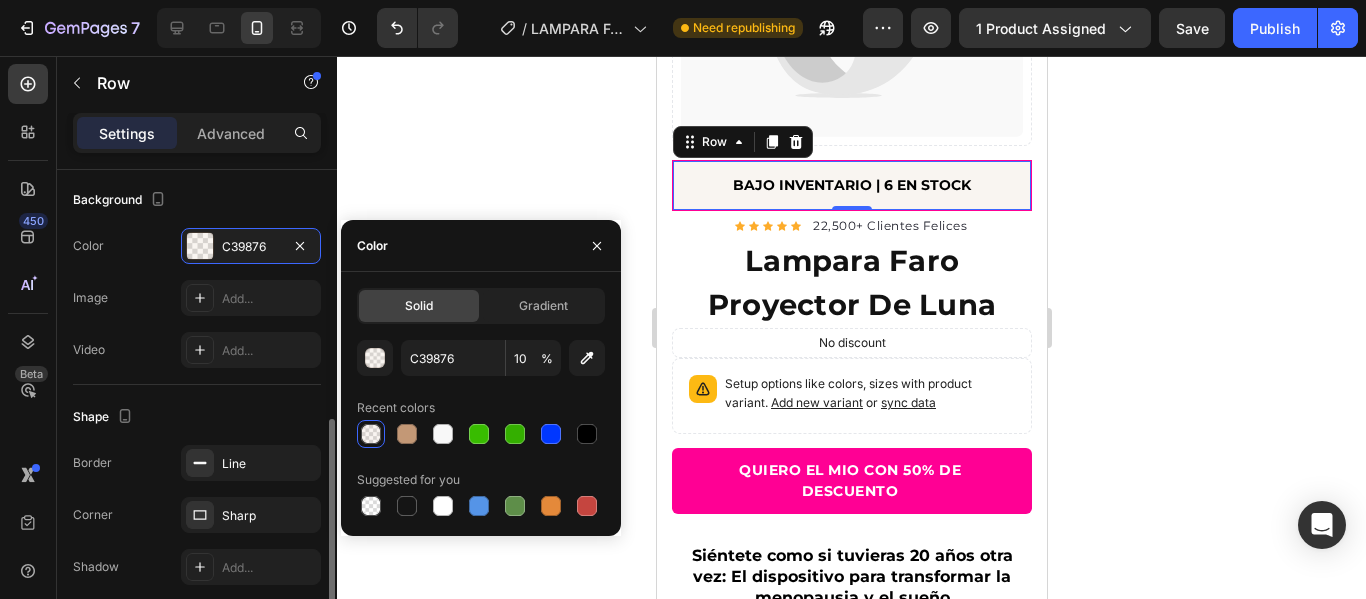 click on "Shape" at bounding box center (197, 417) 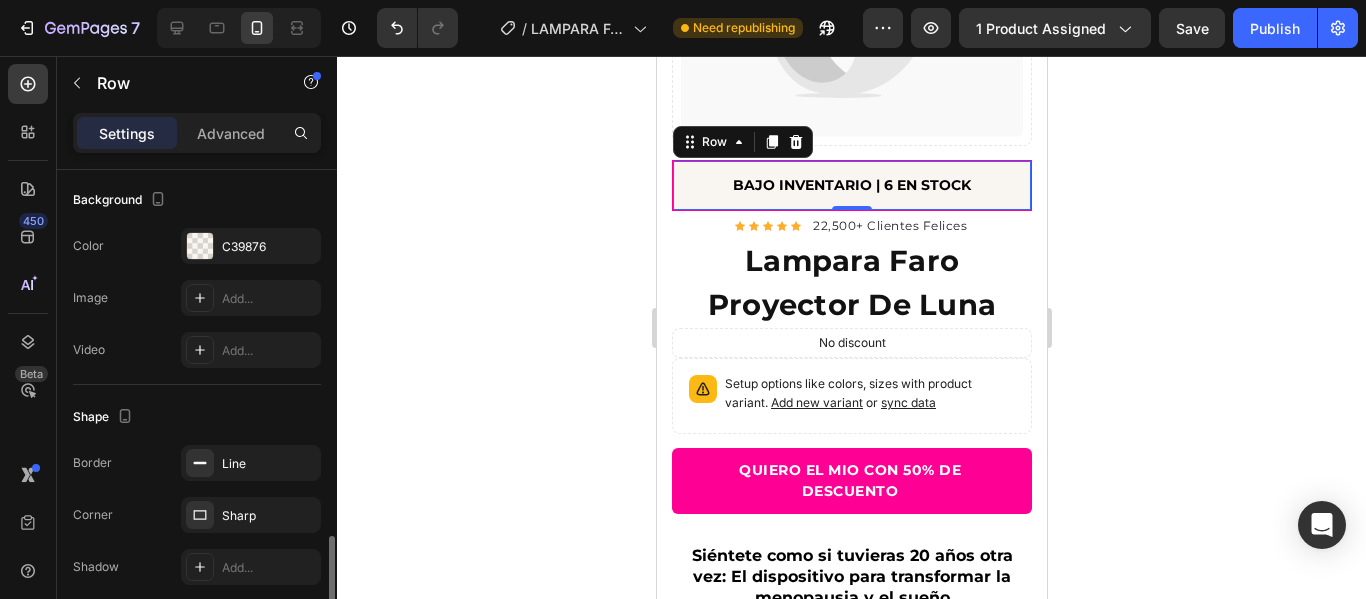 scroll, scrollTop: 682, scrollLeft: 0, axis: vertical 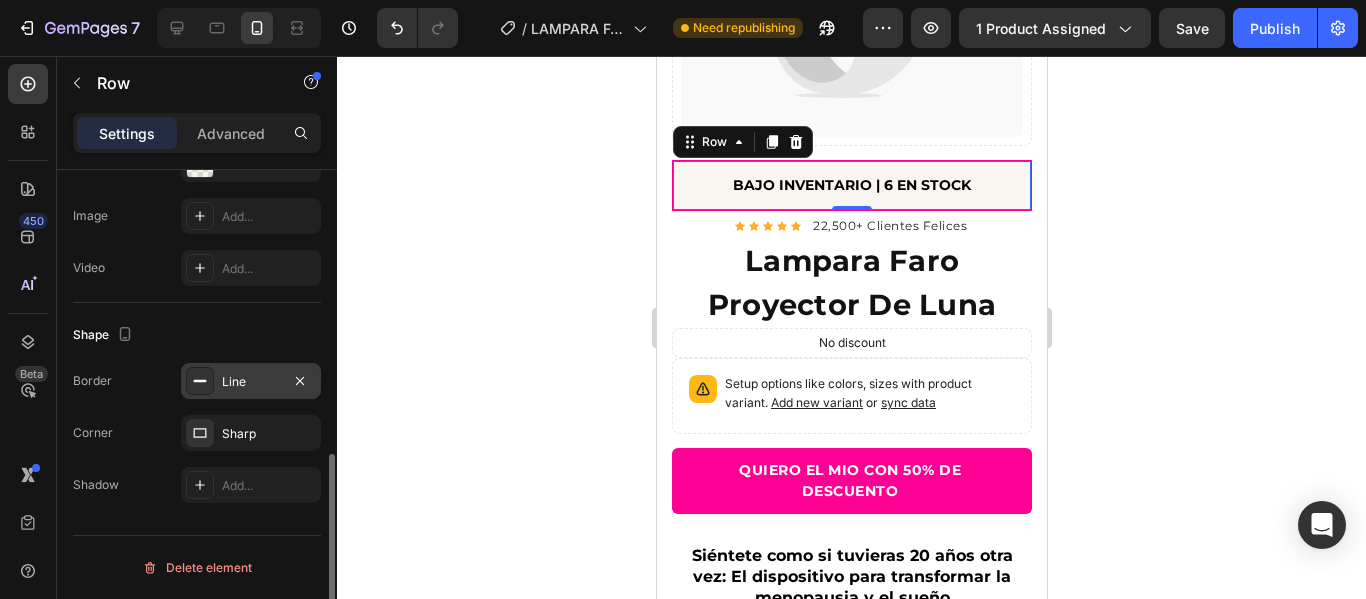 click on "Line" at bounding box center [251, 382] 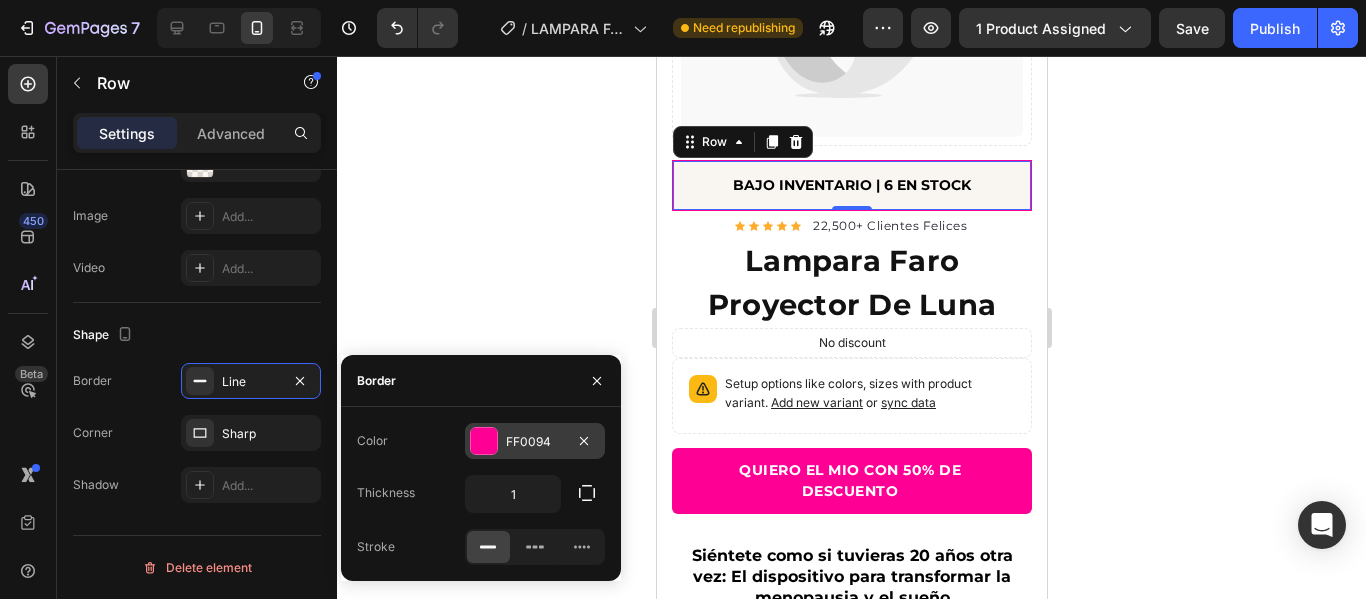 click on "FF0094" at bounding box center [535, 442] 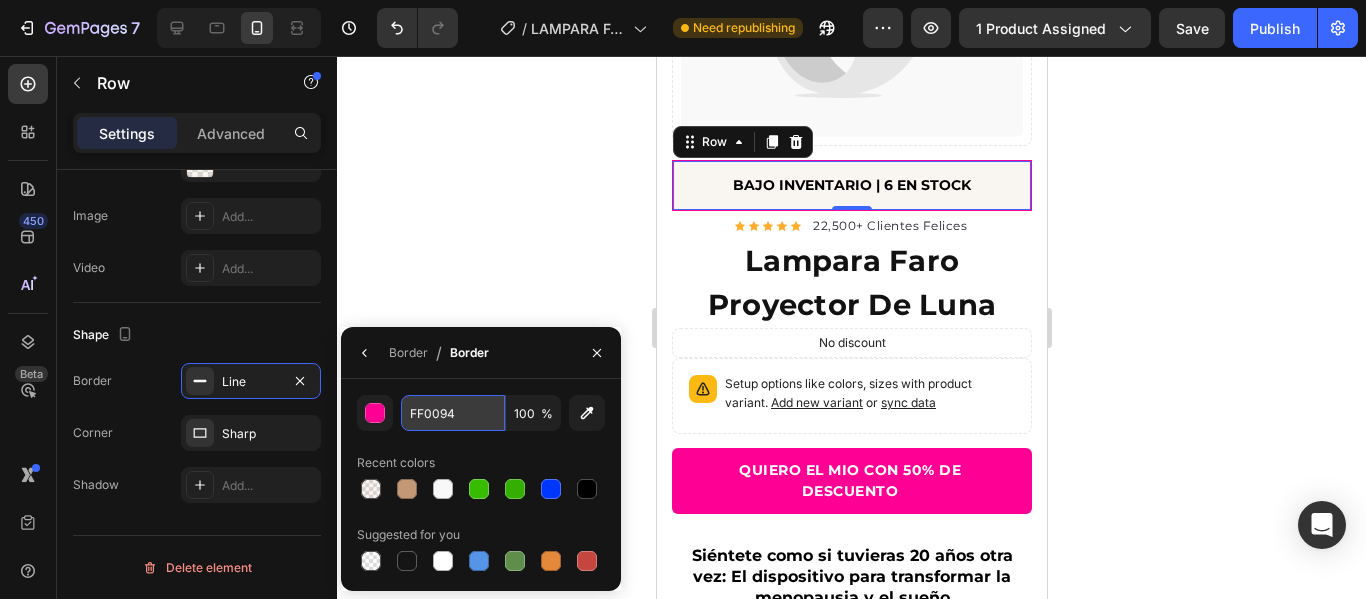 click on "FF0094" at bounding box center (0, 0) 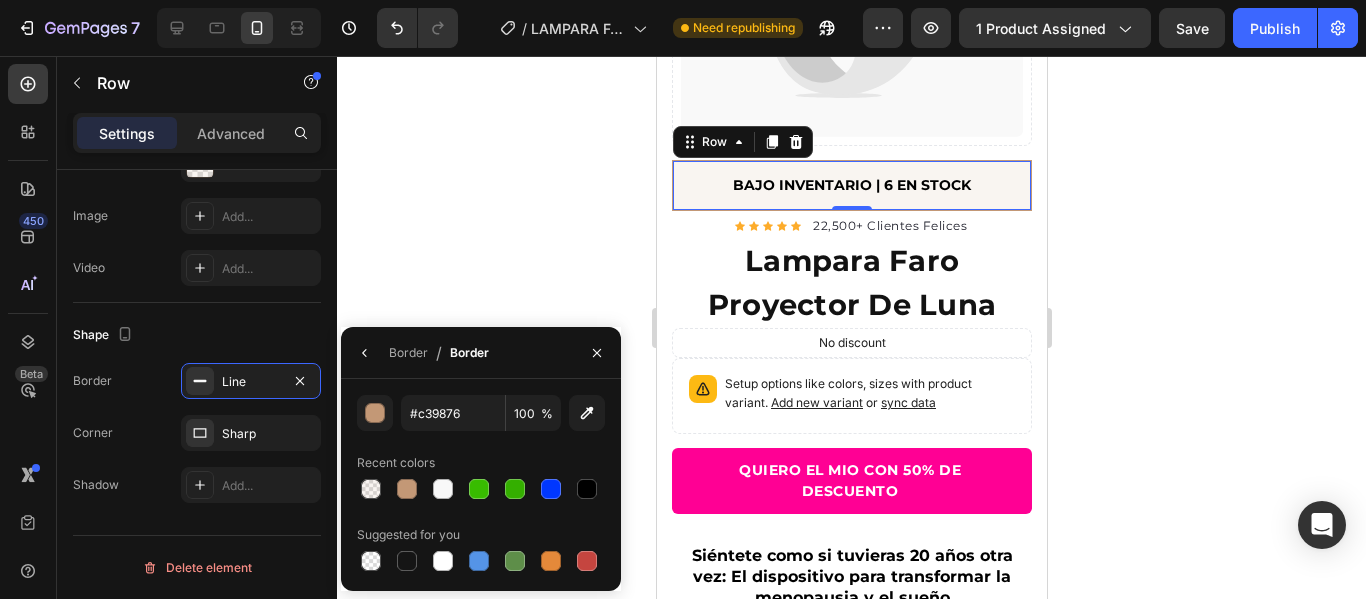 click 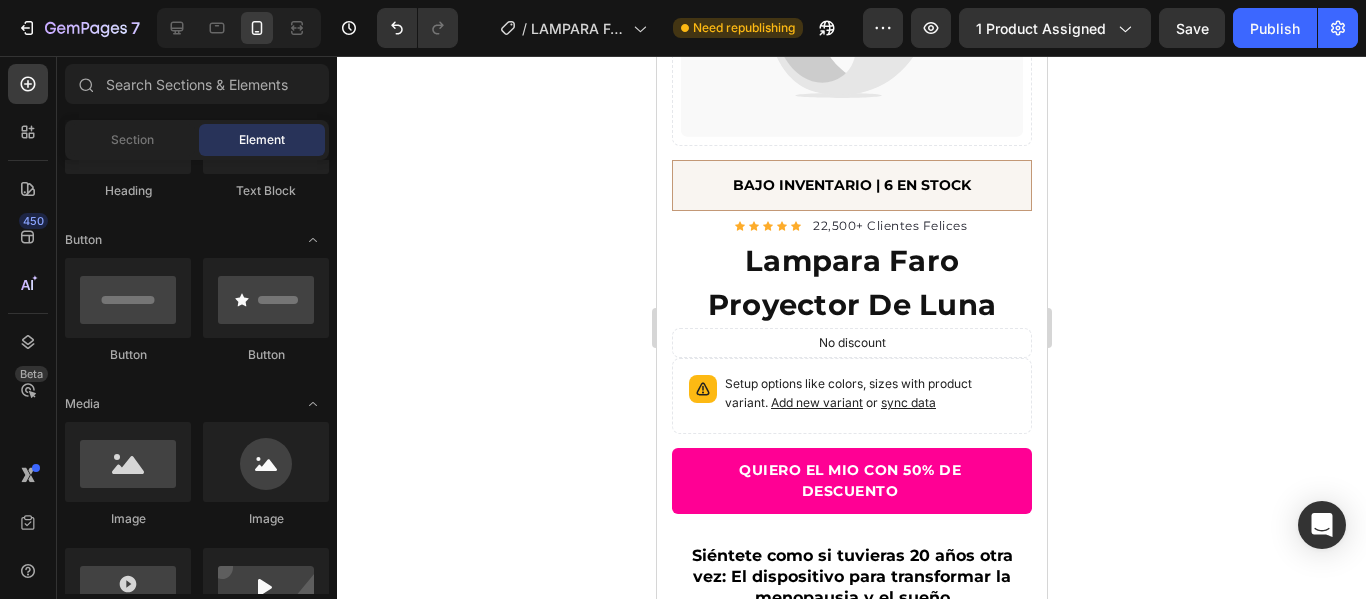 click 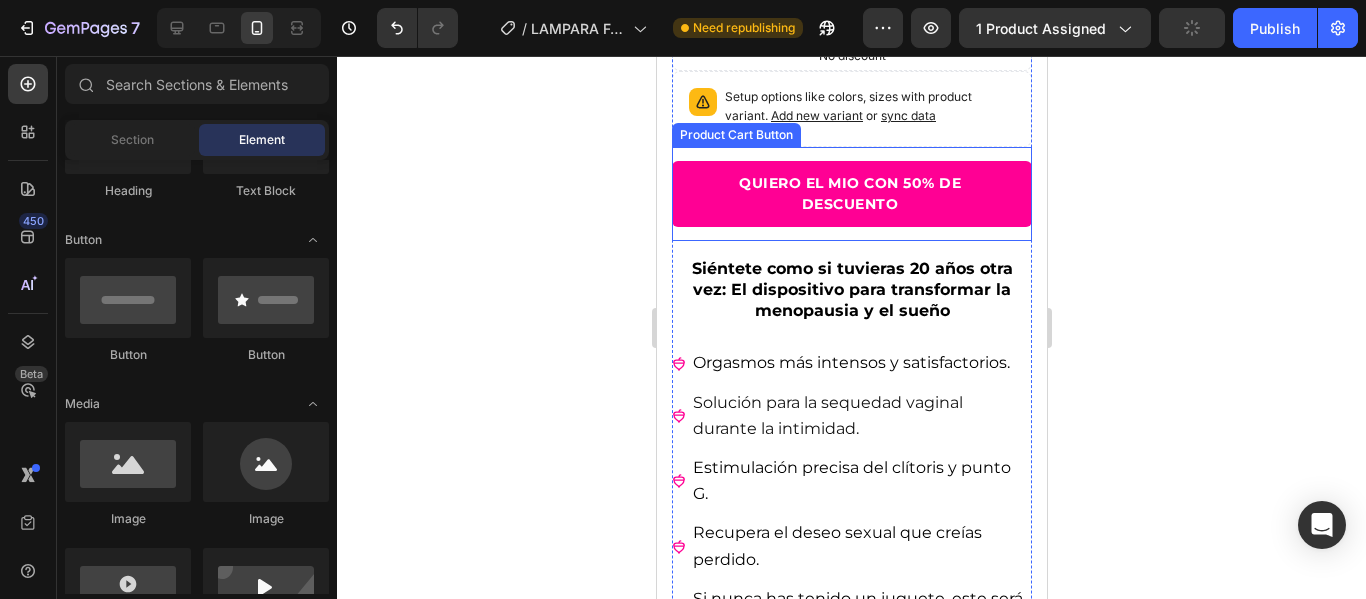 scroll, scrollTop: 700, scrollLeft: 0, axis: vertical 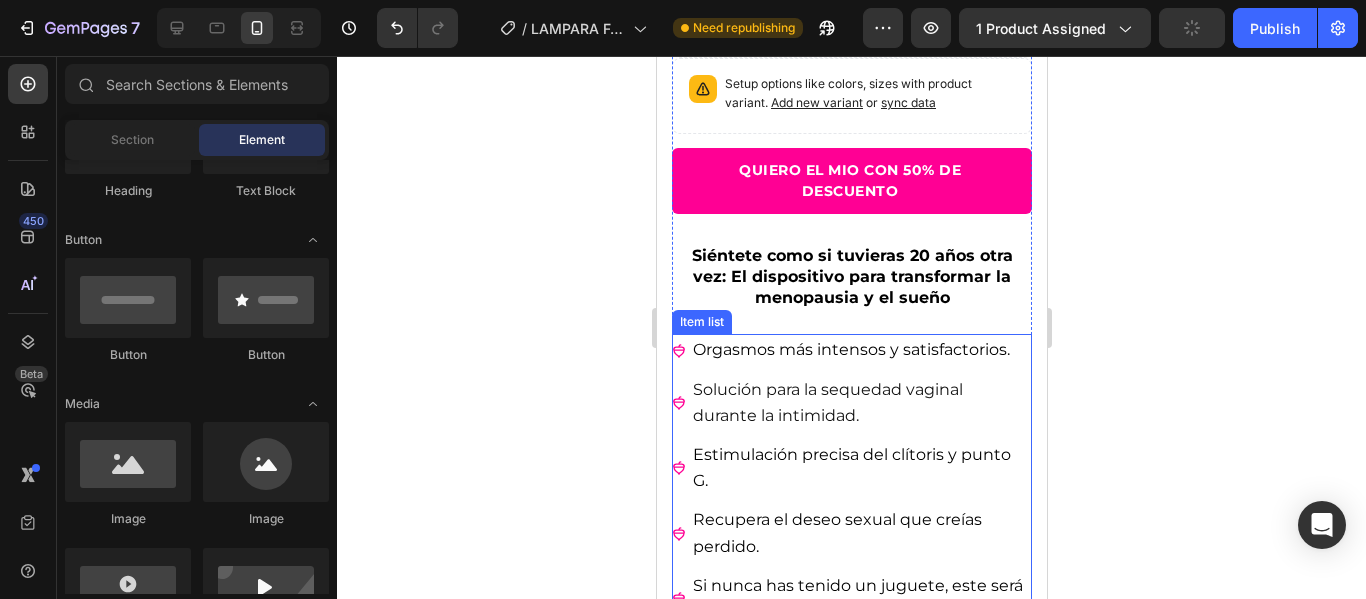 click on "Orgasmos más intensos y satisfactorios." at bounding box center [860, 350] 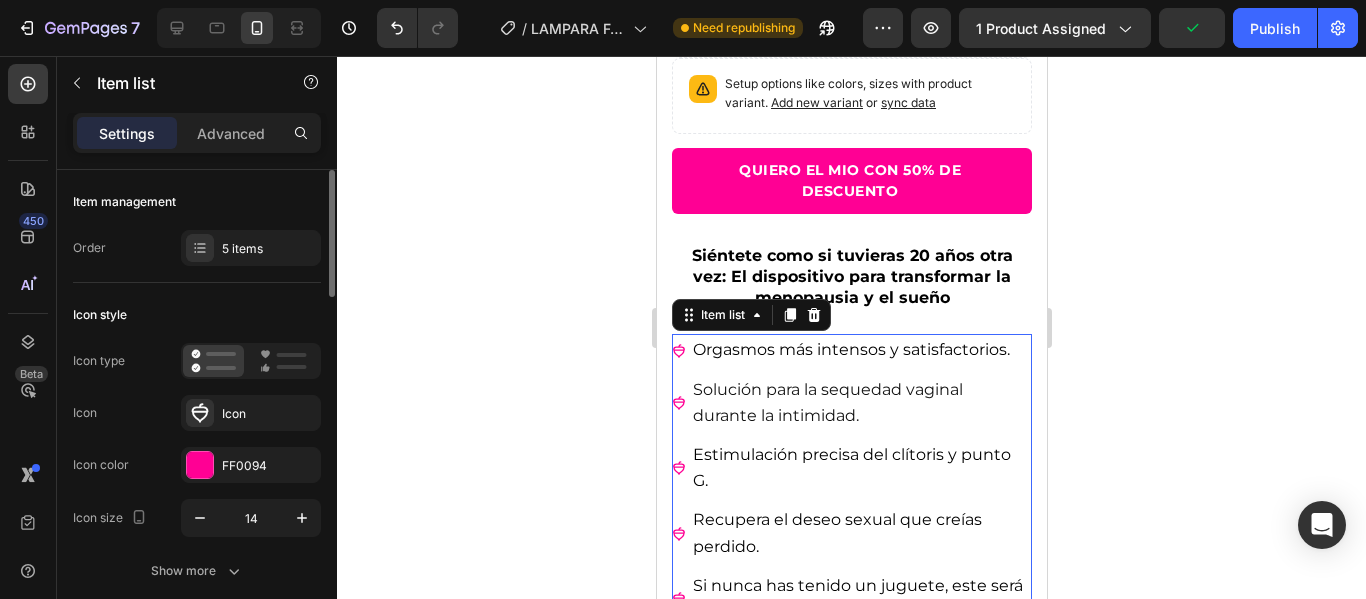 click on "Icon color FF0094" at bounding box center [197, 465] 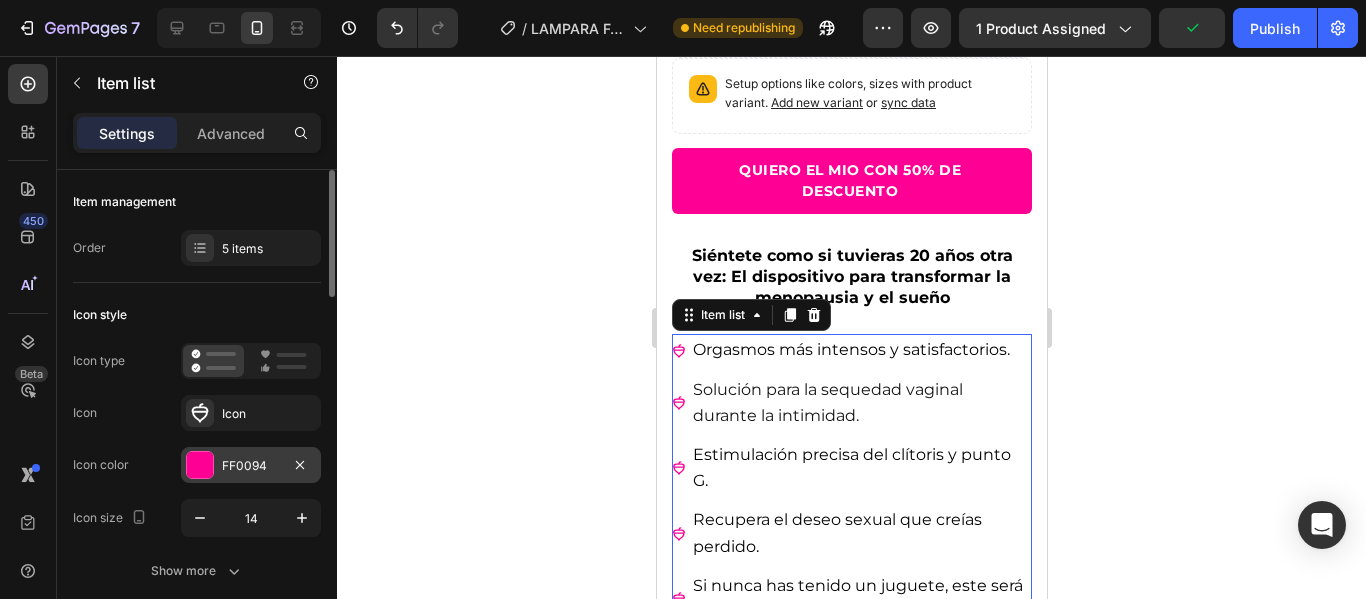 click on "FF0094" at bounding box center (251, 465) 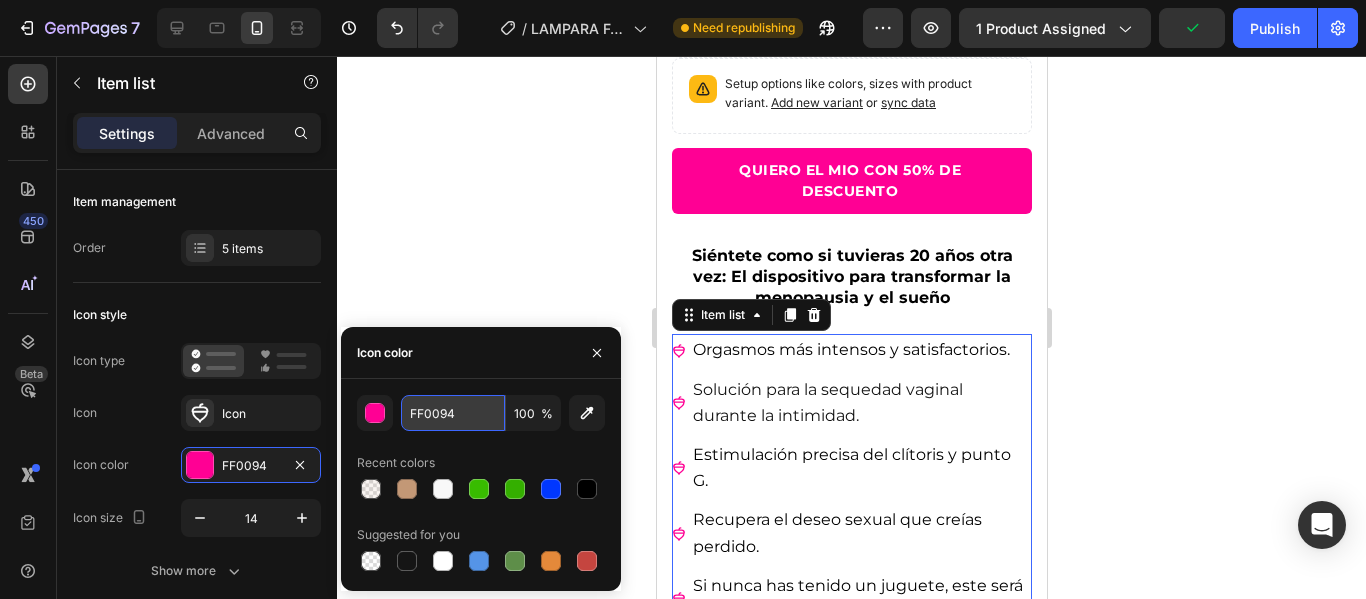 click on "FF0094" at bounding box center [453, 413] 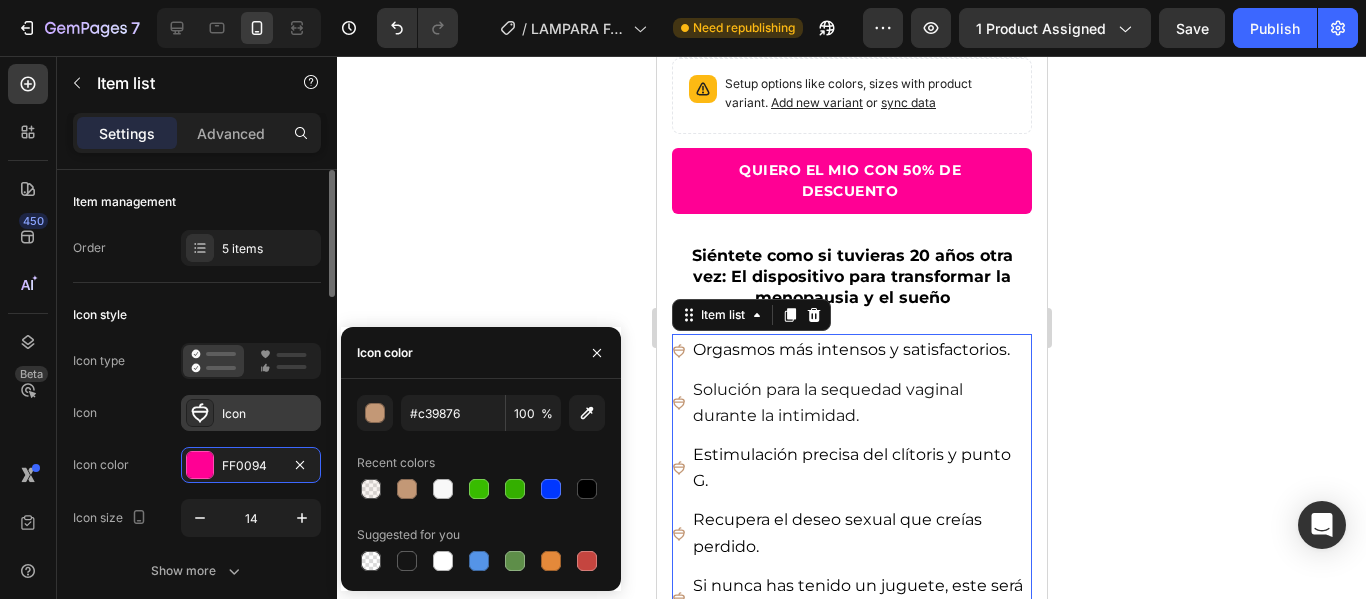 click 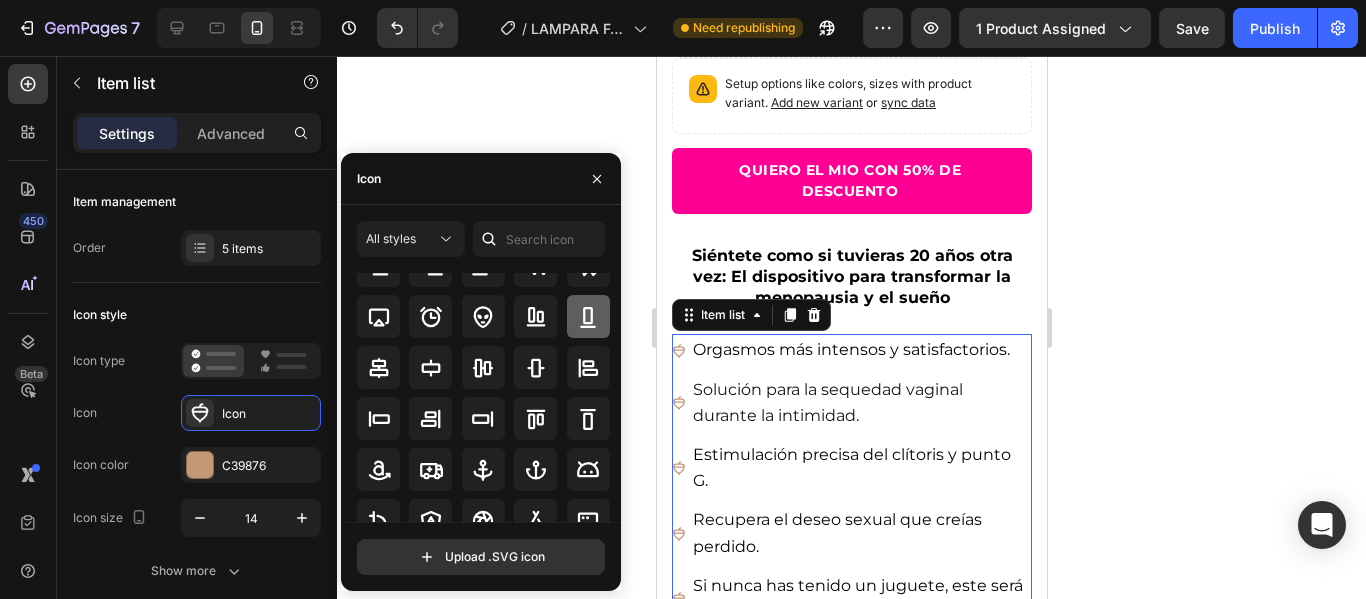 scroll, scrollTop: 0, scrollLeft: 0, axis: both 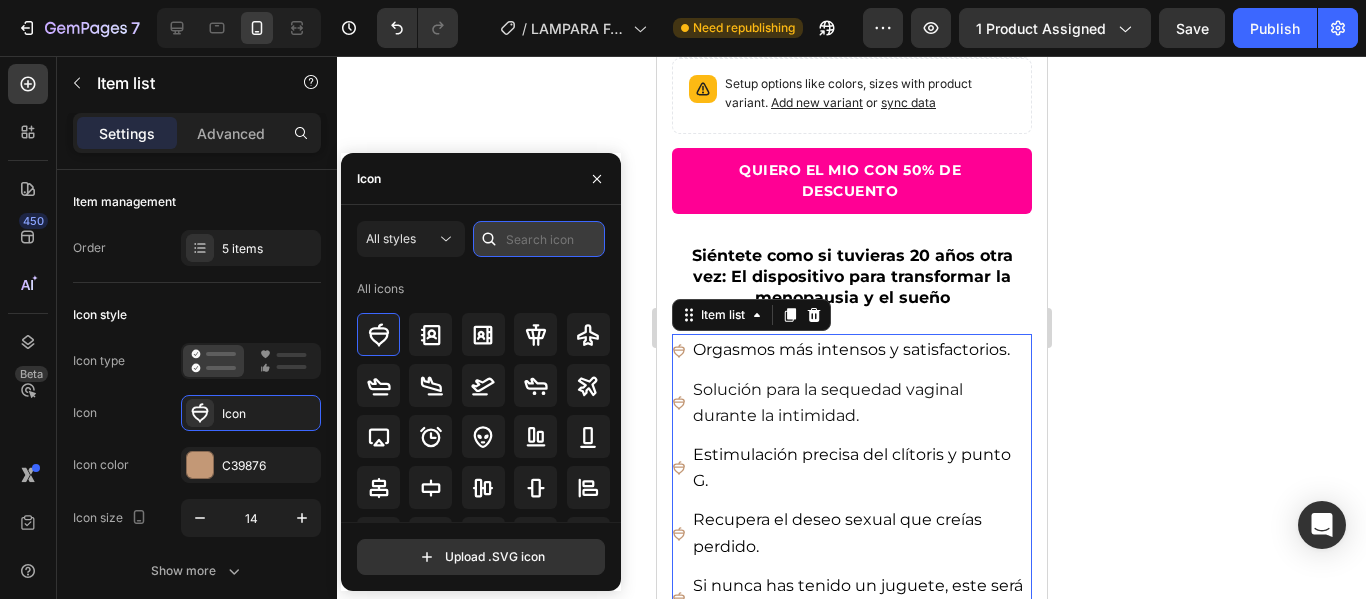 click at bounding box center [539, 239] 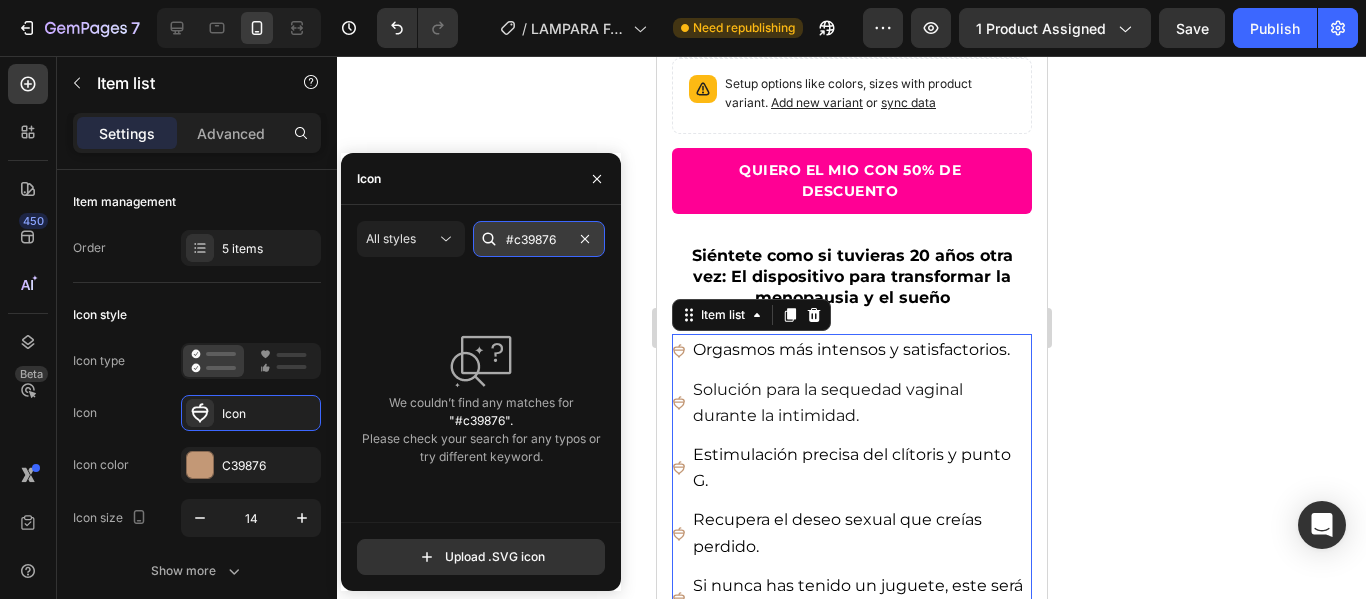 paste on "moon" 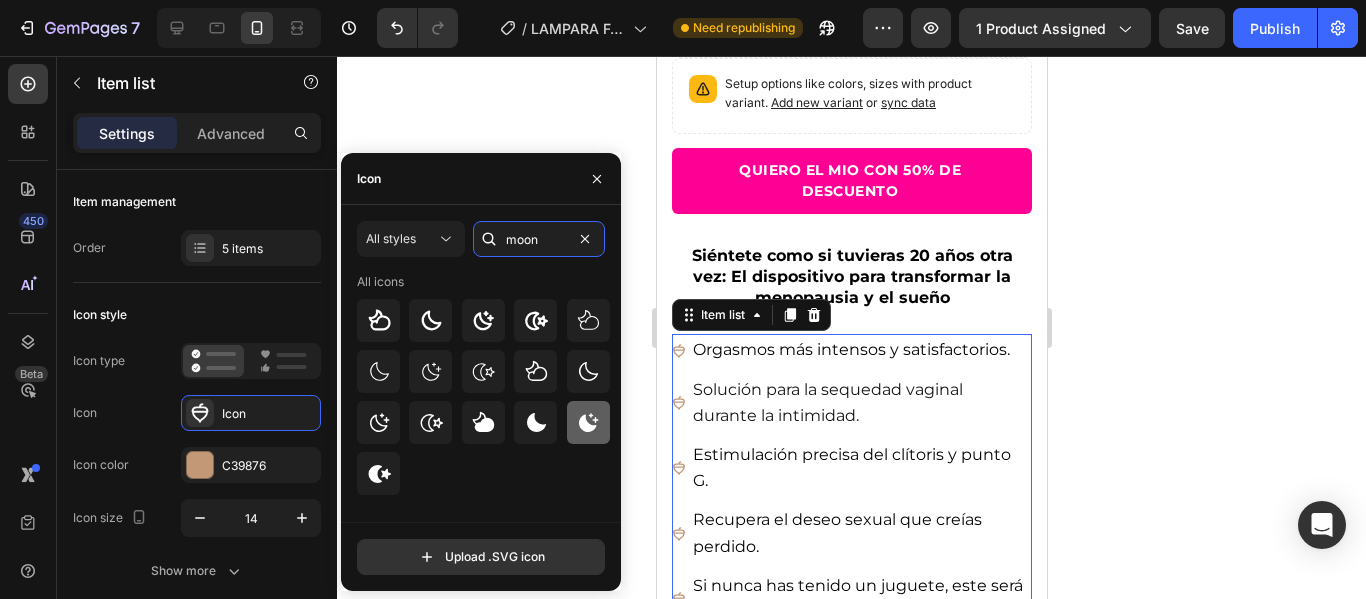 type on "moon" 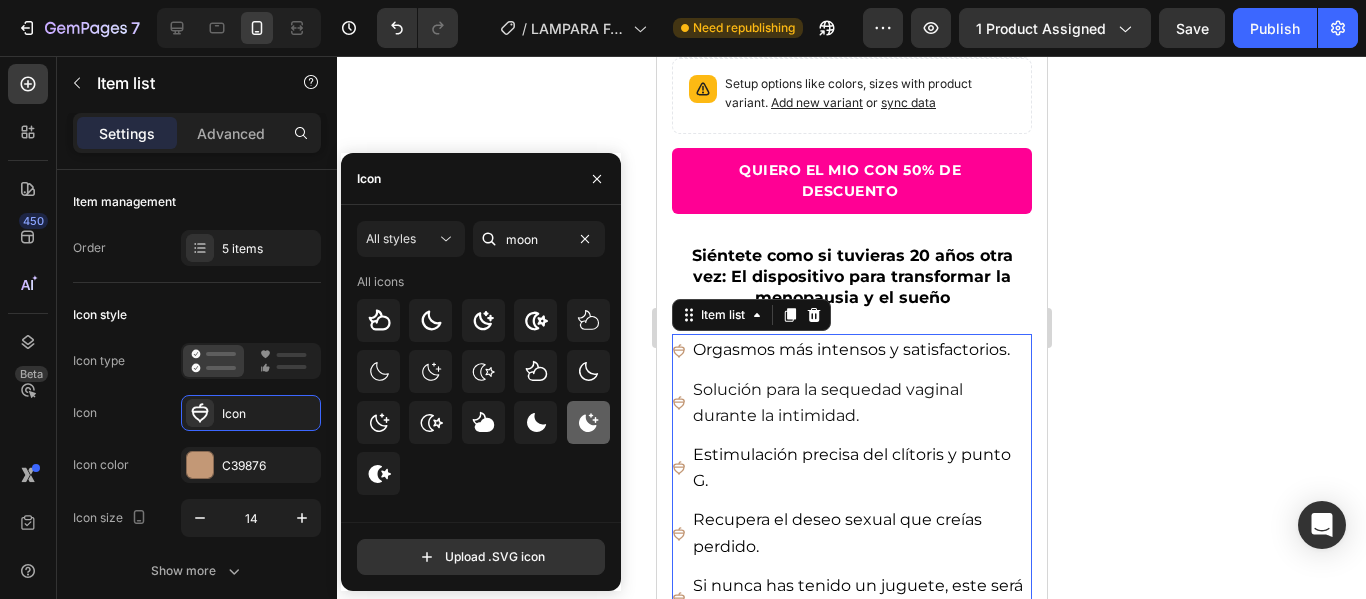 click 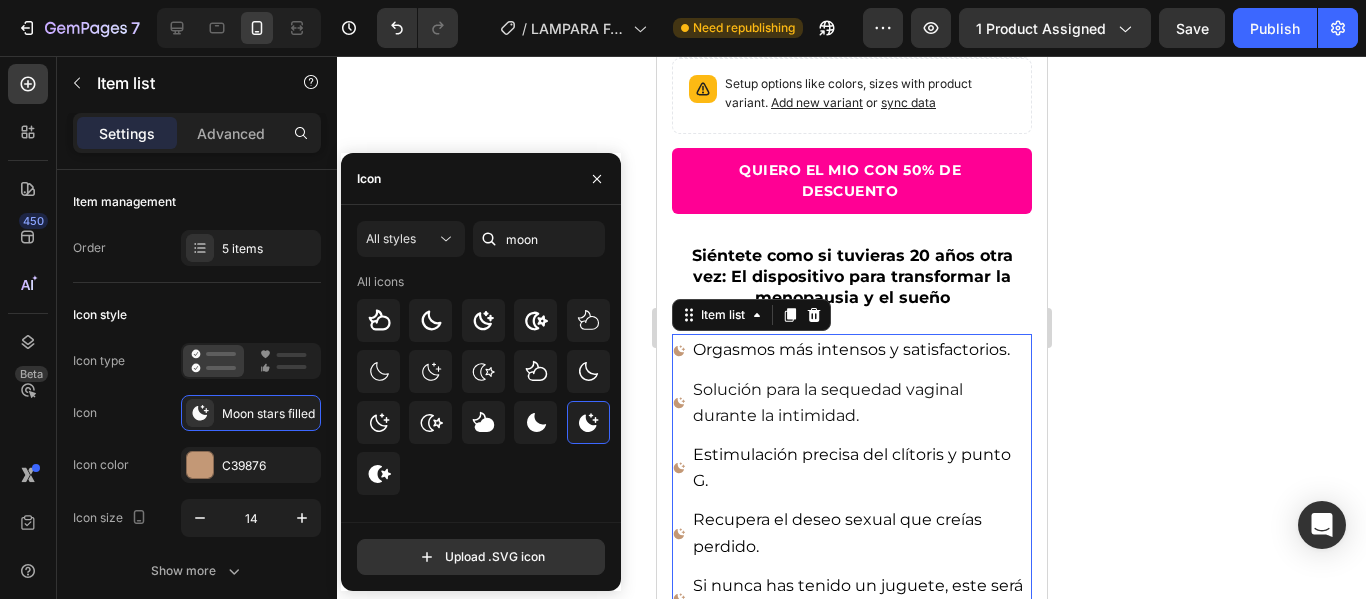 click 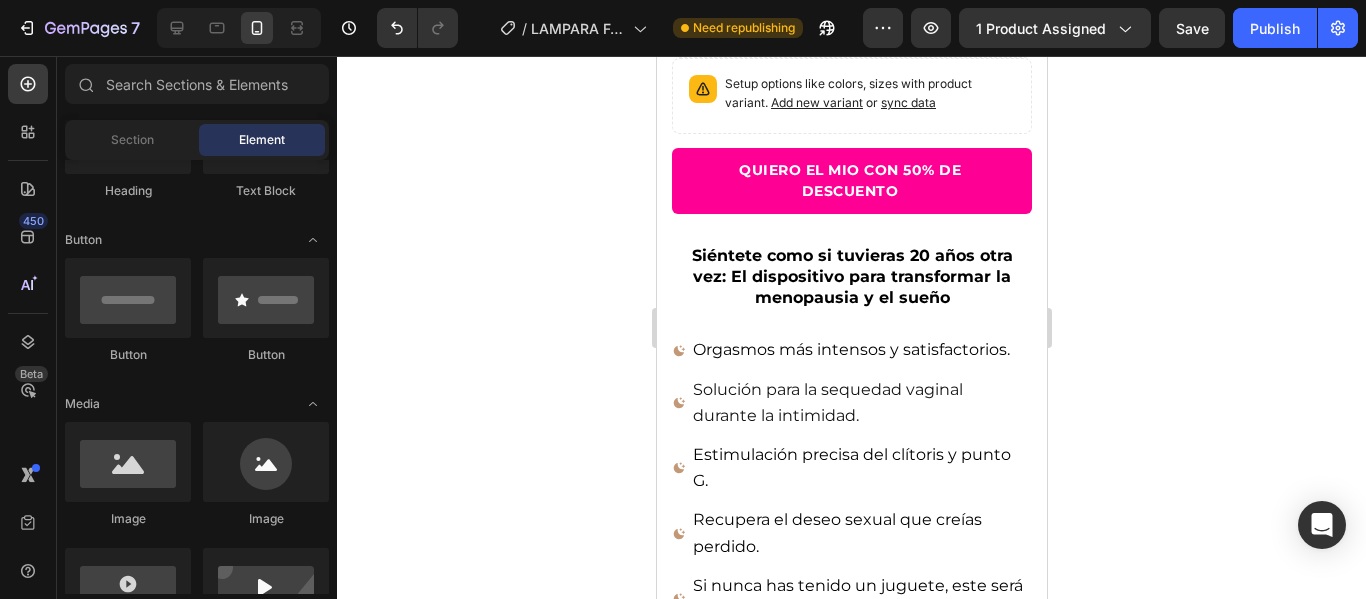 click 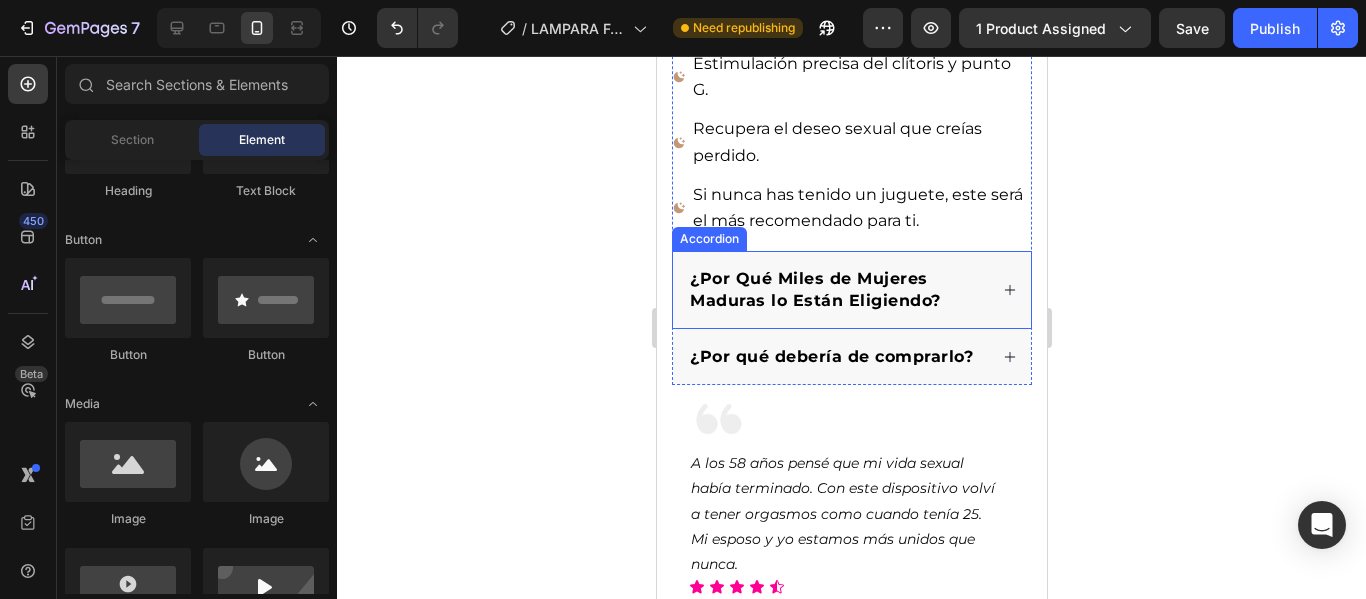 scroll, scrollTop: 1100, scrollLeft: 0, axis: vertical 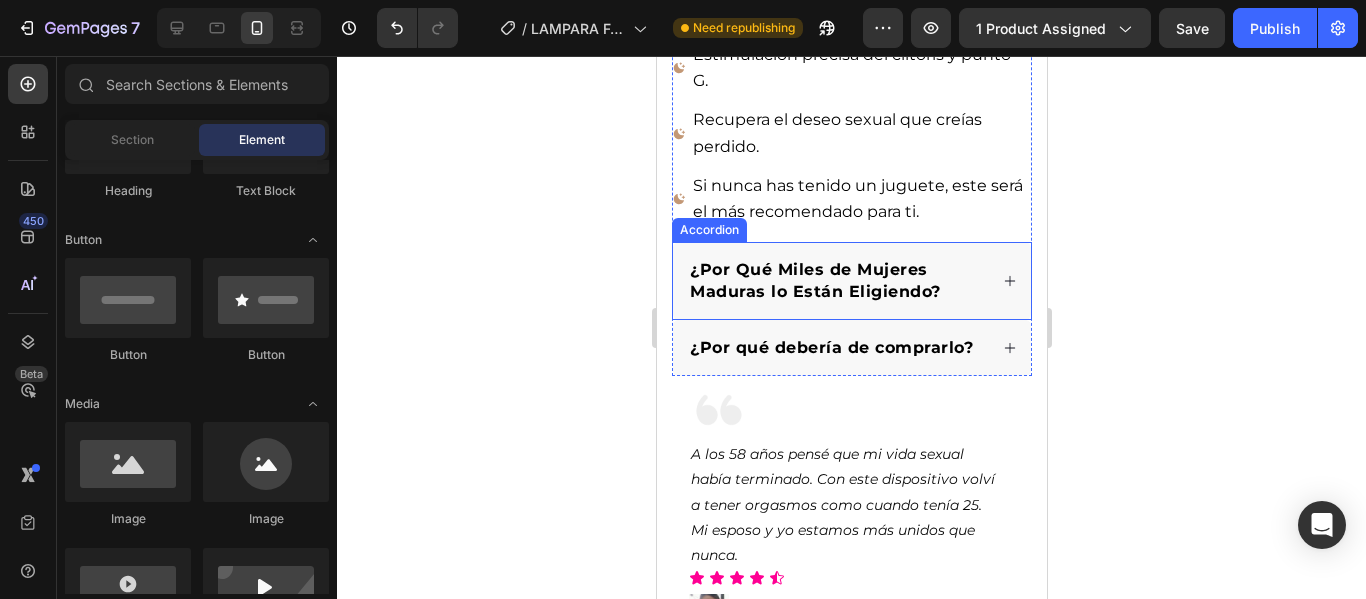 click on "¿Por Qué Miles de Mujeres Maduras lo Están Eligiendo?" at bounding box center [851, 281] 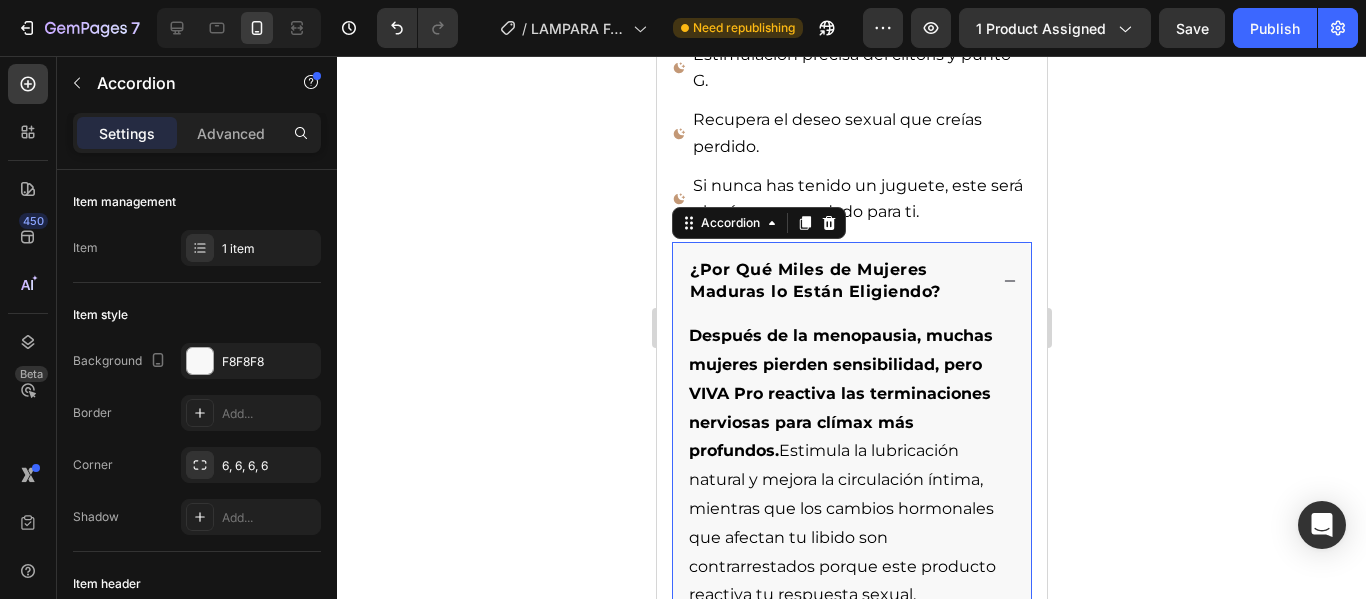 click on "¿Por Qué Miles de Mujeres Maduras lo Están Eligiendo?" at bounding box center (851, 281) 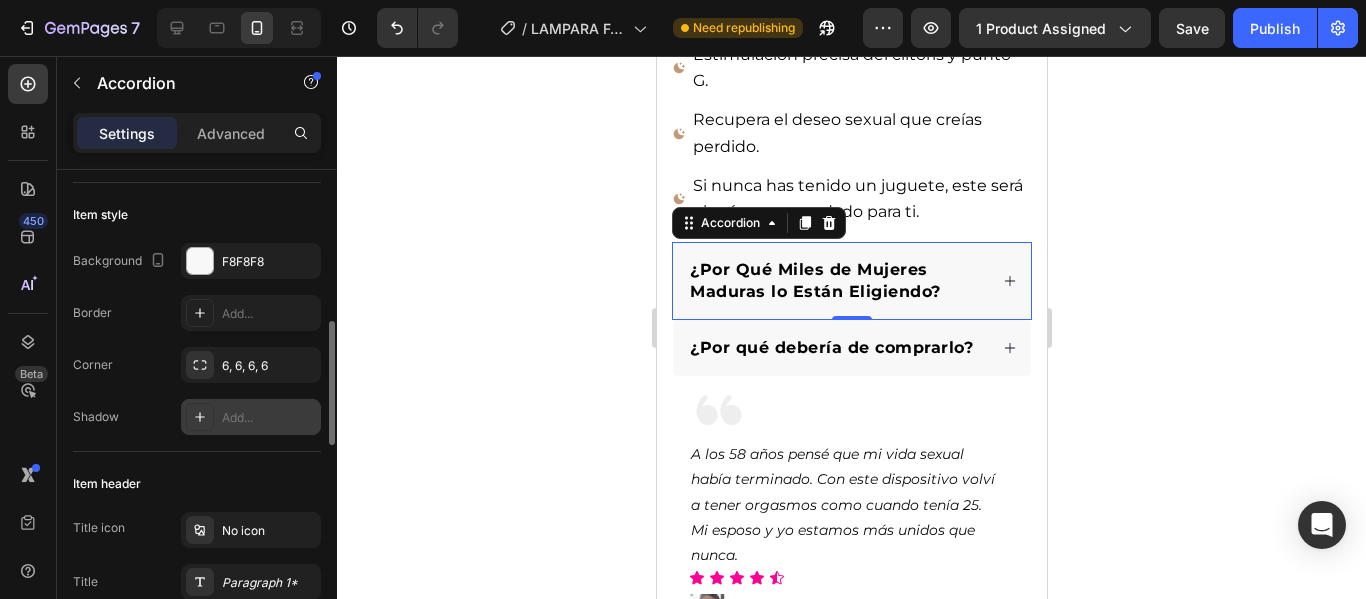 scroll, scrollTop: 200, scrollLeft: 0, axis: vertical 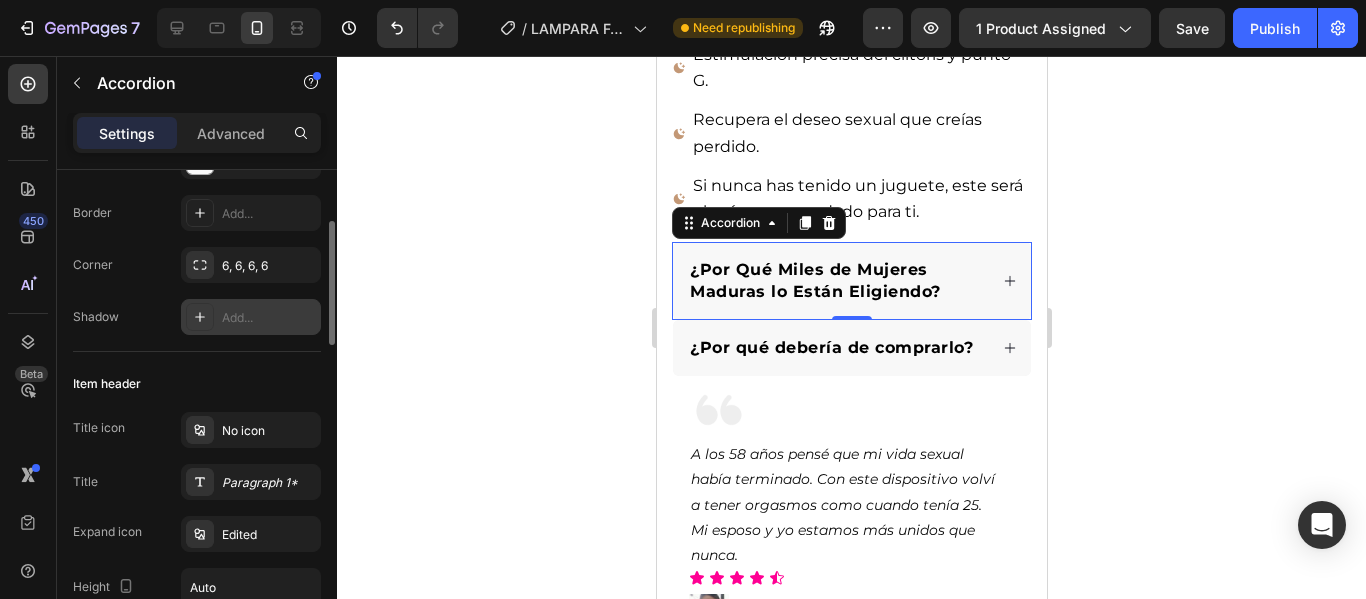 click on "Add..." at bounding box center [269, 318] 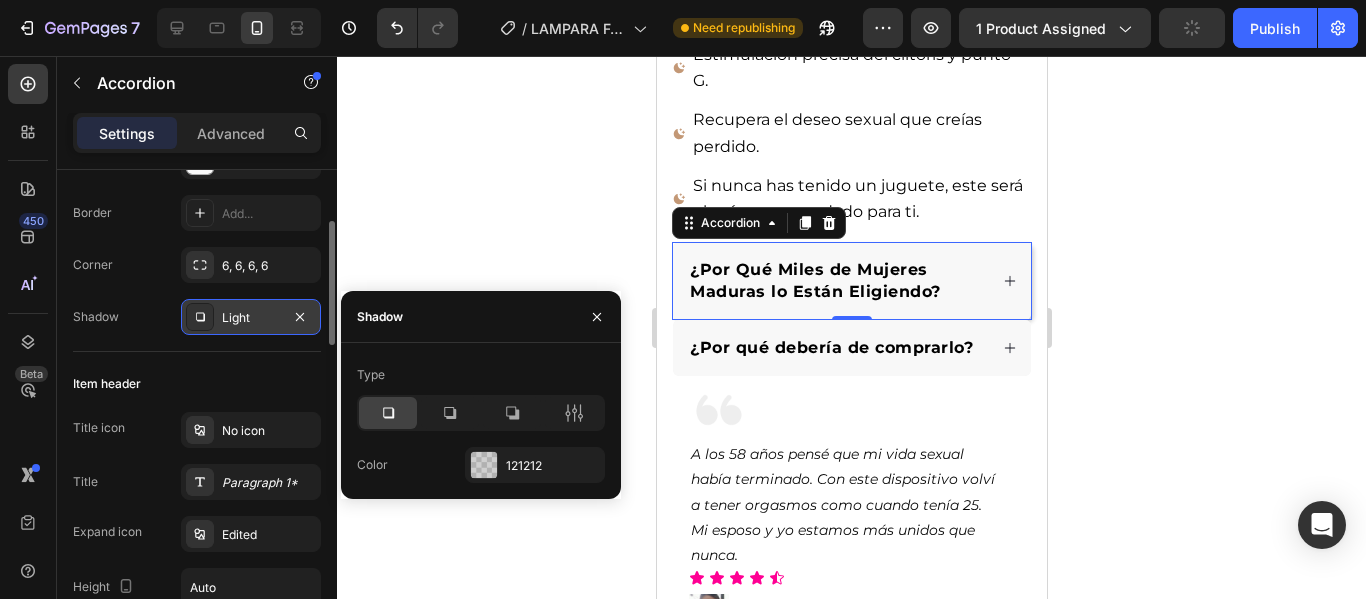 click on "Light" at bounding box center [251, 318] 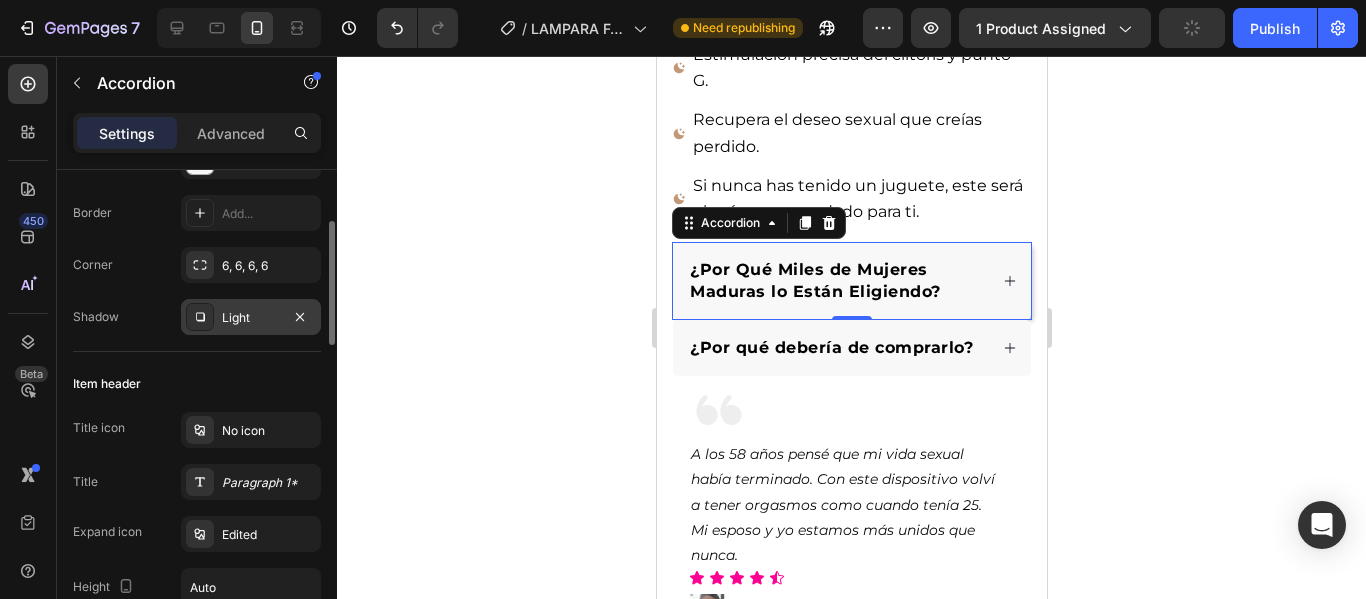 click on "Light" at bounding box center (251, 317) 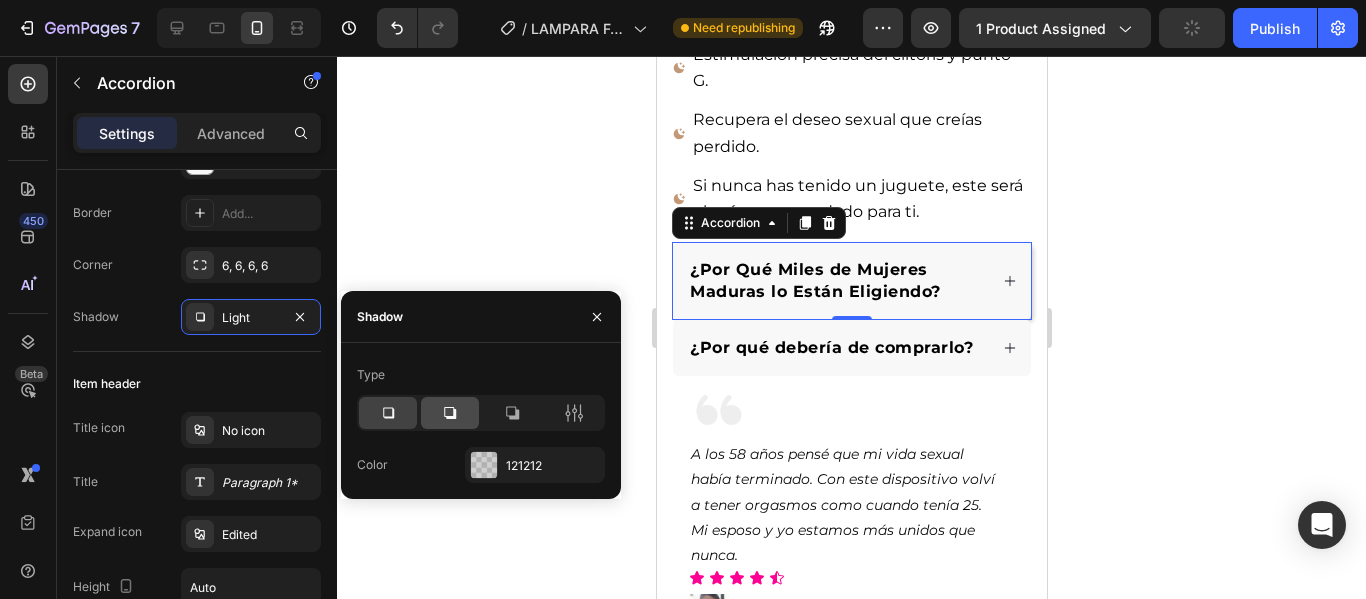 click 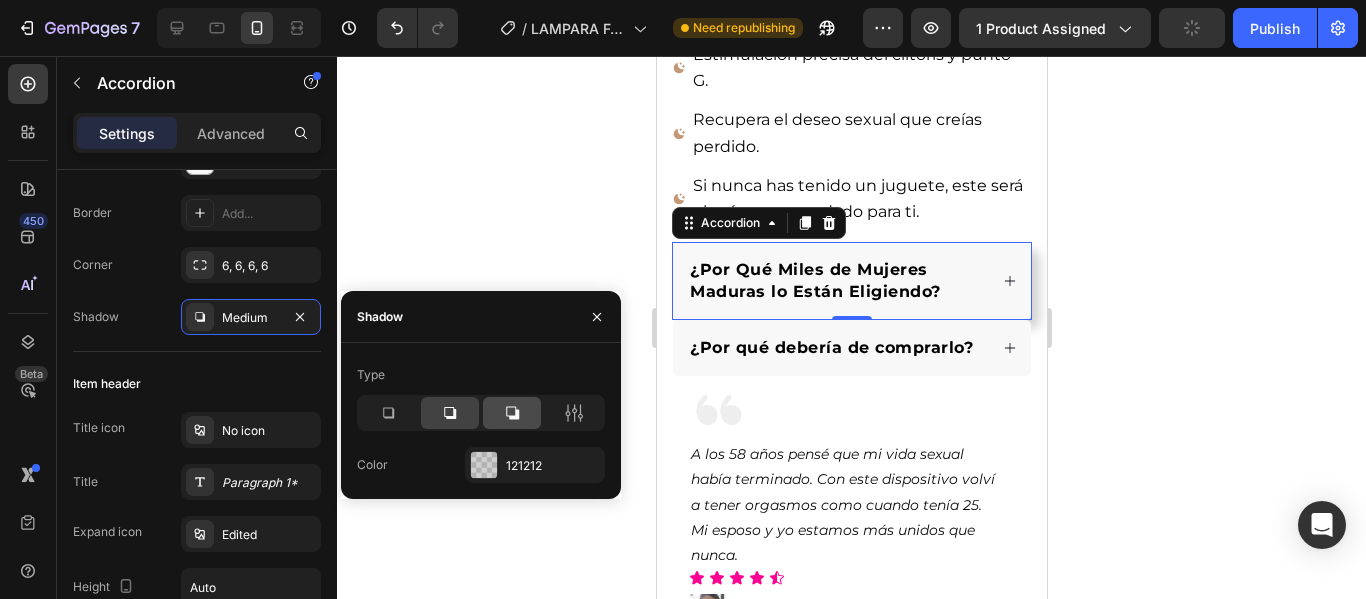 click 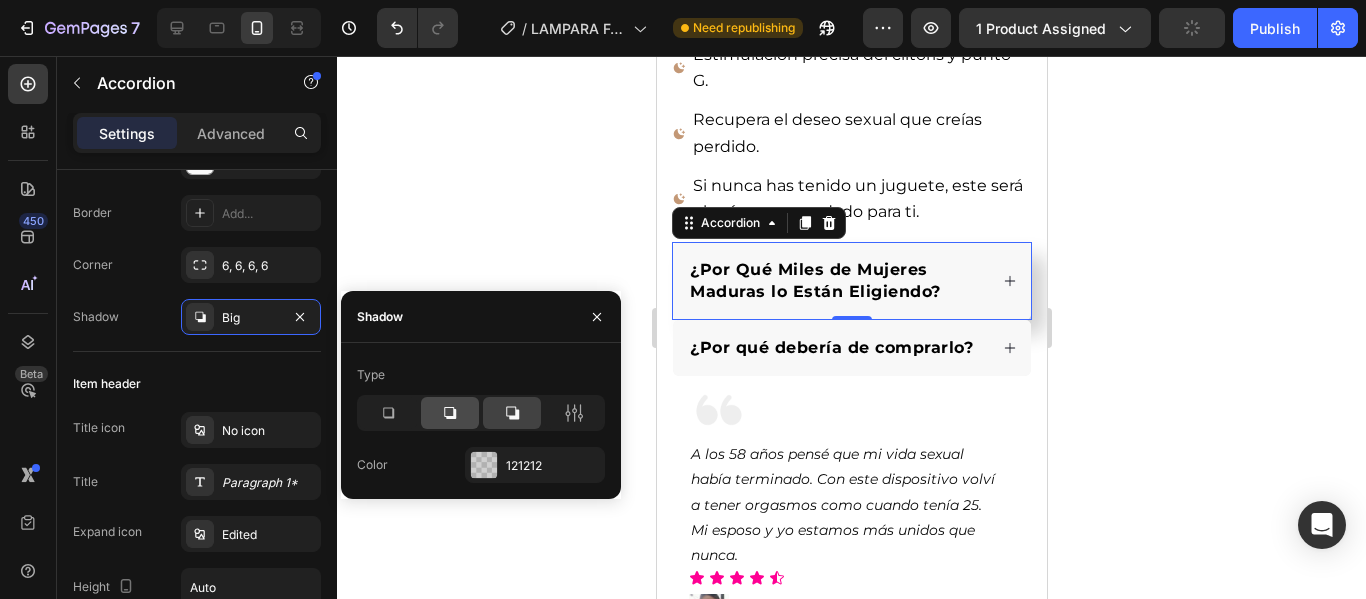 click 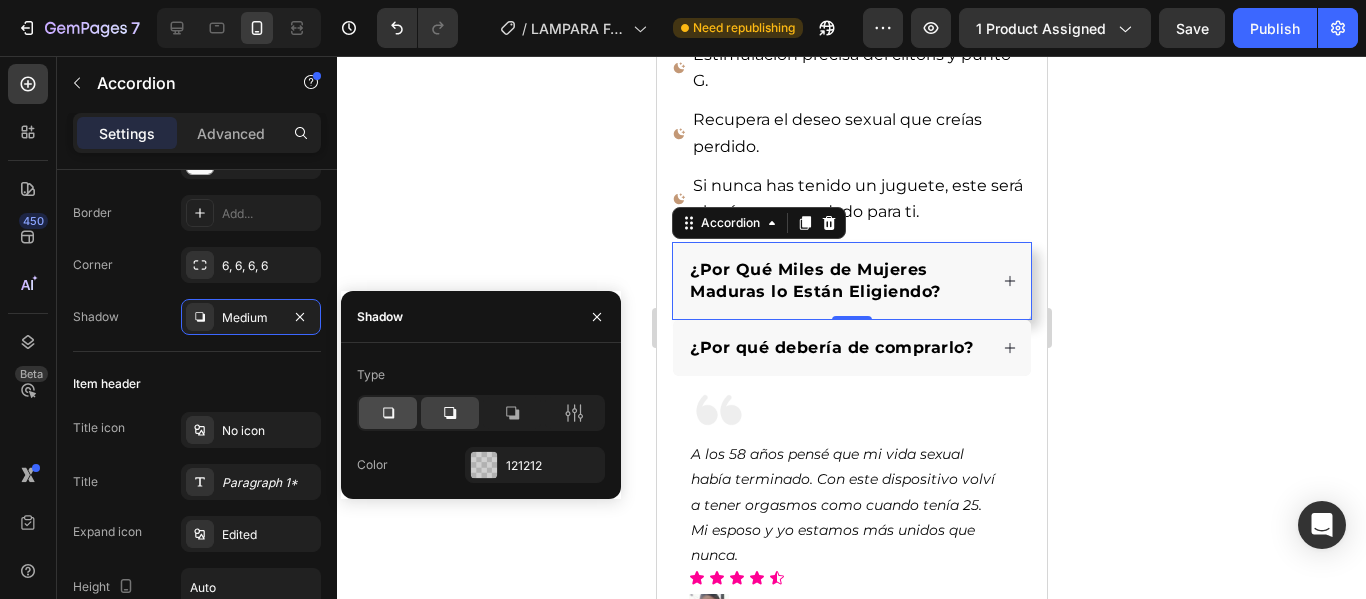 click 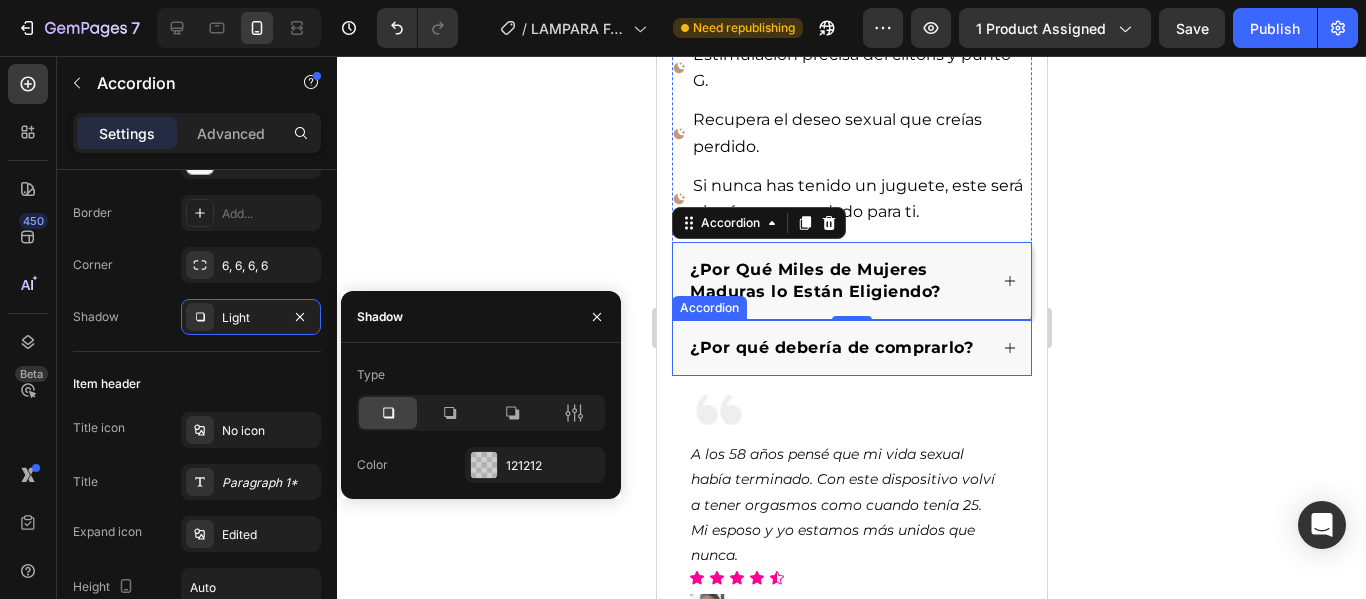 click on "¿Por qué debería de comprarlo?" at bounding box center [830, 348] 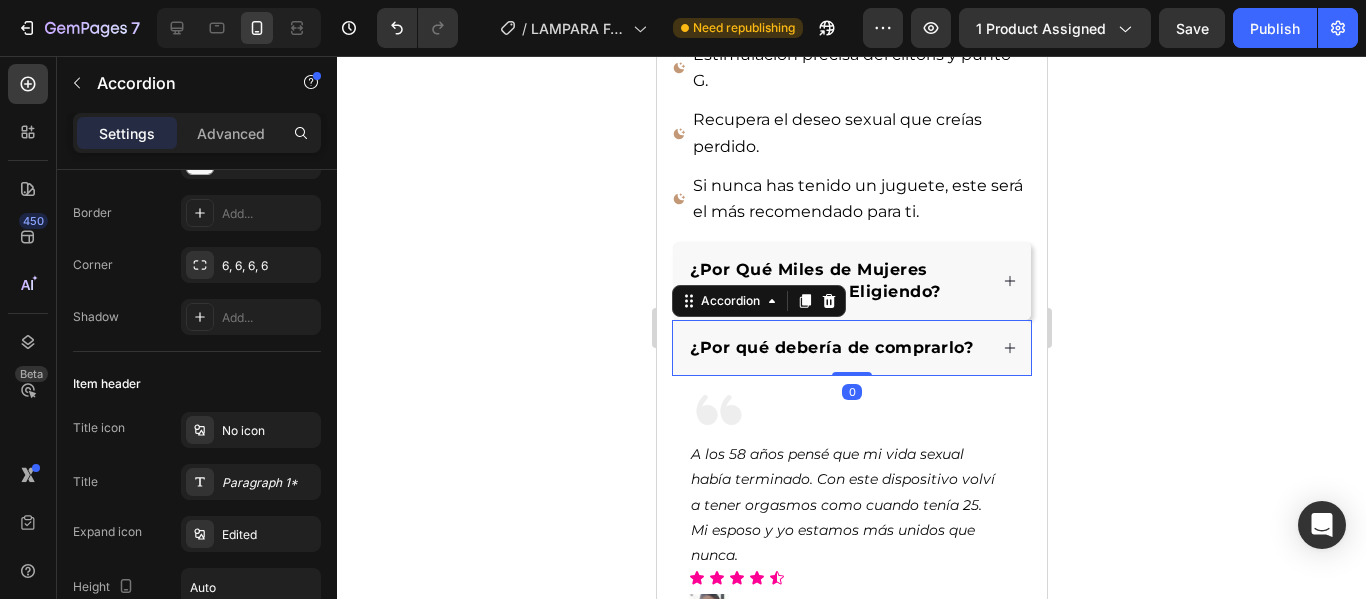 click on "¿Por qué debería de comprarlo?" at bounding box center [851, 348] 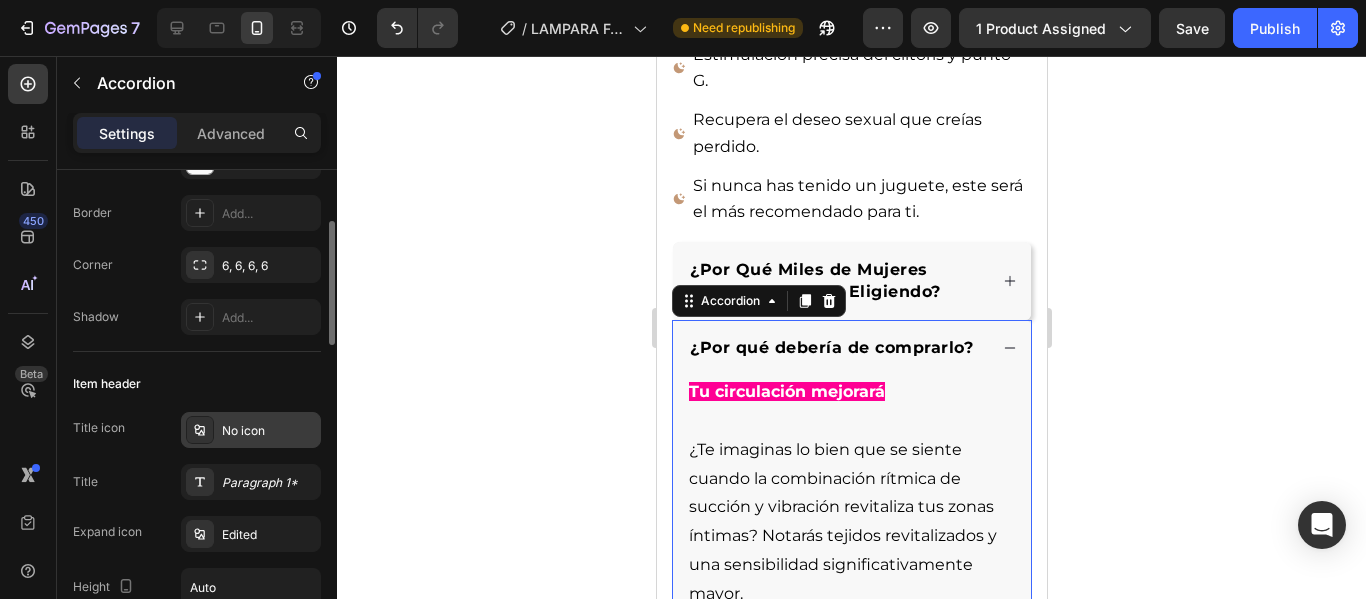 click on "No icon" at bounding box center [251, 430] 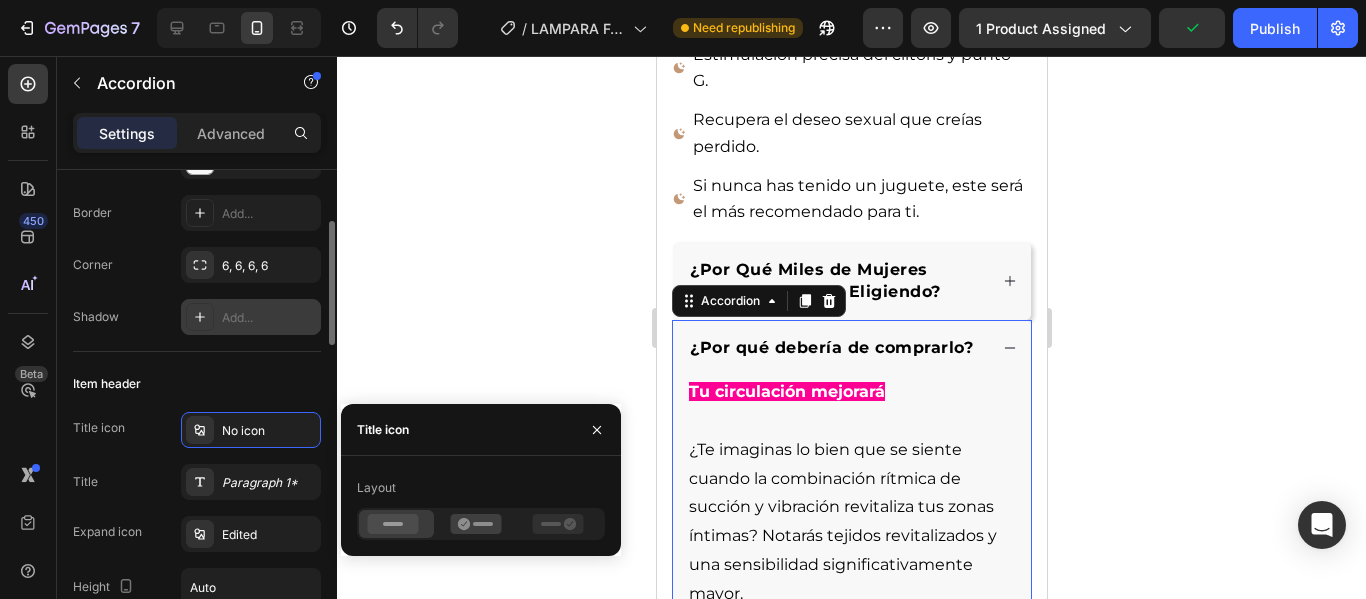click on "Add..." at bounding box center (269, 318) 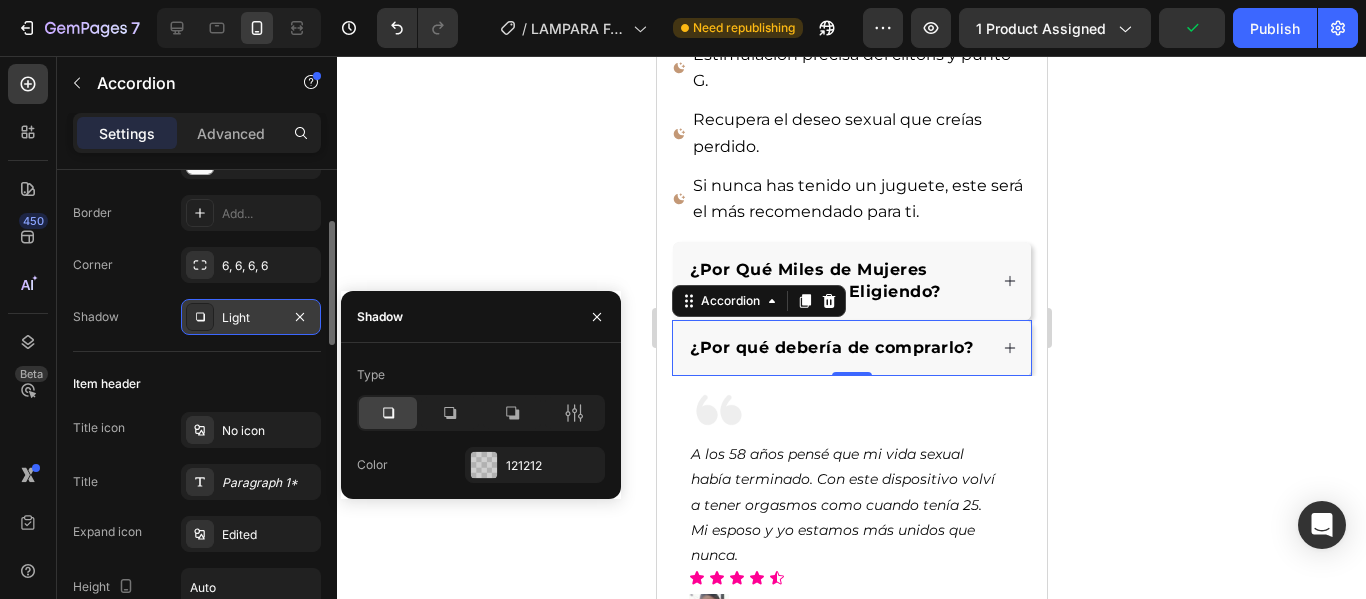 click 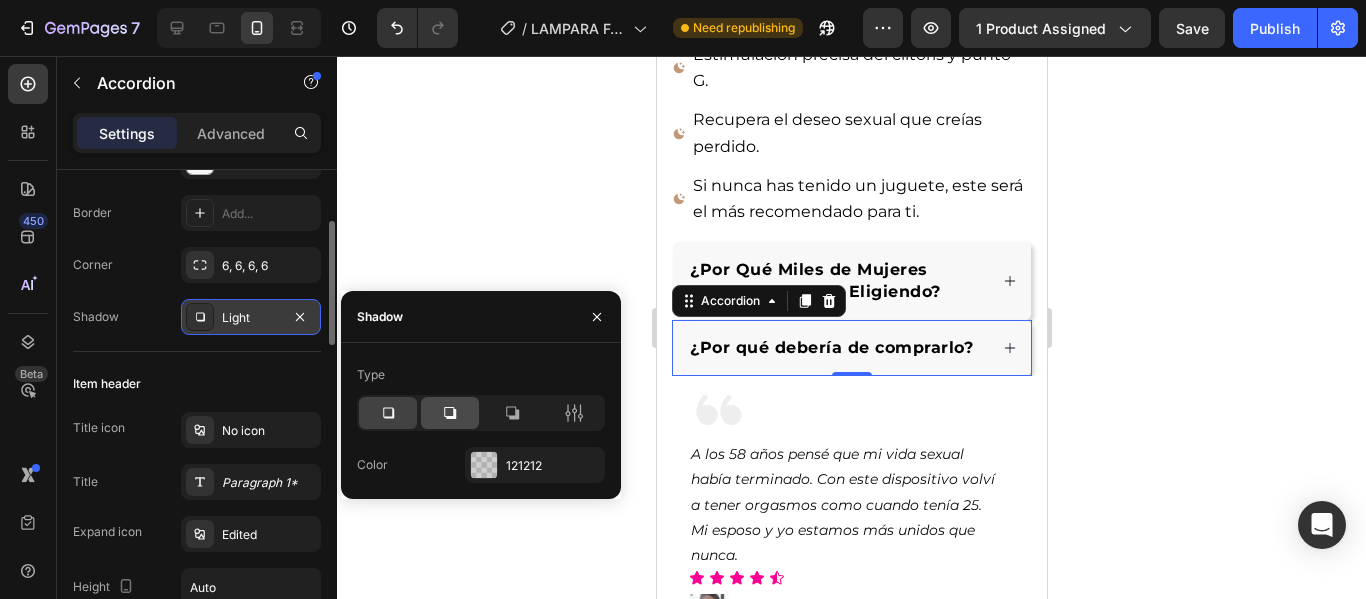 click 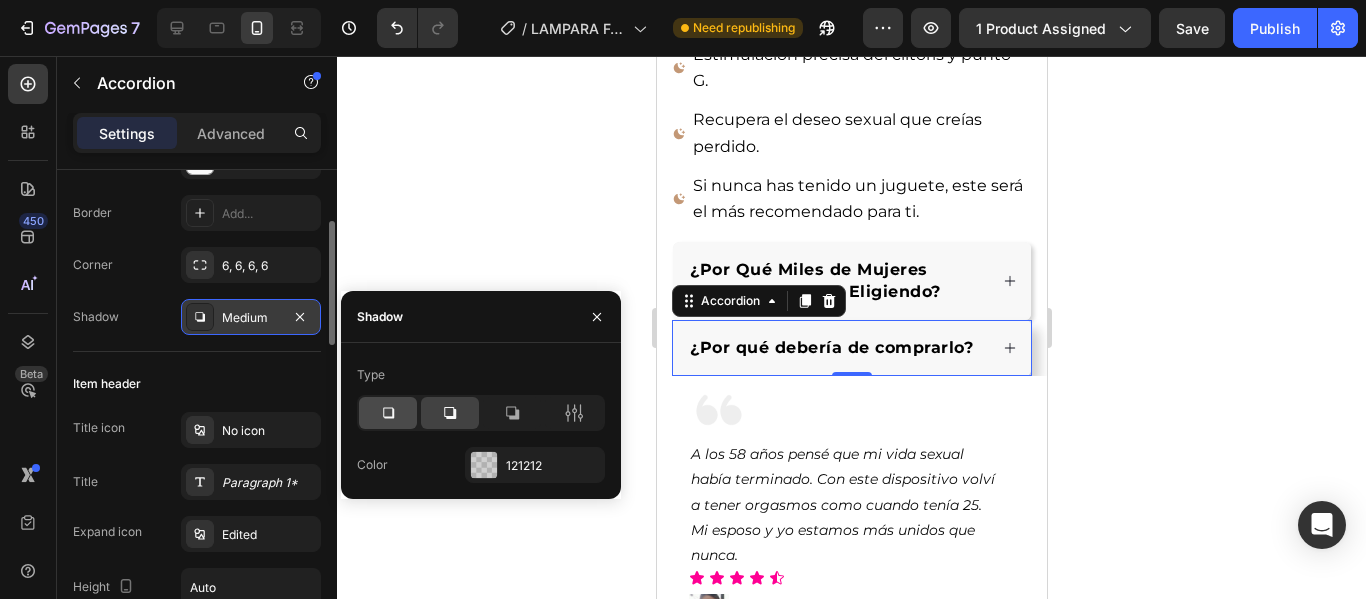 click 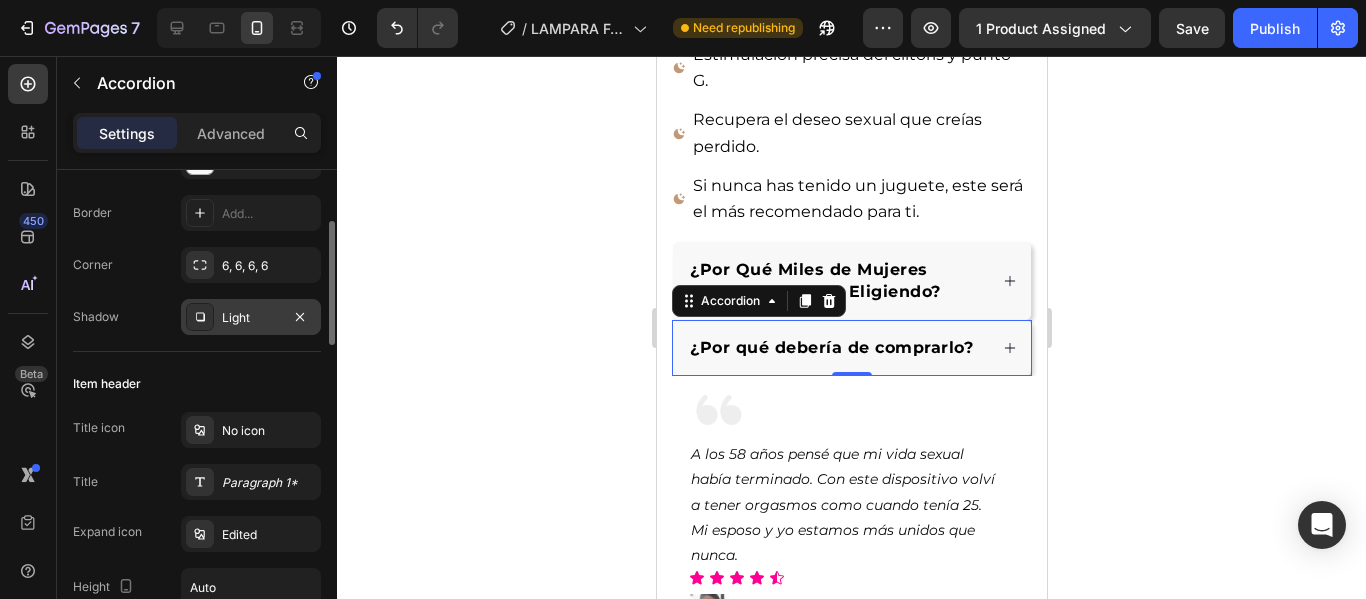 click 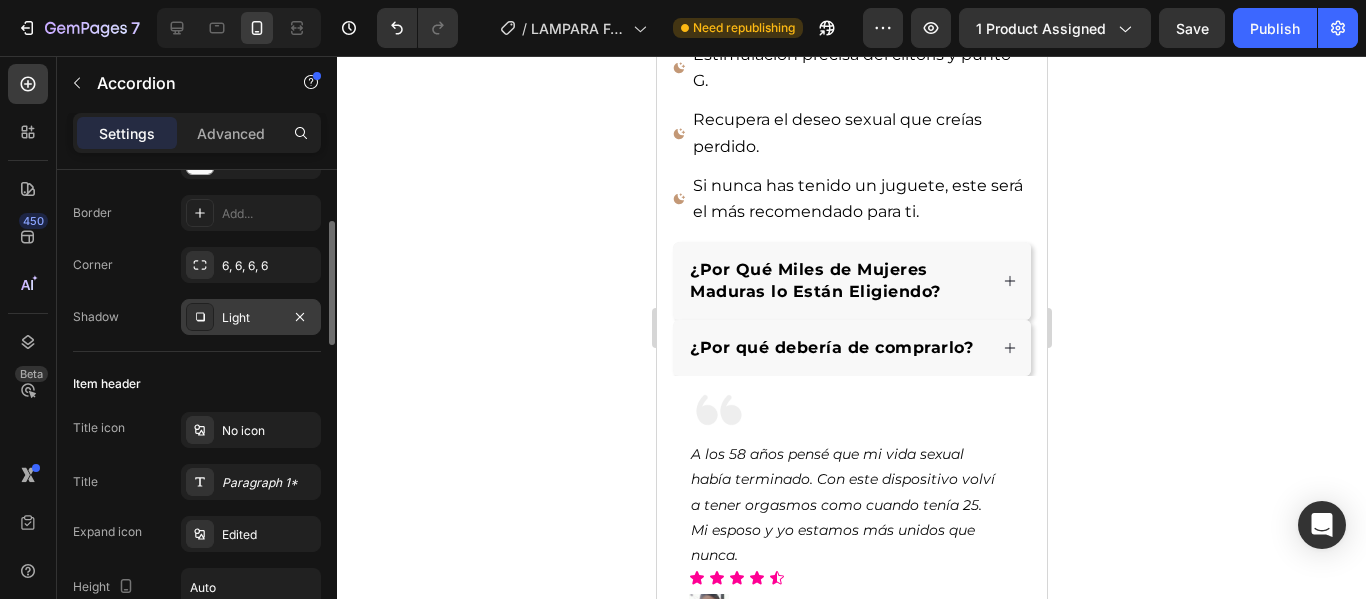 click 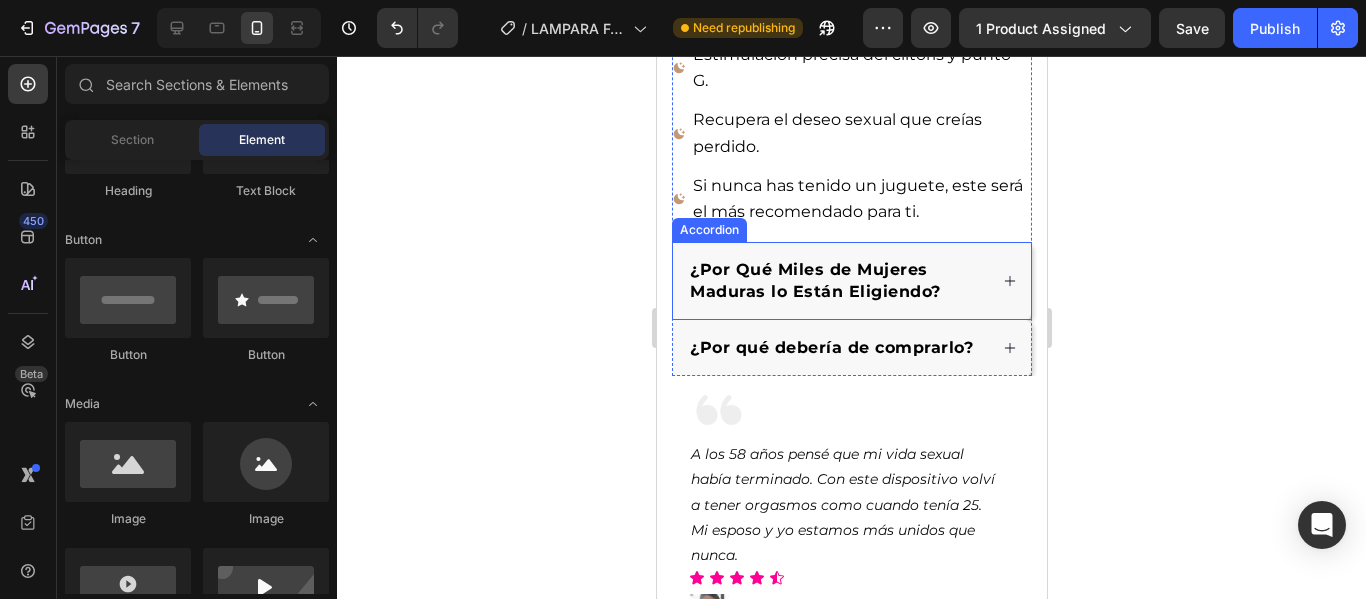 click on "¿Por Qué Miles de Mujeres Maduras lo Están Eligiendo?" at bounding box center [851, 281] 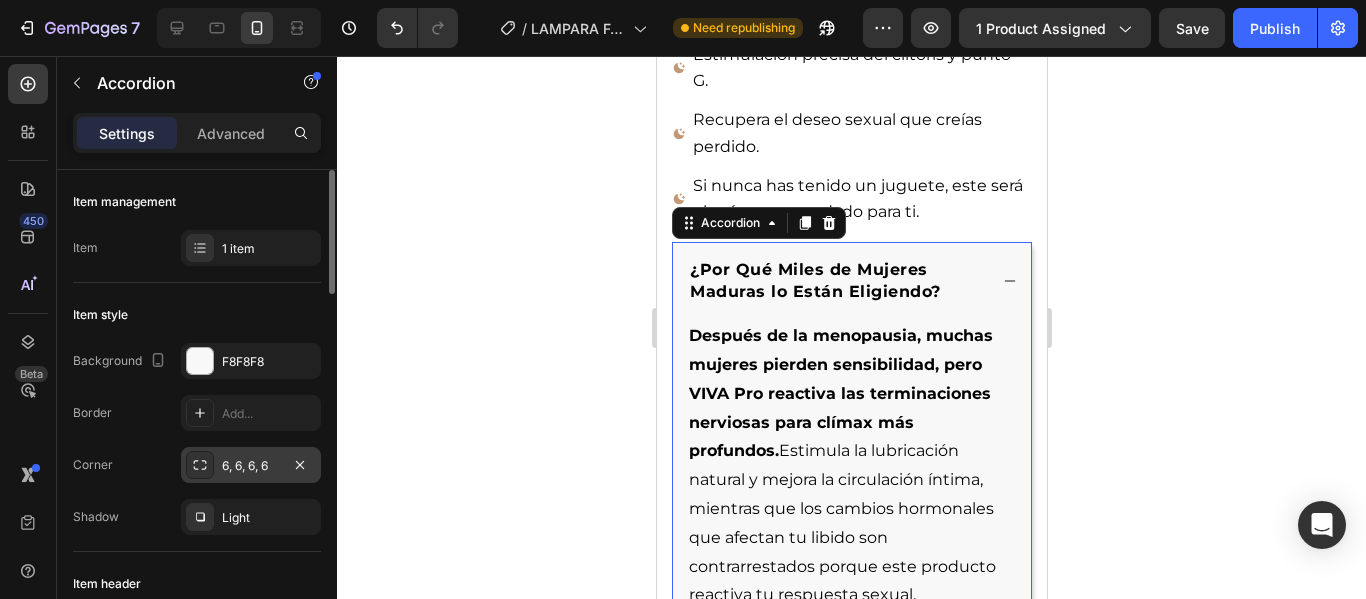 scroll, scrollTop: 100, scrollLeft: 0, axis: vertical 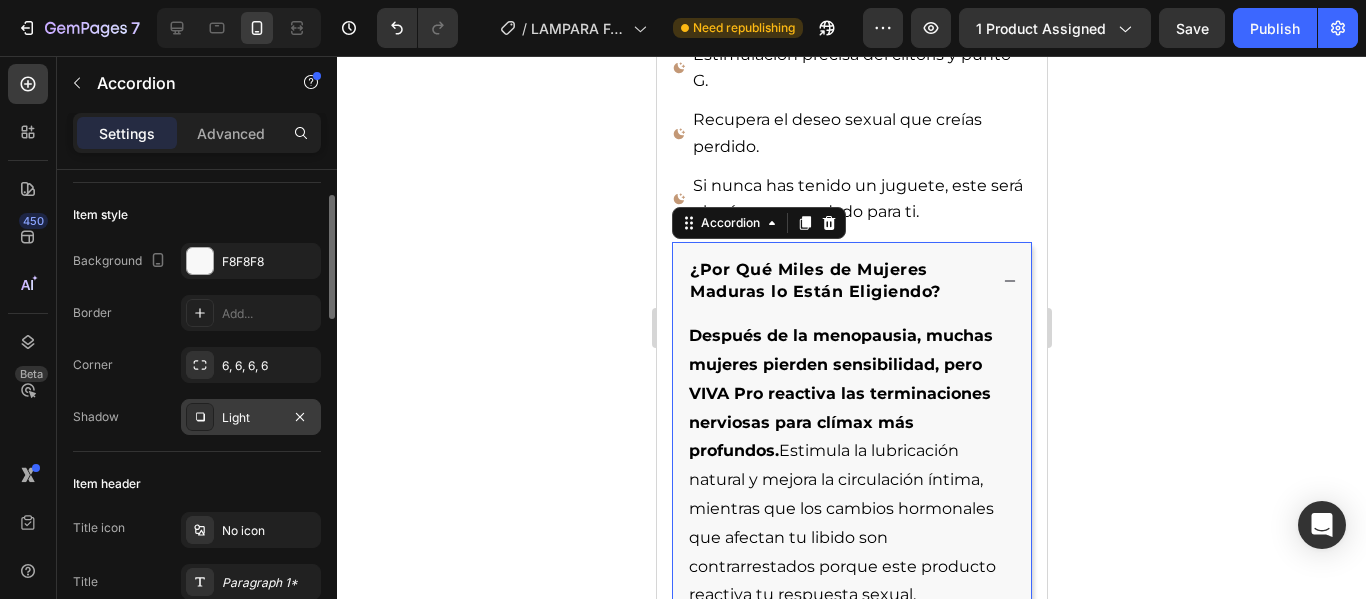 click on "Light" at bounding box center [251, 417] 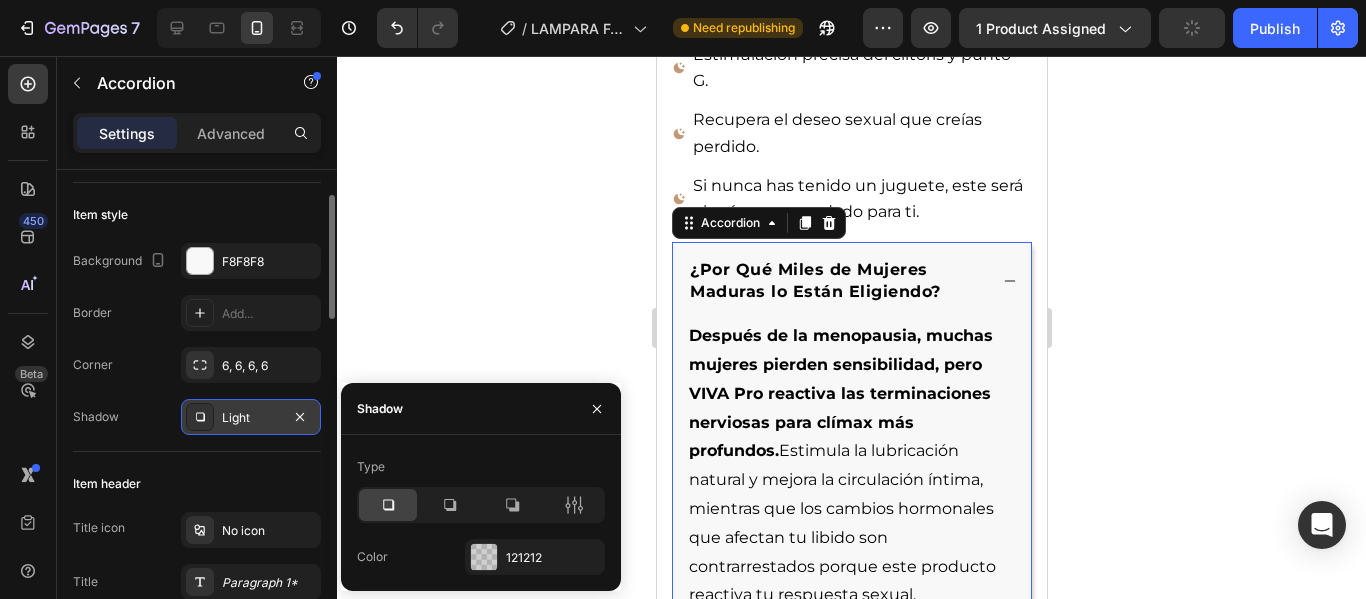 click on "Light" at bounding box center [251, 417] 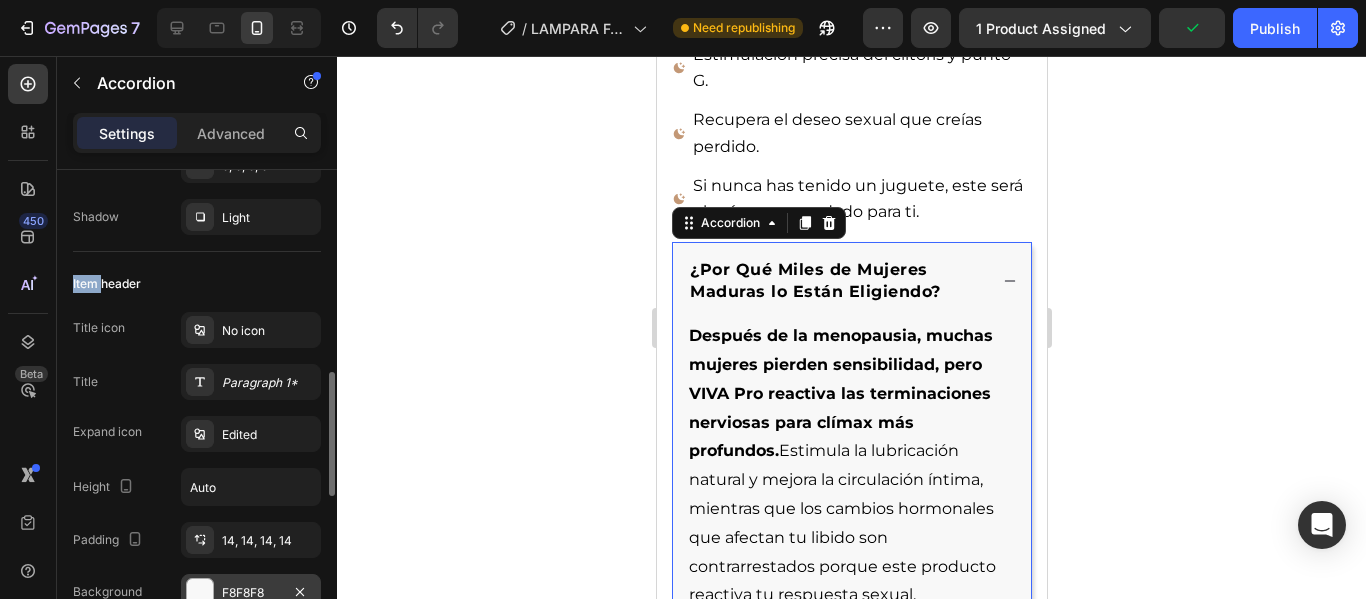 scroll, scrollTop: 400, scrollLeft: 0, axis: vertical 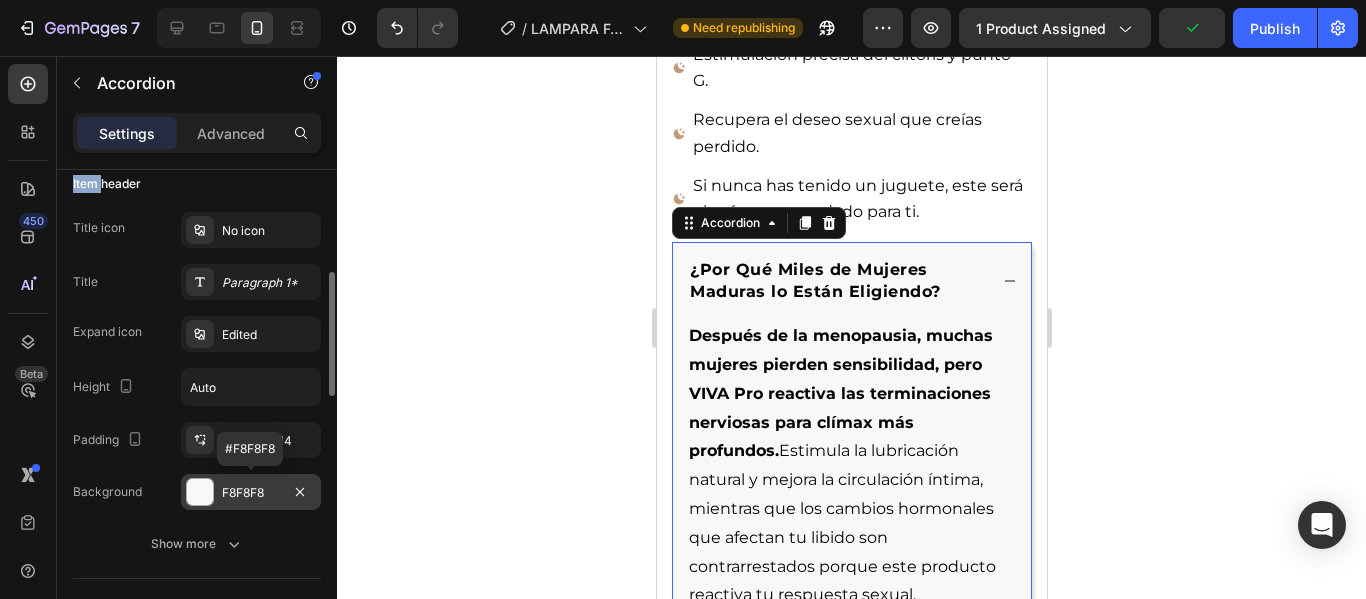 click on "F8F8F8" at bounding box center (251, 493) 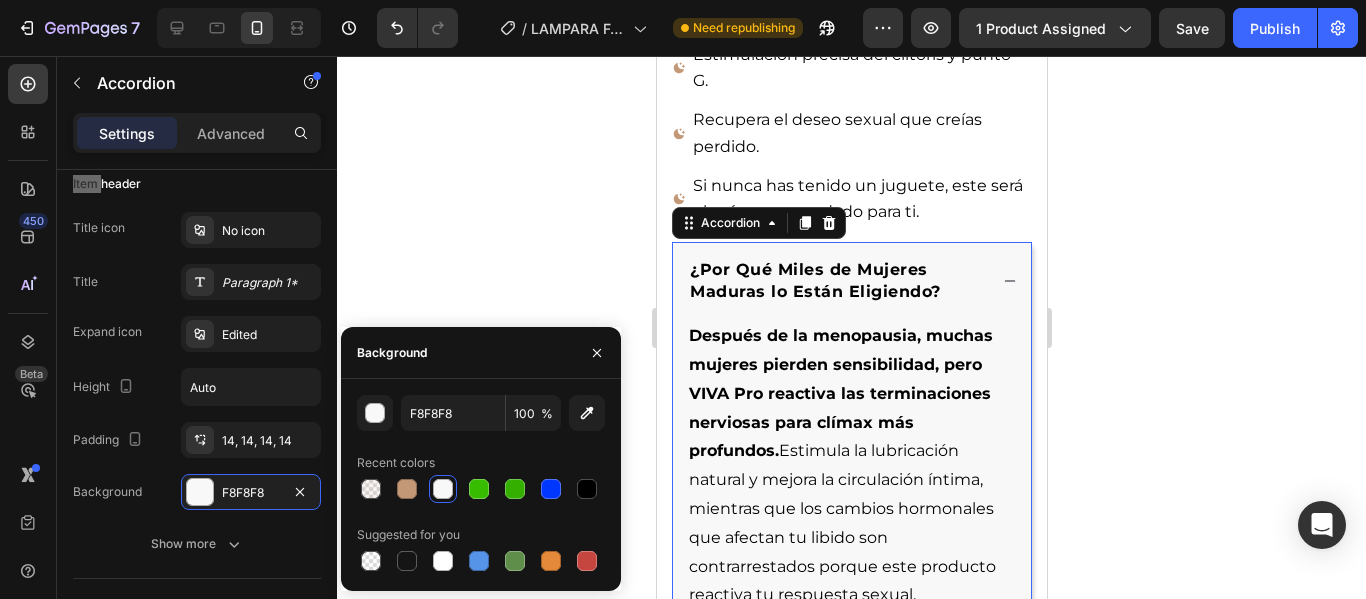 click on "¿Por Qué Miles de Mujeres Maduras lo Están Eligiendo?" at bounding box center [851, 281] 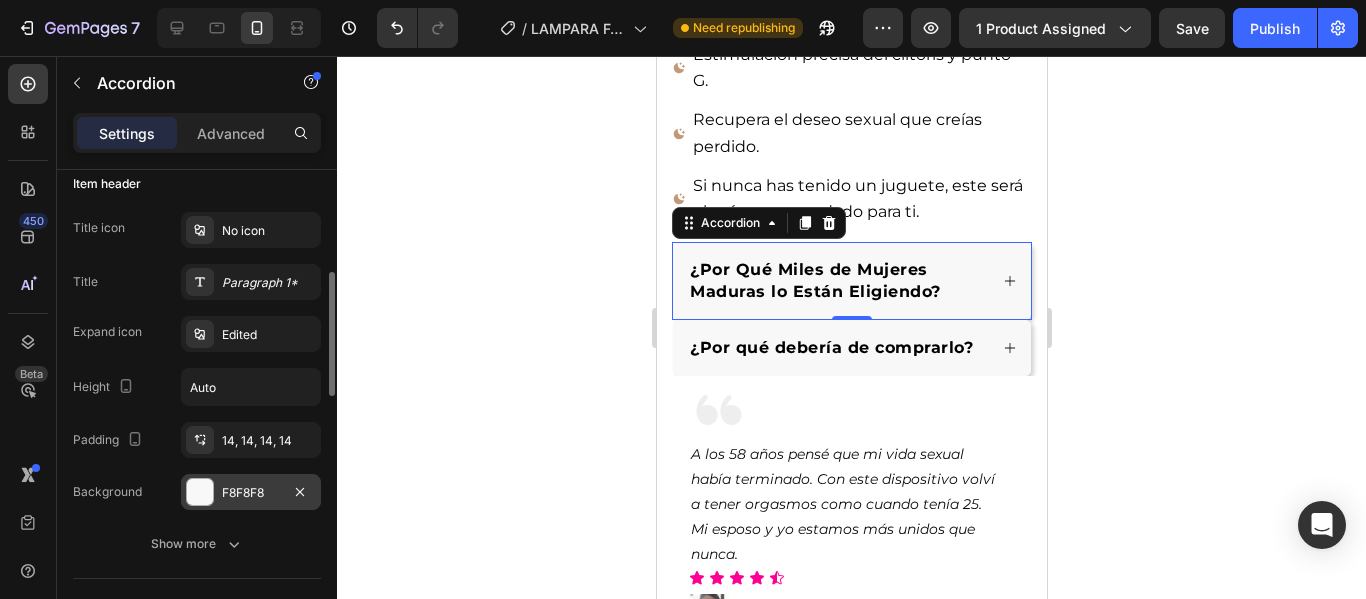 click on "F8F8F8" at bounding box center (251, 492) 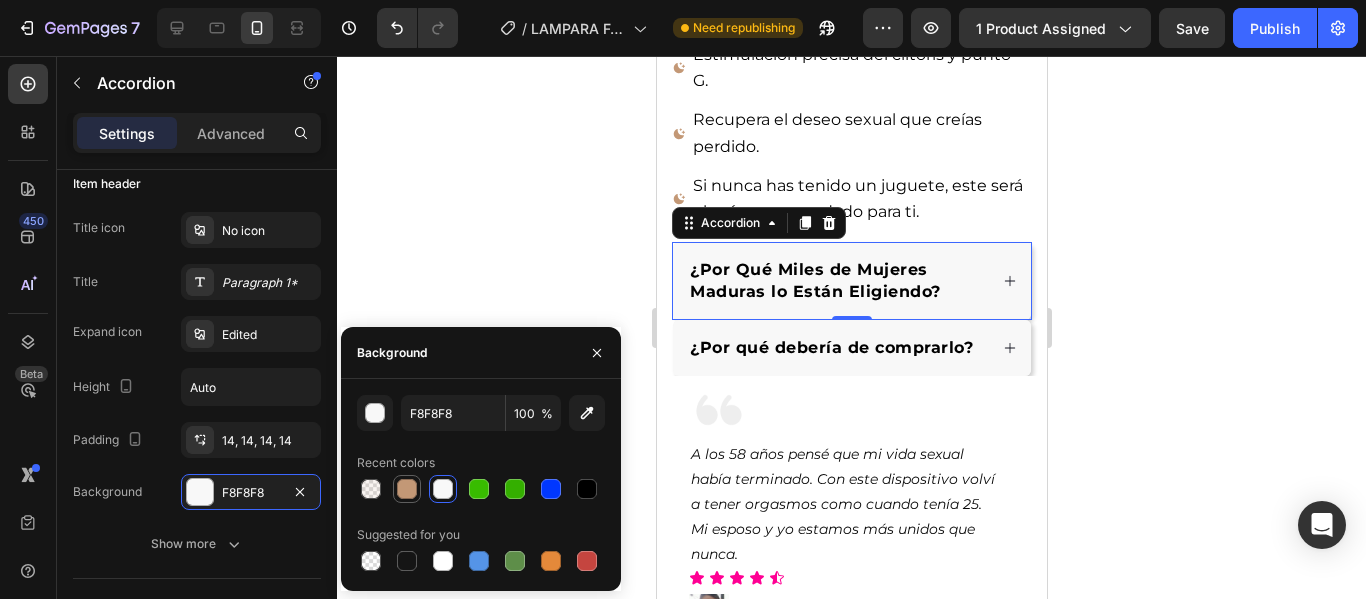 click at bounding box center [407, 489] 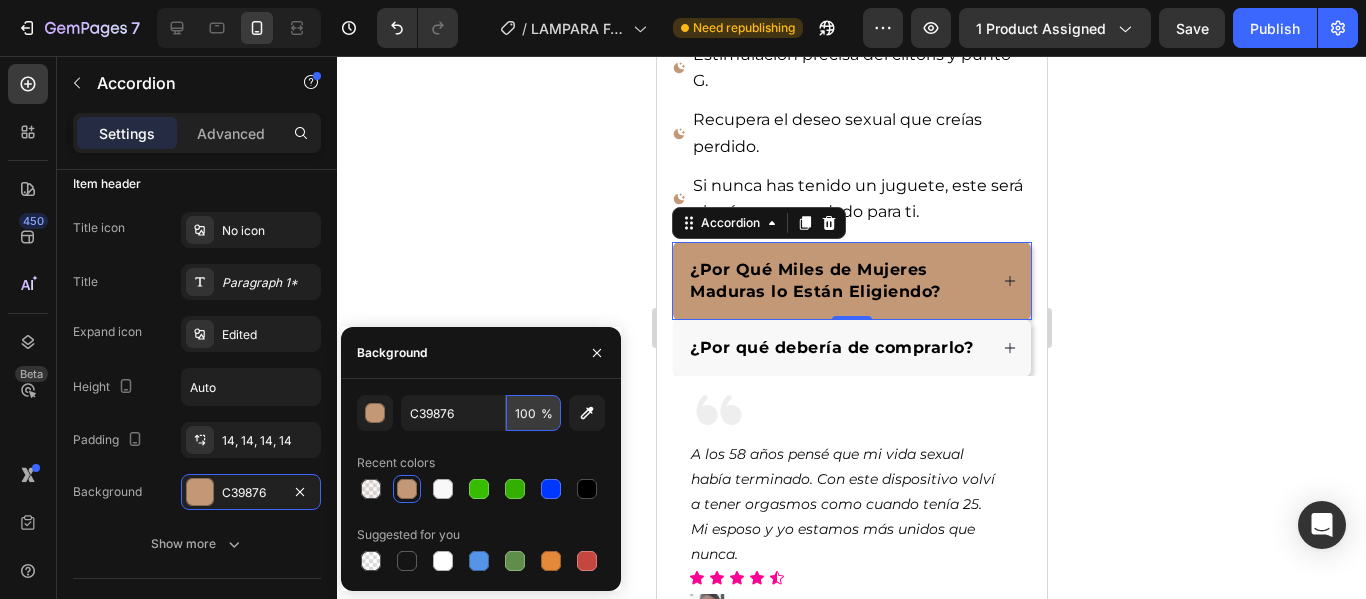 click on "100" at bounding box center (533, 413) 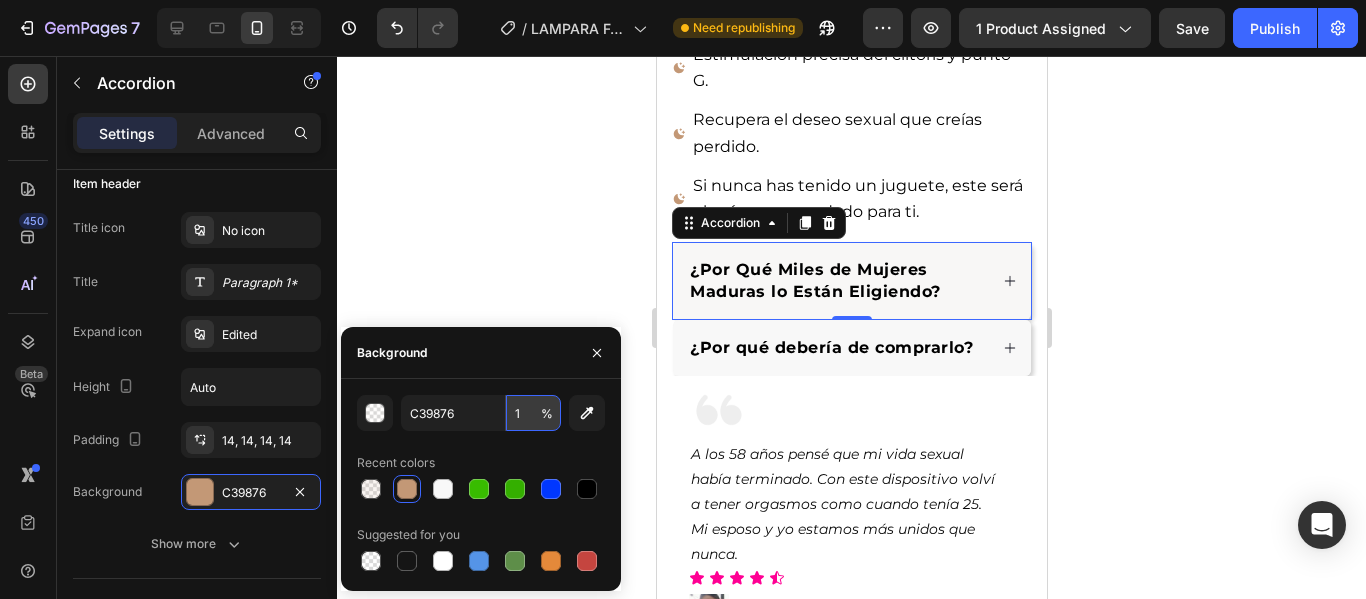 type on "10" 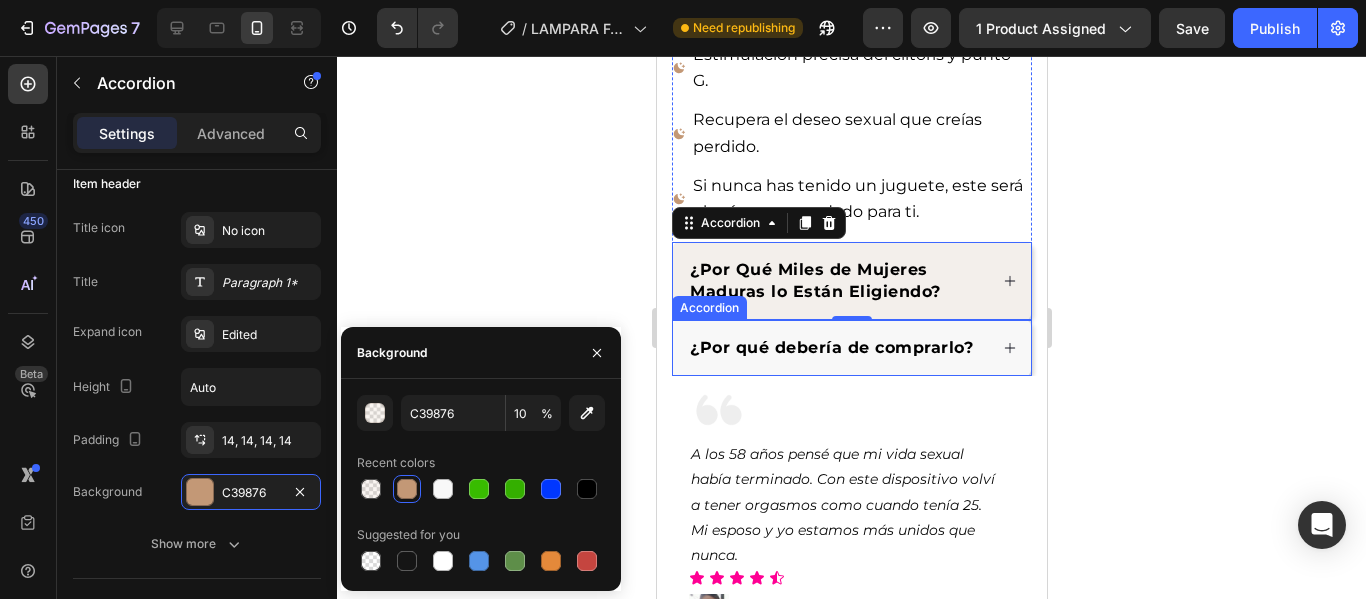 click on "¿Por qué debería de comprarlo?" at bounding box center [830, 348] 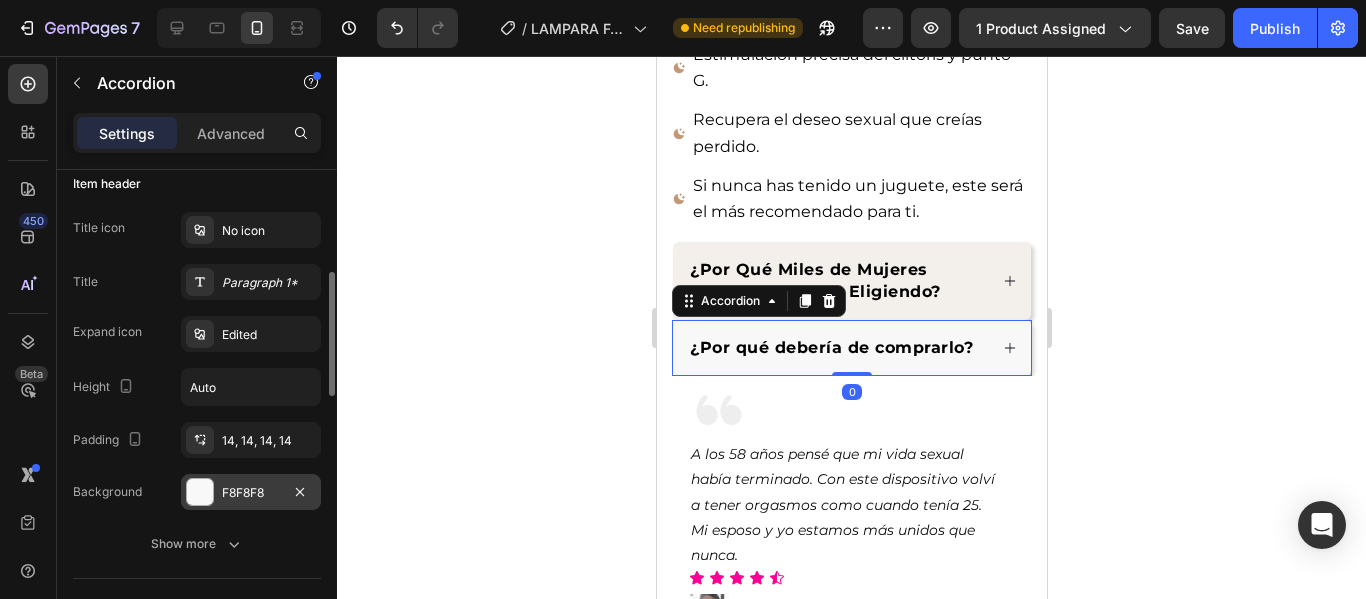 click on "F8F8F8" at bounding box center [251, 492] 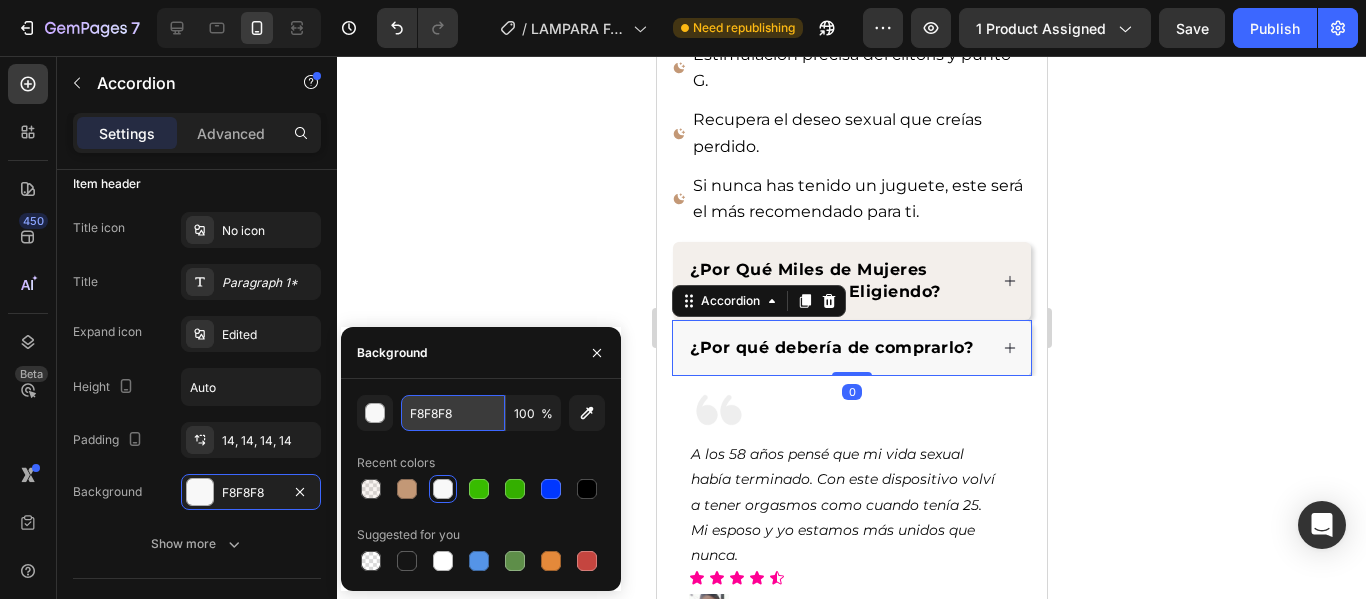 click on "F8F8F8" at bounding box center (453, 413) 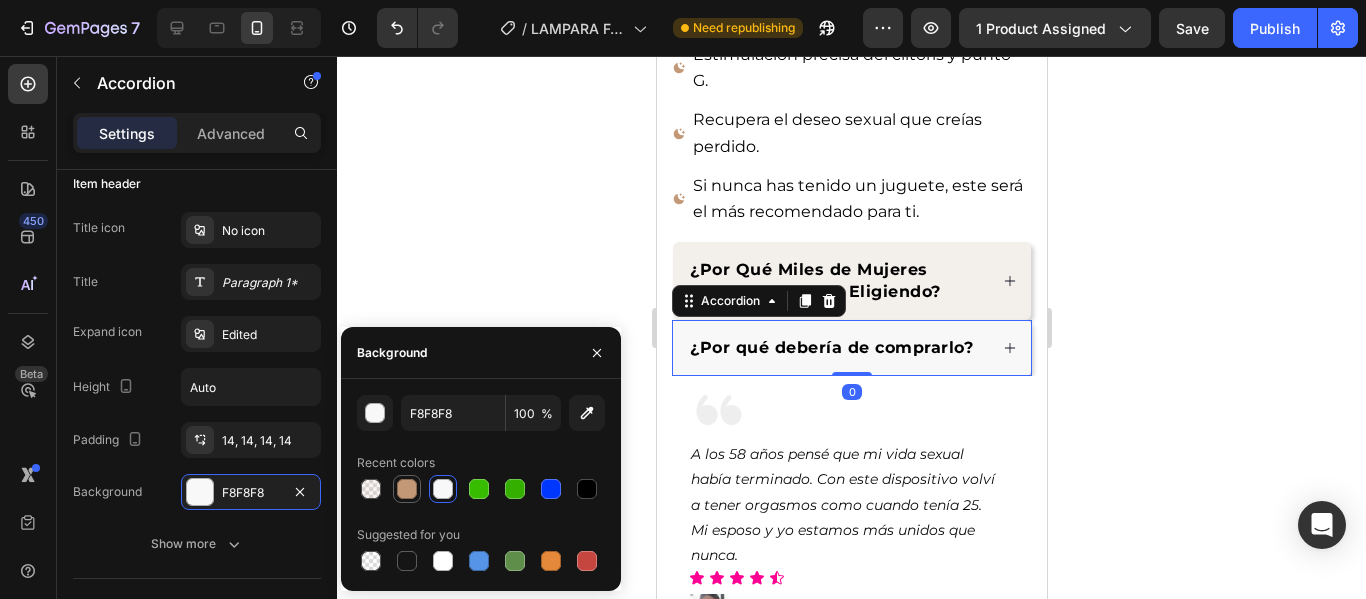 click at bounding box center [407, 489] 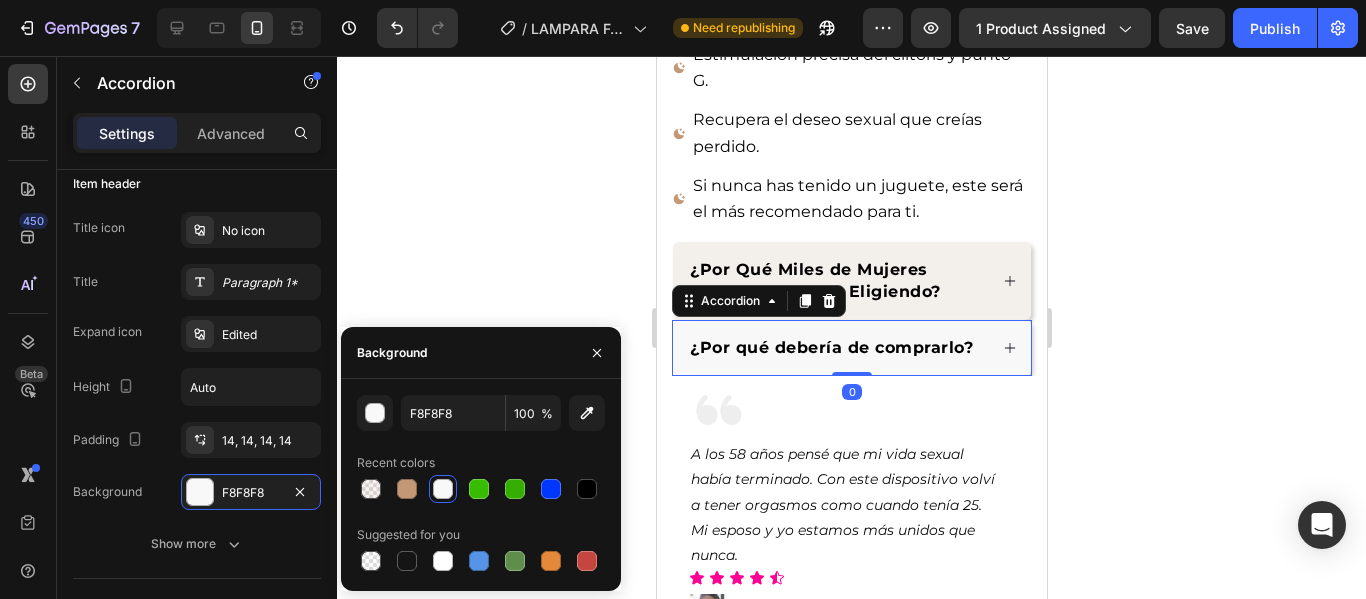 type on "C39876" 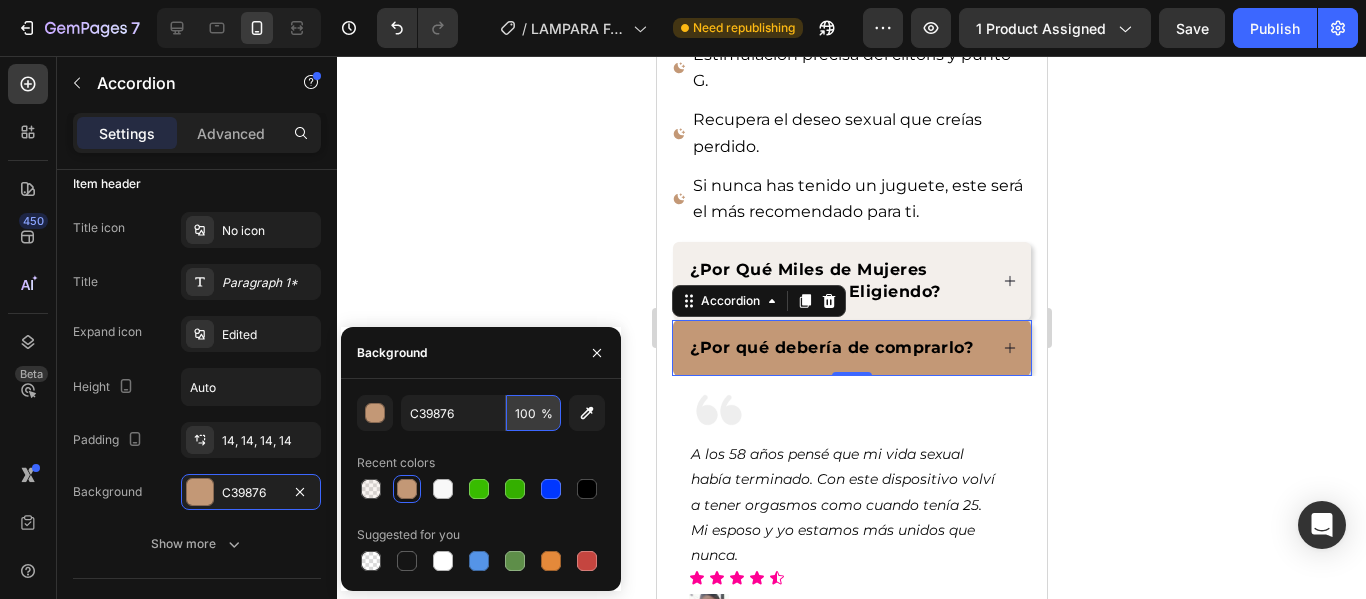 click on "100" at bounding box center [533, 413] 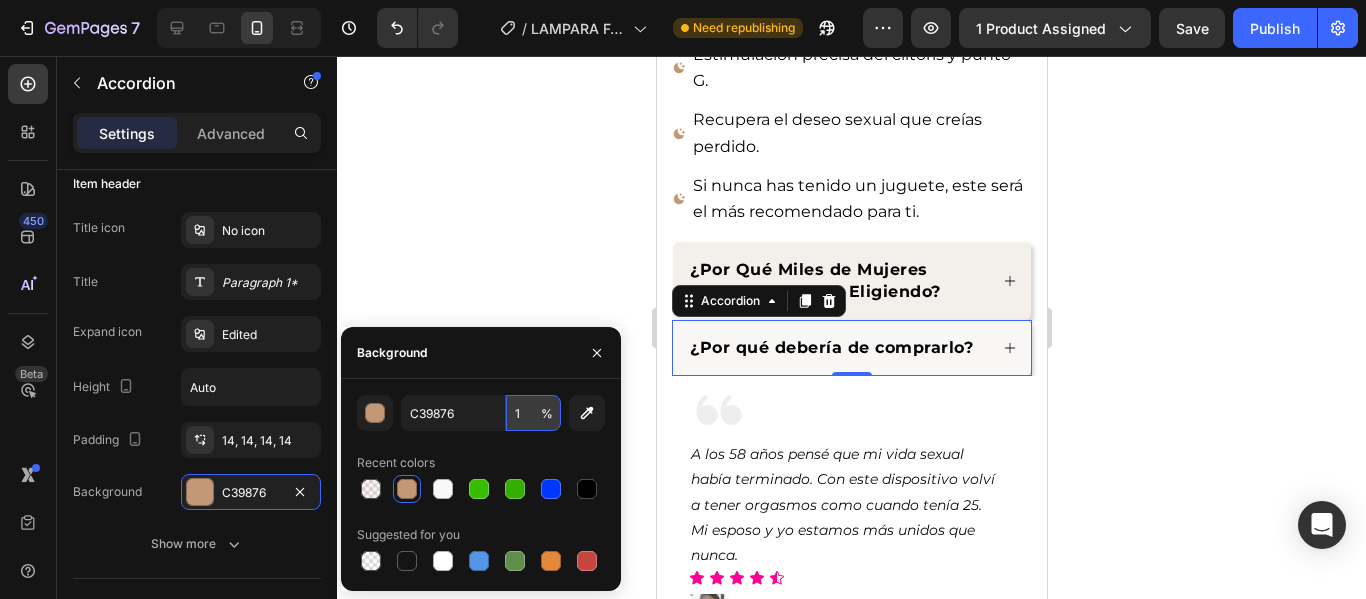 type on "10" 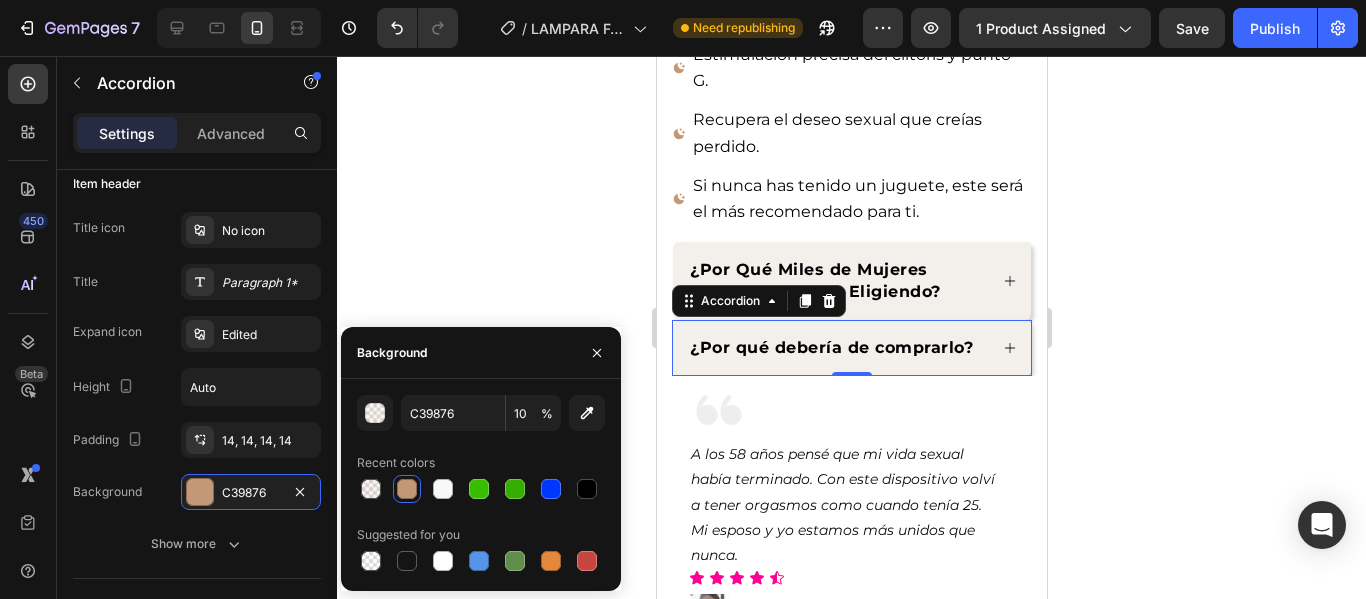 click 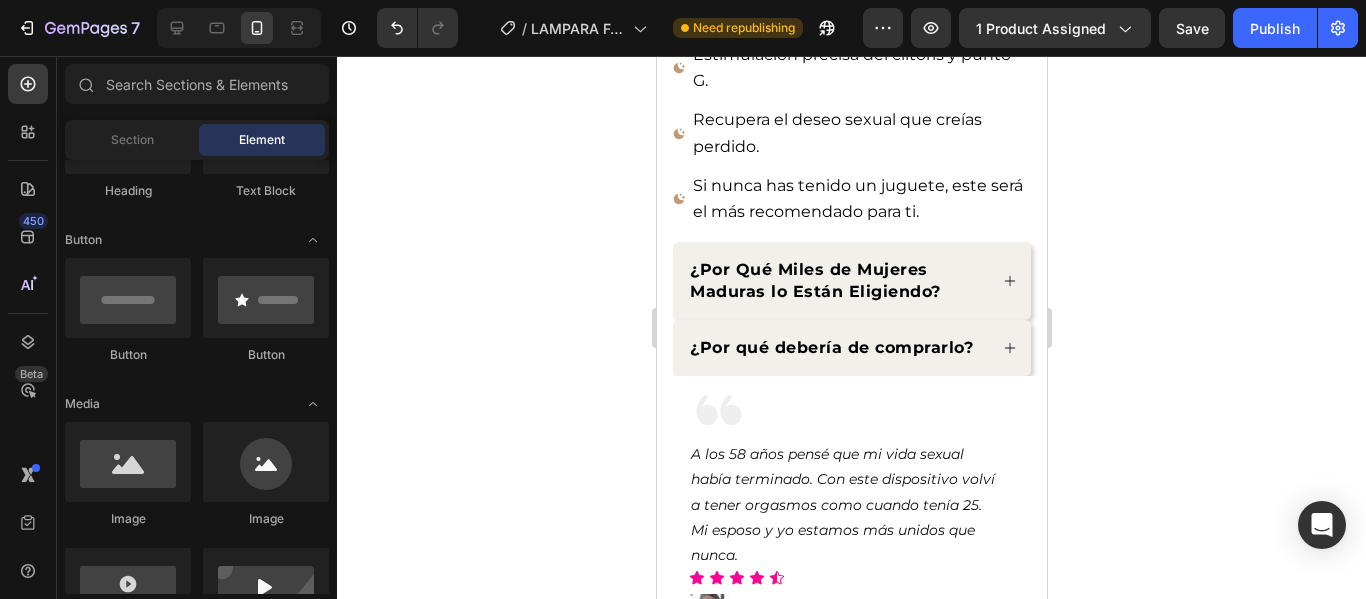 click 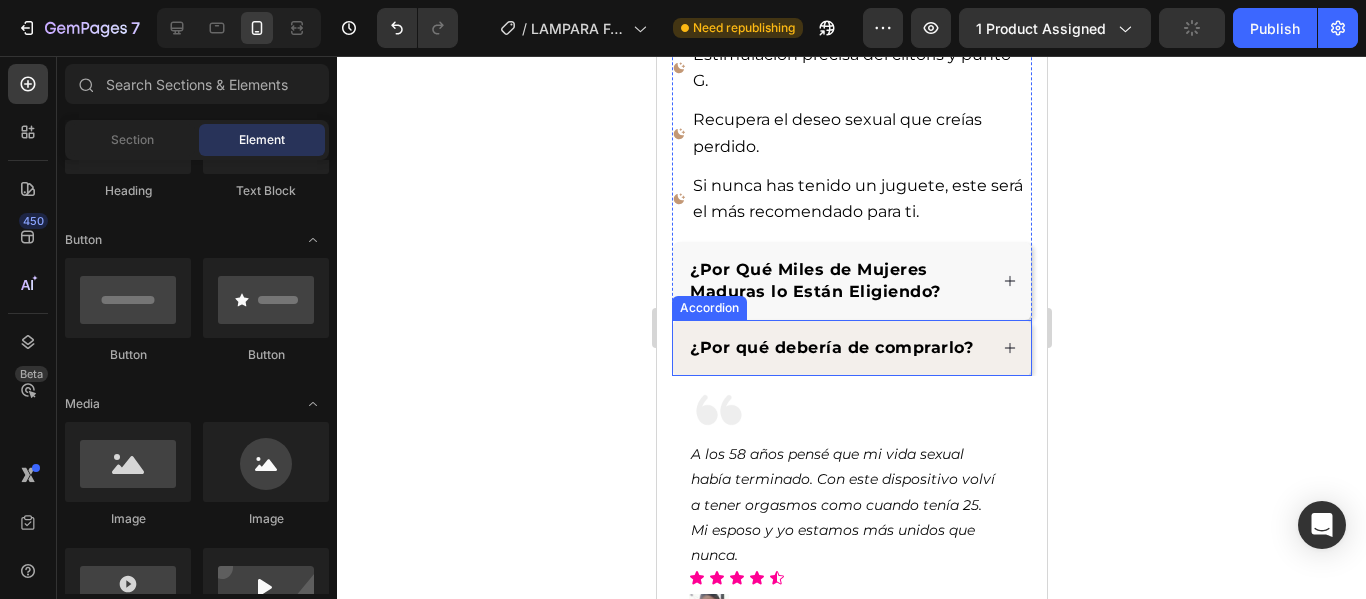 click on "¿Por qué debería de comprarlo?" at bounding box center (851, 348) 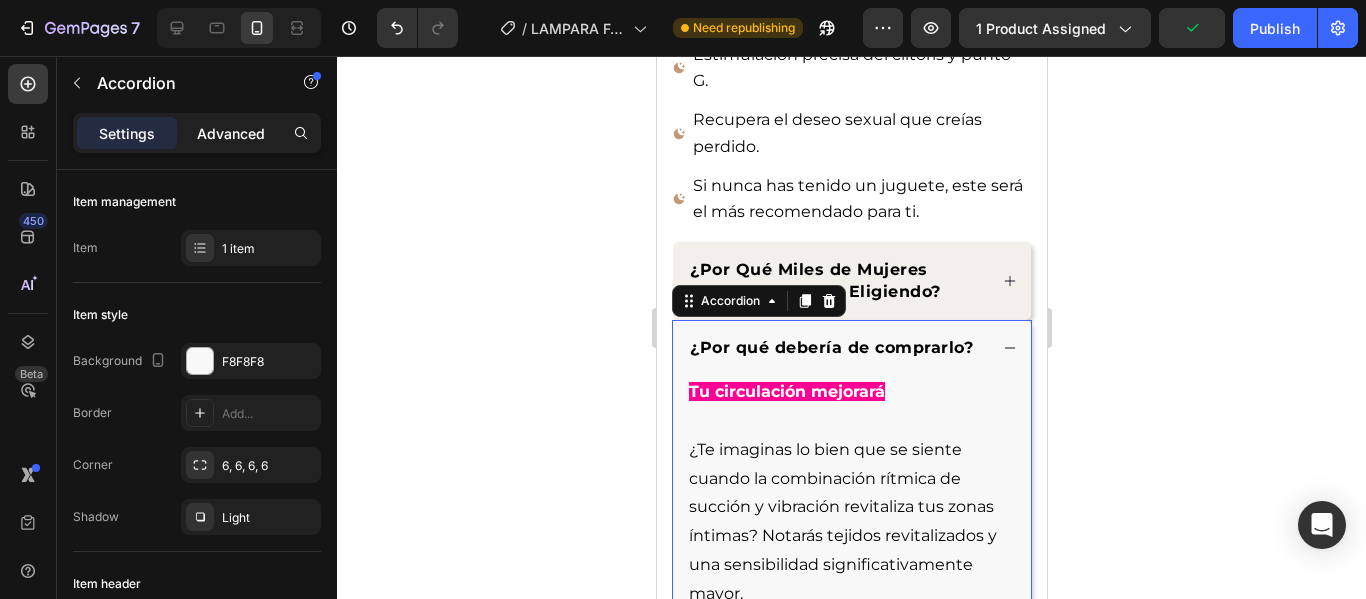 click on "Advanced" at bounding box center (231, 133) 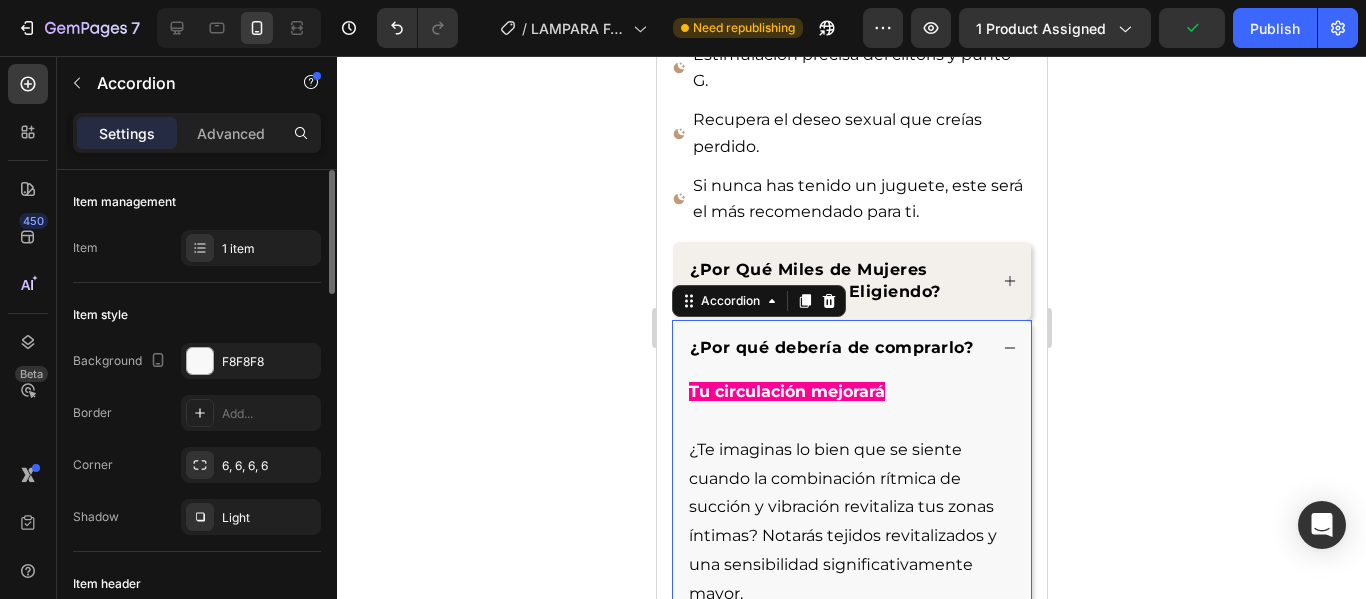 type on "100%" 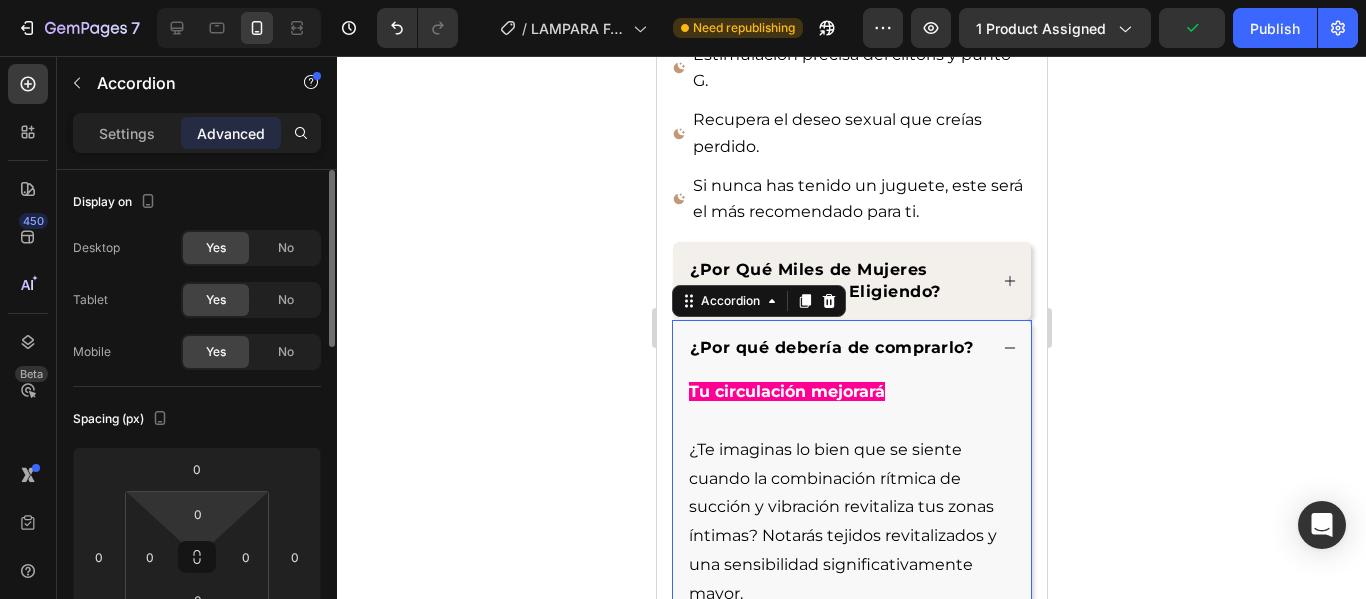 click on "0" at bounding box center [198, 514] 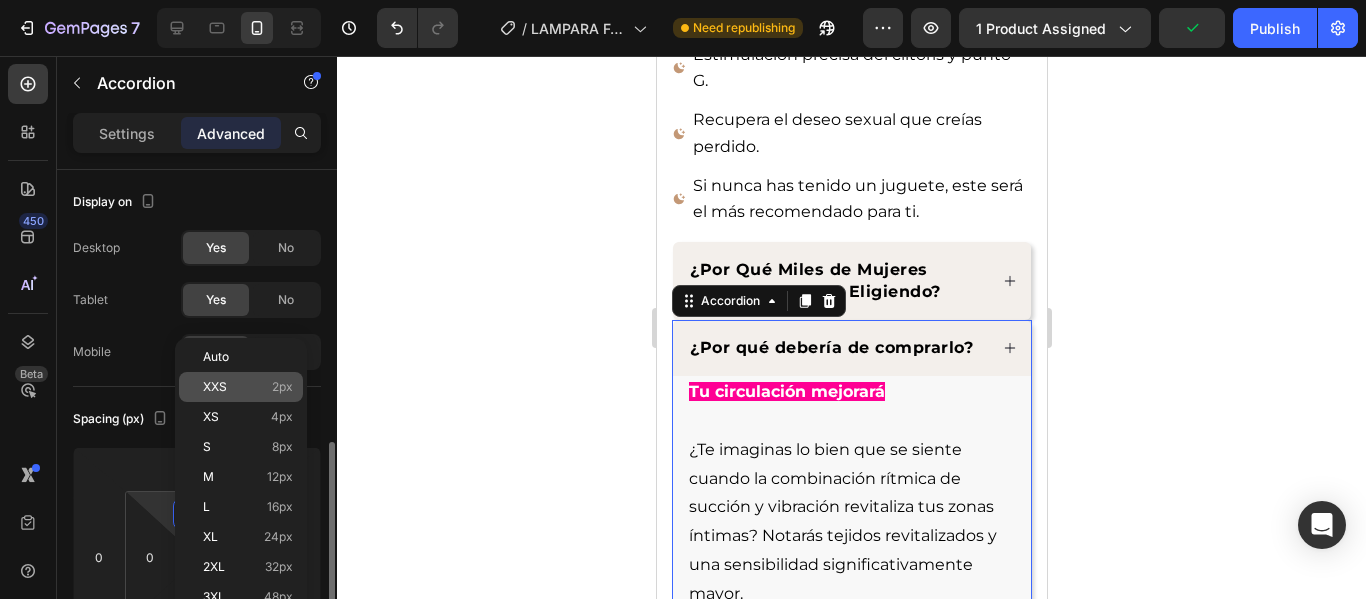 scroll, scrollTop: 200, scrollLeft: 0, axis: vertical 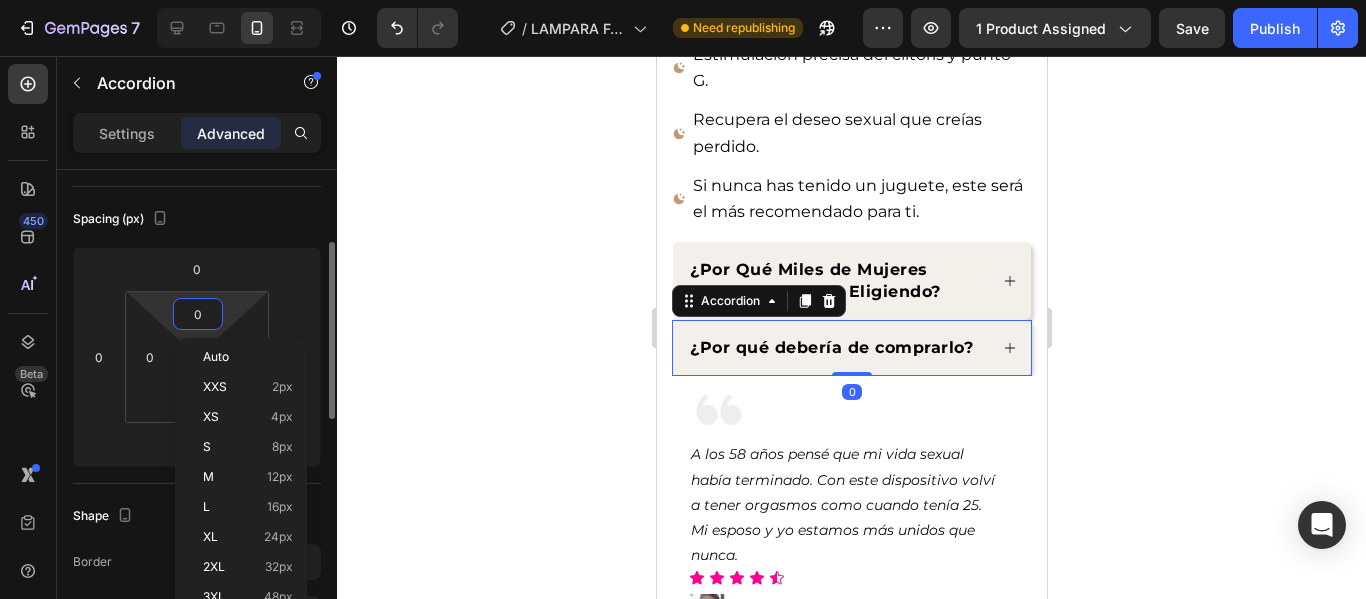 click on "XL 24px" 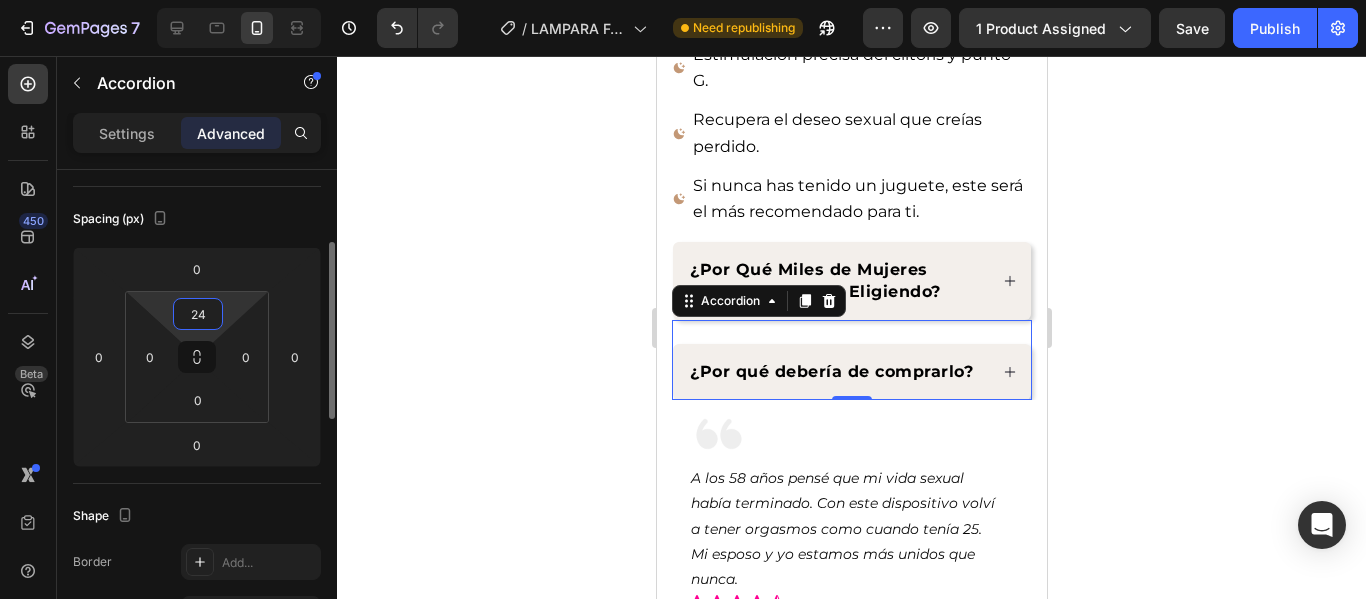 click on "24" at bounding box center [198, 314] 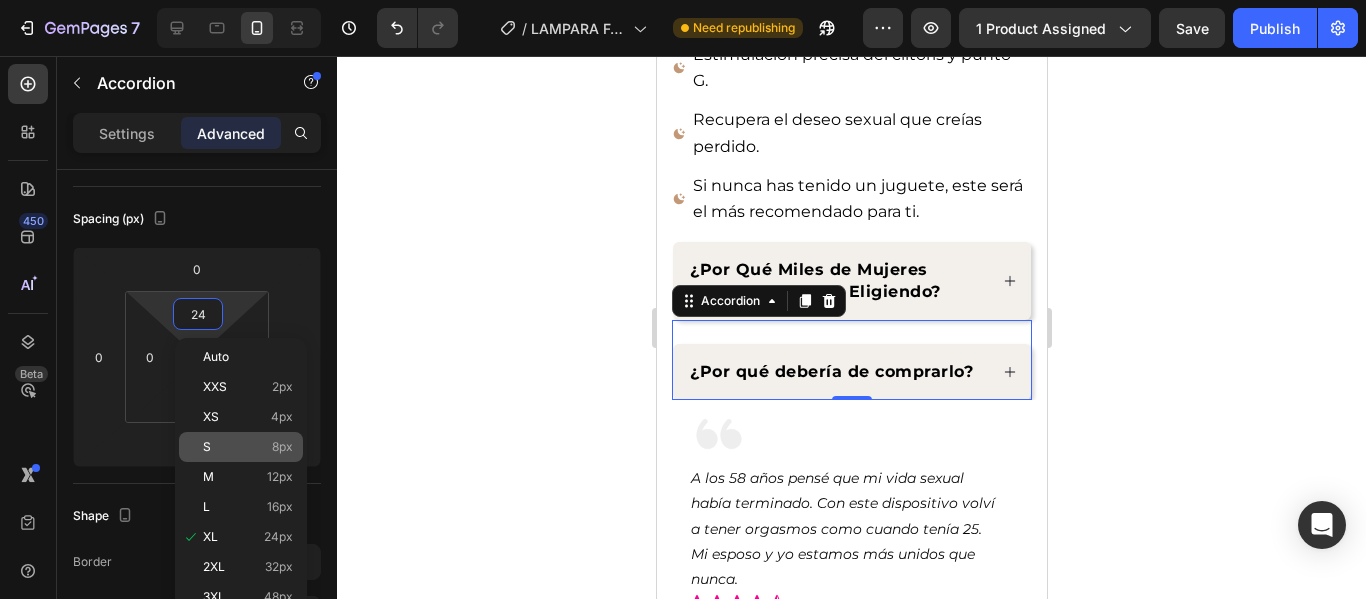 click on "S 8px" at bounding box center (248, 447) 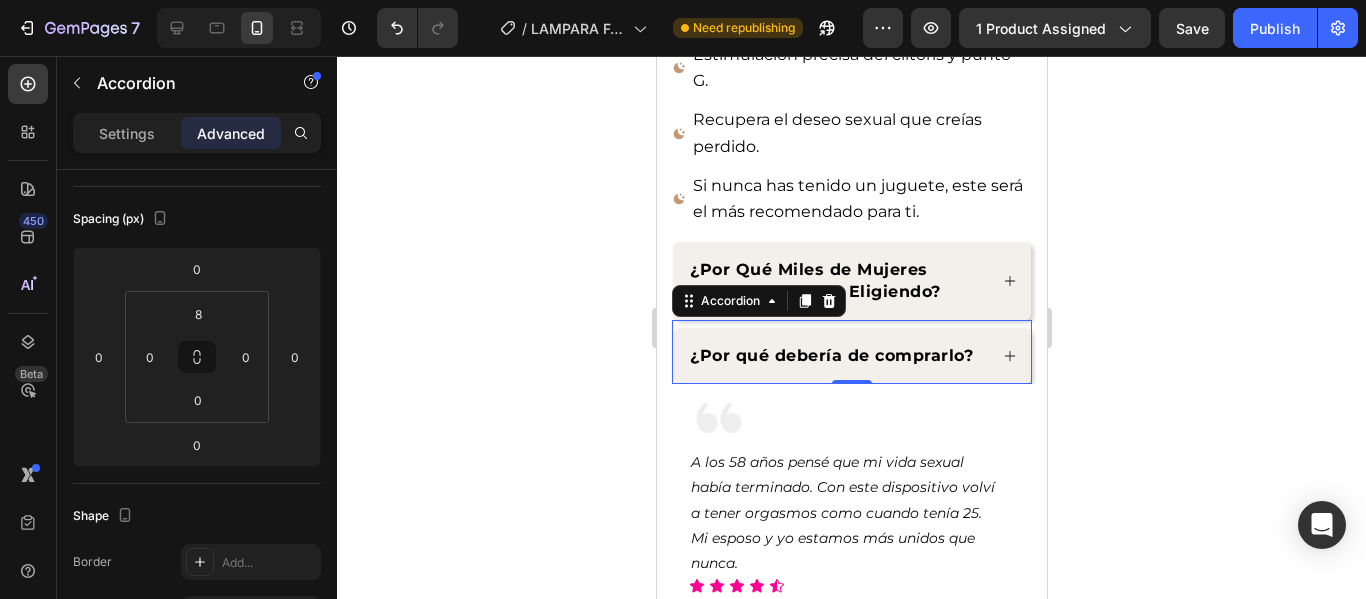 click 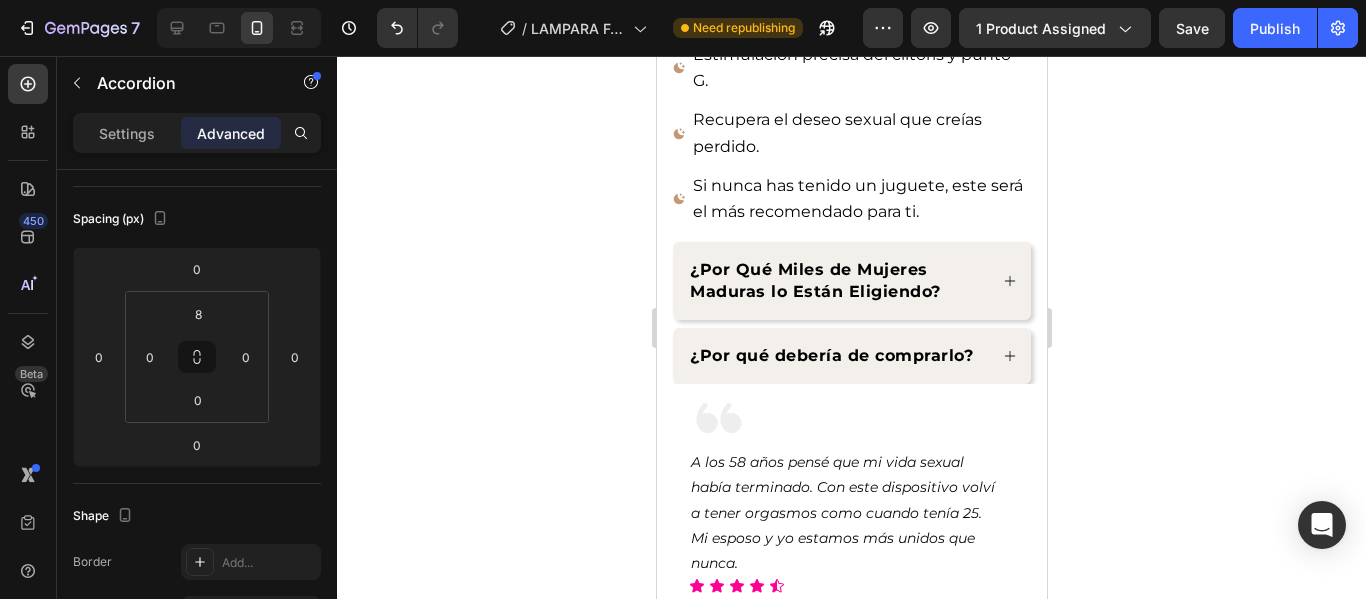 click 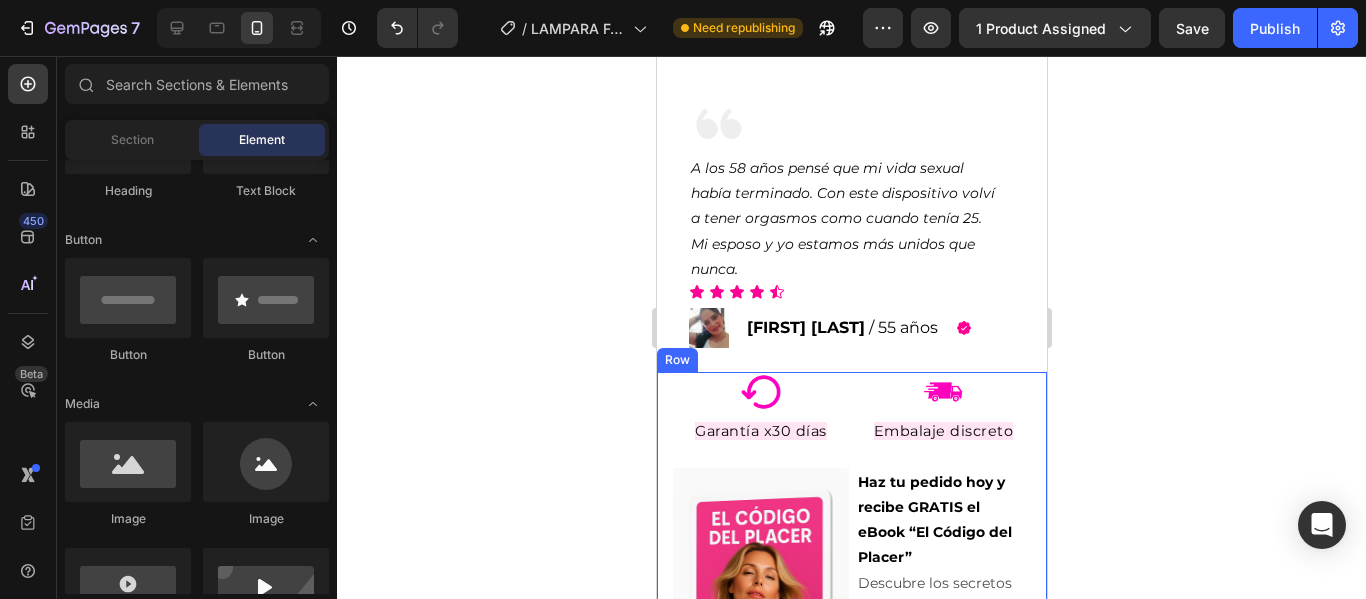scroll, scrollTop: 1600, scrollLeft: 0, axis: vertical 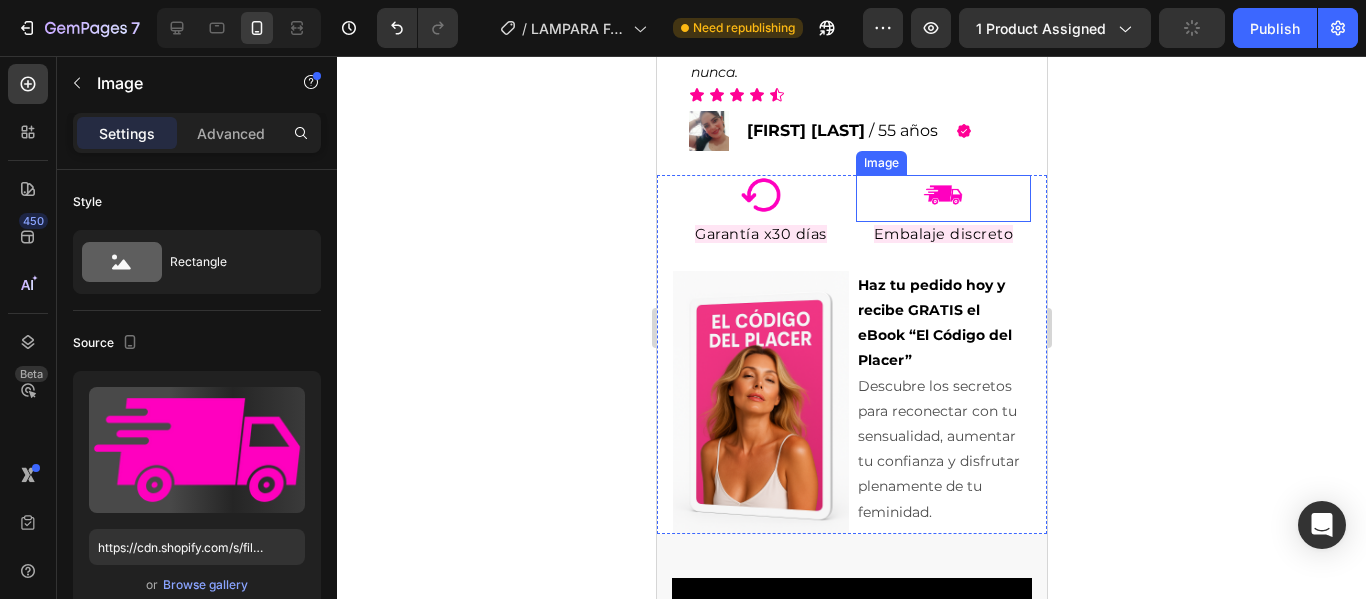 click at bounding box center (943, 195) 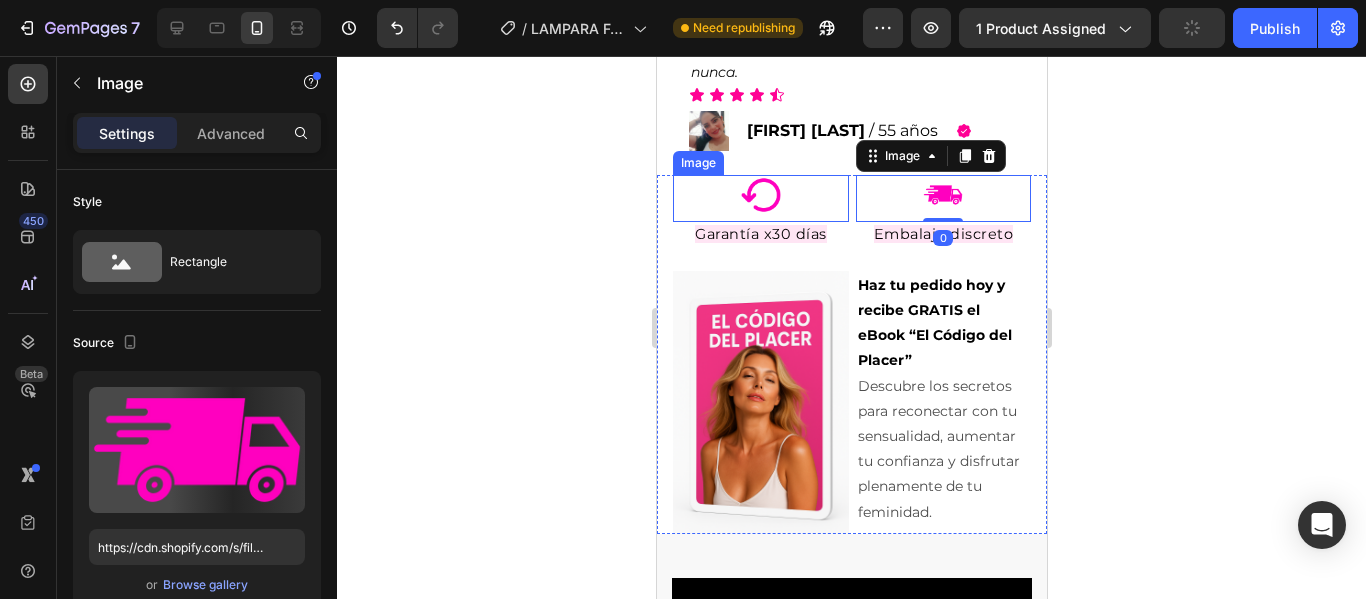 click at bounding box center [760, 195] 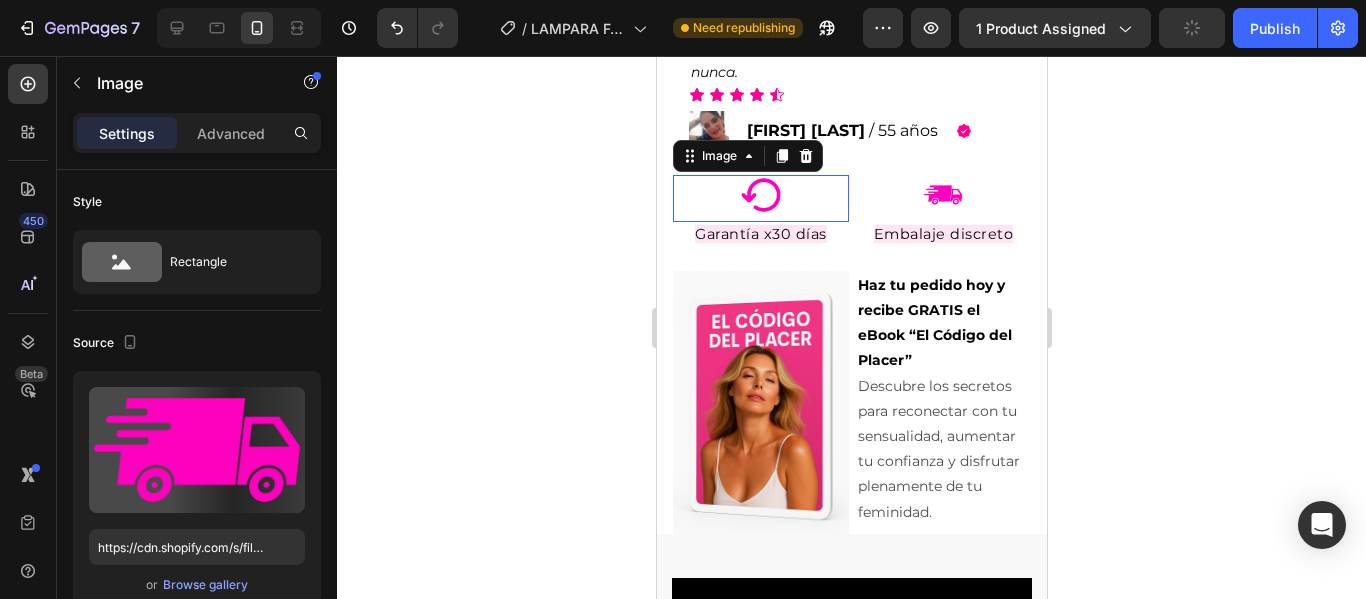 scroll, scrollTop: 200, scrollLeft: 0, axis: vertical 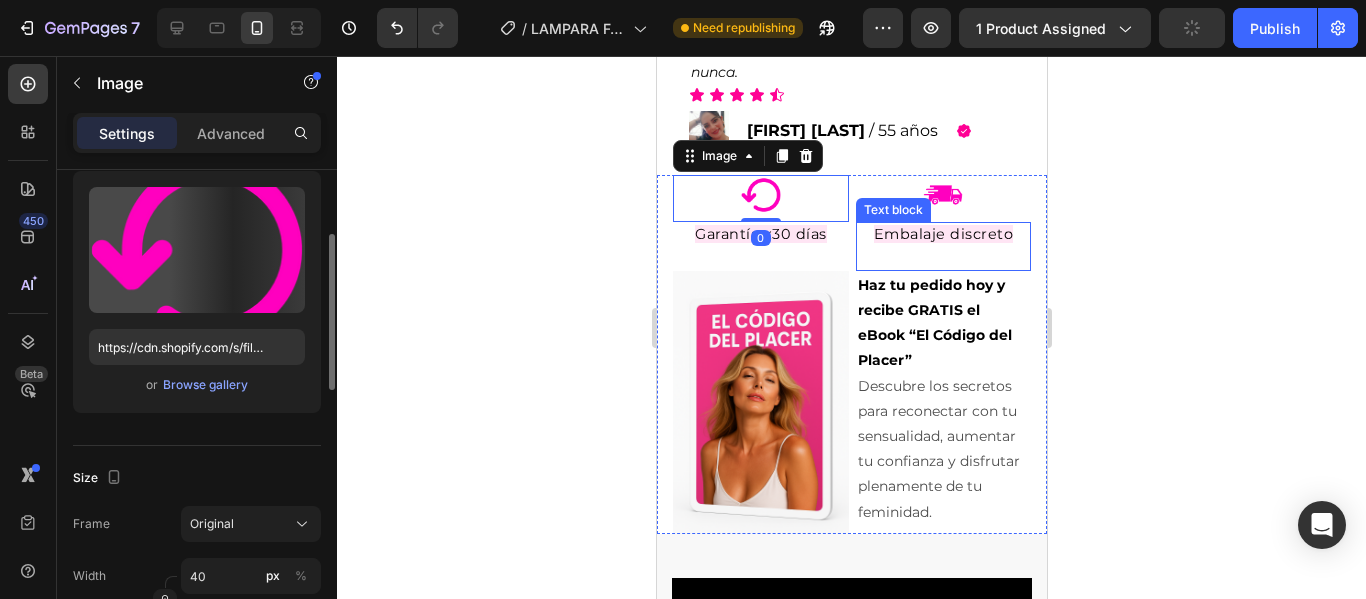 click on "Embalaje discreto Text block" at bounding box center [943, 246] 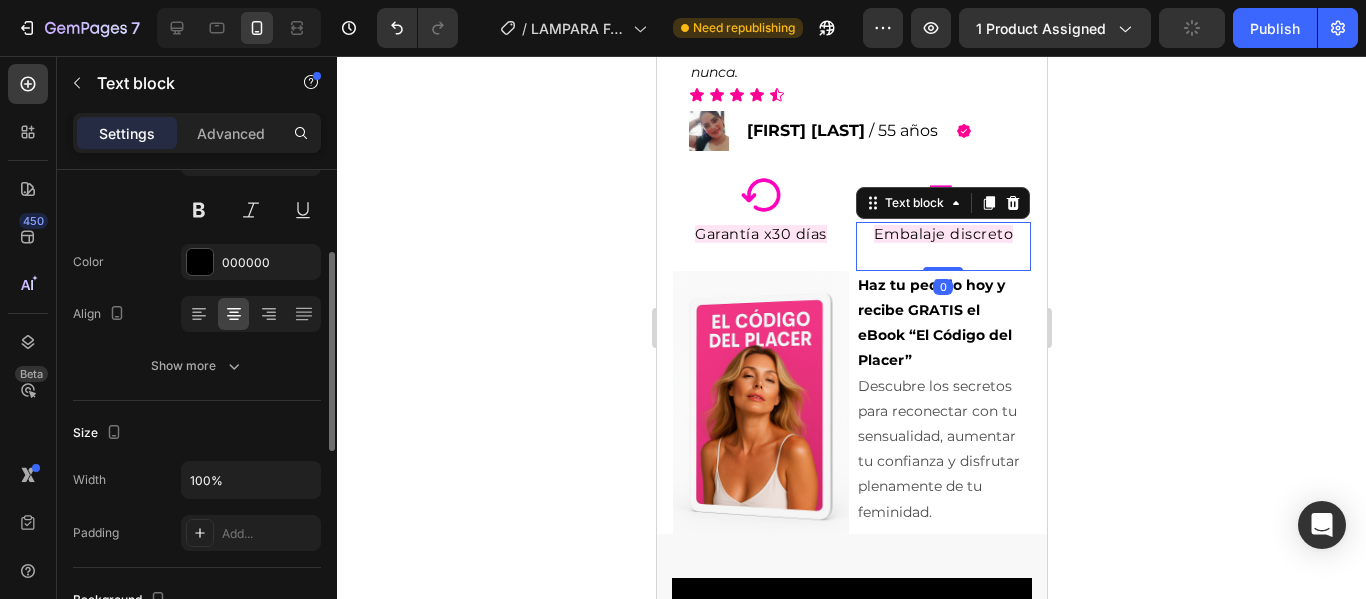 scroll, scrollTop: 0, scrollLeft: 0, axis: both 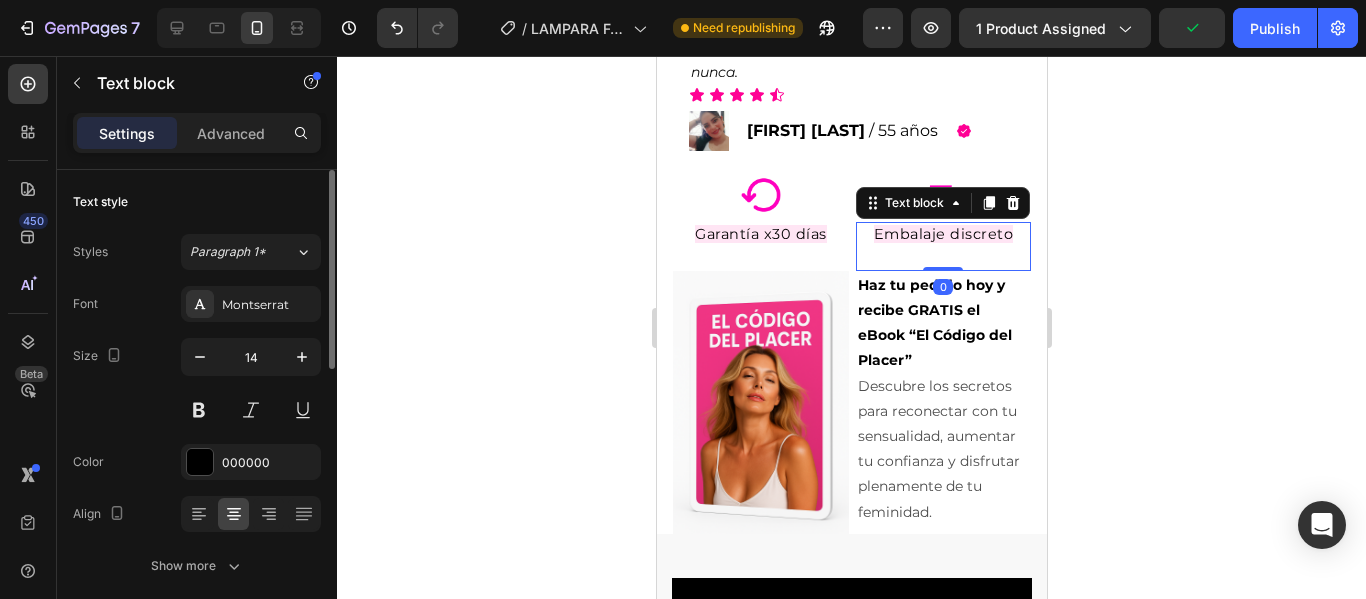 click on "Image Garantía x30 días Text block" at bounding box center (760, 223) 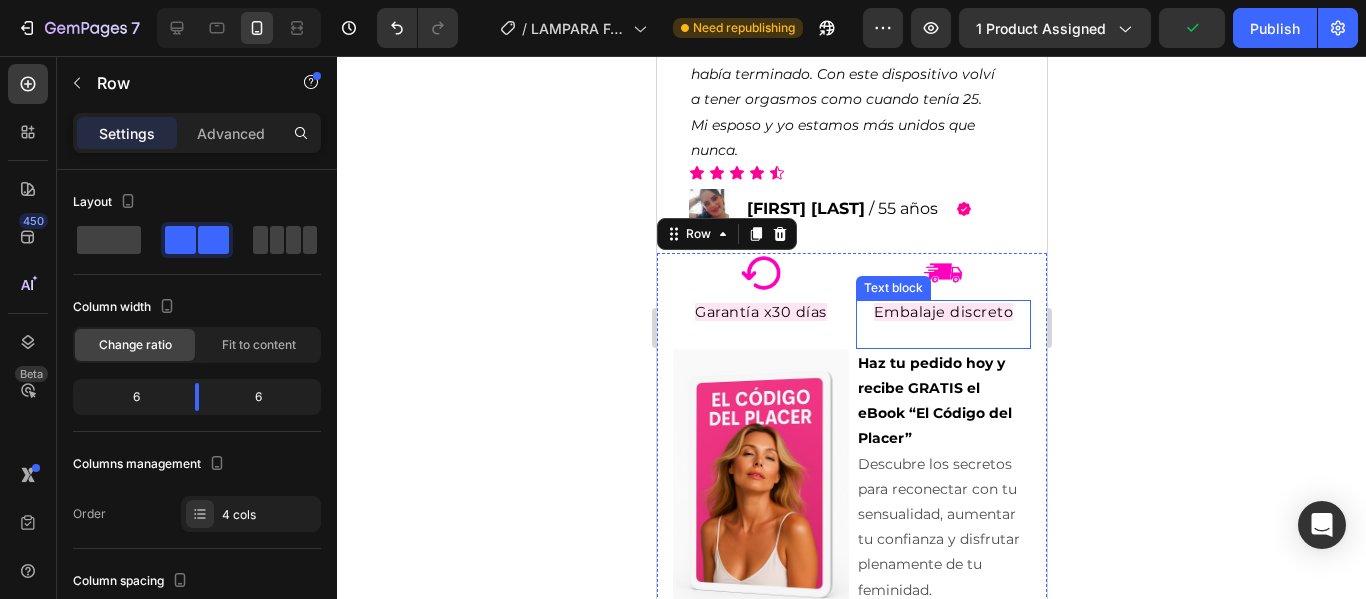 scroll, scrollTop: 1500, scrollLeft: 0, axis: vertical 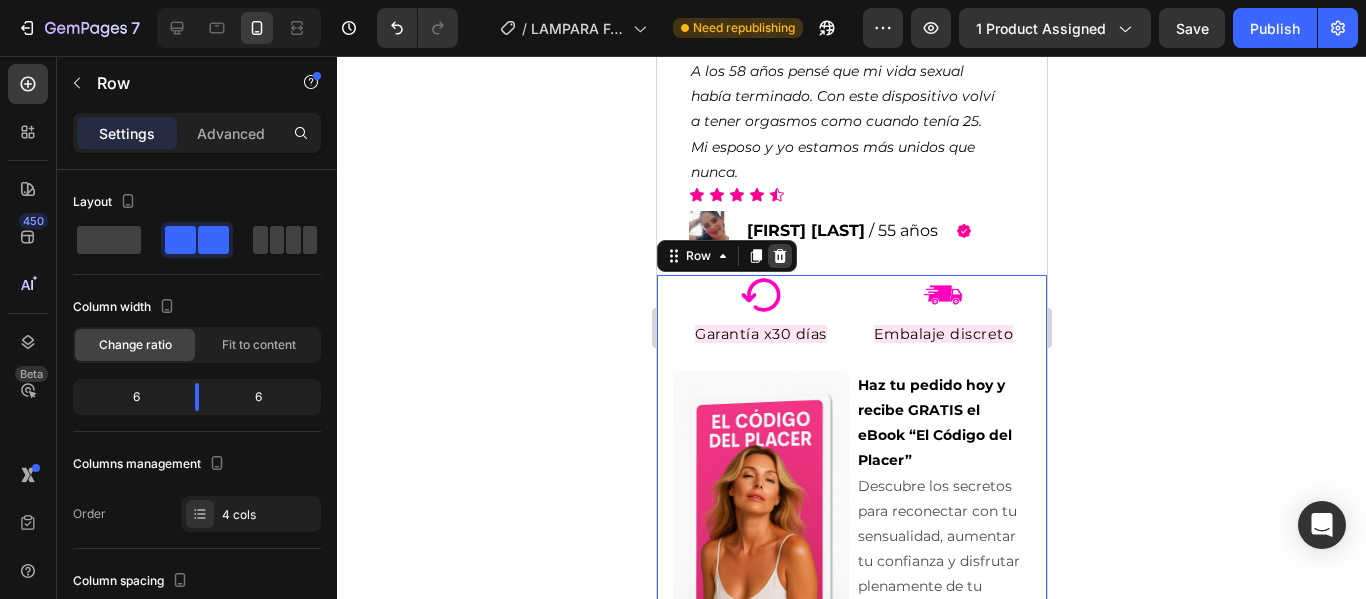 click 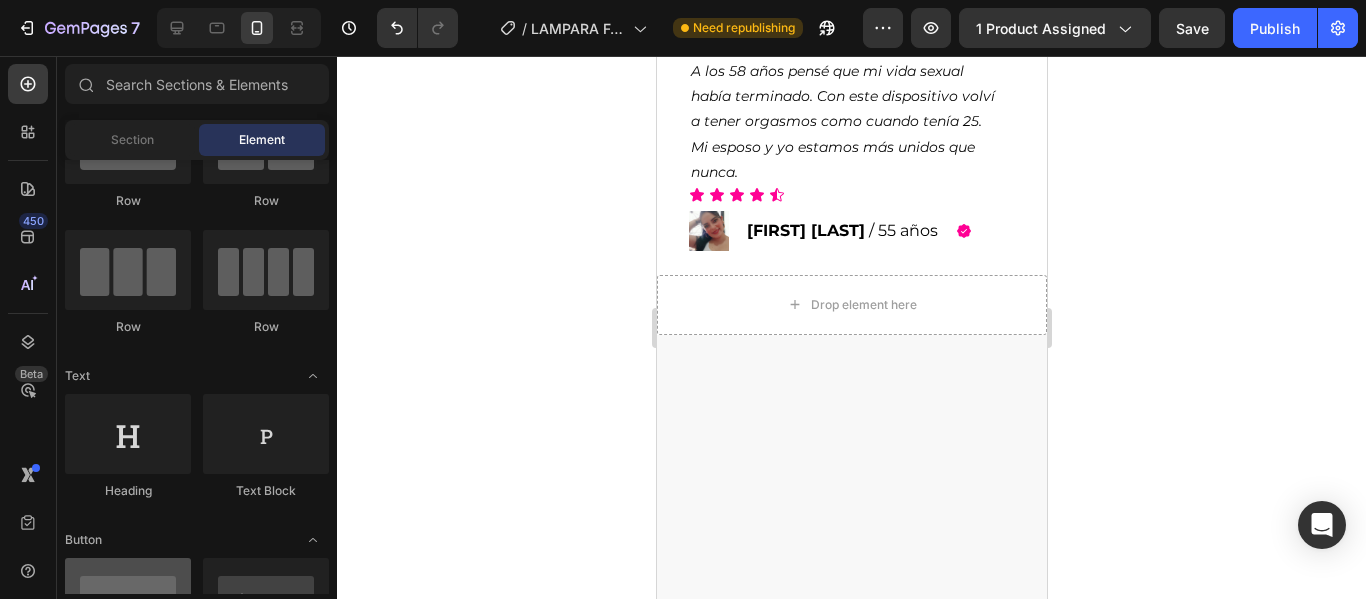 scroll, scrollTop: 0, scrollLeft: 0, axis: both 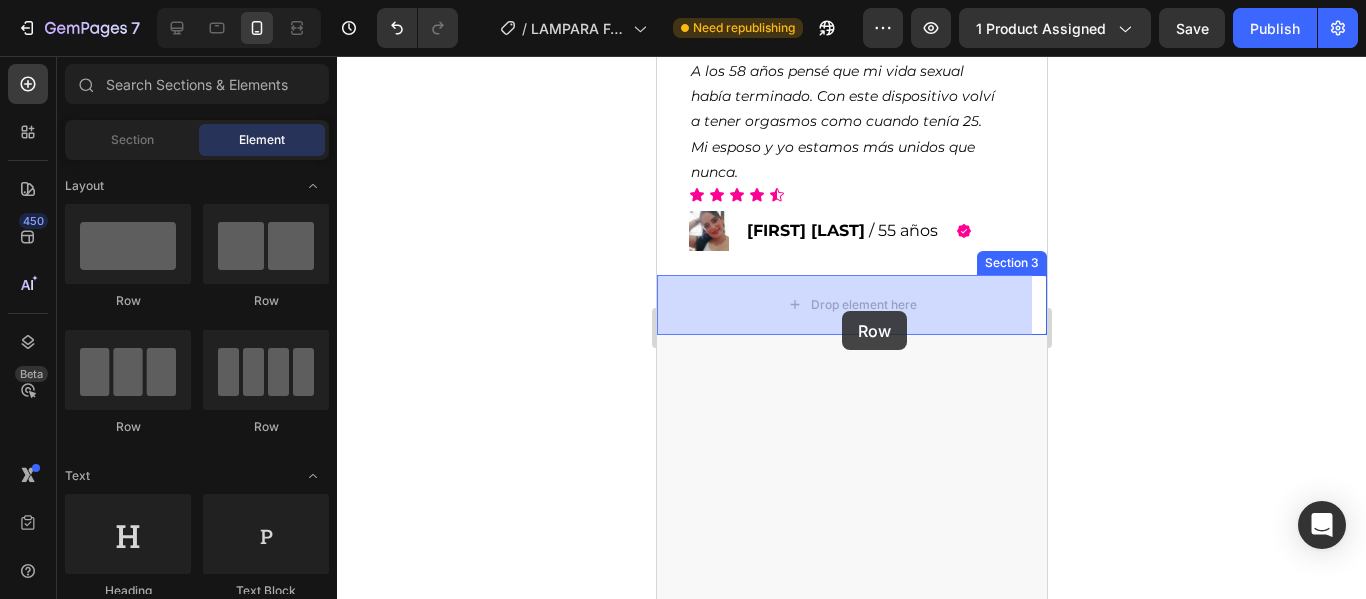 drag, startPoint x: 838, startPoint y: 312, endPoint x: 1780, endPoint y: 298, distance: 942.104 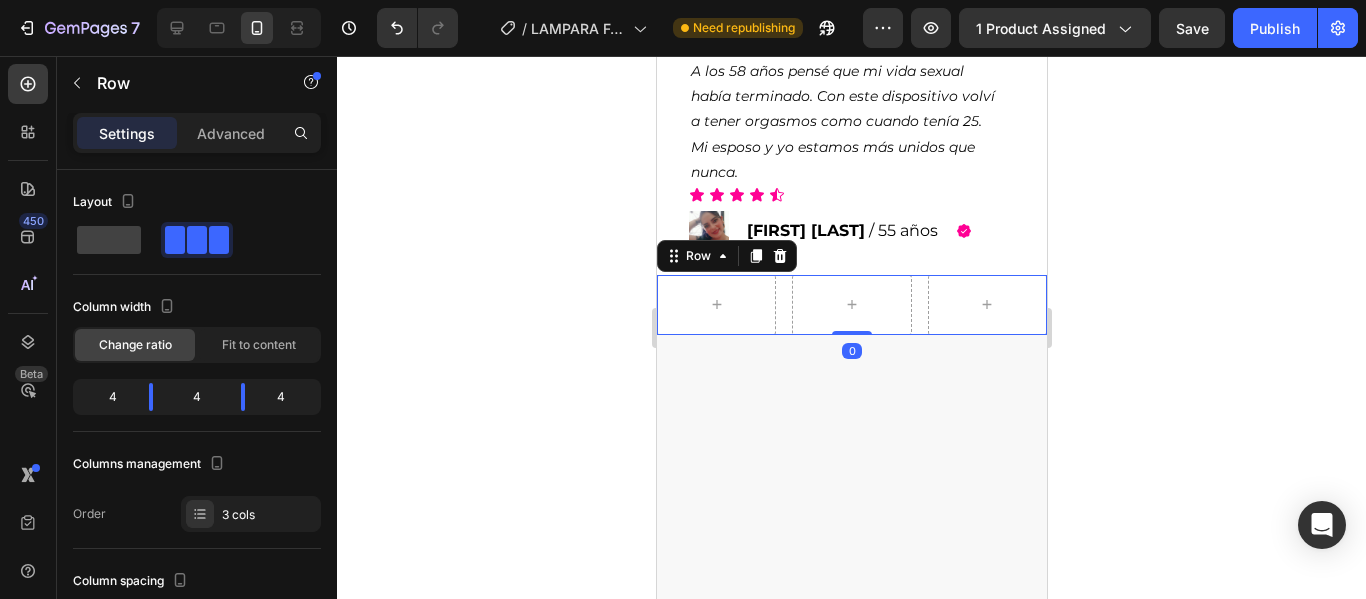 click 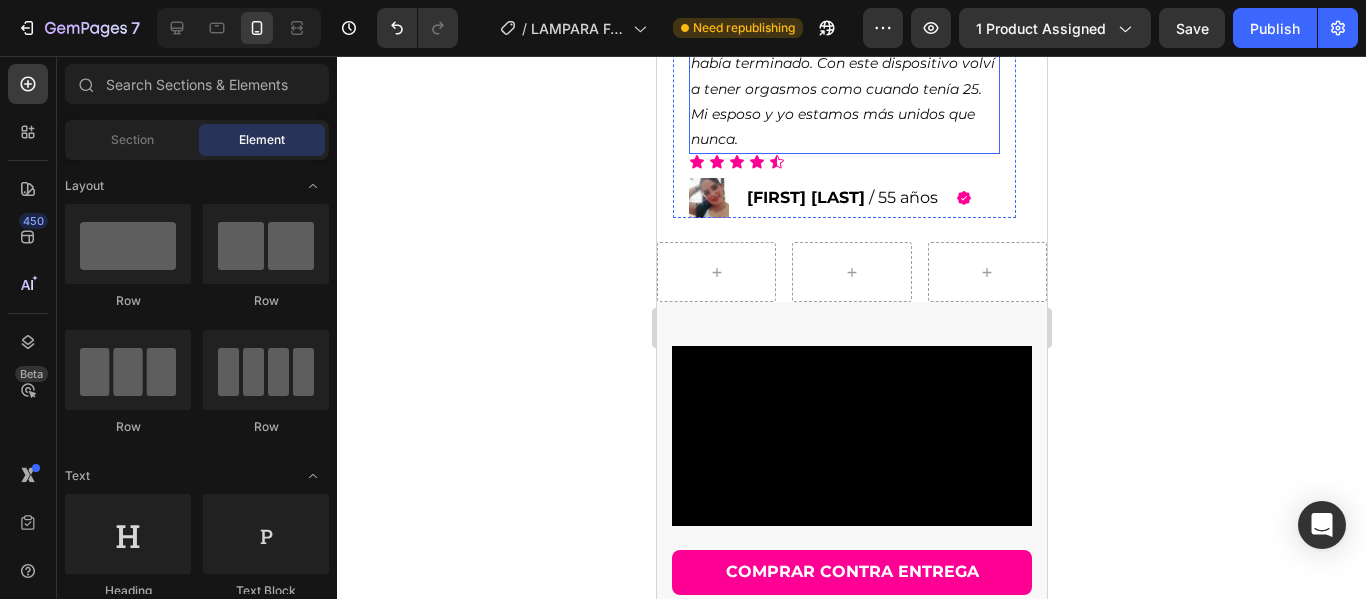 scroll, scrollTop: 1300, scrollLeft: 0, axis: vertical 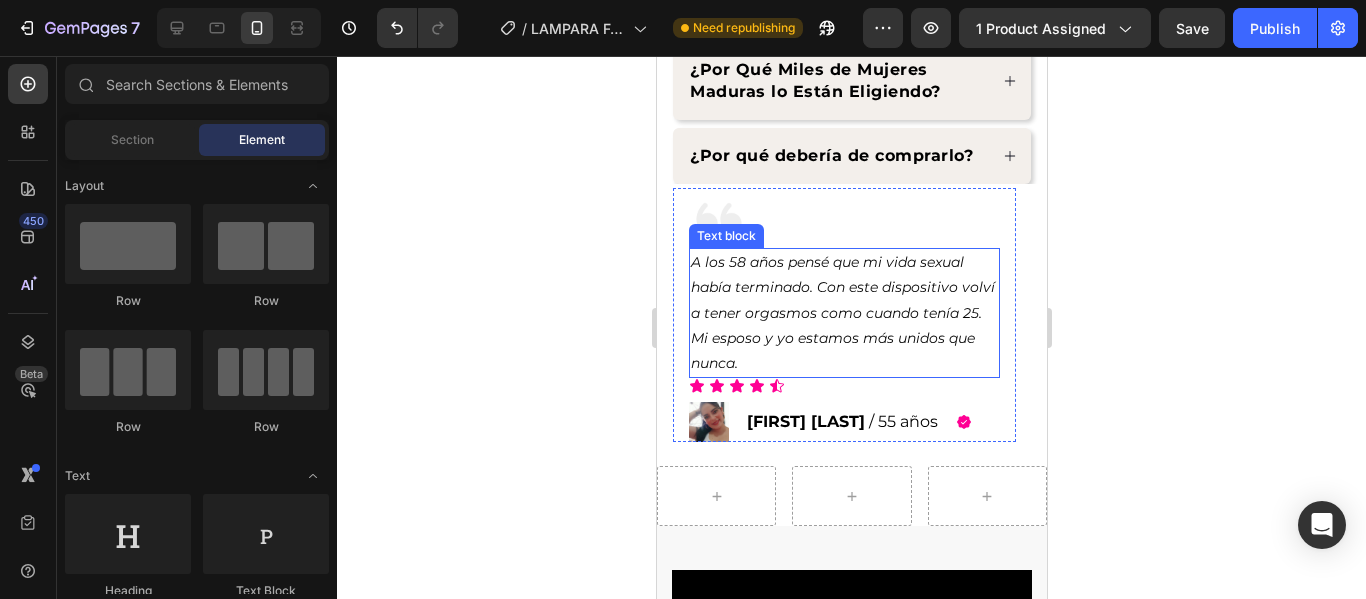 click at bounding box center [843, 218] 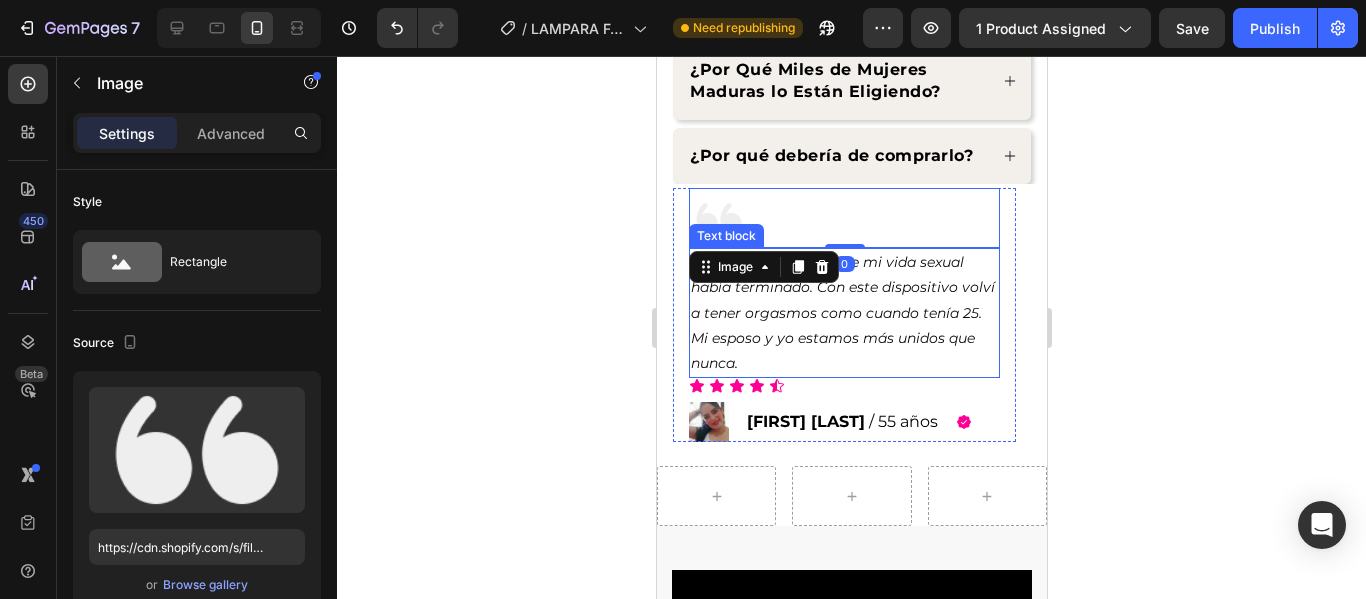click on "A los 58 años pensé que mi vida sexual había terminado. Con este dispositivo volví a tener orgasmos como cuando tenía 25. Mi esposo y yo estamos más unidos que nunca." at bounding box center [843, 313] 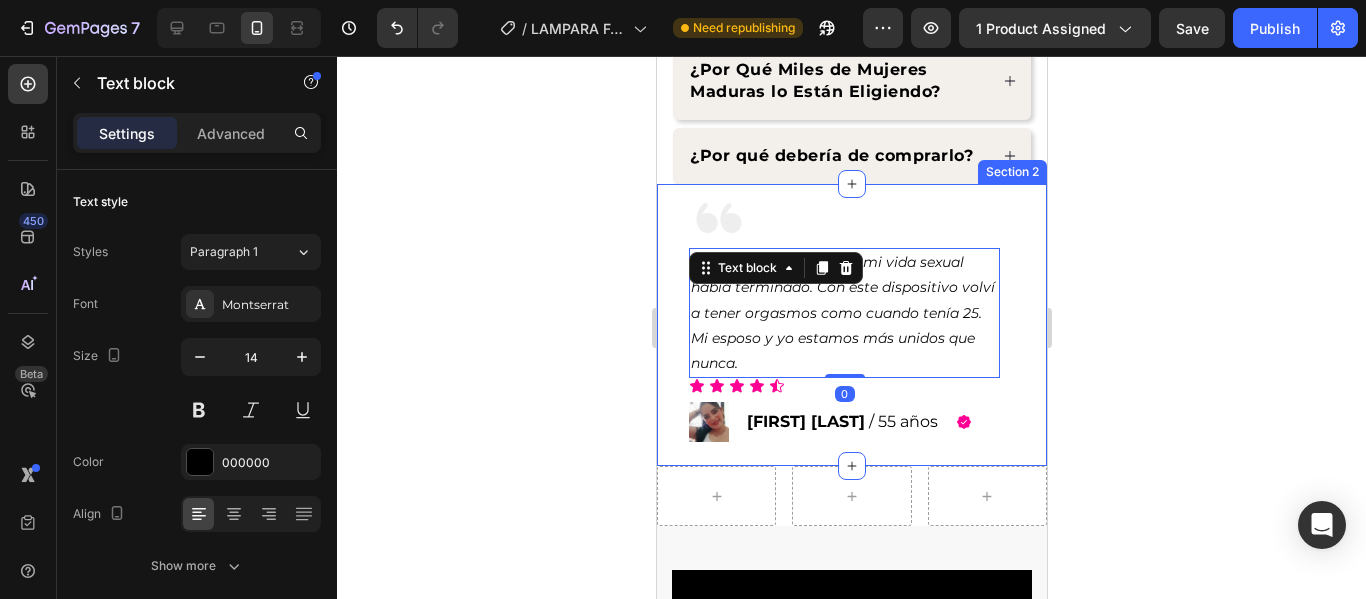 click at bounding box center (843, 218) 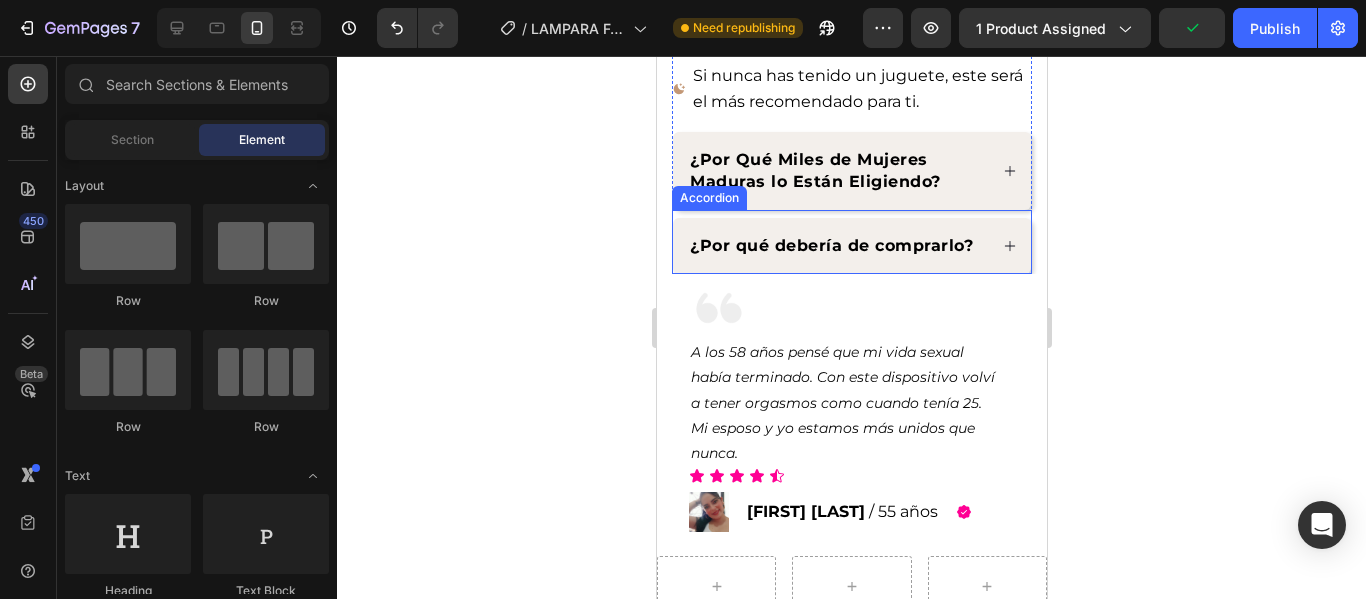 scroll, scrollTop: 1175, scrollLeft: 0, axis: vertical 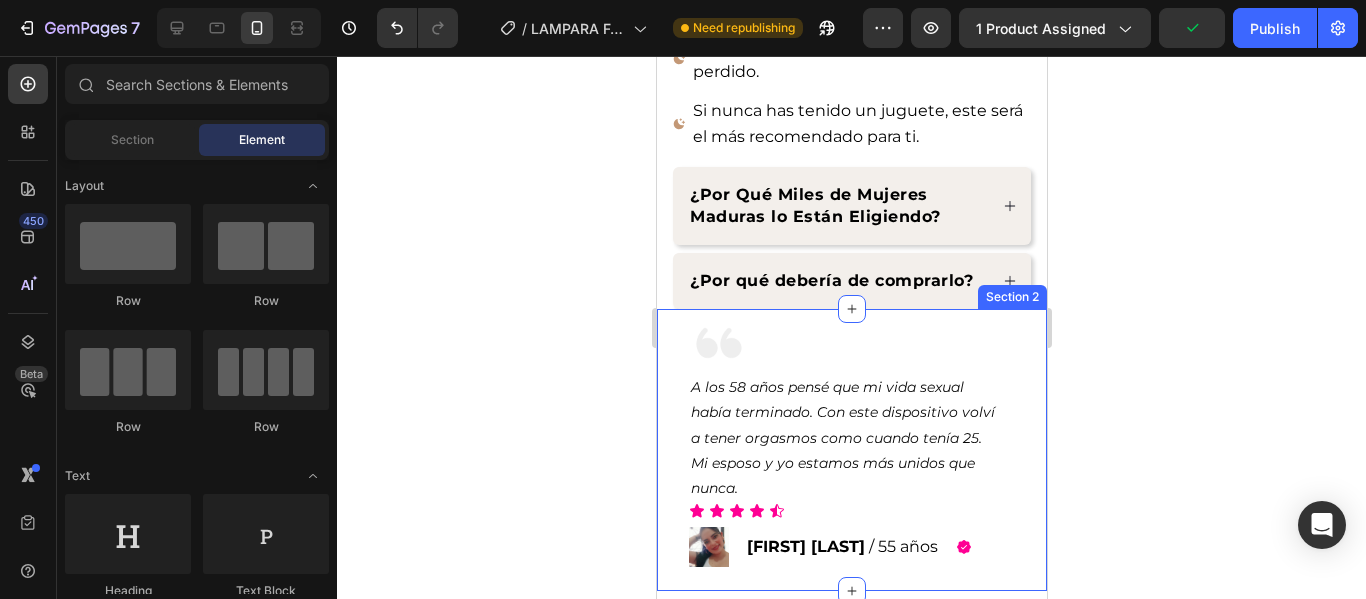 click on "Image Isley Guerrero.   / 55 años Text block
Icon Row Row Image "We’ve always aimed to do things a little differently at Buffer. Since the early days, we’ve had a focus on building one of the most unique and fulfilling workplaces by rethinking a lot of traditional practices." Text block Image TRAVIS J.   / Design Director Text block Row Row Image "We’ve always aimed to do things a little differently at Buffer. Since the early days, we’ve had a focus on building one of the most unique and fulfilling workplaces by rethinking a lot of traditional practices." Text block Image RYAN S.   / Design Director Text block Row Row Image Text block Image TRAVIS J.   / Design Director Text block Row Row Carousel Row Section 2" at bounding box center [851, 450] 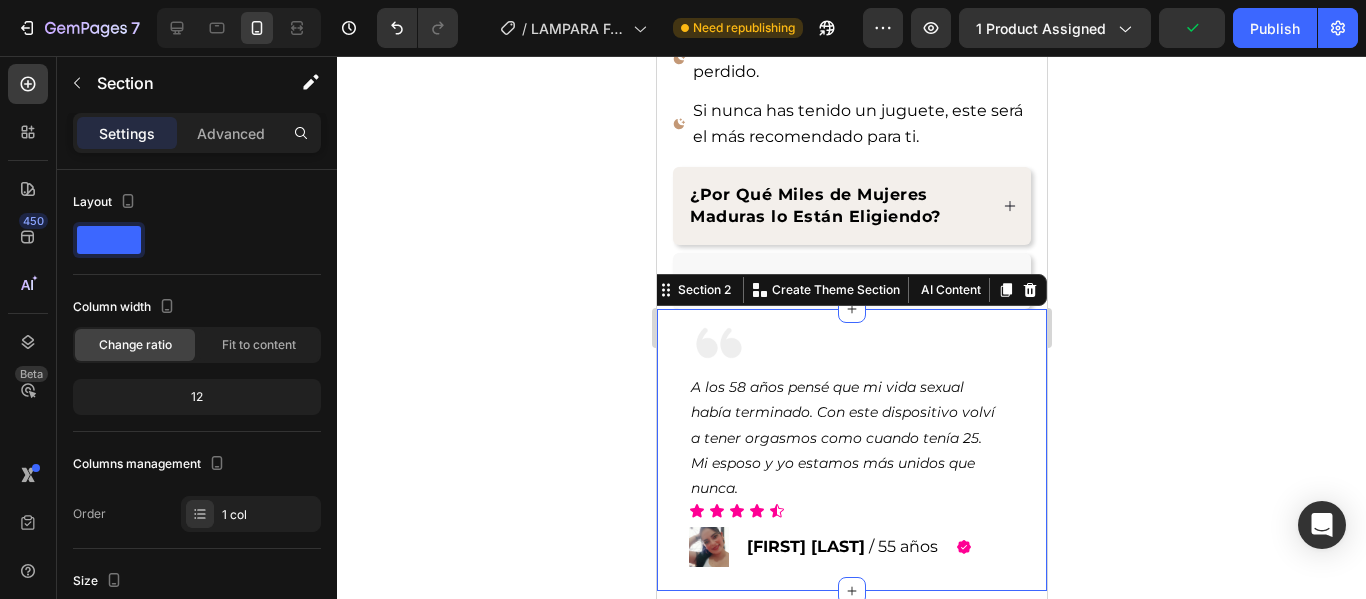 click 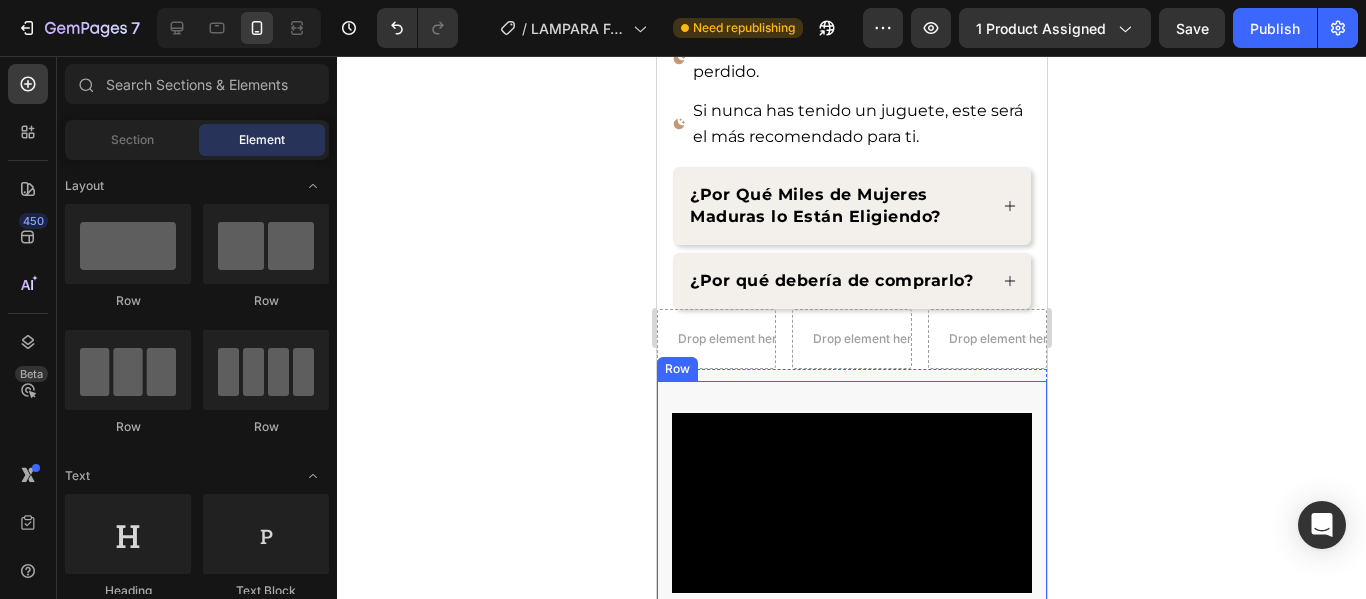 scroll, scrollTop: 1275, scrollLeft: 0, axis: vertical 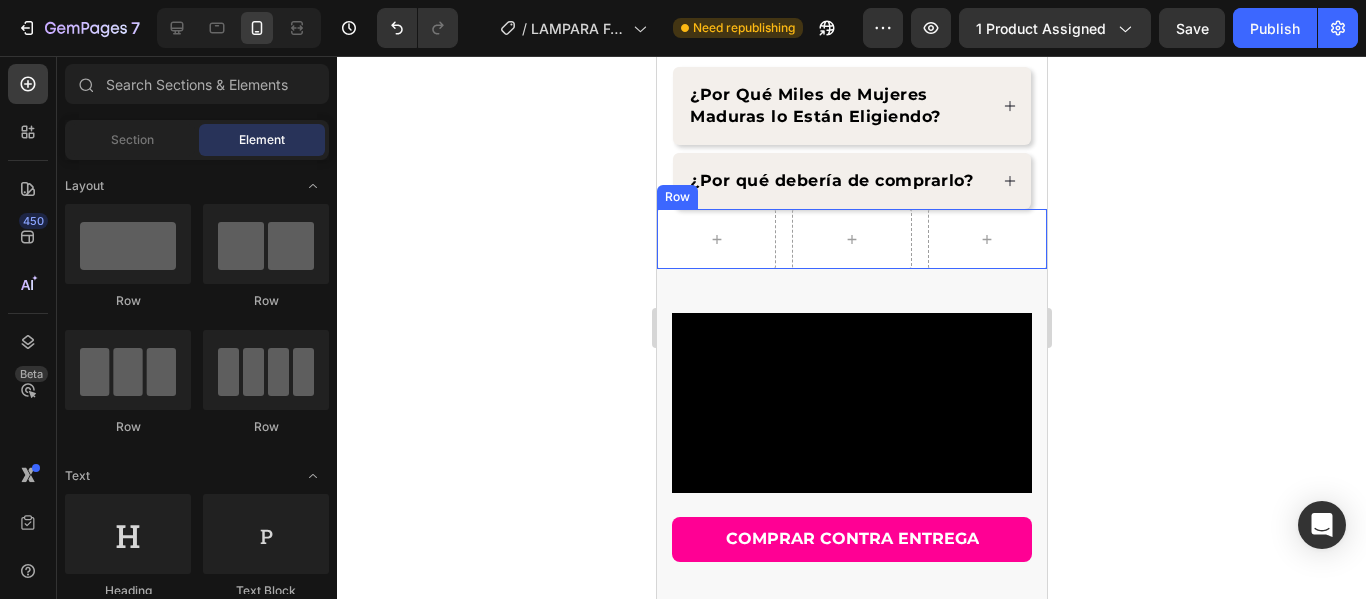 click at bounding box center (715, 239) 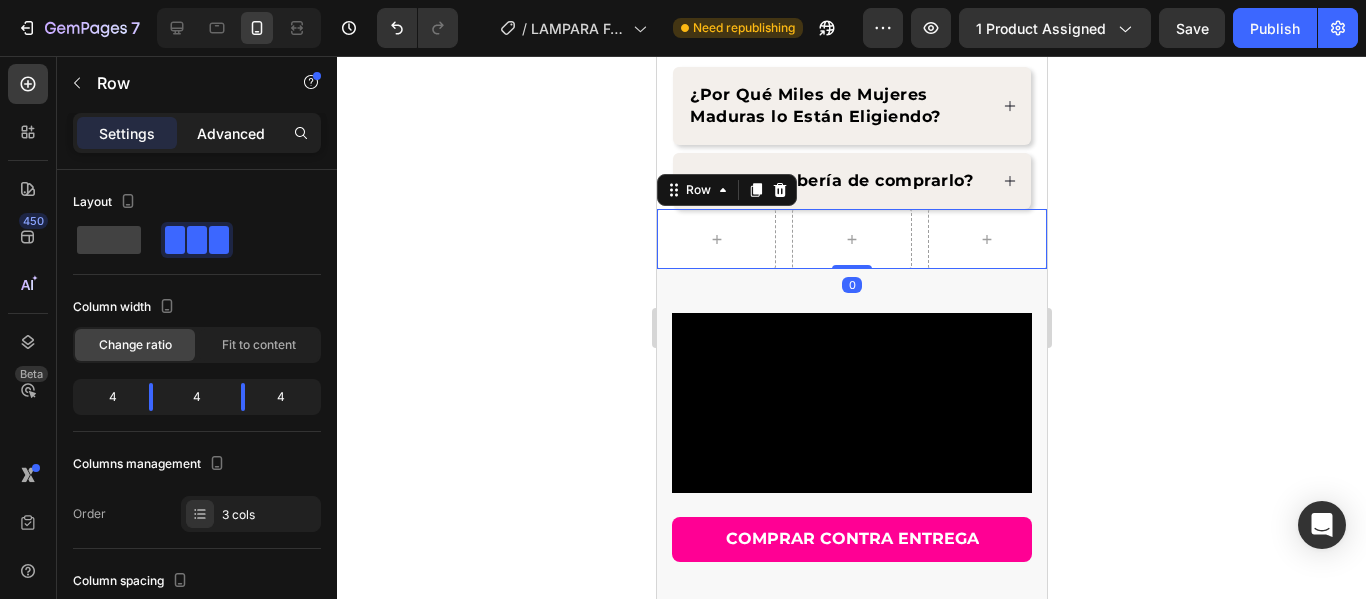 click on "Advanced" 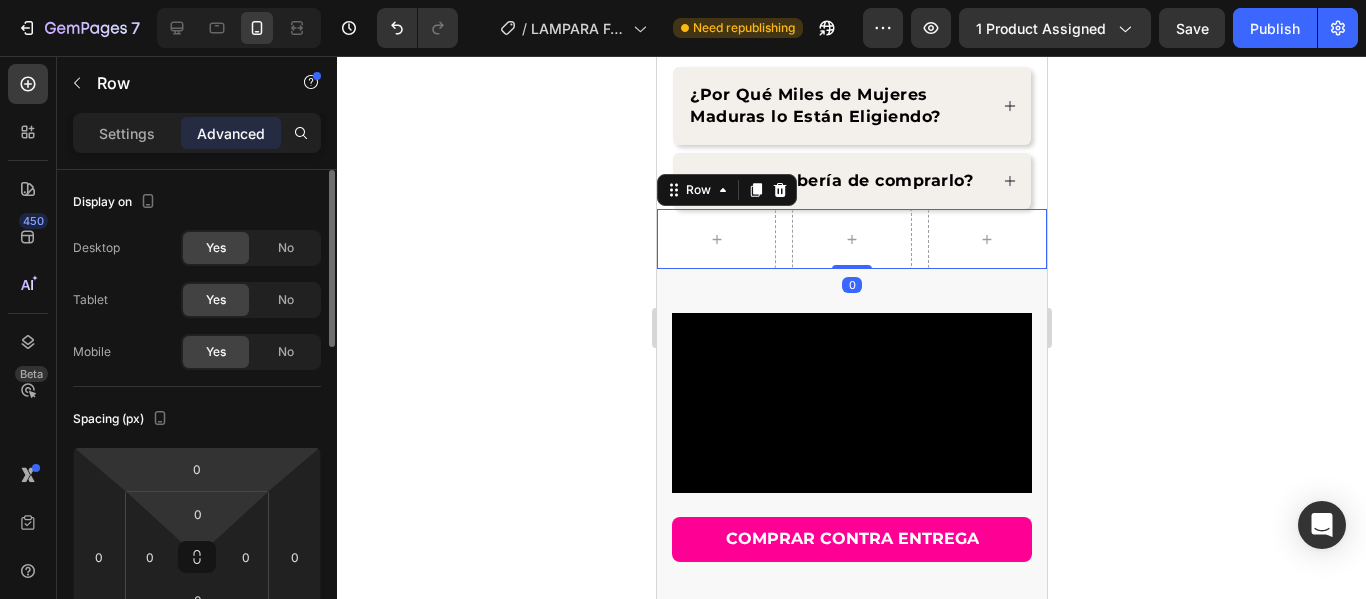 click on "0 0 0 0" at bounding box center (197, 557) 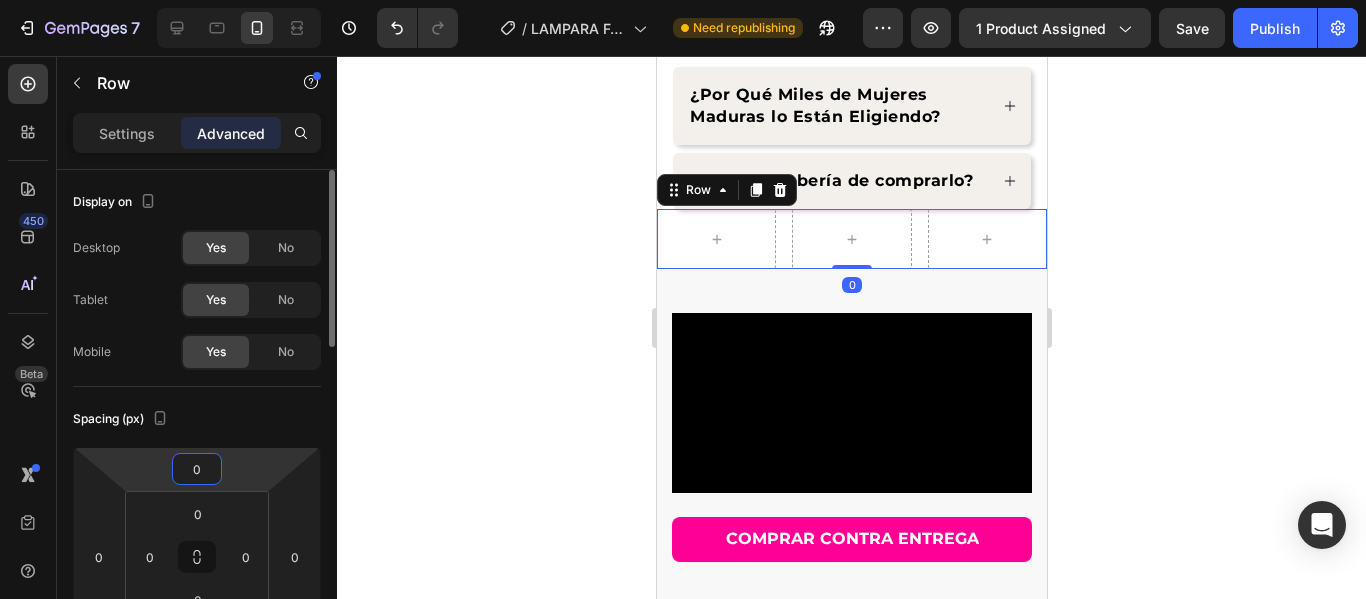 scroll, scrollTop: 200, scrollLeft: 0, axis: vertical 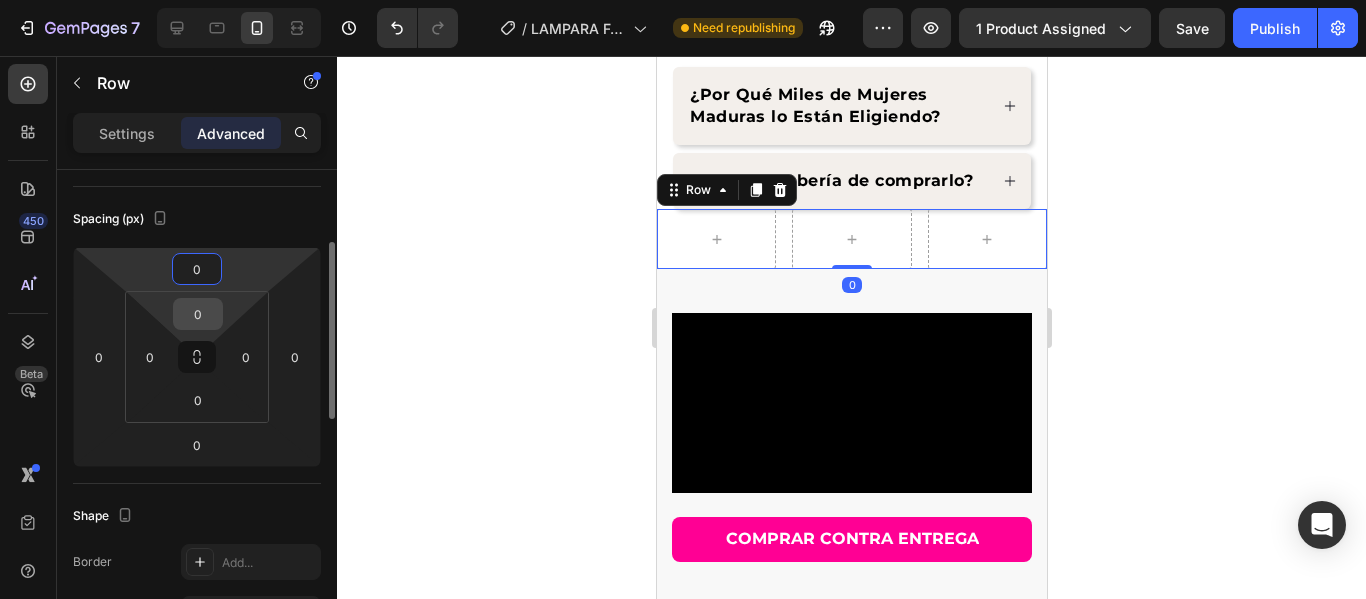 click on "0" at bounding box center (198, 314) 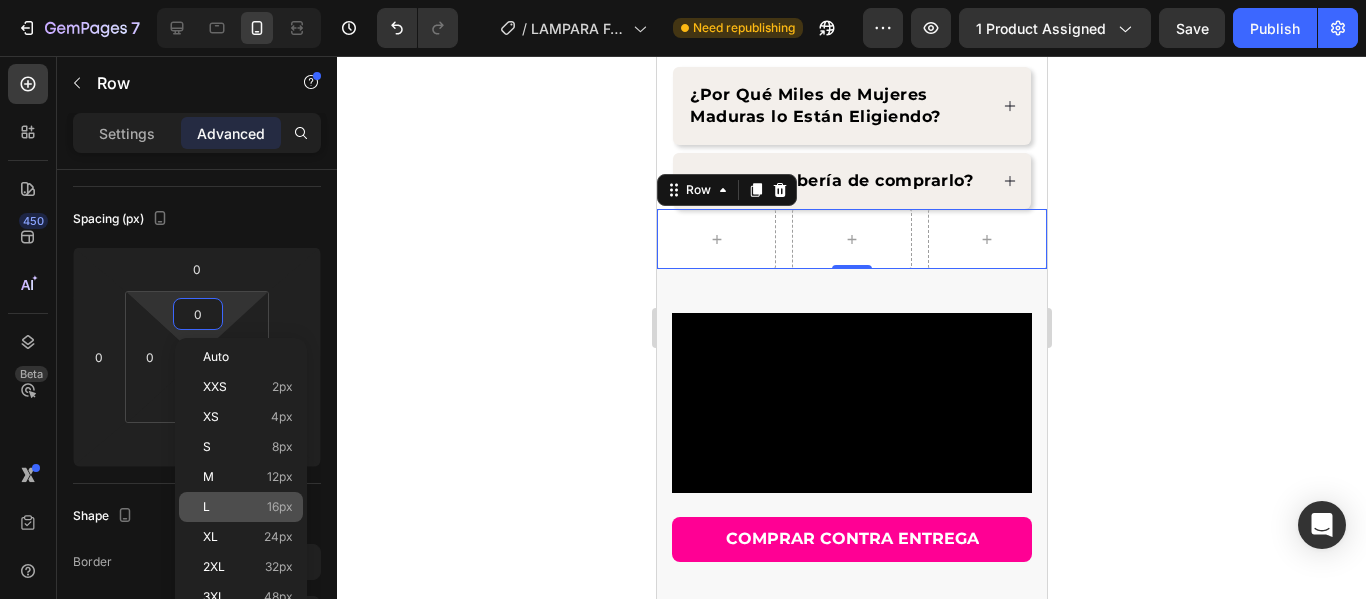 click on "16px" at bounding box center [280, 507] 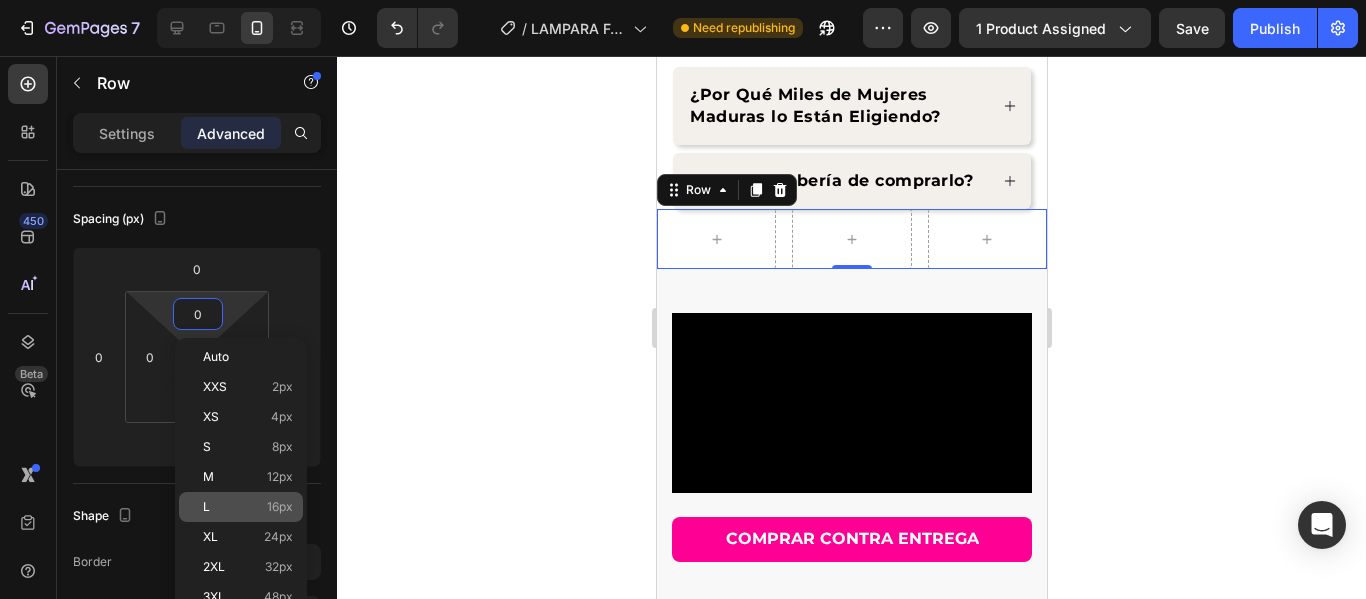 type on "16" 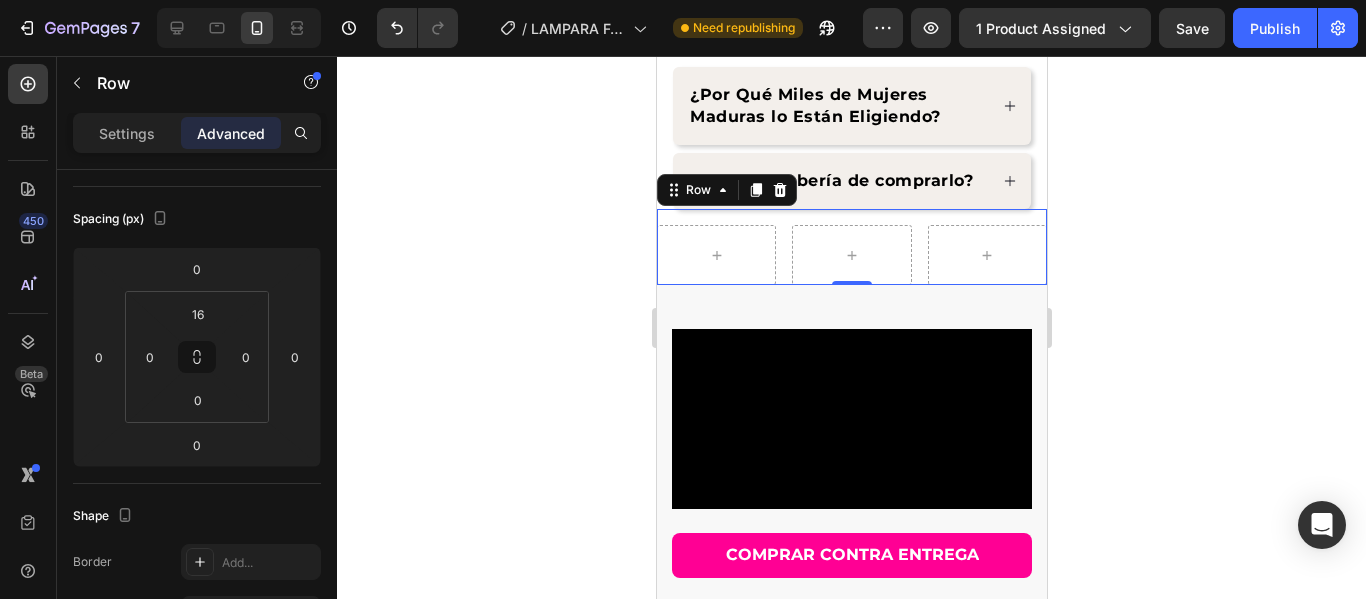 click 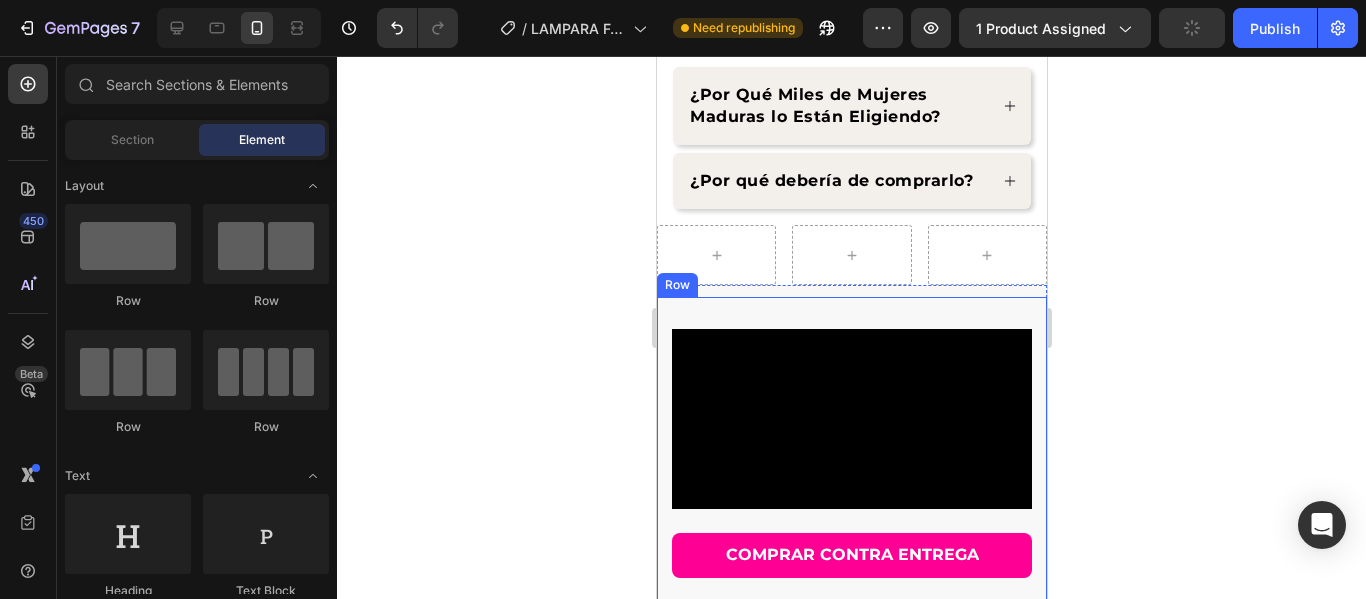 click on "COMPRAR CONTRA ENTREGA Button ¿Has olvidado lo que se siente el verdadero placer? 😉 Heading Resultados reales que puede esperar: Text block 92% Text block Las mujeres experimentaron su primer orgasmo con chorros 💦 Text block Advanced list                Title Line 89% Text block Informó que dormía mejor y se despertaba con más energía🏃‍♀️ Text block Advanced list                Title Line 97% Text block Disfrutaron de una mayor intimidad con sus parejas🍆 Text block Advanced list 94% Text block Notaron que su estado de ánimo y sus niveles de estrés mejoraron significativamente🥰 Text block Advanced list La Oferta acabará pronto Heading [TIME] Countdown Timer COMPRAR CONTRA ENTREGA Button Row Image Video Row" at bounding box center (851, 901) 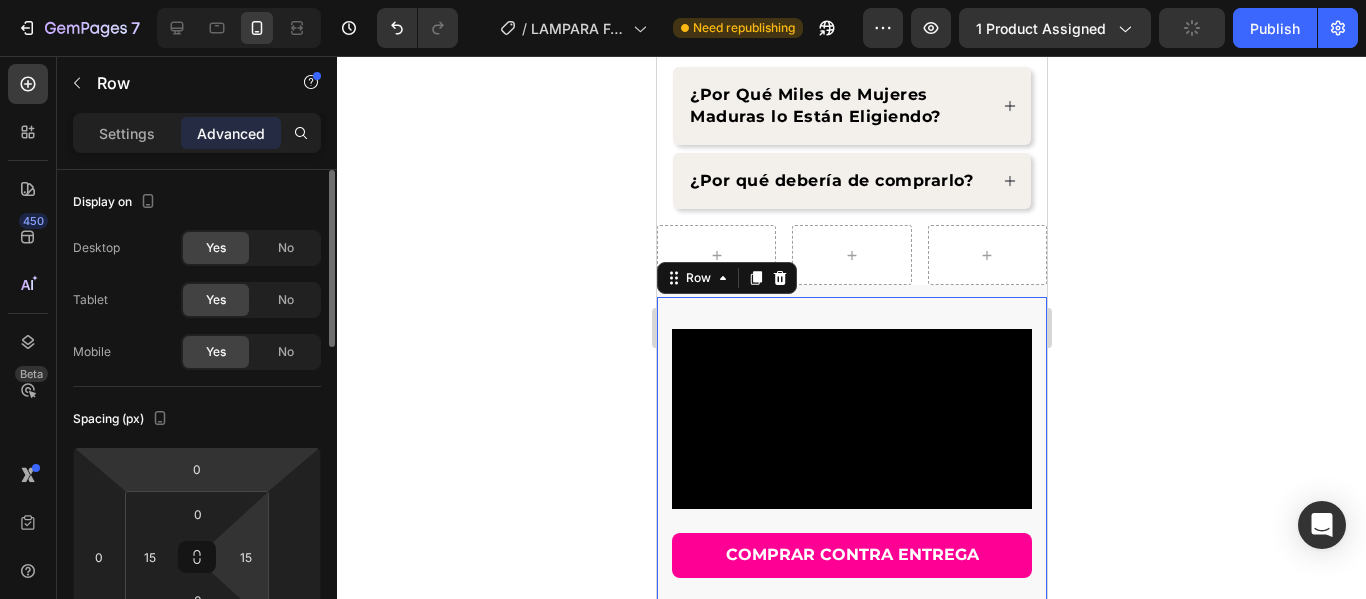 scroll, scrollTop: 100, scrollLeft: 0, axis: vertical 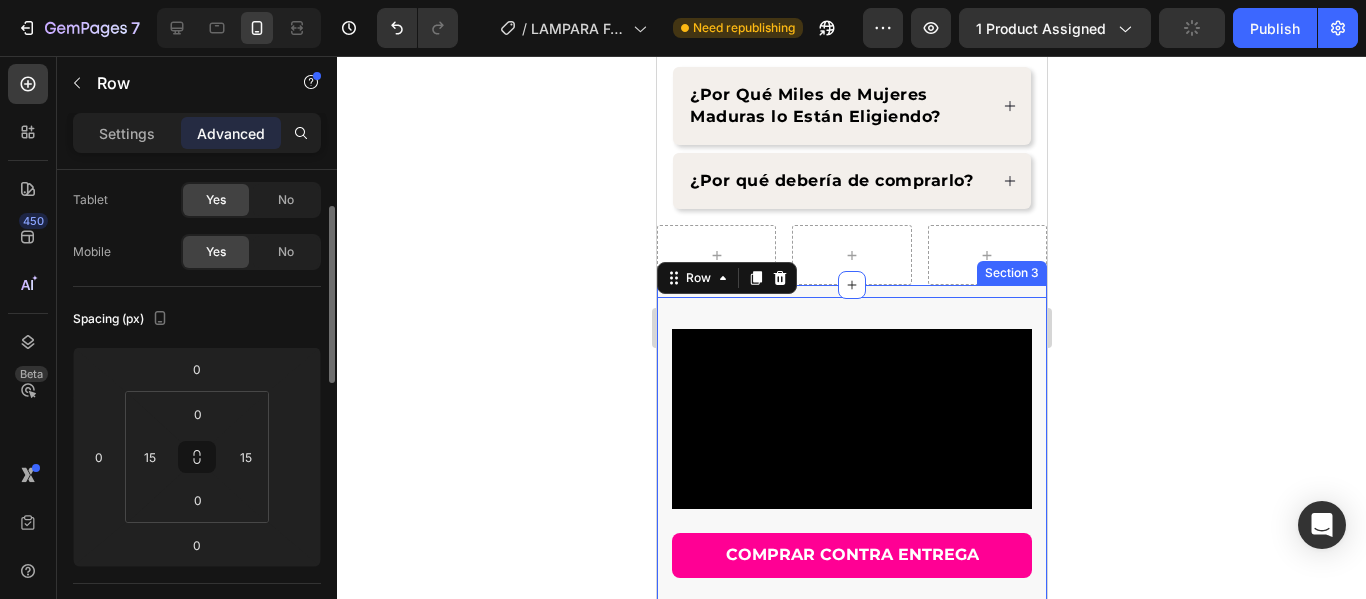 click on "COMPRAR CONTRA ENTREGA Button ¿Has olvidado lo que se siente el verdadero placer? 😉 Heading Resultados reales que puede esperar: Text block 92% Text block Las mujeres experimentaron su primer orgasmo con chorros 💦 Text block Advanced list                Title Line 89% Text block Informó que dormía mejor y se despertaba con más energía🏃‍♀️ Text block Advanced list                Title Line 97% Text block Disfrutaron de una mayor intimidad con sus parejas🍆 Text block Advanced list 94% Text block Notaron que su estado de ánimo y sus niveles de estrés mejoraron significativamente🥰 Text block Advanced list La Oferta acabará pronto Heading [TIME] Countdown Timer COMPRAR CONTRA ENTREGA Button Row Image Video Row   0 Section 3" at bounding box center [851, 901] 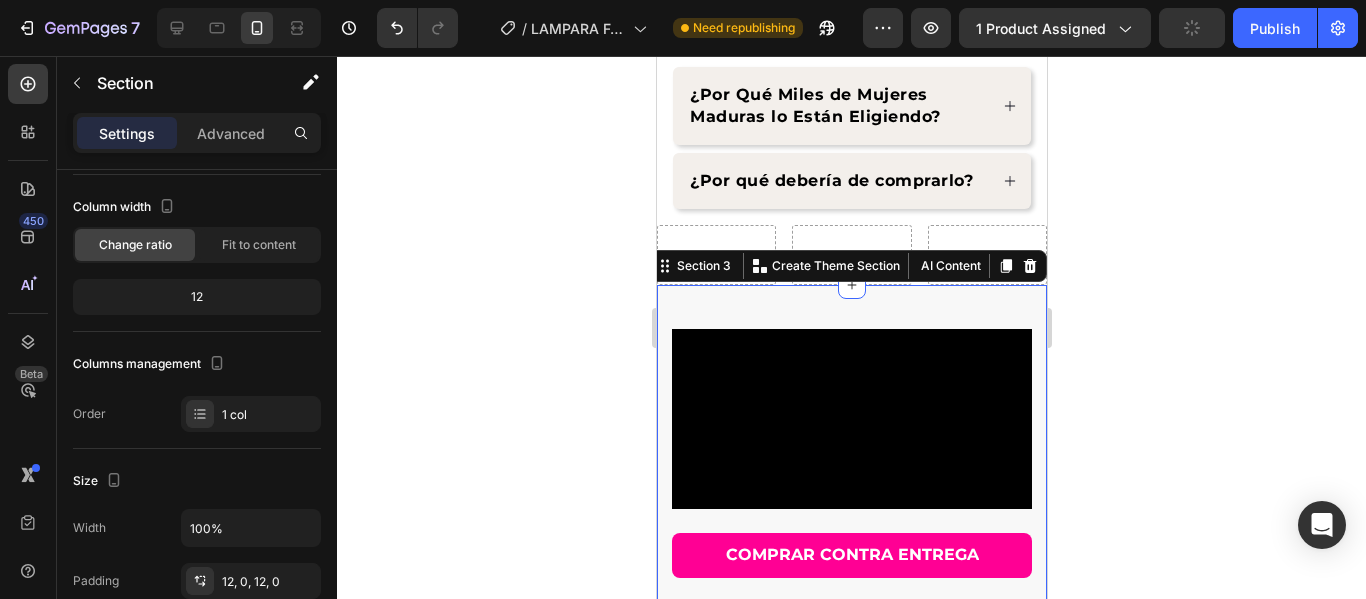 scroll, scrollTop: 0, scrollLeft: 0, axis: both 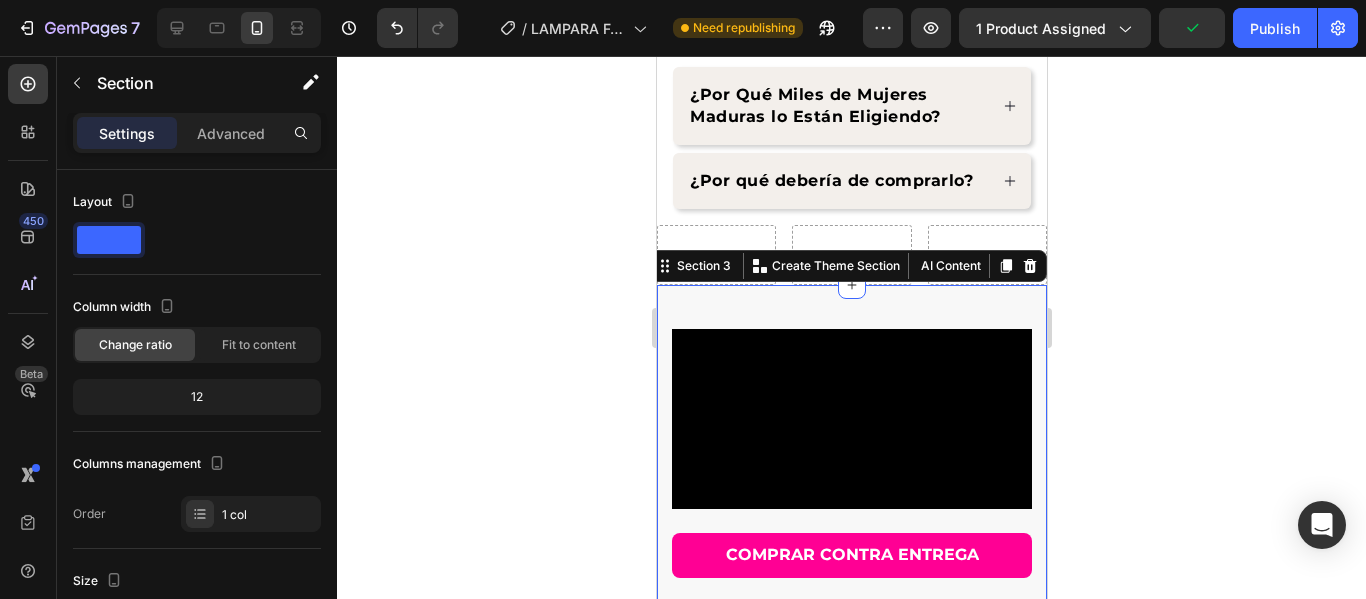 click on "Settings Advanced" at bounding box center (197, 141) 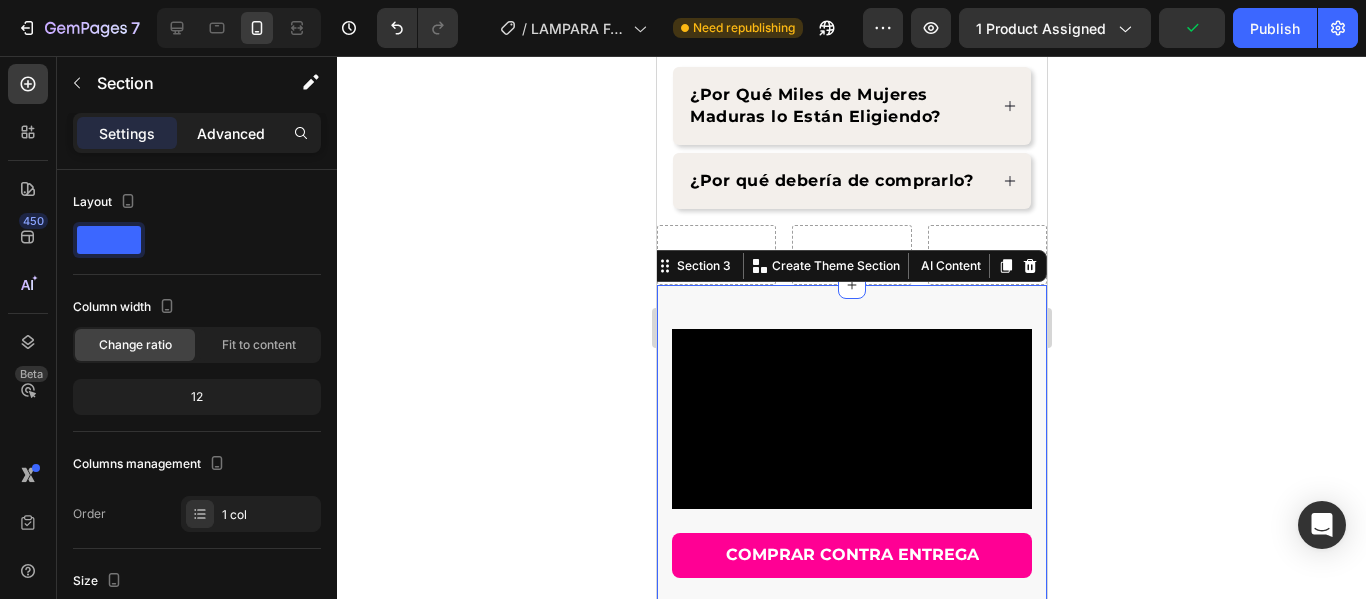 click on "Advanced" at bounding box center [231, 133] 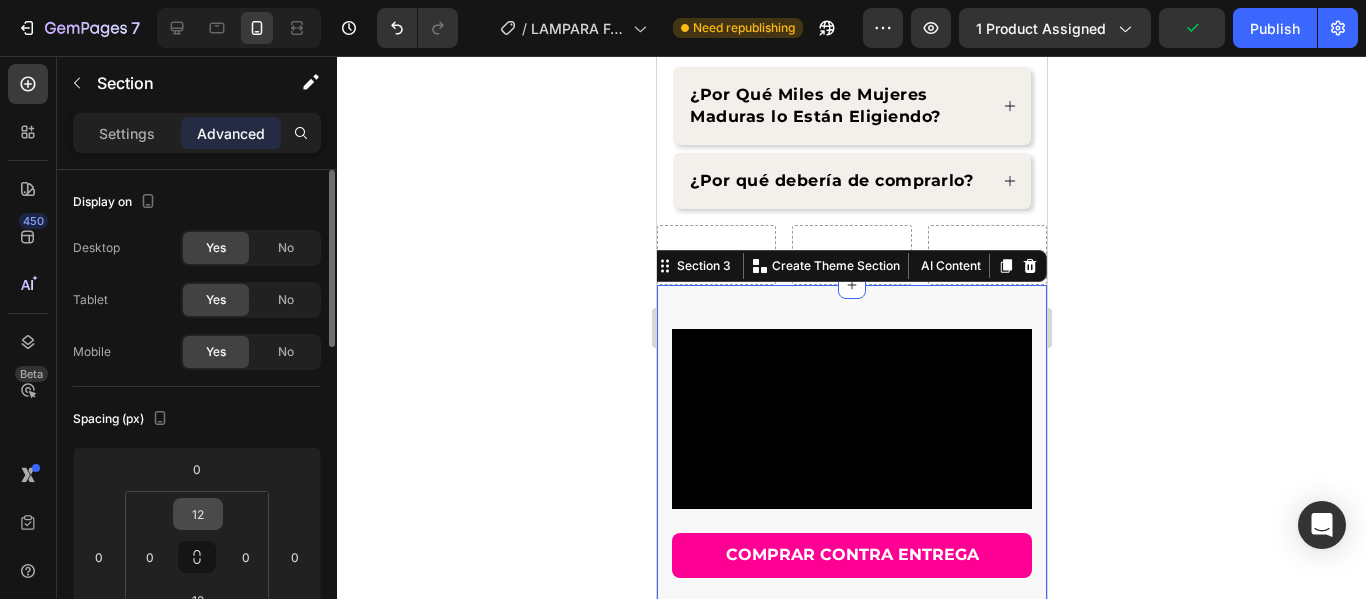 scroll, scrollTop: 200, scrollLeft: 0, axis: vertical 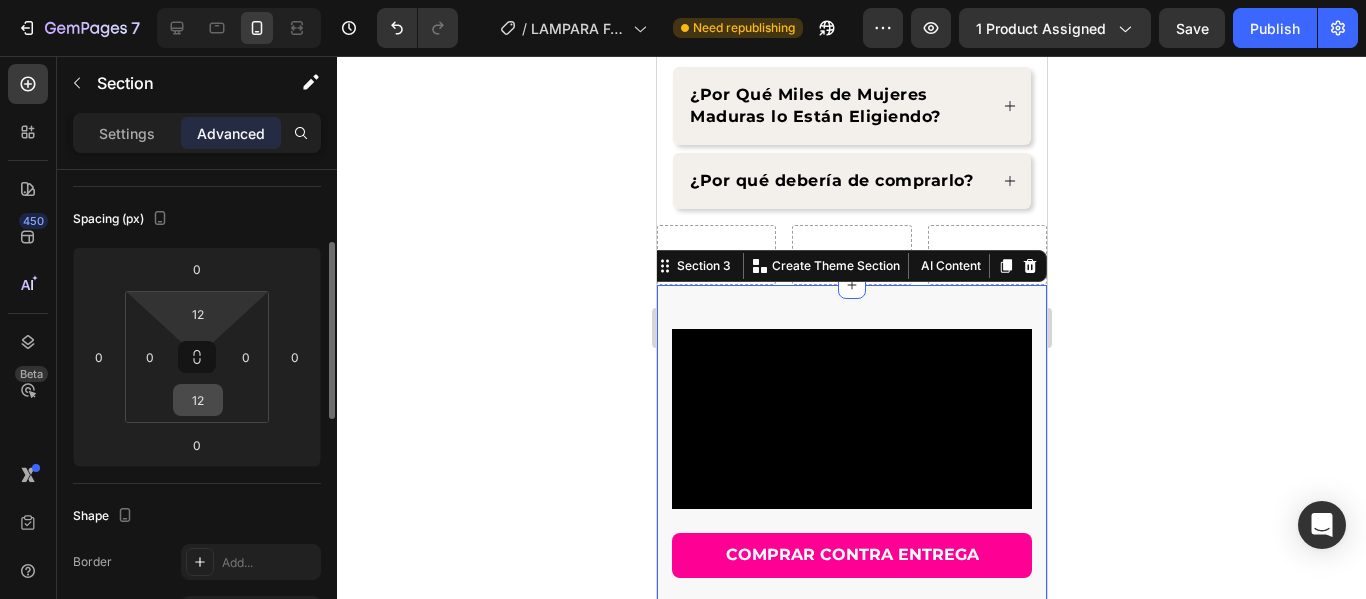 click on "7  Version history  /  LAMPARA FARO LUNA Need republishing Preview 1 product assigned  Save   Publish  450 Beta Sections(18) Elements(84) Section Element Hero Section Product Detail Brands Trusted Badges Guarantee Product Breakdown How to use Testimonials Compare Bundle FAQs Social Proof Brand Story Product List Collection Blog List Contact Sticky Add to Cart Custom Footer Browse Library 450 Layout
Row
Row
Row
Row Text
Heading
Text Block Button
Button
Button Media
Image
Image" at bounding box center (683, 75) 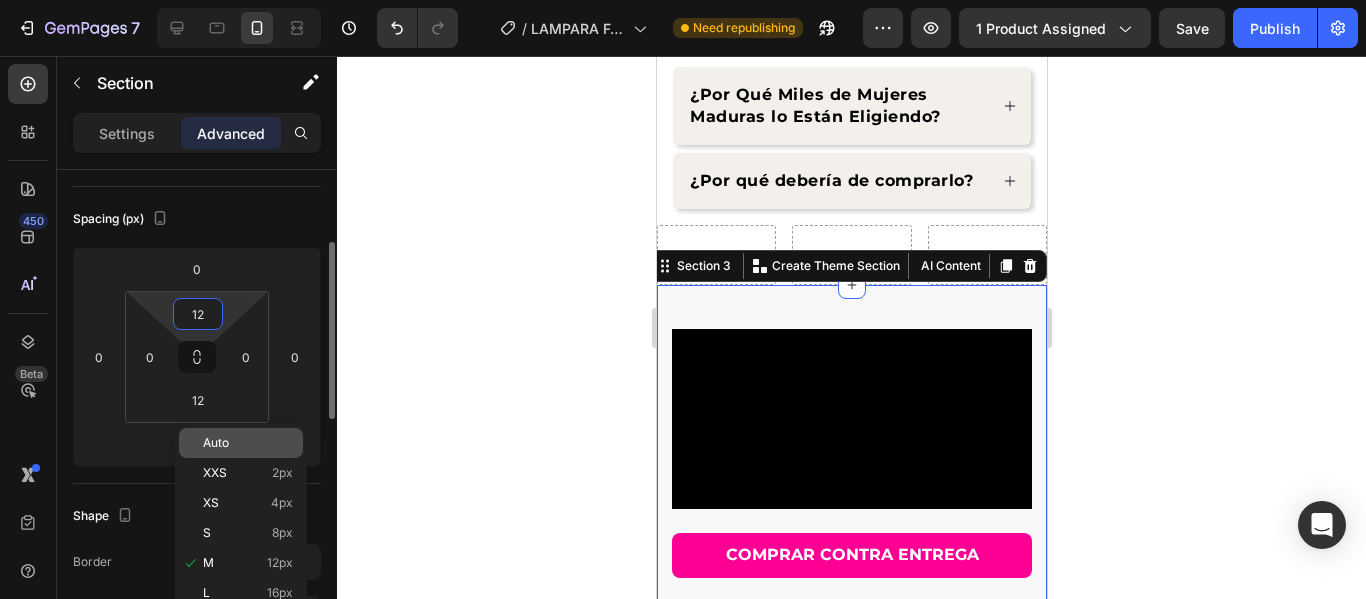 click on "Auto" at bounding box center (216, 443) 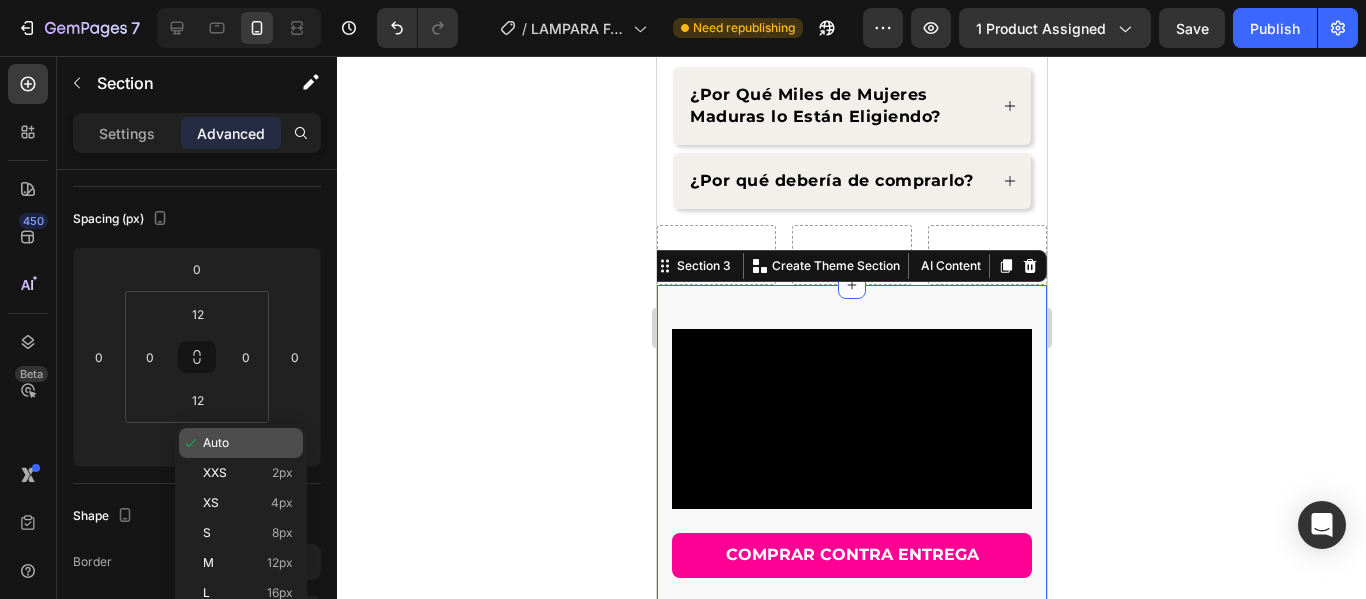 type on "Auto" 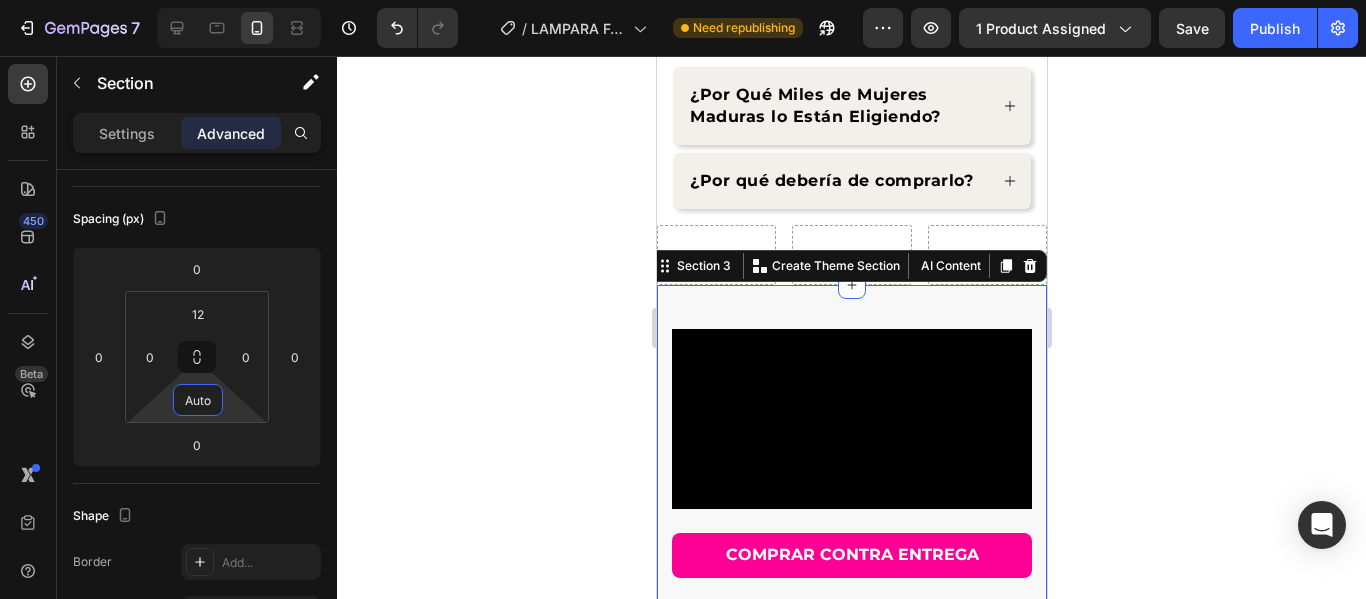 click on "7  Version history  /  LAMPARA FARO LUNA Need republishing Preview 1 product assigned  Save   Publish  450 Beta Sections(18) Elements(84) Section Element Hero Section Product Detail Brands Trusted Badges Guarantee Product Breakdown How to use Testimonials Compare Bundle FAQs Social Proof Brand Story Product List Collection Blog List Contact Sticky Add to Cart Custom Footer Browse Library 450 Layout
Row
Row
Row
Row Text
Heading
Text Block Button
Button
Button Media
Image
Image
Video" at bounding box center (683, 0) 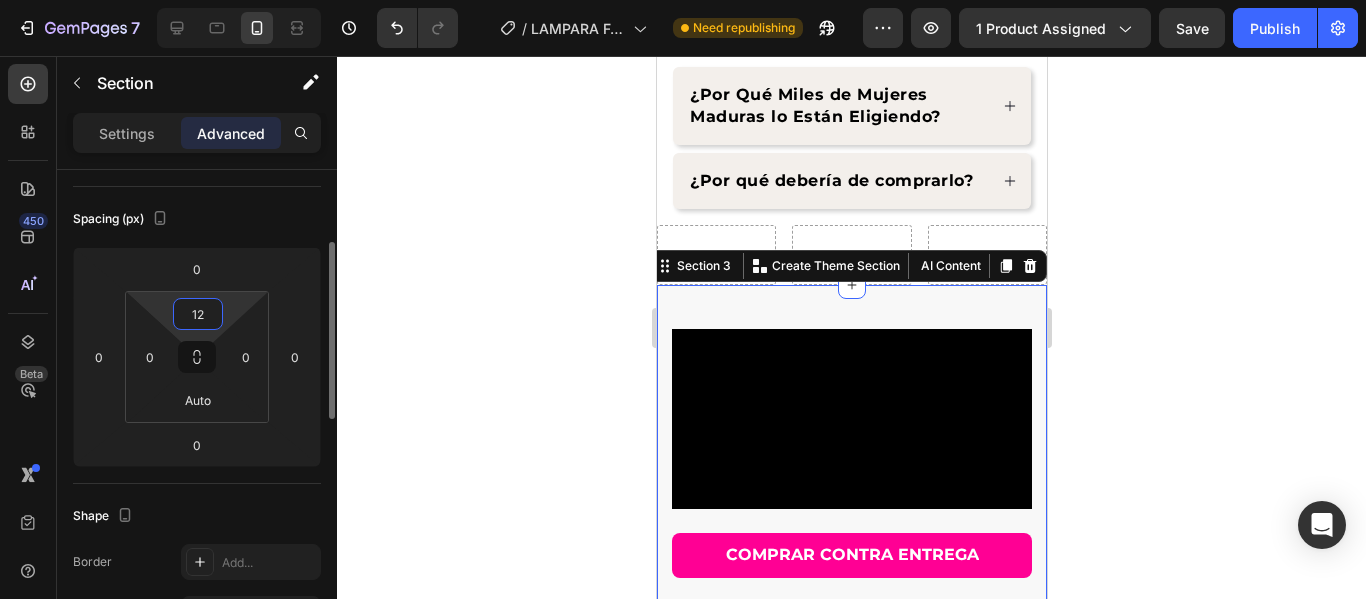 click on "12" at bounding box center [198, 314] 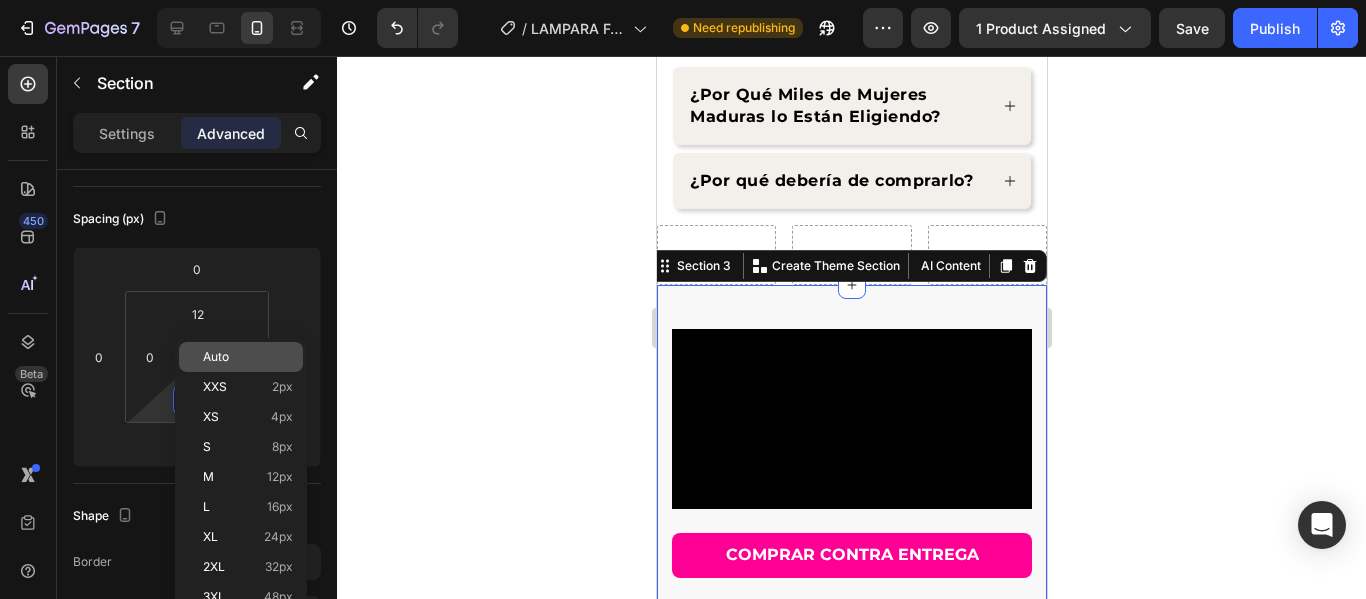 click on "Auto" at bounding box center (248, 357) 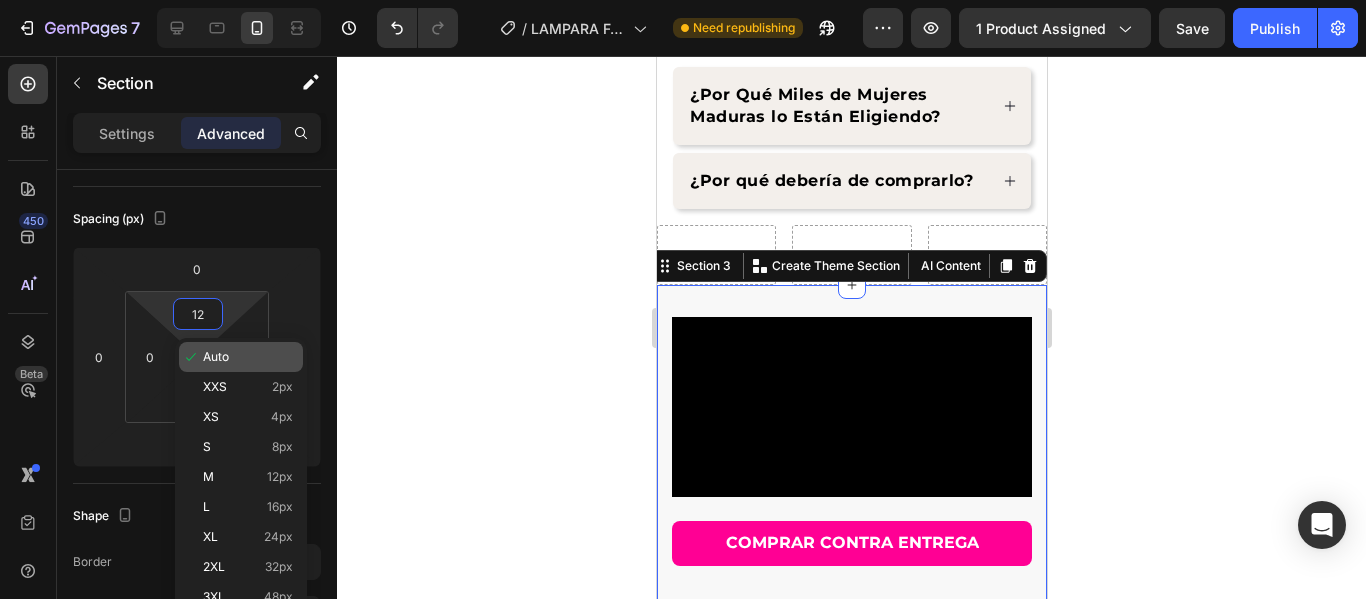 type on "Auto" 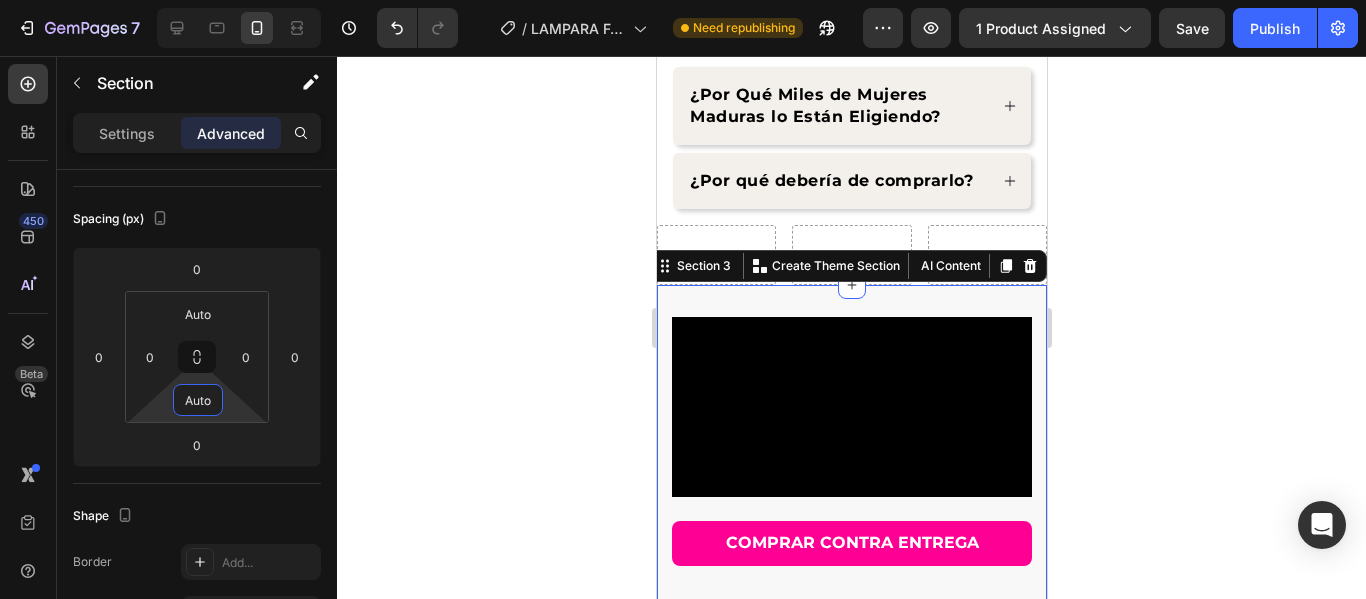 click 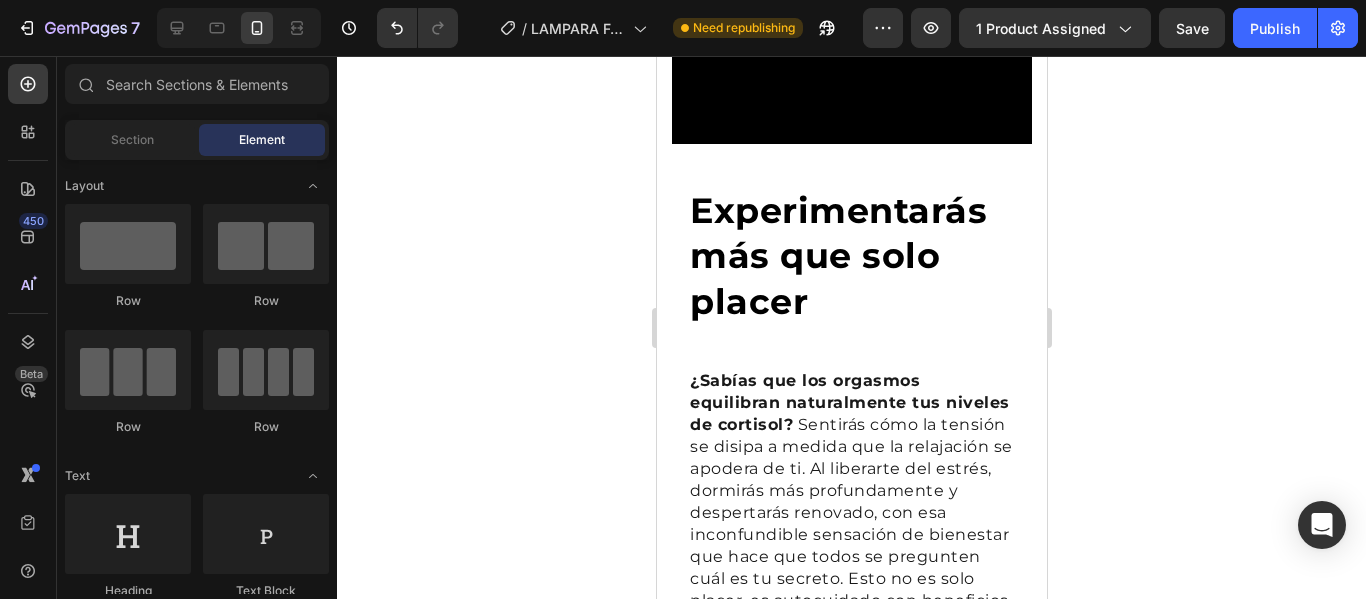 scroll, scrollTop: 2765, scrollLeft: 0, axis: vertical 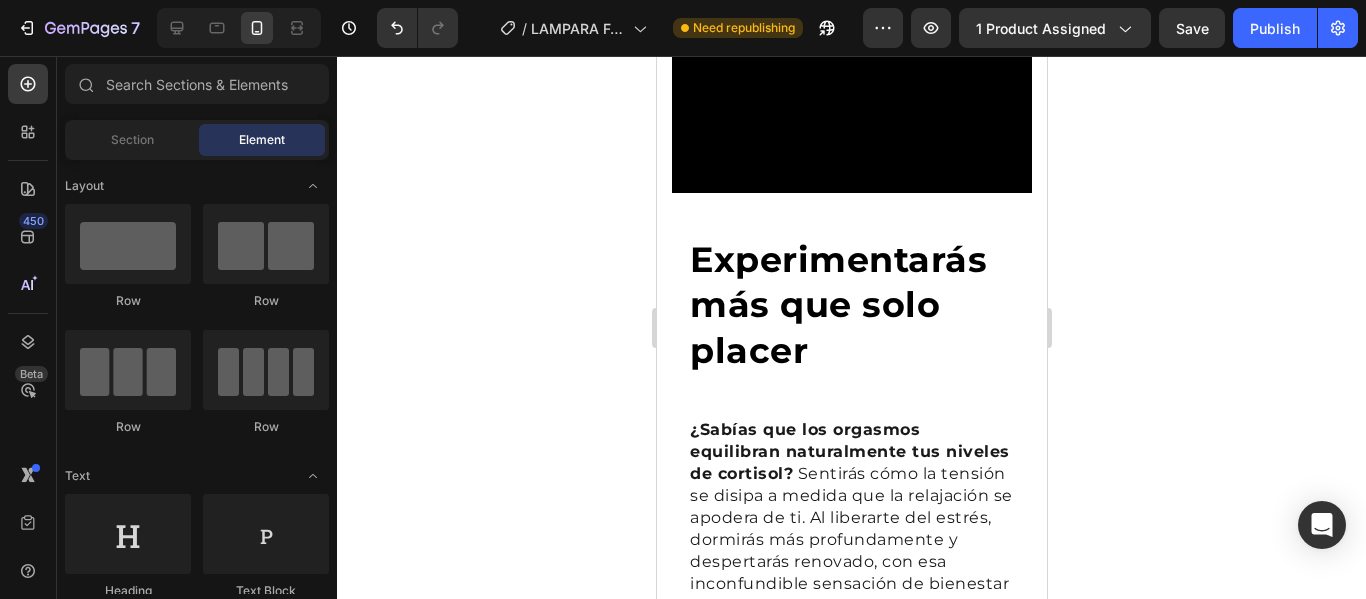 click on "[TIME]" at bounding box center (851, -76) 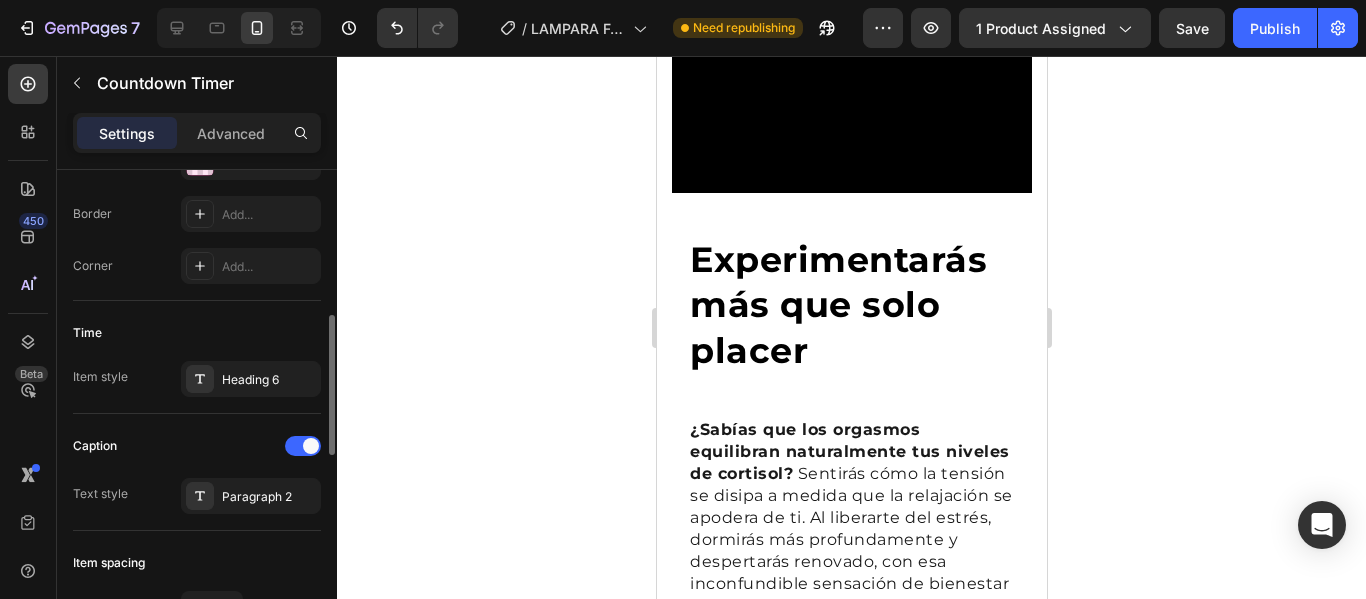scroll, scrollTop: 300, scrollLeft: 0, axis: vertical 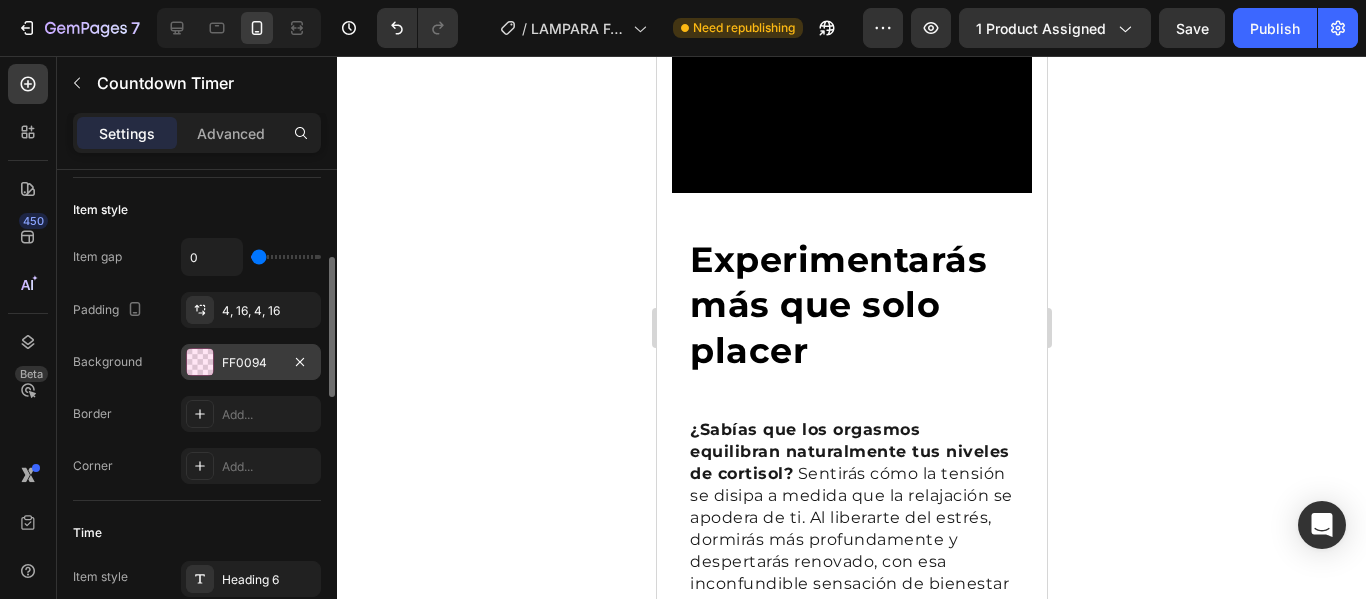 click on "FF0094" at bounding box center [251, 362] 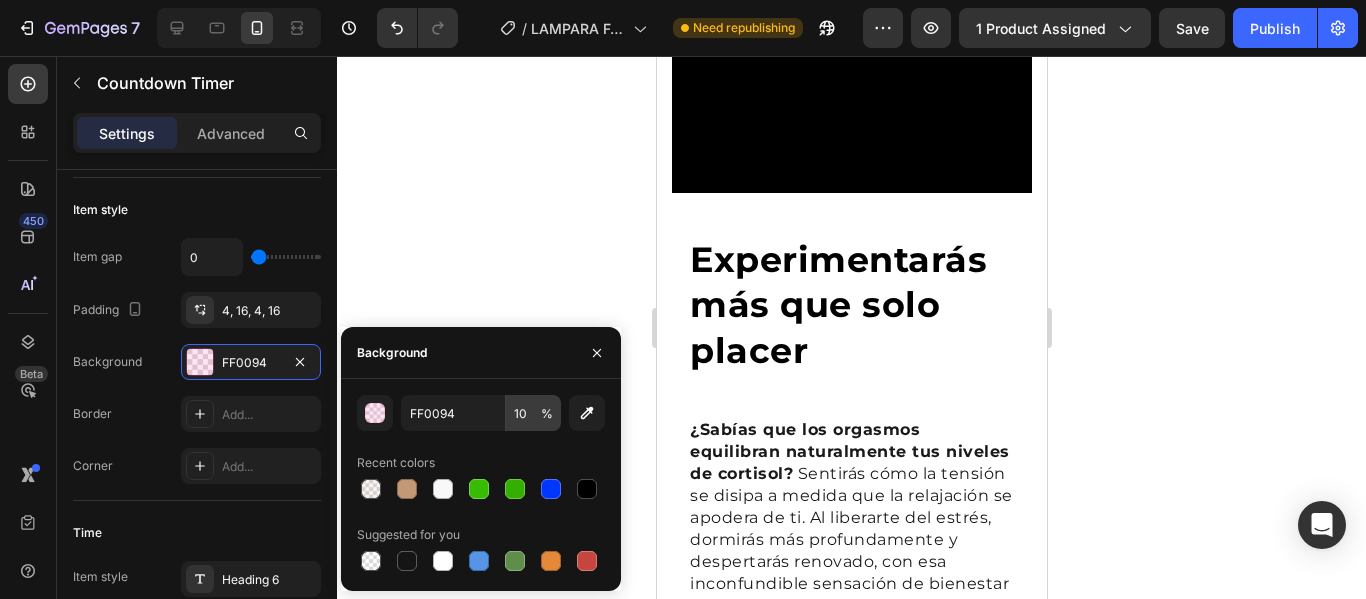 click at bounding box center (407, 489) 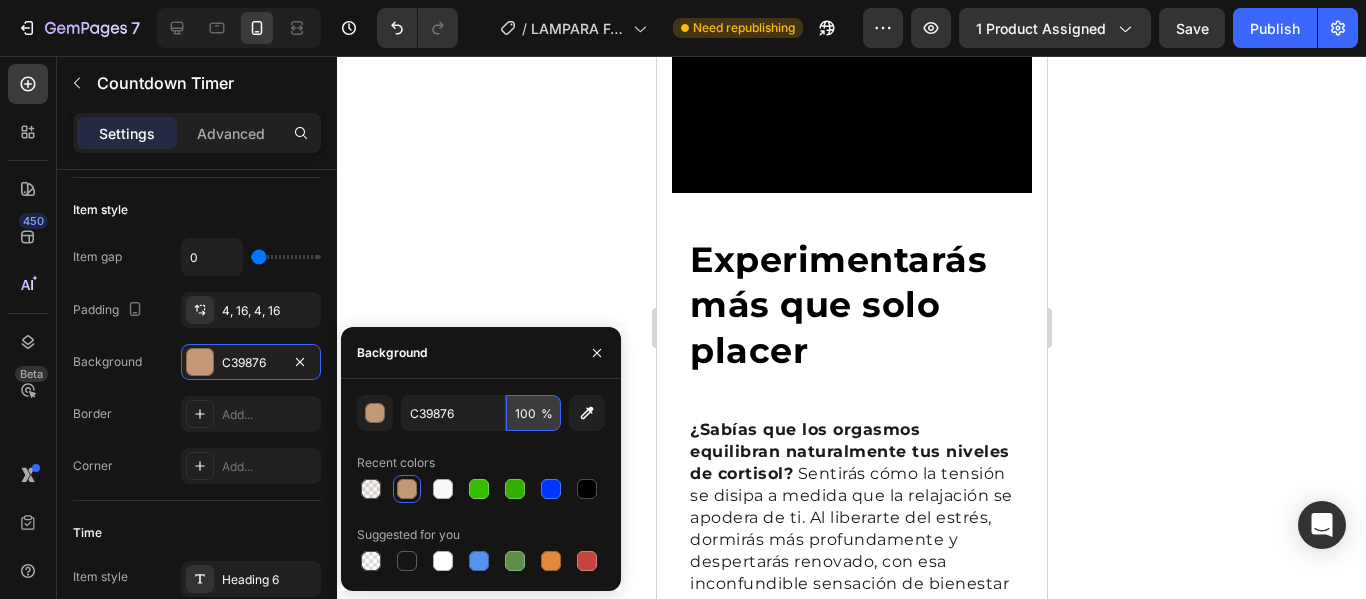 click on "100" at bounding box center [533, 413] 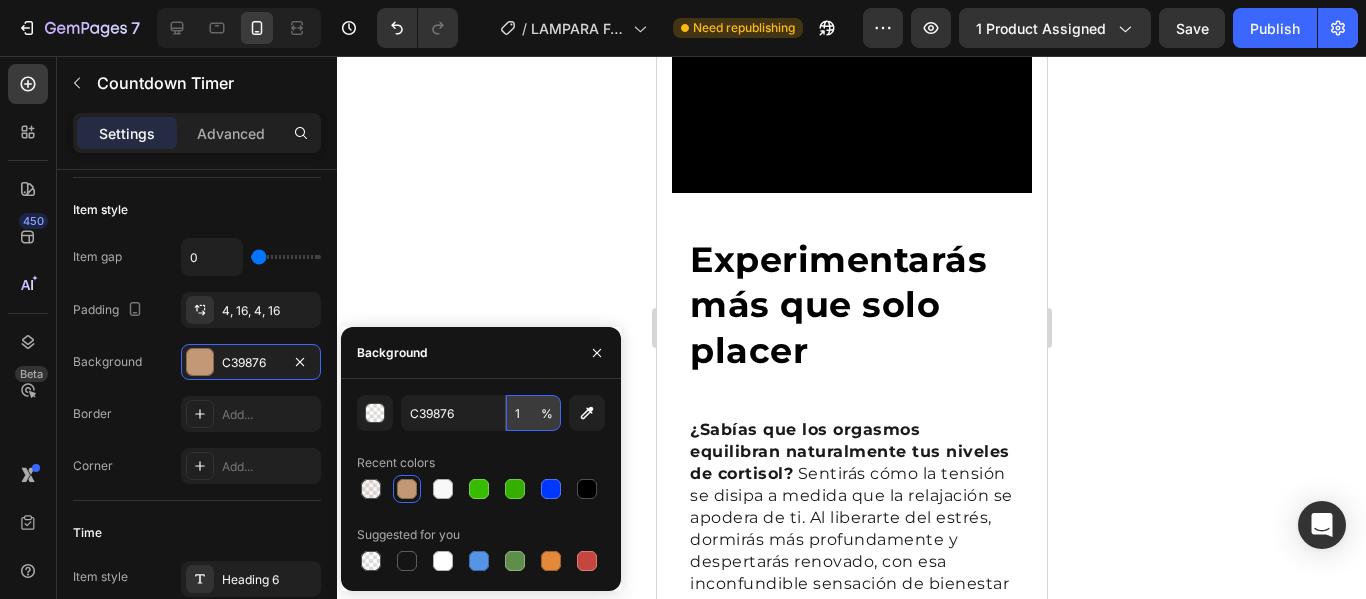 type on "10" 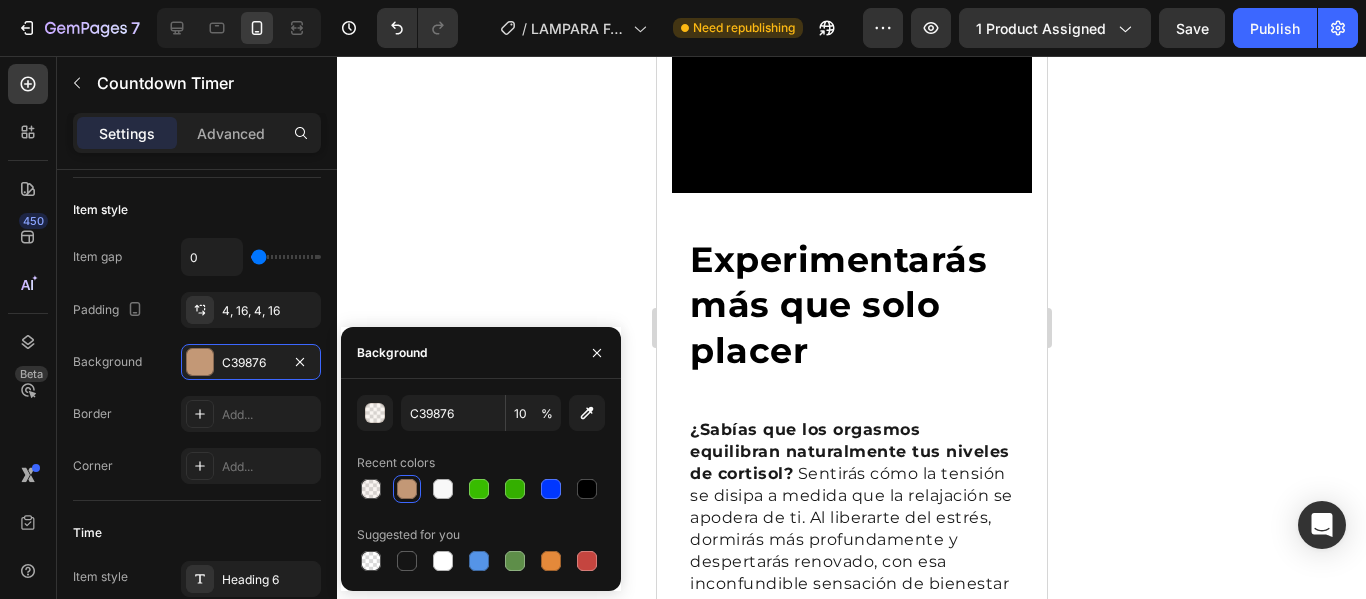 click 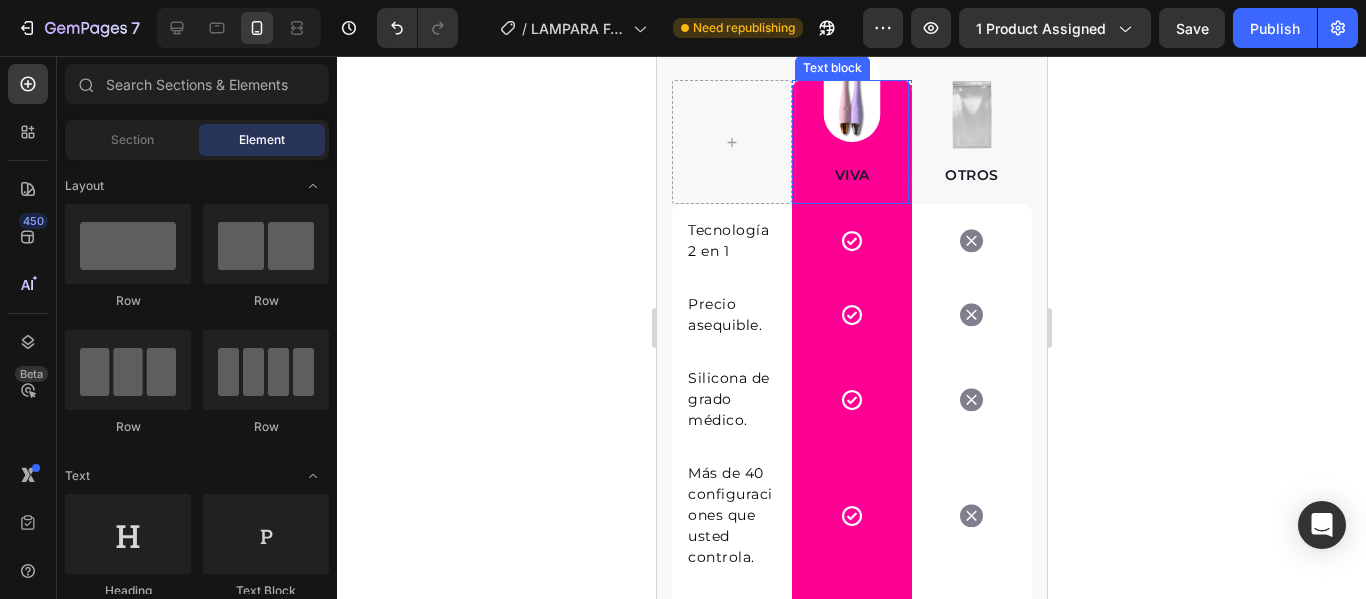 scroll, scrollTop: 4365, scrollLeft: 0, axis: vertical 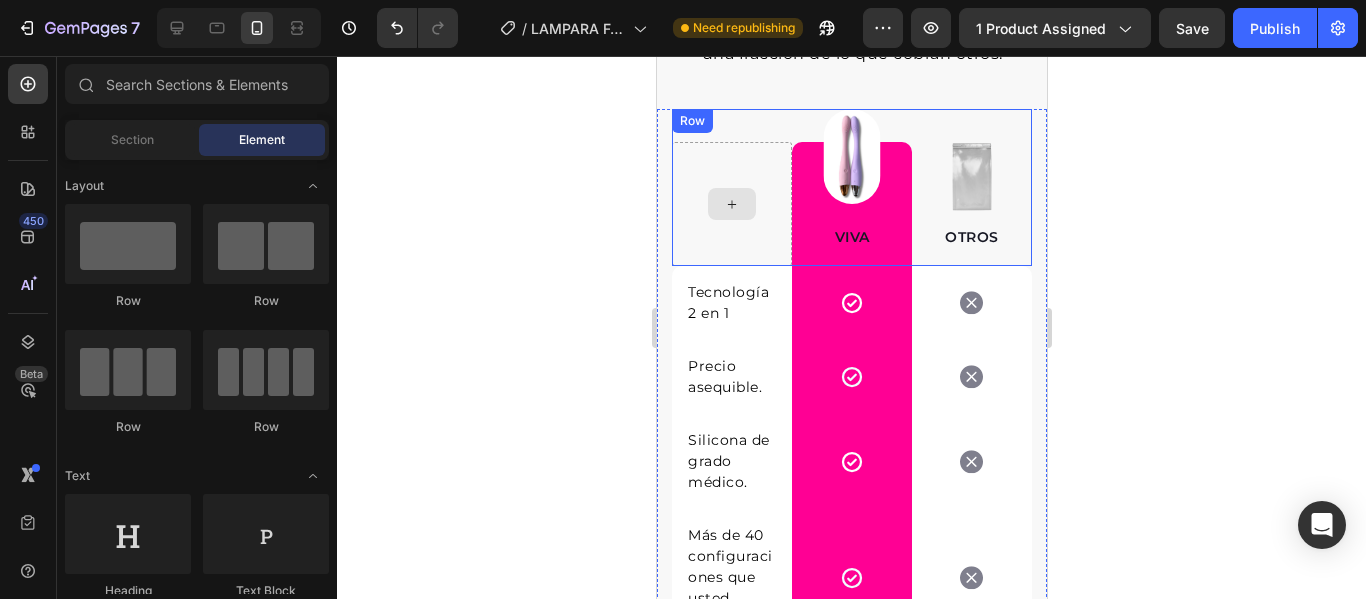 click on "Image VIVA Text block Row Image OTROS Text block Row Tecnología 2 en 1 Text block
Icon Row
Icon Row Precio asequible. Text block
Icon Row
Icon Row Silicona de grado médico. Text block
Icon Row
Icon Row Más de 40 configuraciones que usted controla. Text block
Icon Row
Icon Row Reducción del estrés científicamente probada. Text block
Icon Row
Icon Row 100 % resistente al agua para jugar en cualquier lugar. Text block
Icon Row
Icon Row Row" at bounding box center [851, 535] 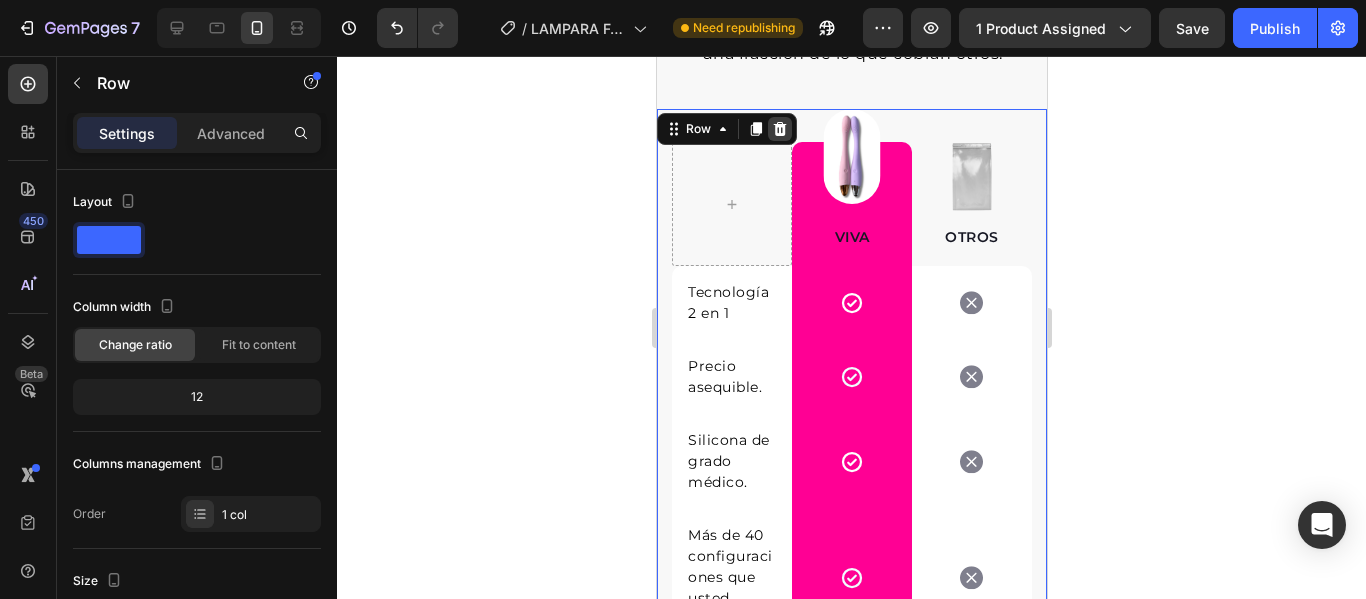 click 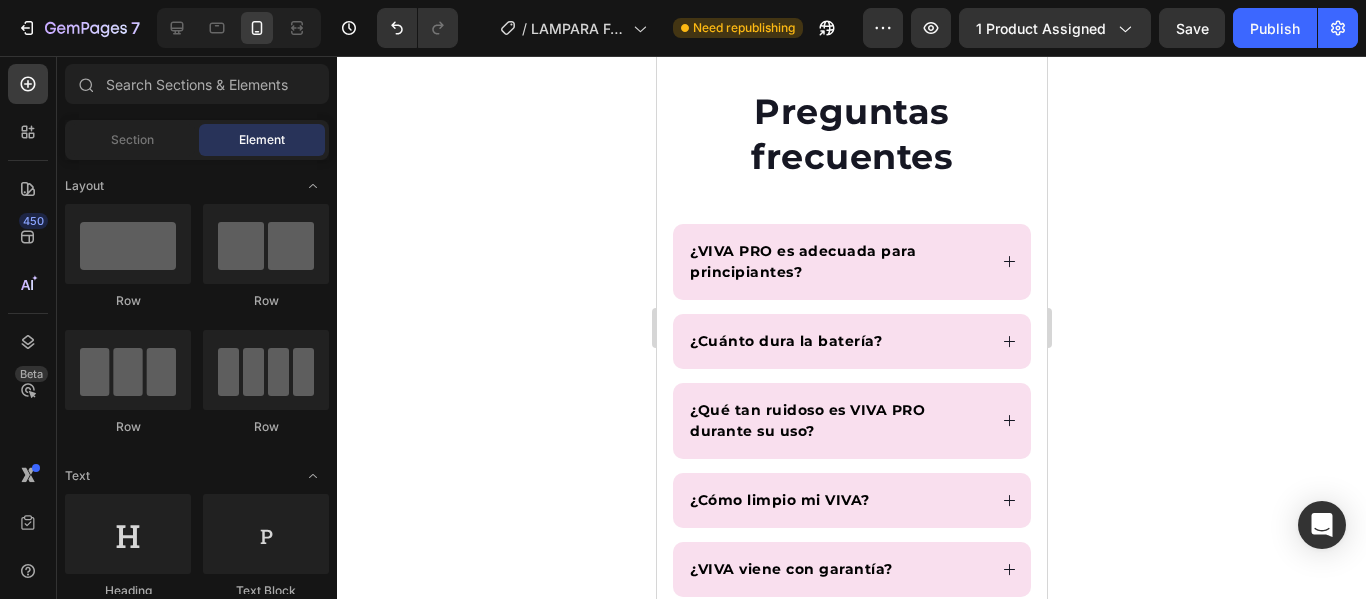 scroll, scrollTop: 7126, scrollLeft: 0, axis: vertical 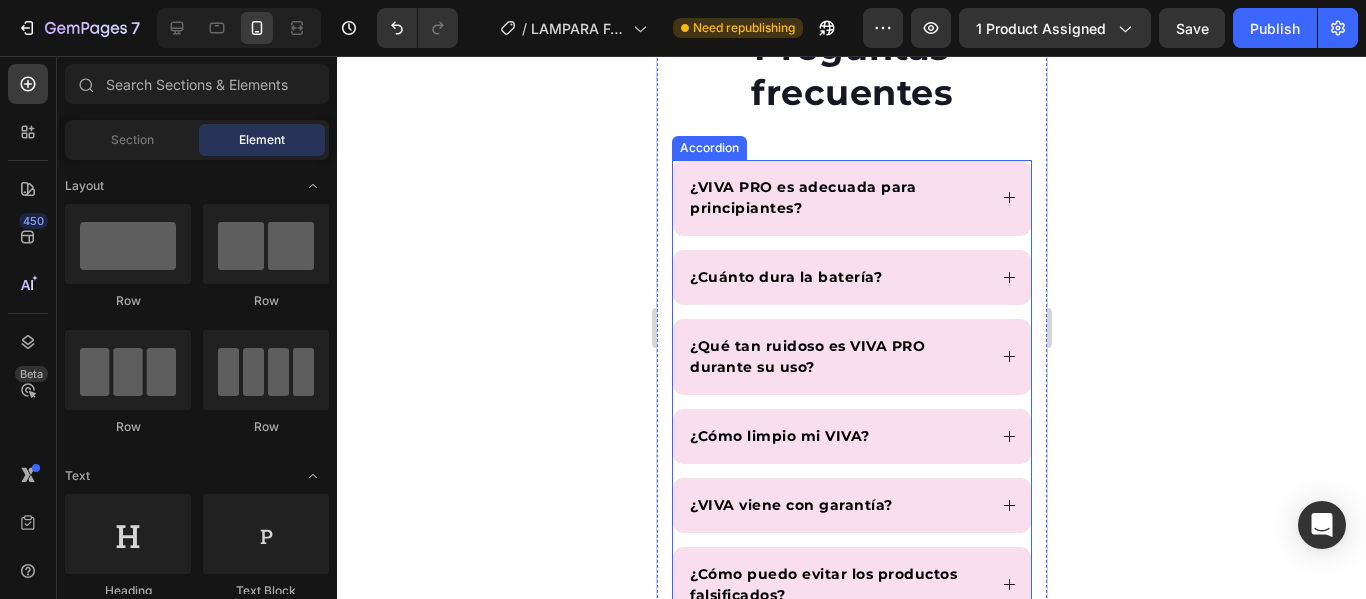 click on "¿VIVA PRO es adecuada para principiantes?" at bounding box center (851, 198) 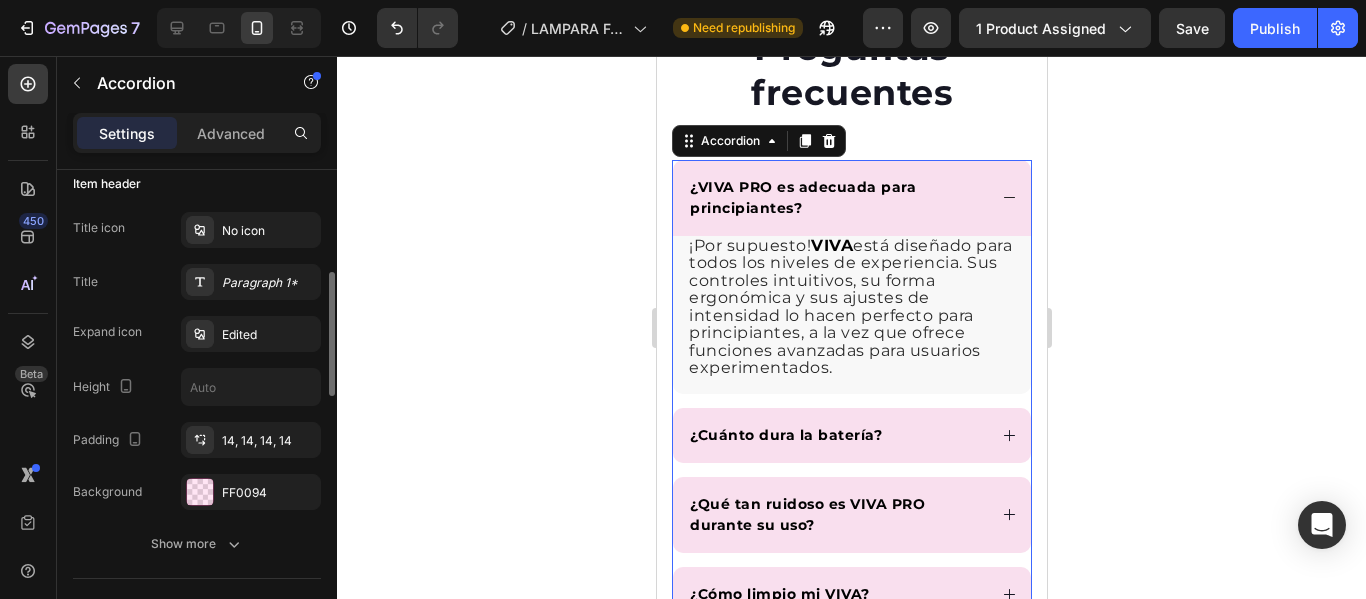 scroll, scrollTop: 700, scrollLeft: 0, axis: vertical 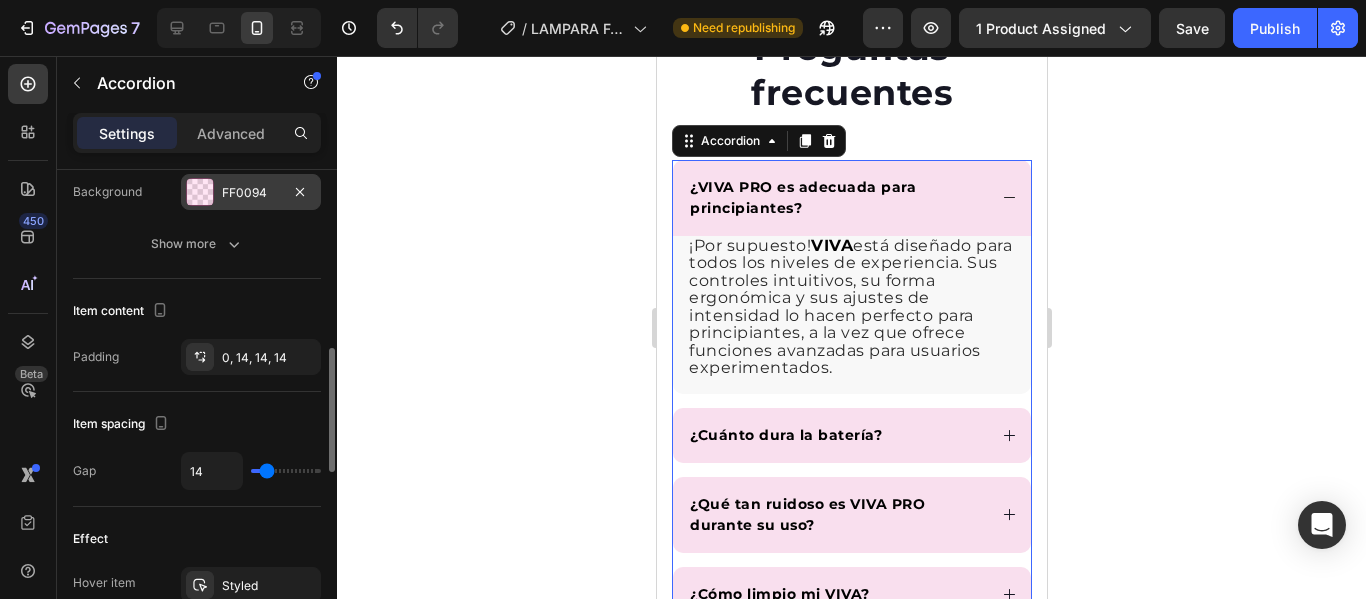 click on "FF0094" at bounding box center [251, 192] 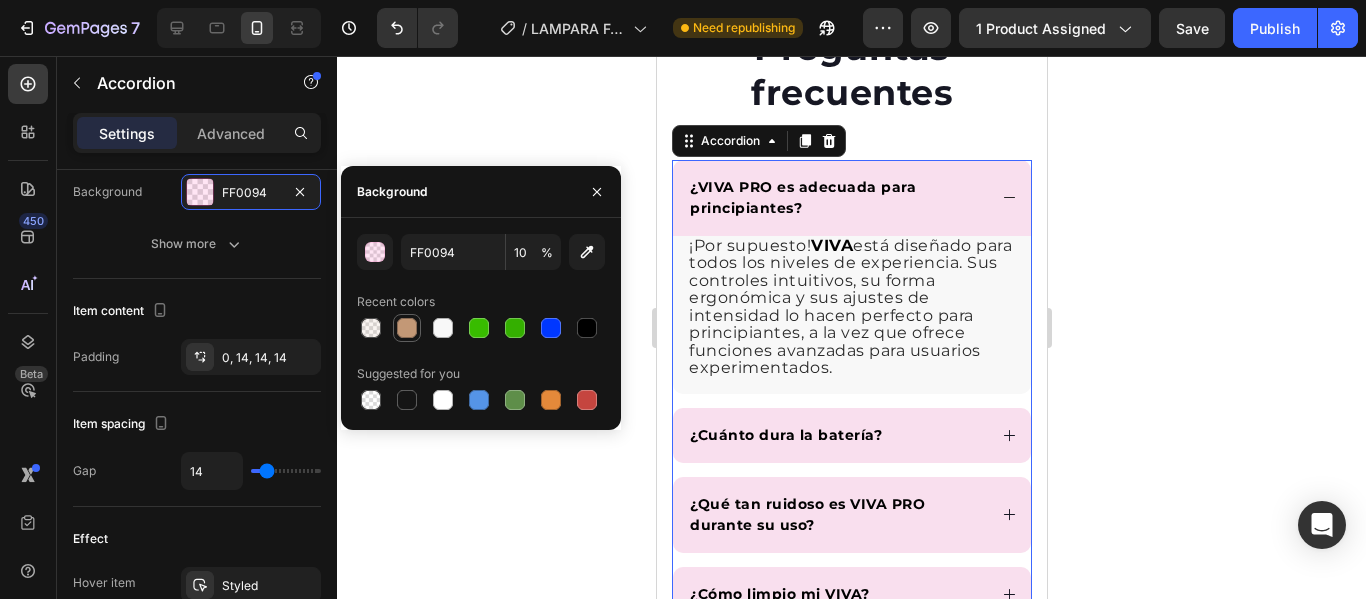 click at bounding box center [407, 328] 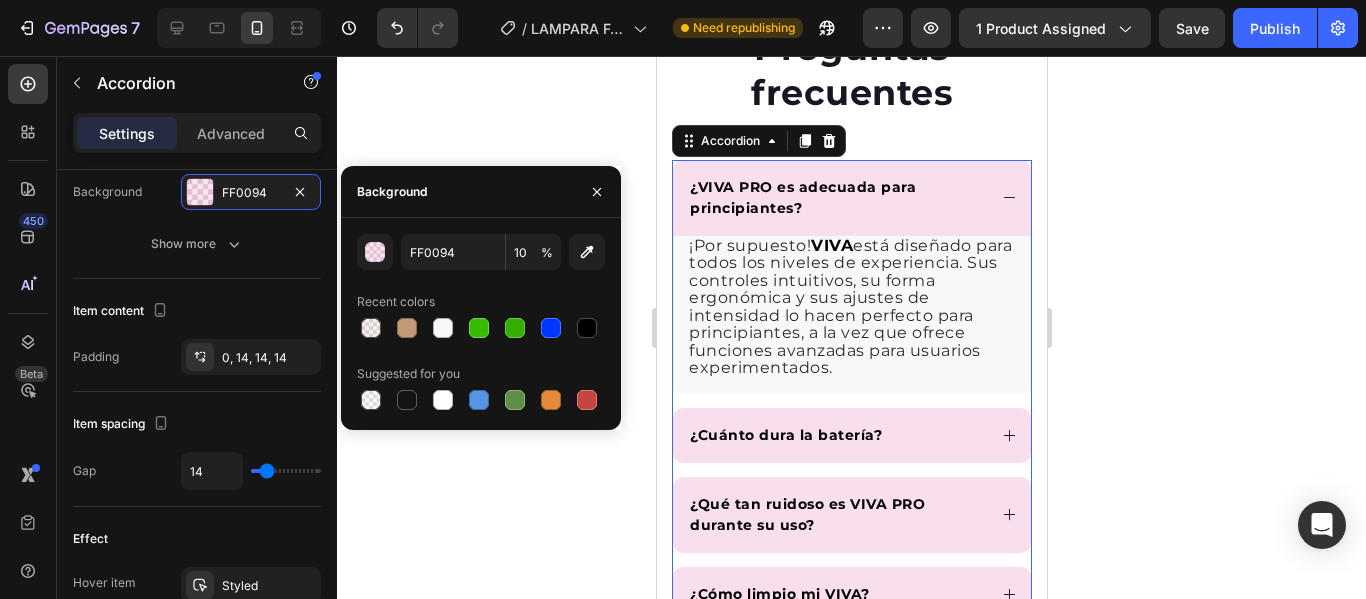 type on "C39876" 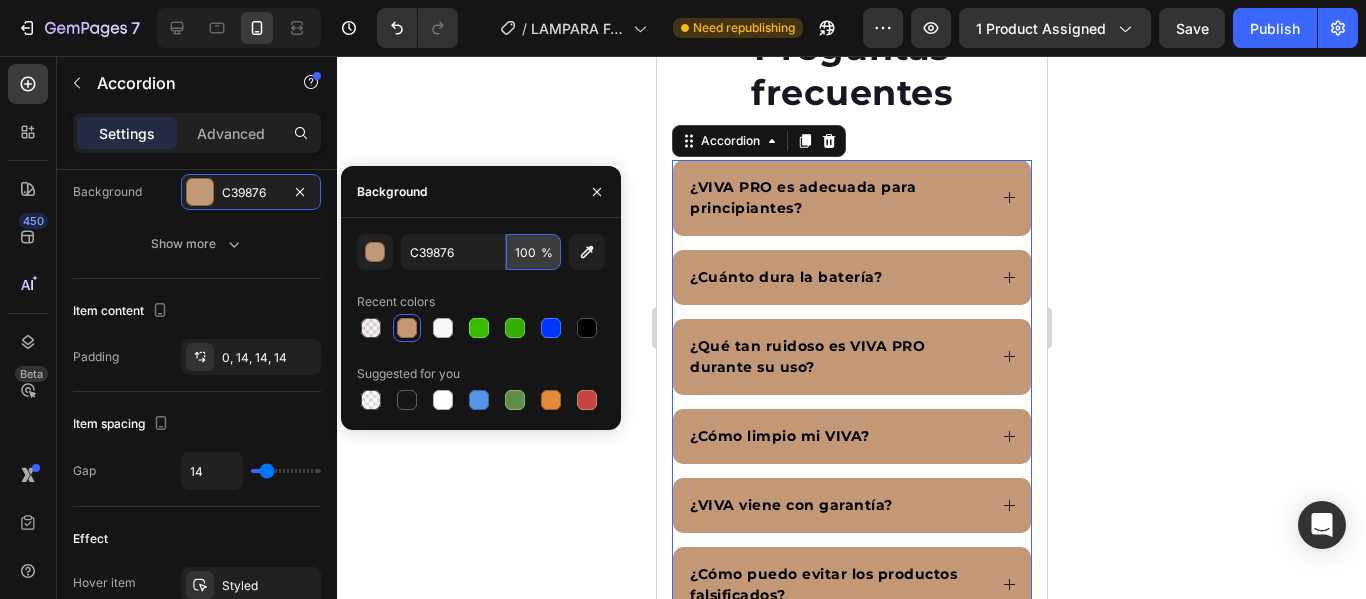 click on "100" at bounding box center (533, 252) 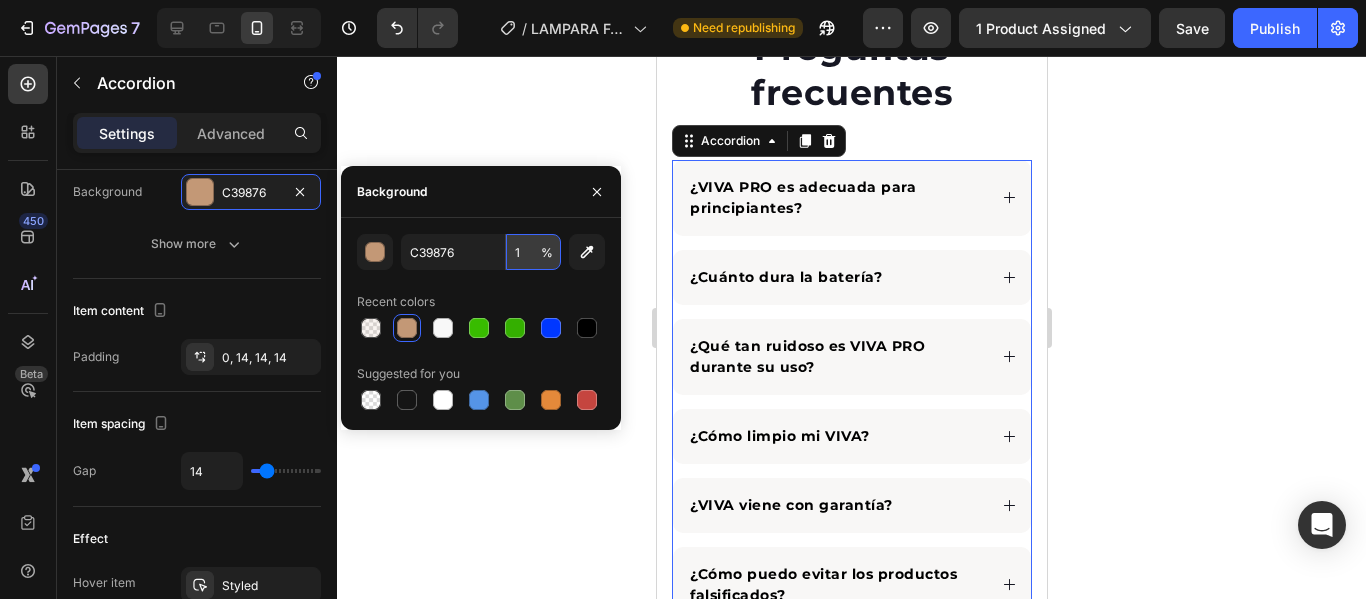 type on "10" 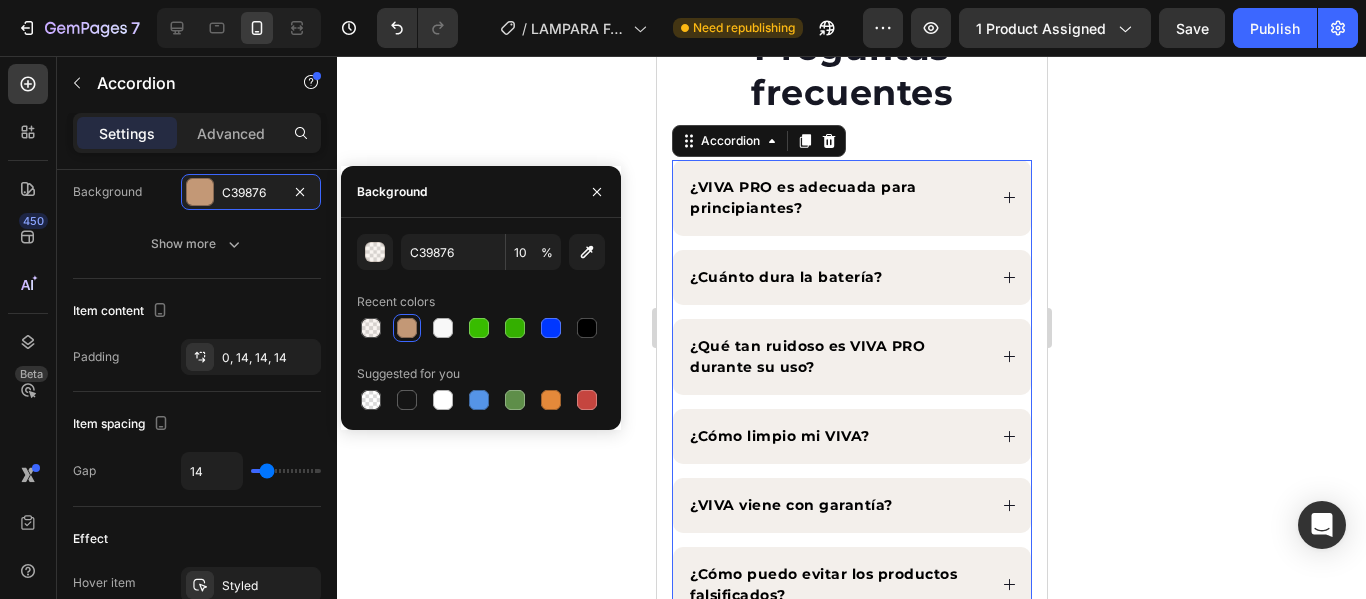 click 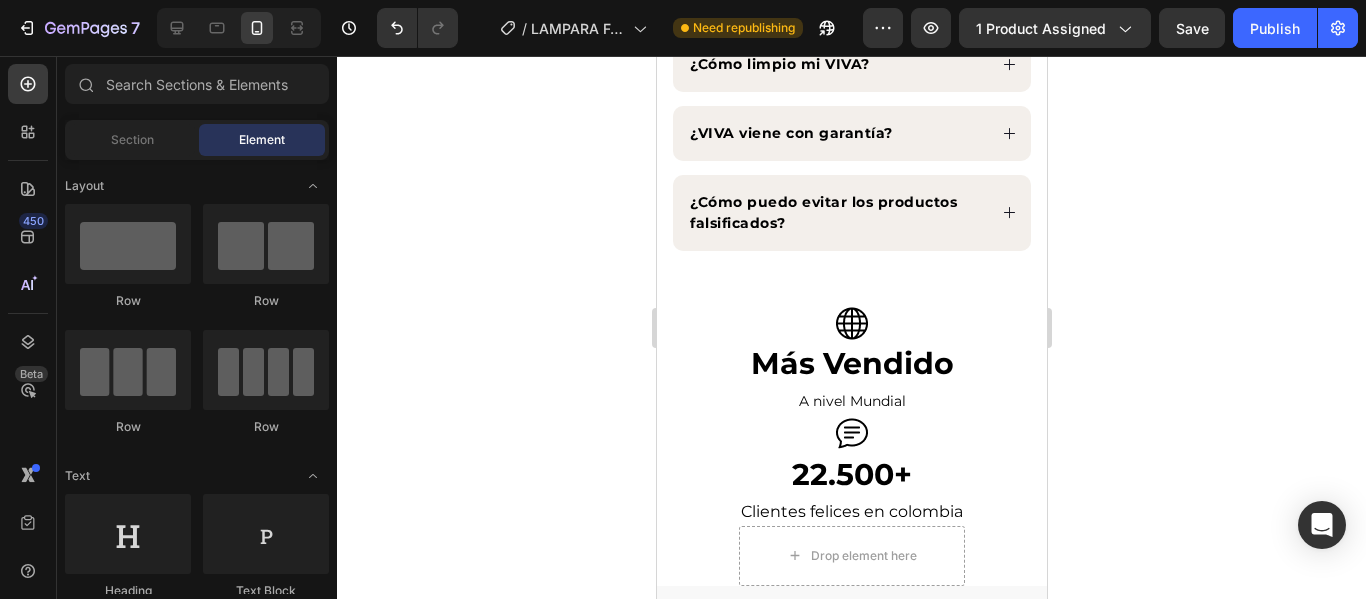 scroll, scrollTop: 7475, scrollLeft: 0, axis: vertical 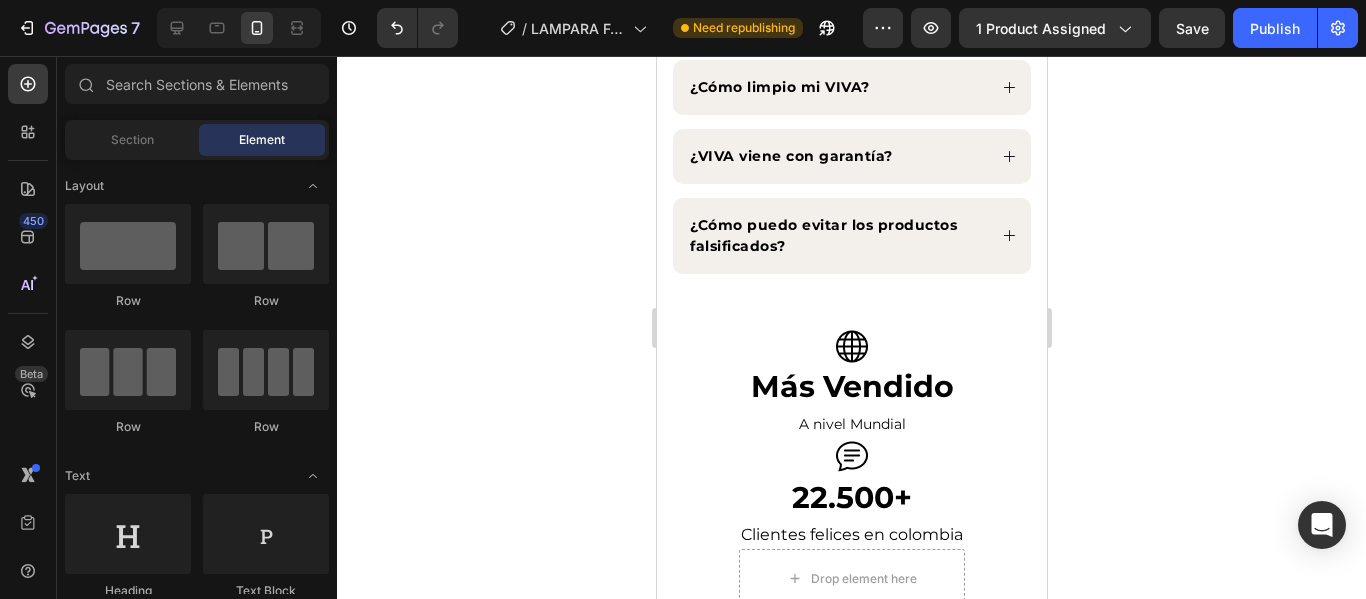 drag, startPoint x: 1040, startPoint y: 428, endPoint x: 1711, endPoint y: 472, distance: 672.4411 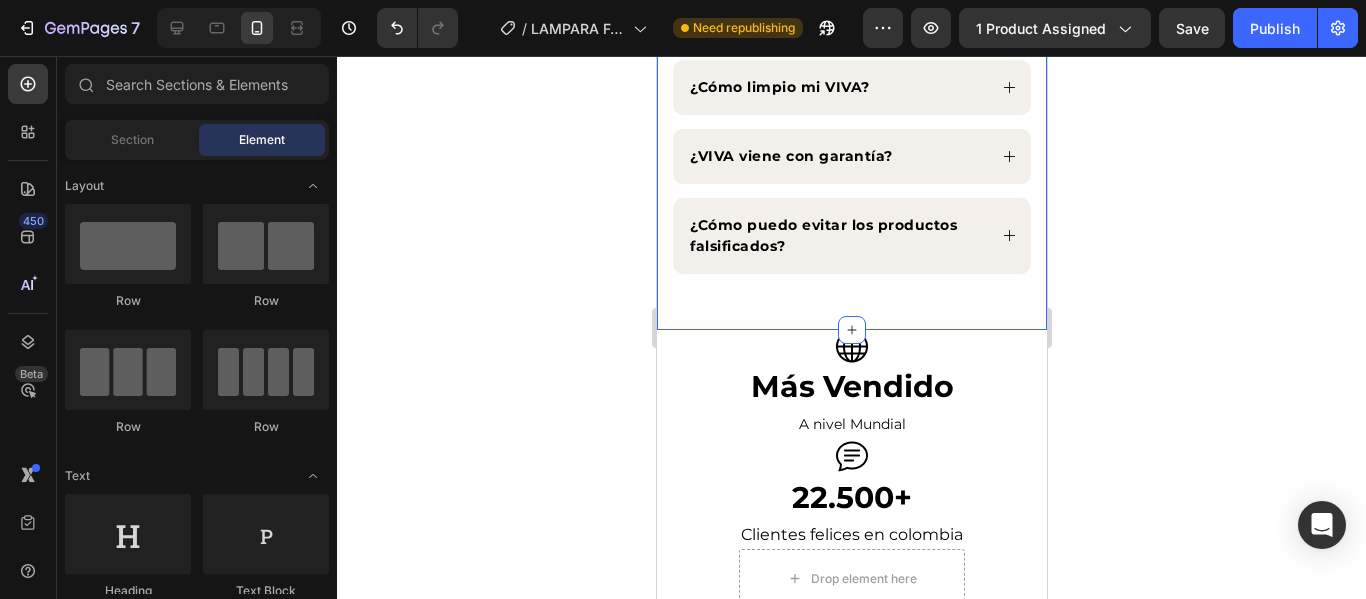 click on "Preguntas frecuentes Heading
¿VIVA PRO es adecuada para principiantes?
¿Cuánto dura la batería?
¿Qué tan ruidoso es VIVA PRO durante su uso?
¿Cómo limpio mi VIVA?
¿VIVA viene con garantía?
¿Cómo puedo evitar los productos falsificados? Accordion Row Section 11" at bounding box center (851, -26) 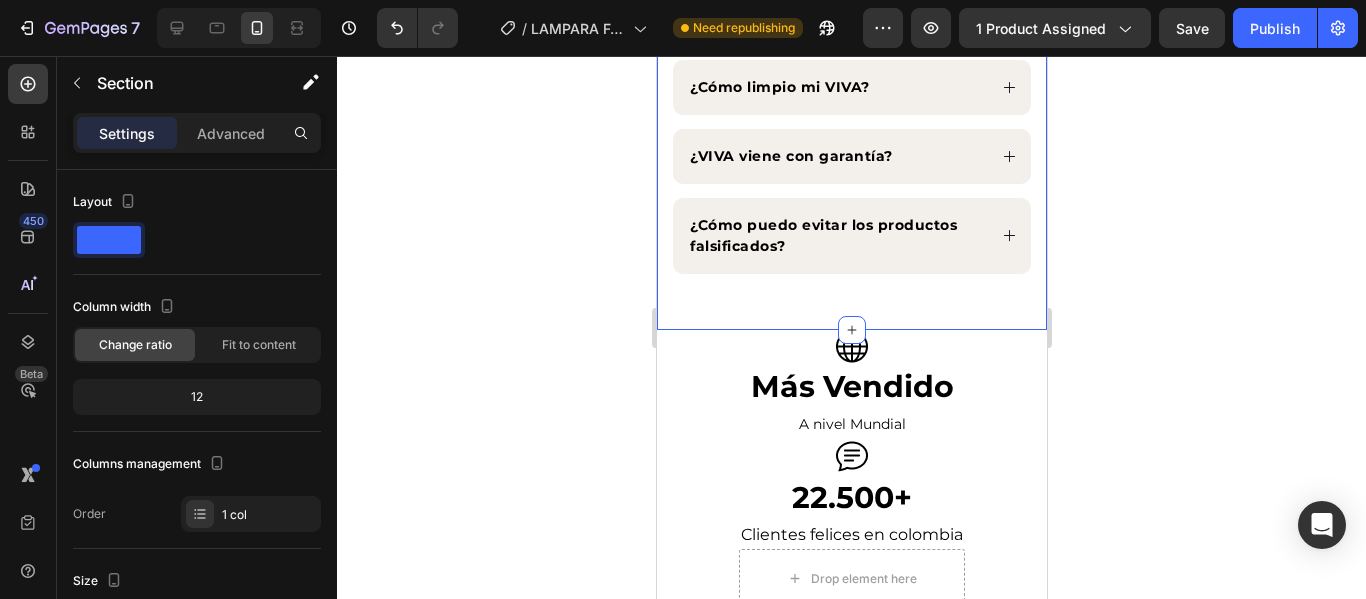 click on "Image Más Vendido Heading A nivel Mundial Text block Image 22.500+ Heading Clientes felices en colombia Text block
Drop element here Row" at bounding box center [851, 469] 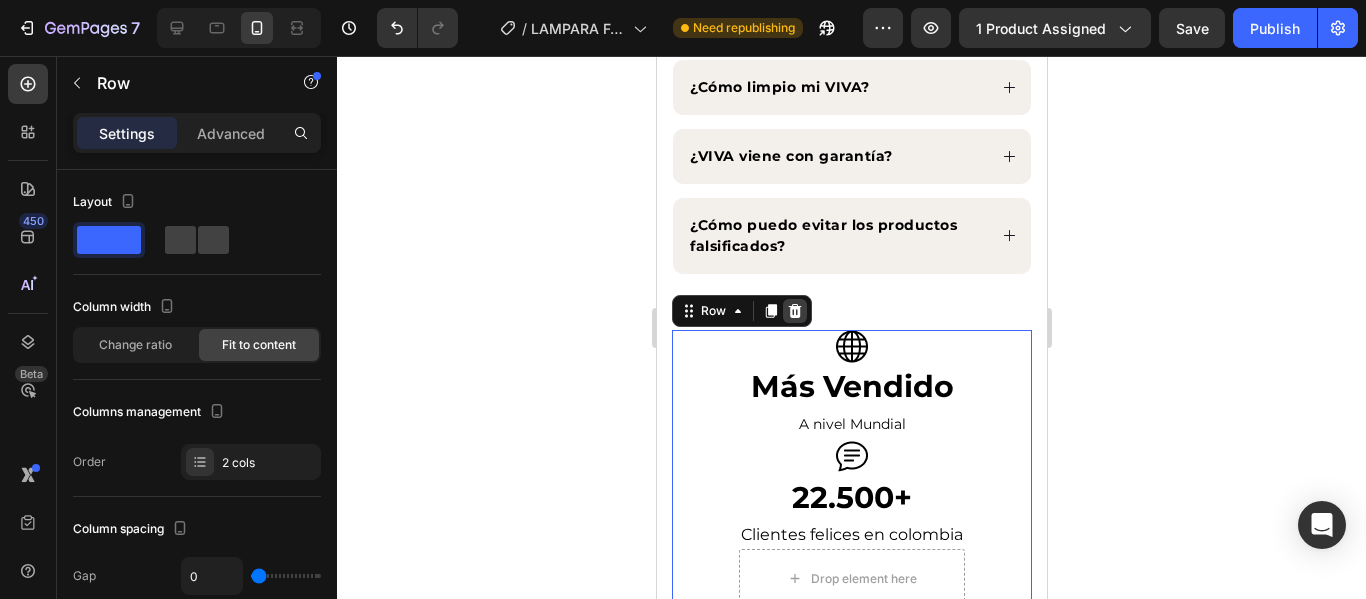 click 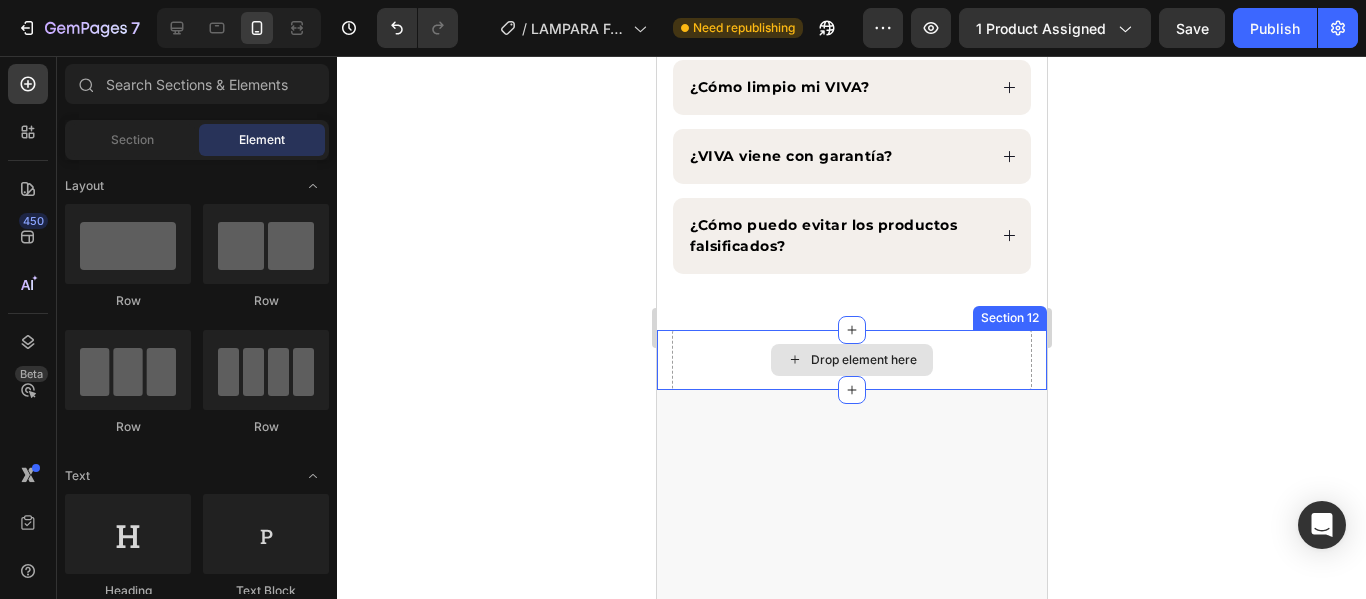 click on "Drop element here" at bounding box center (851, 360) 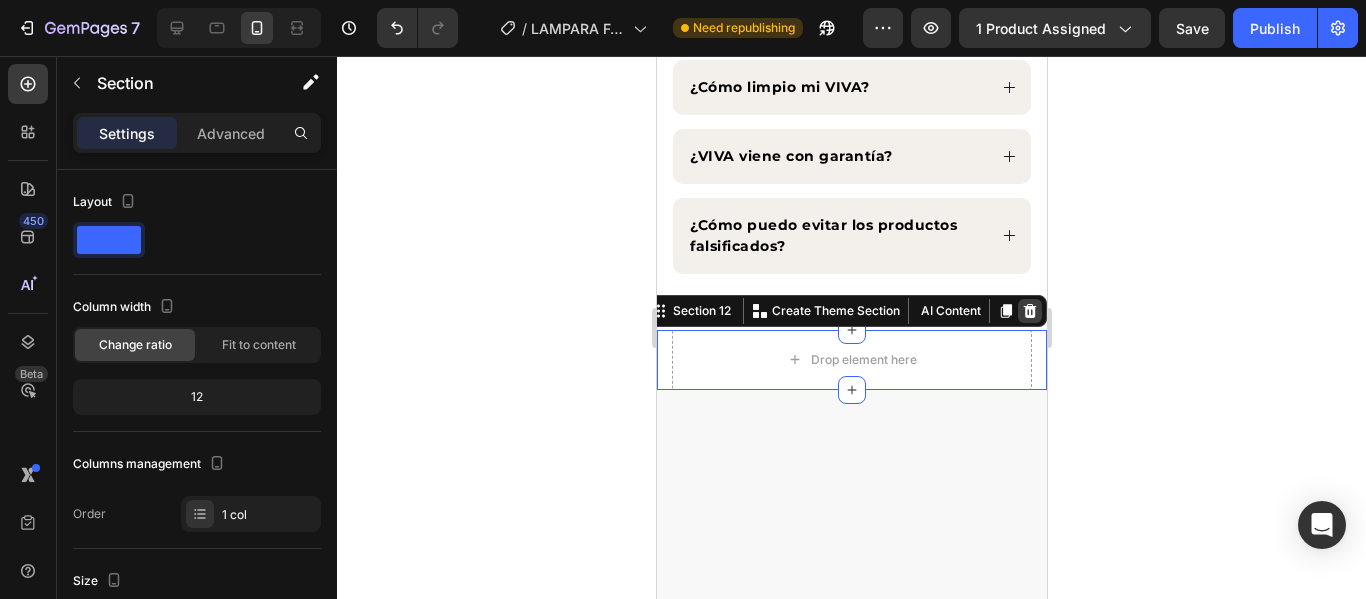 click 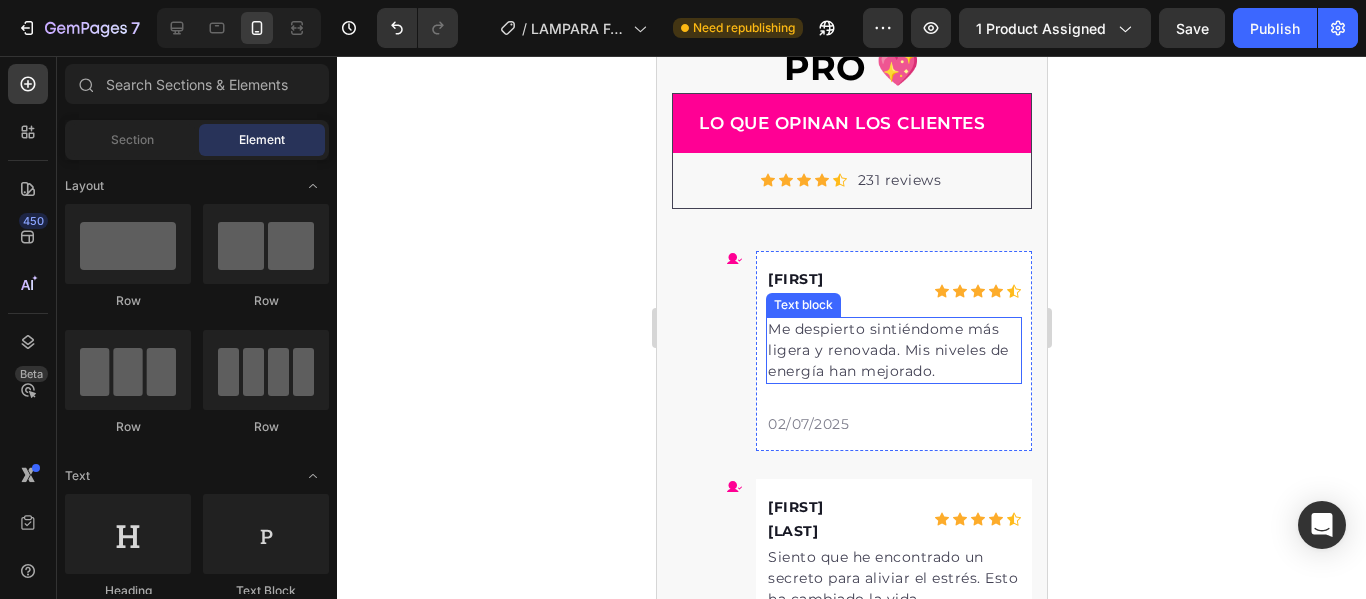 scroll, scrollTop: 8075, scrollLeft: 0, axis: vertical 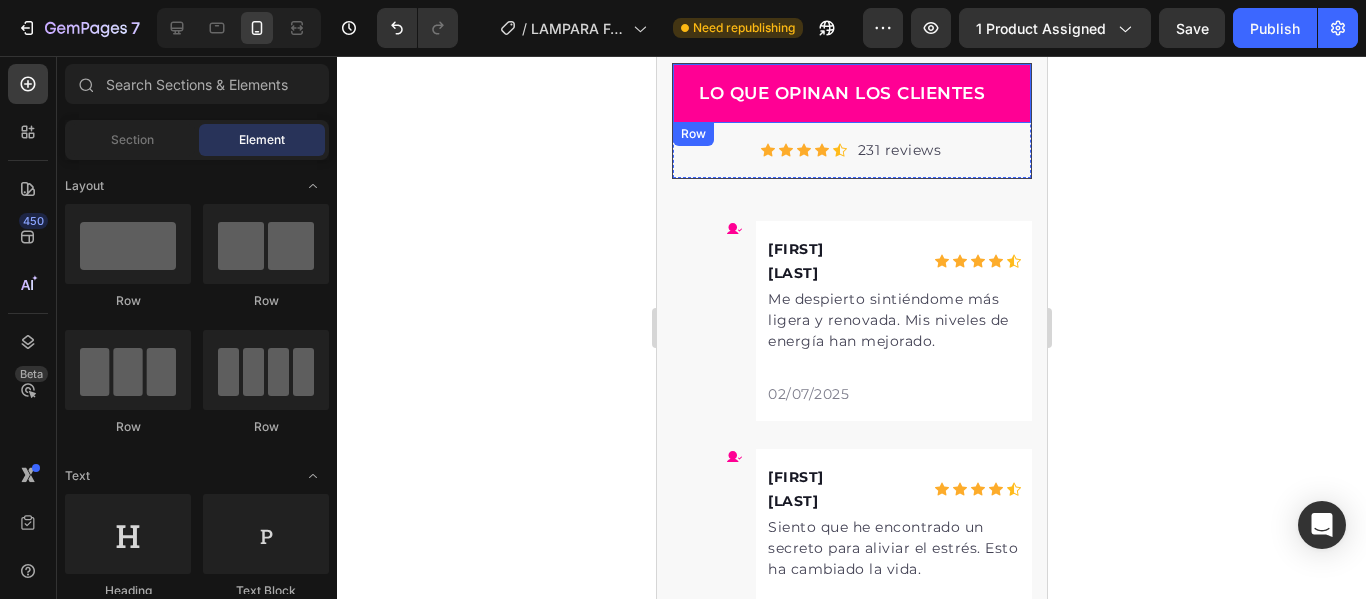 click on "LO QUE OPINAN LOS CLIENTES Text block Row" at bounding box center (851, 94) 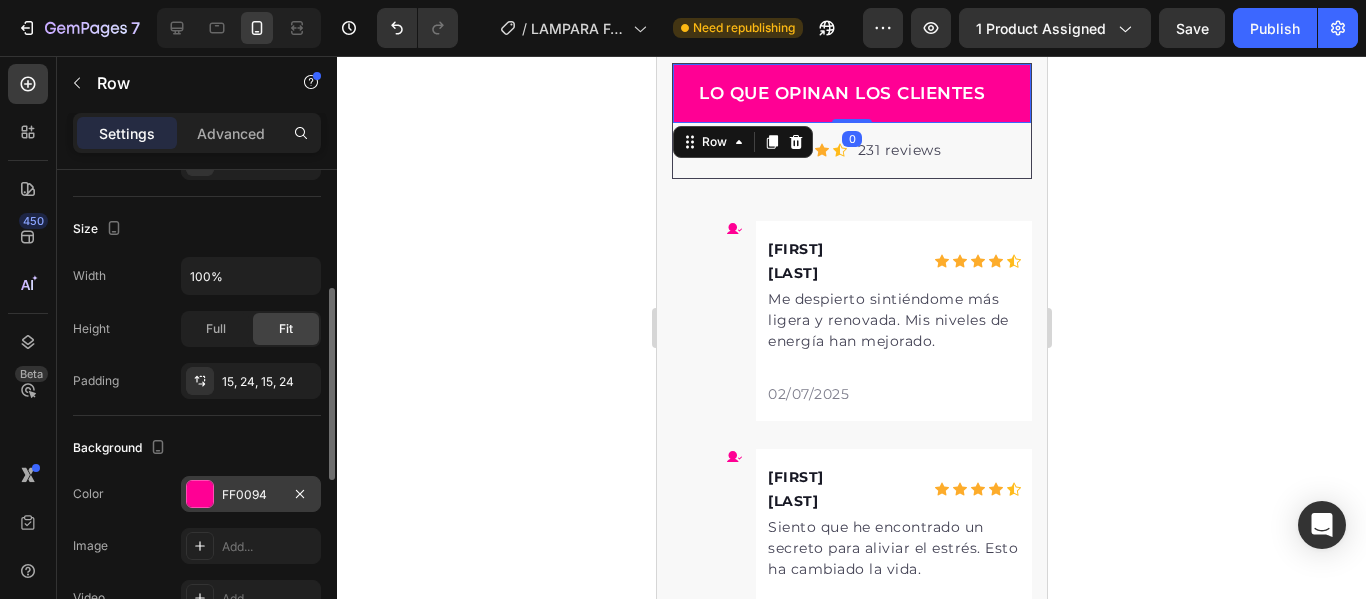 scroll, scrollTop: 500, scrollLeft: 0, axis: vertical 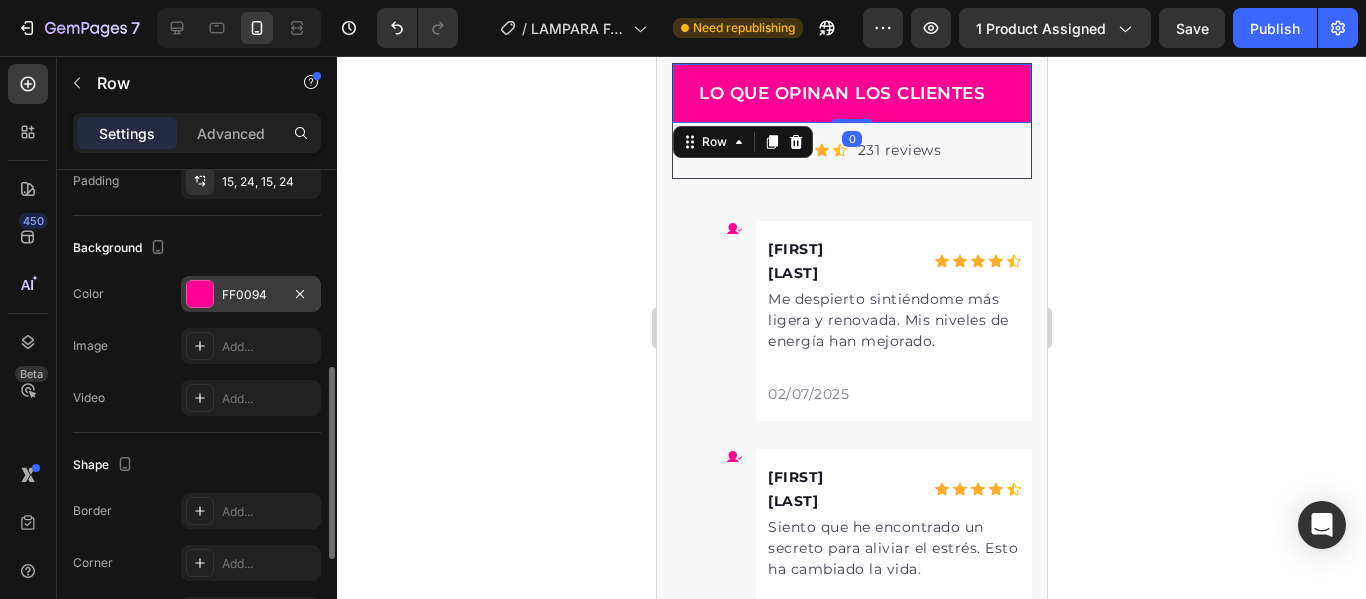 click at bounding box center [200, 294] 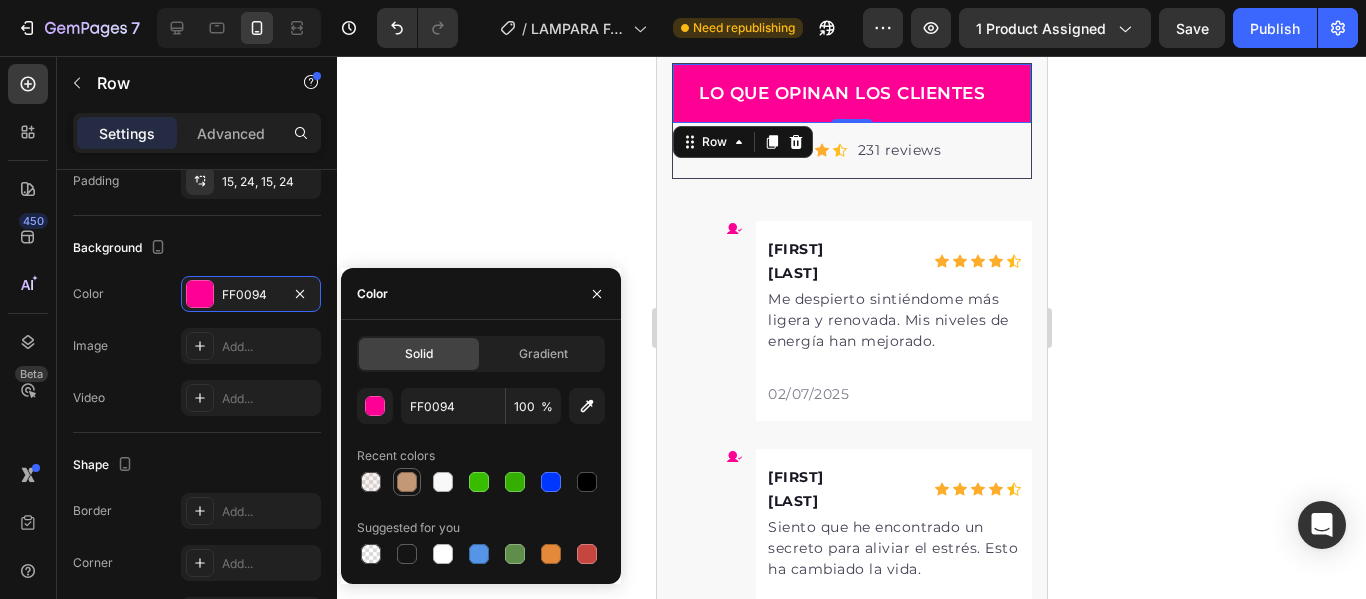 drag, startPoint x: 405, startPoint y: 473, endPoint x: 381, endPoint y: 251, distance: 223.29353 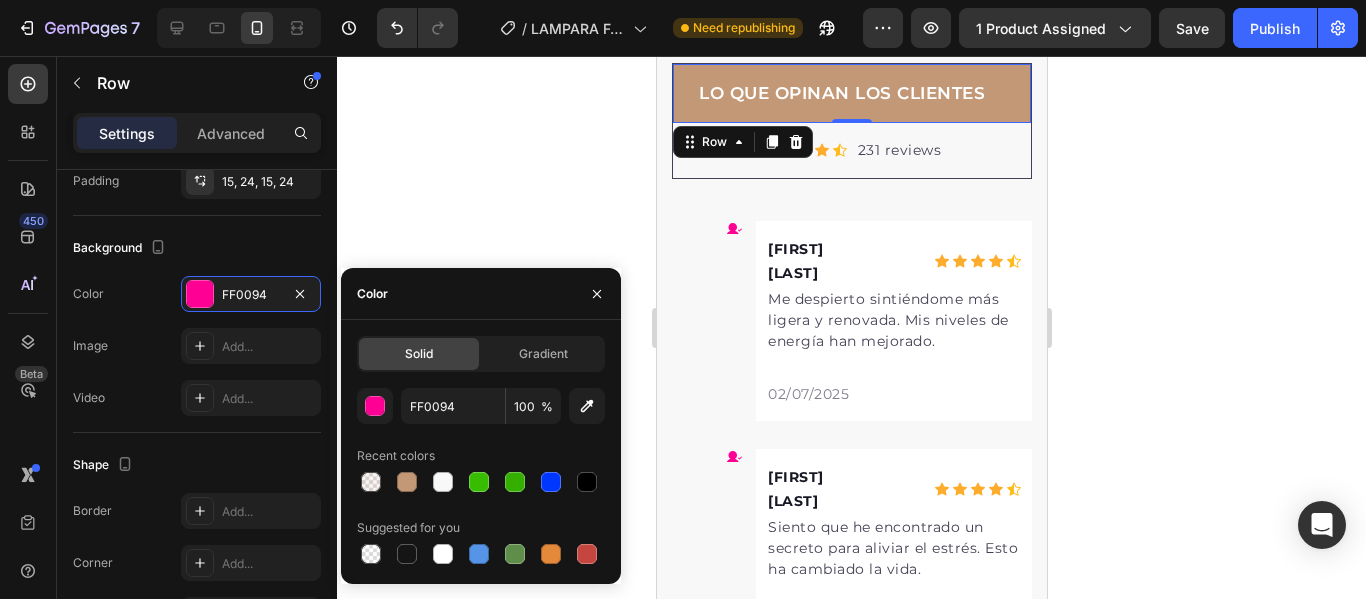 type on "C39876" 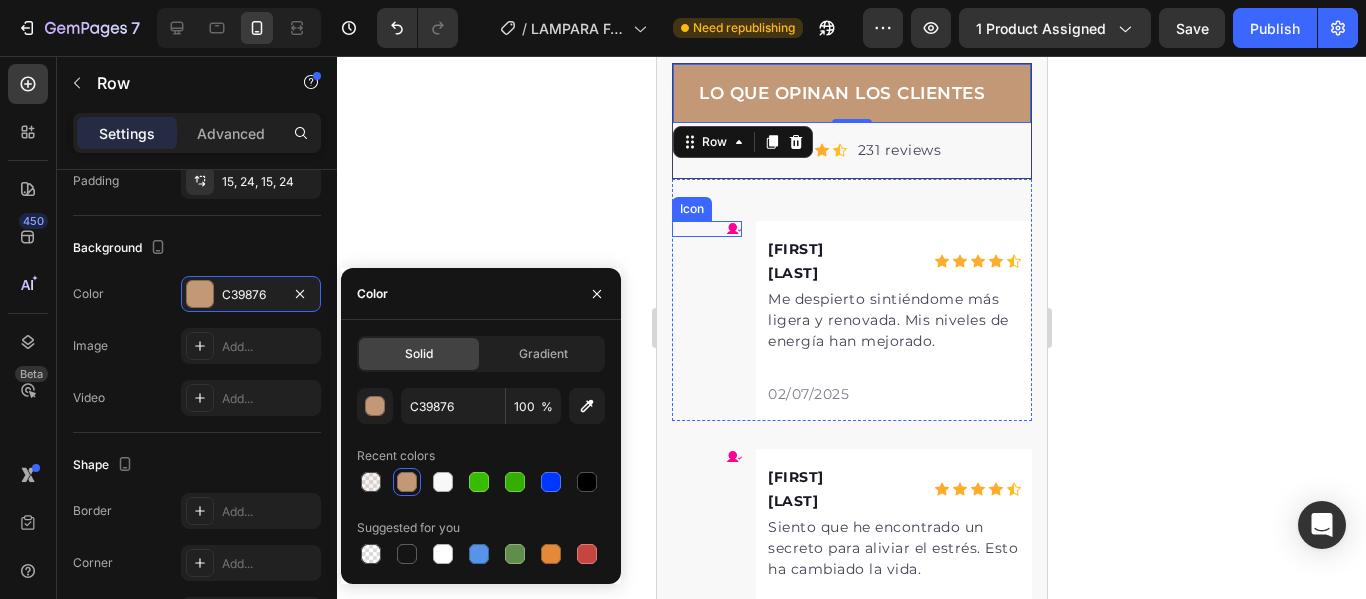 click 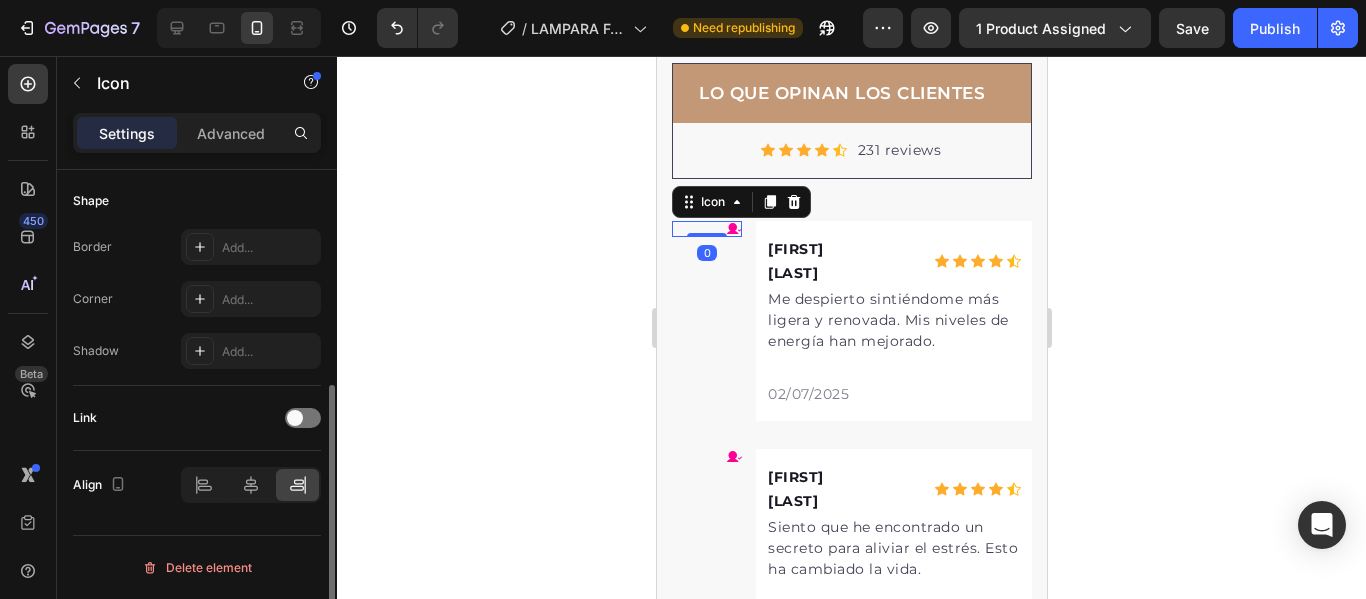 scroll, scrollTop: 0, scrollLeft: 0, axis: both 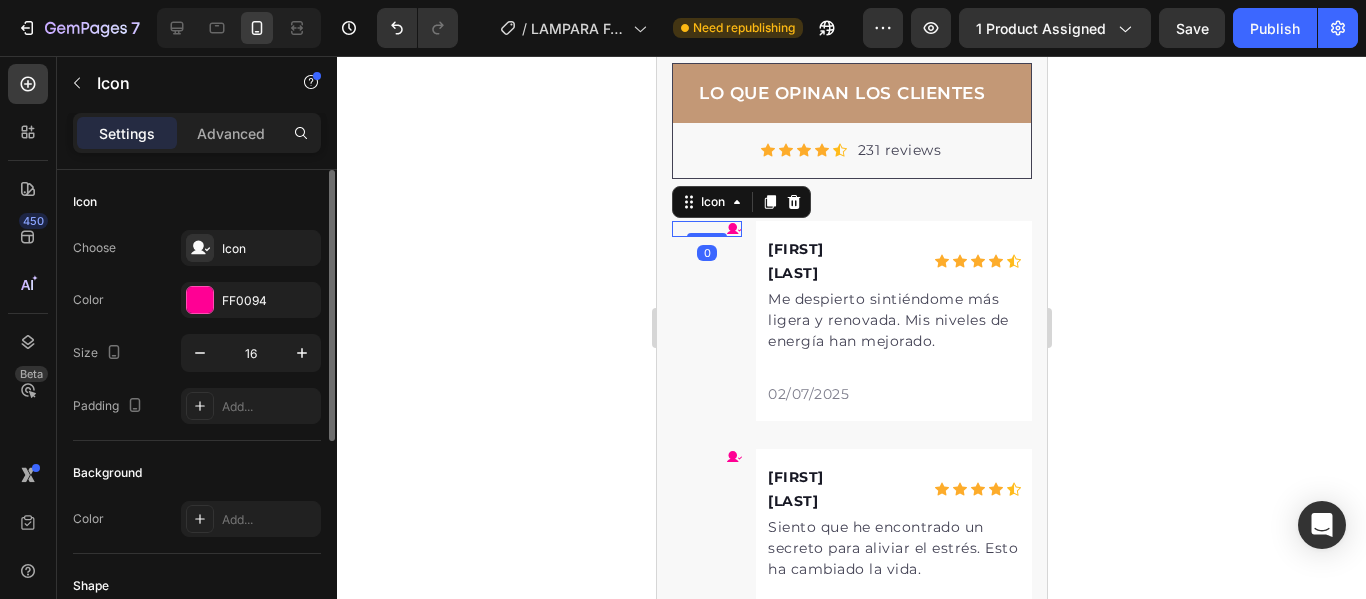 click on "Color FF0094" at bounding box center [197, 300] 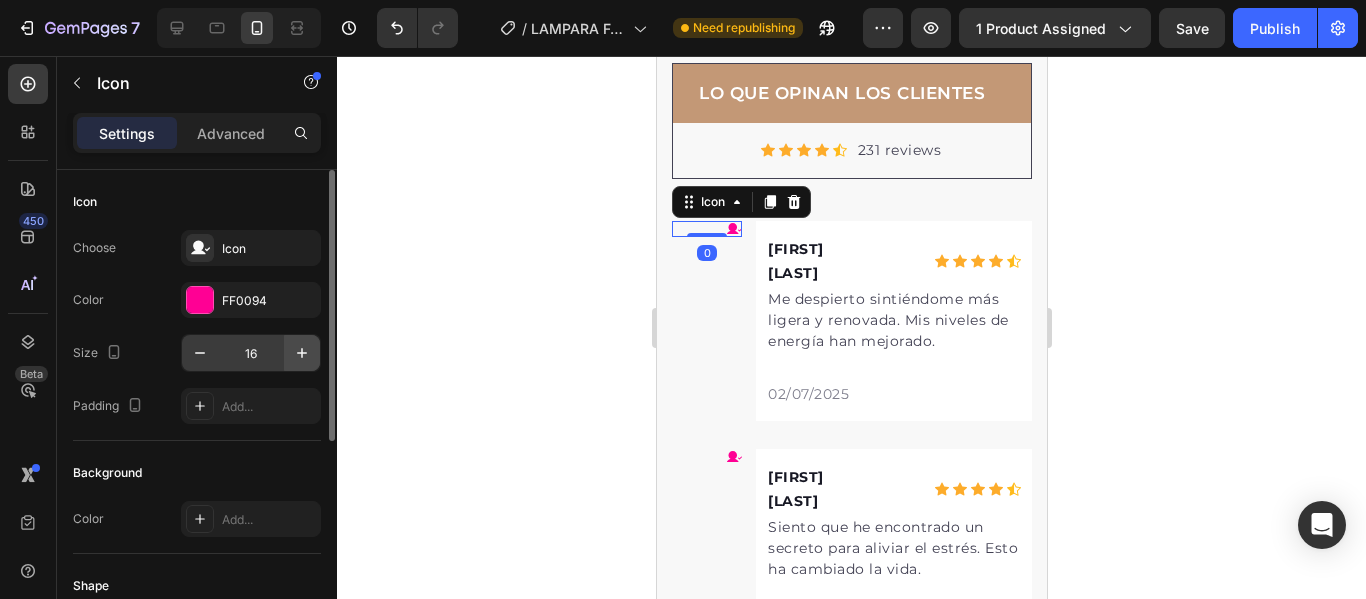 click at bounding box center (200, 300) 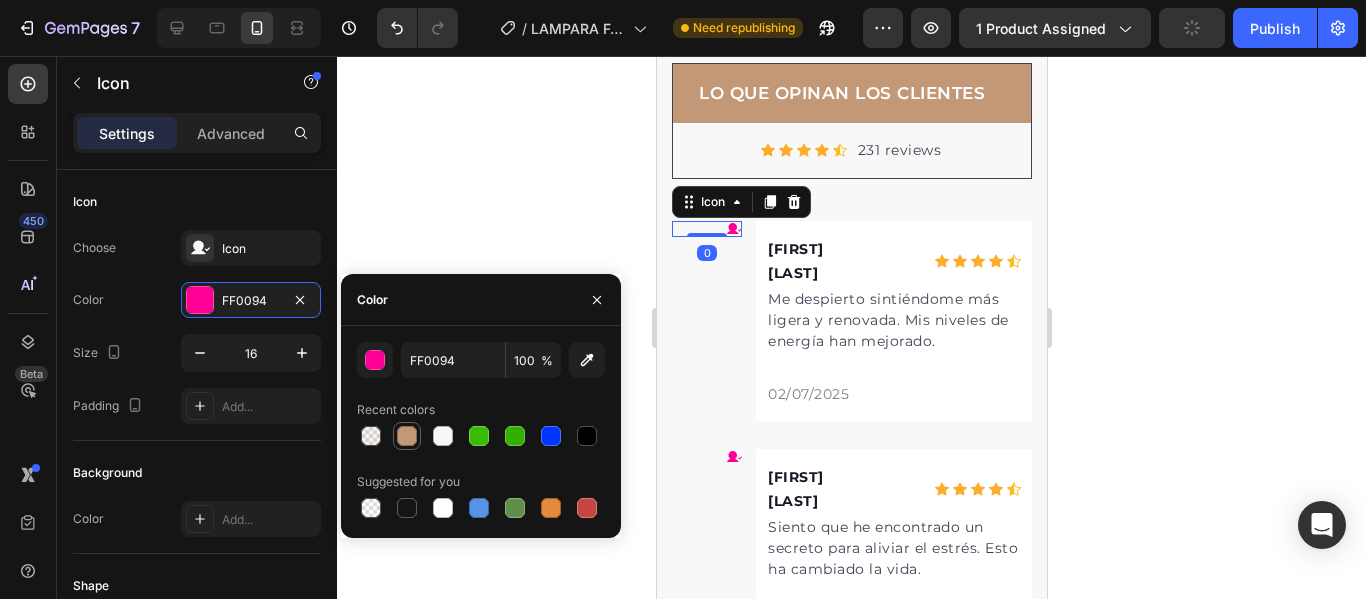 drag, startPoint x: 409, startPoint y: 430, endPoint x: 51, endPoint y: 337, distance: 369.88242 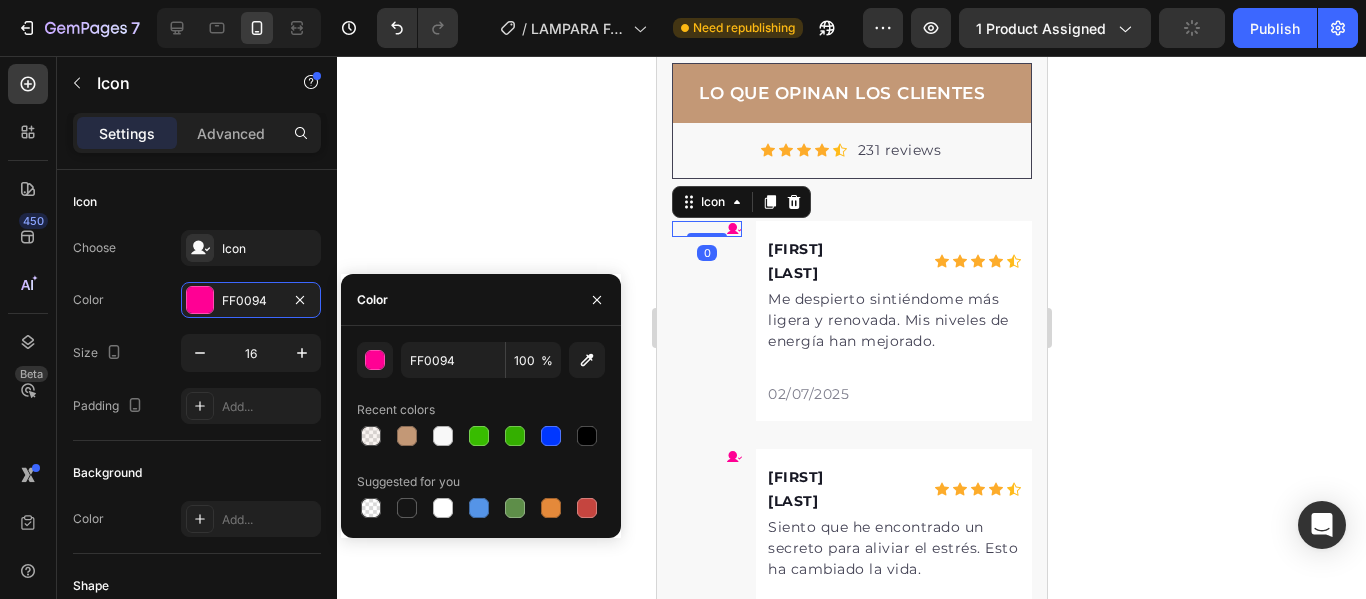type on "C39876" 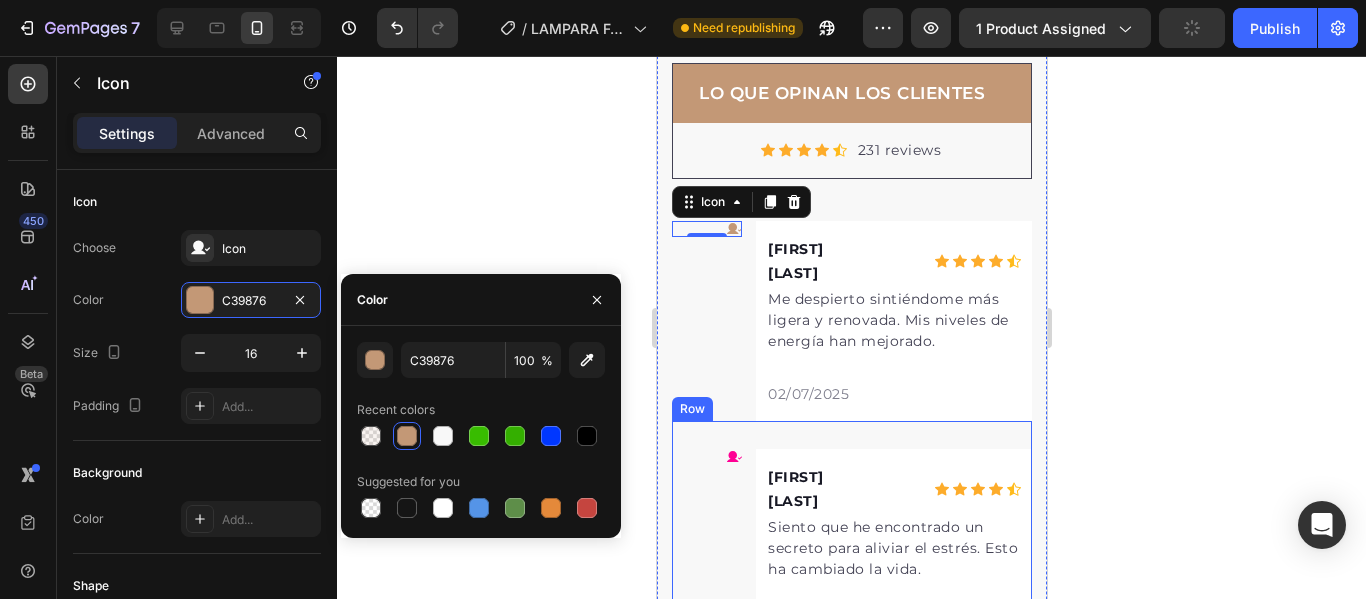 click on "Icon Sonia N. Text block Icon Icon Icon Icon
Icon Icon List Hoz Row Siento que he encontrado un secreto para aliviar el estrés. Esto ha cambiado la vida. Text block [DATE] Text block Row Row" at bounding box center [851, 535] 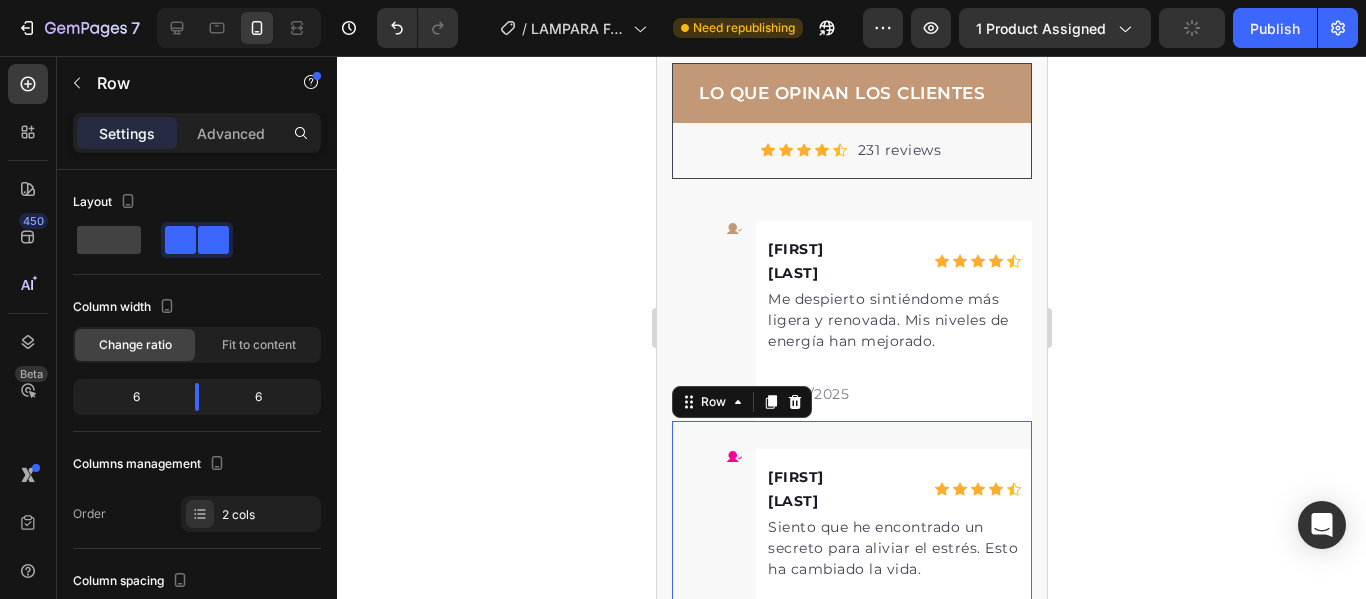 click 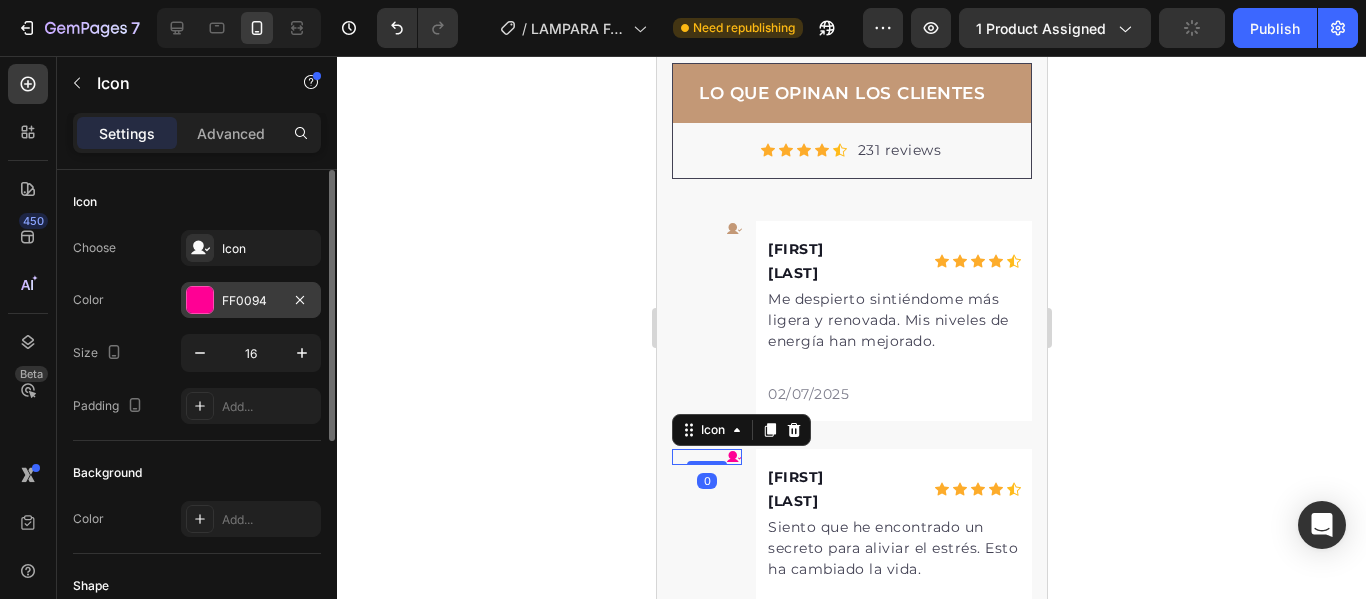 click on "FF0094" at bounding box center (251, 300) 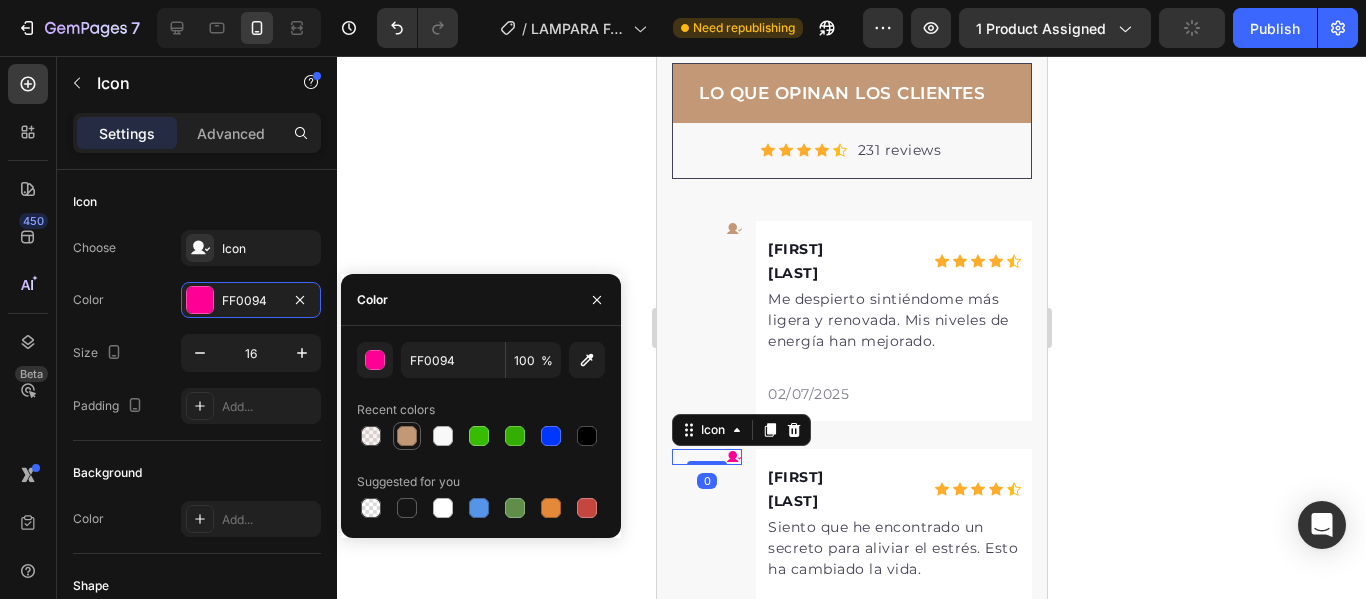 click at bounding box center [407, 436] 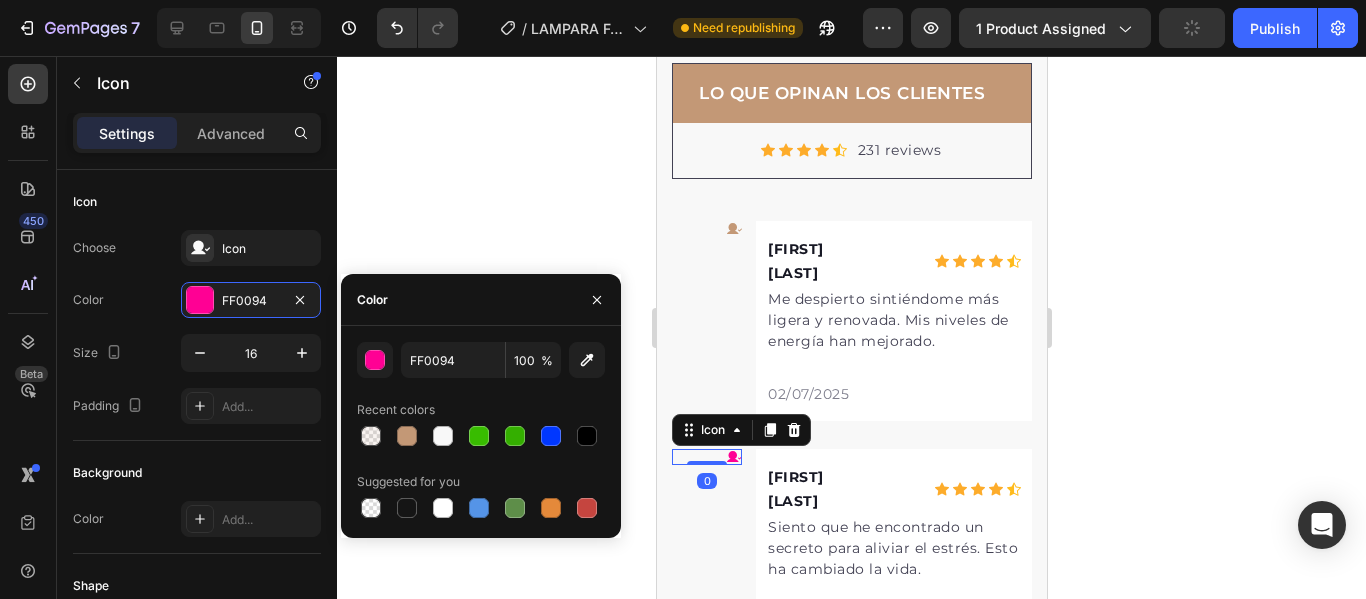 type on "C39876" 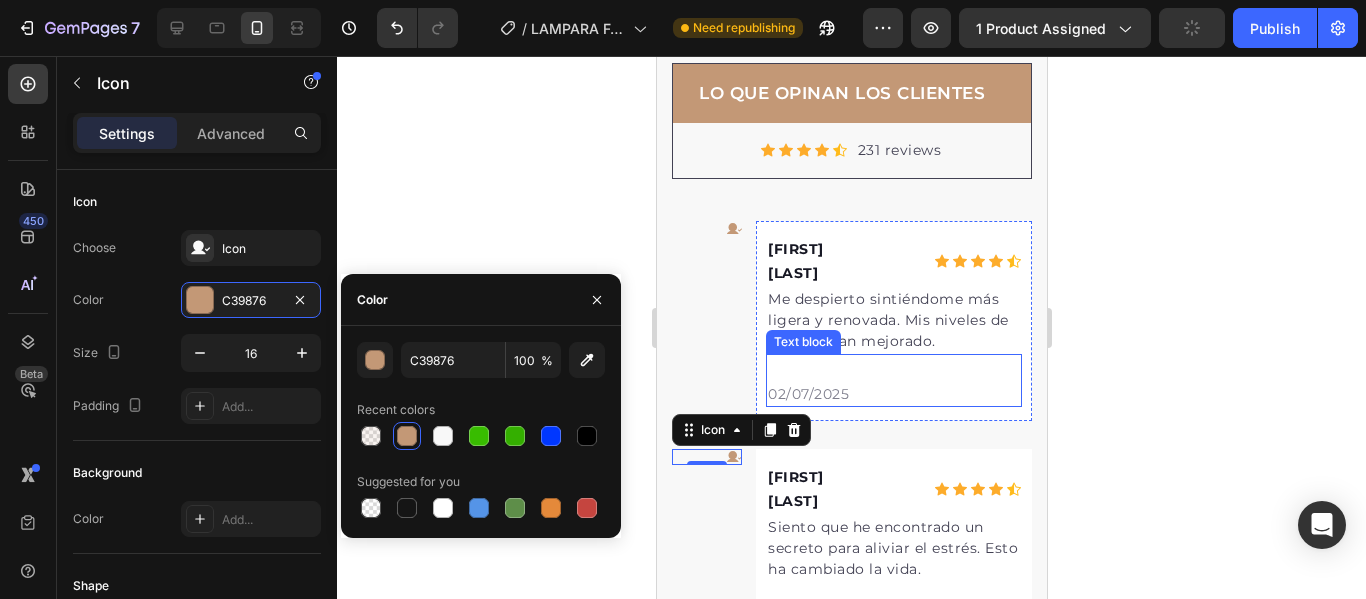 scroll, scrollTop: 8375, scrollLeft: 0, axis: vertical 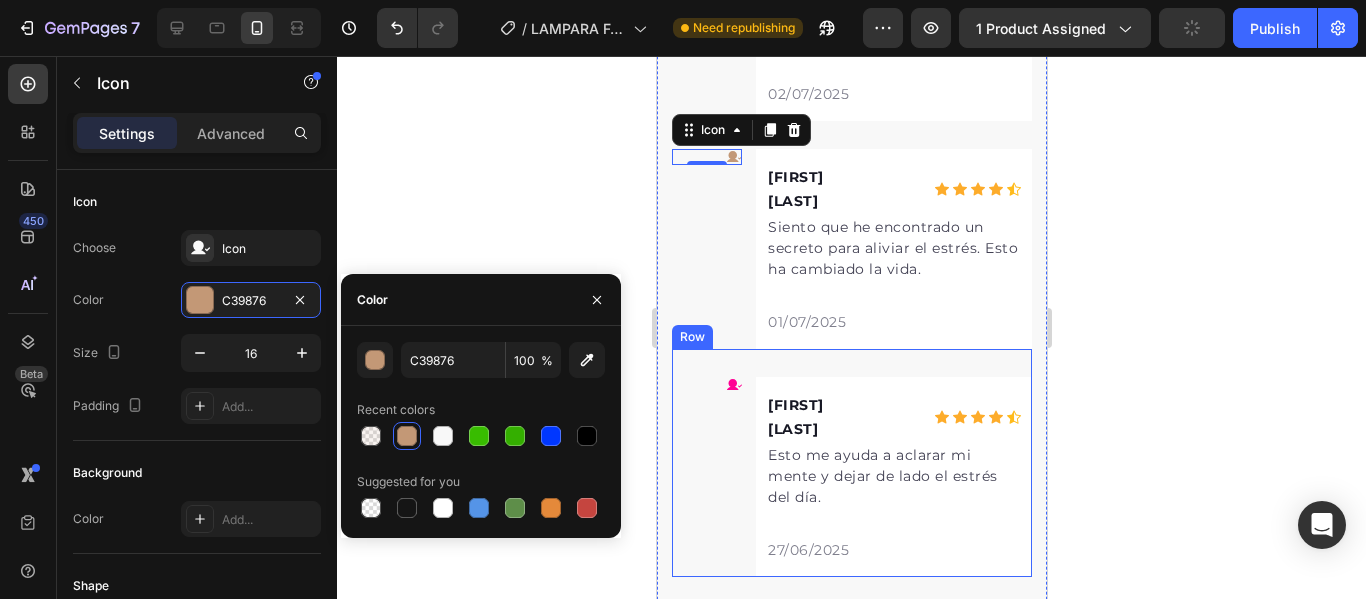 click 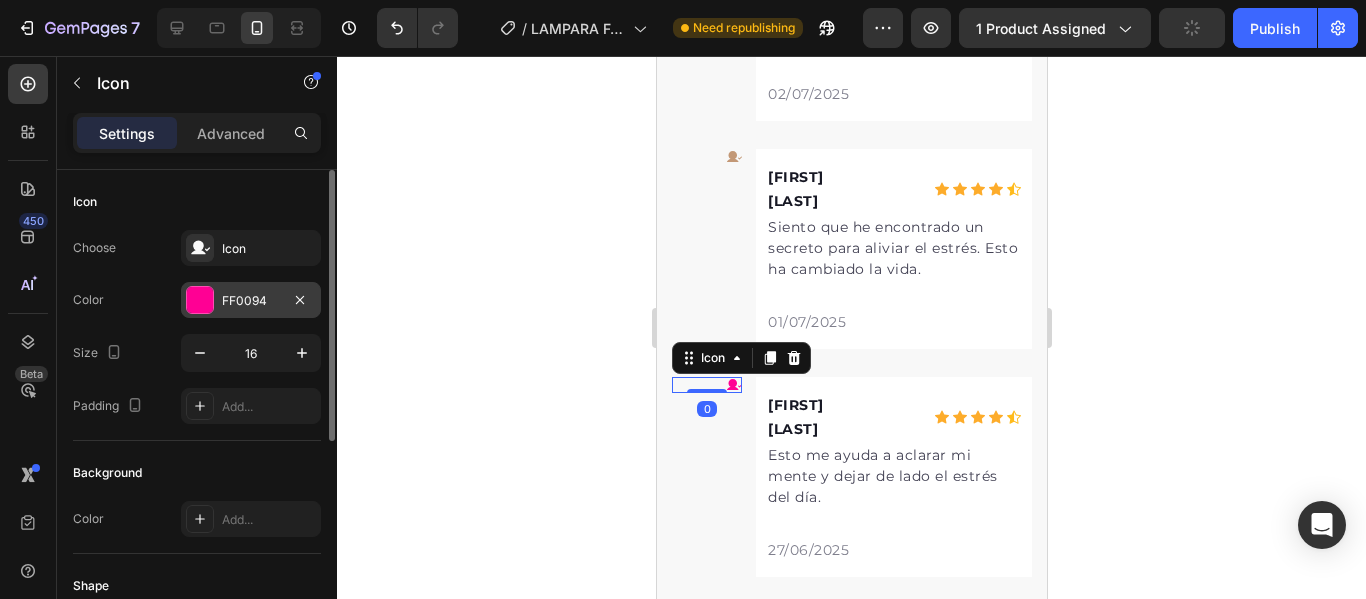 click at bounding box center (200, 300) 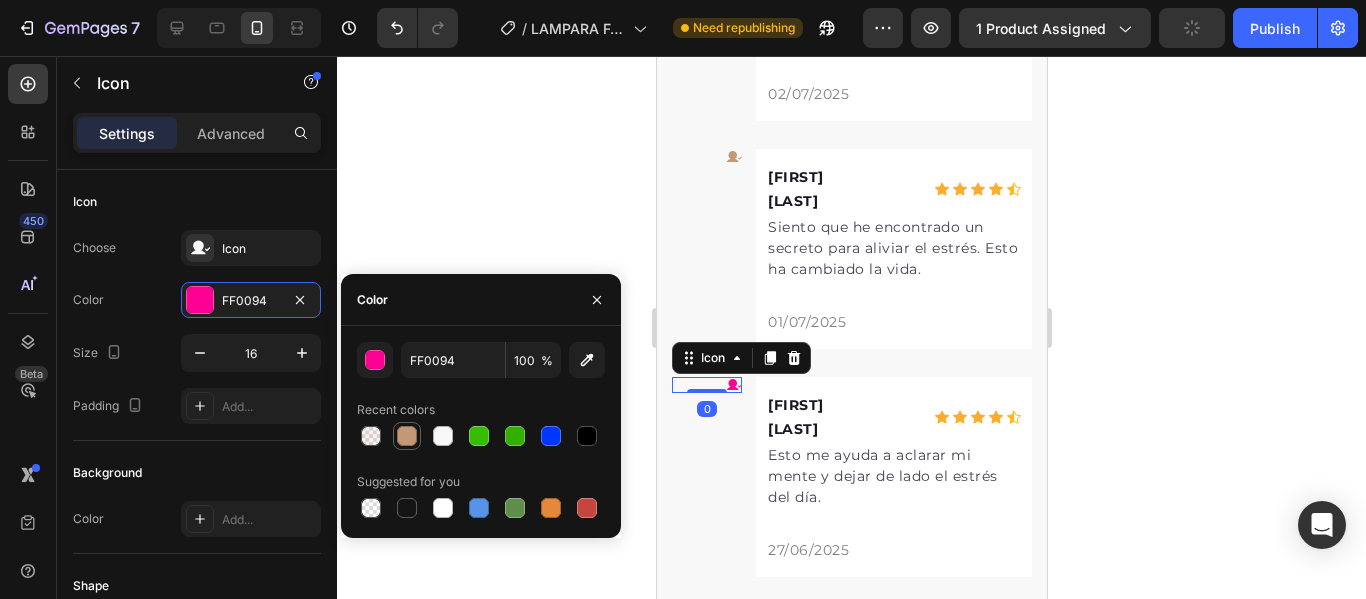 click at bounding box center (407, 436) 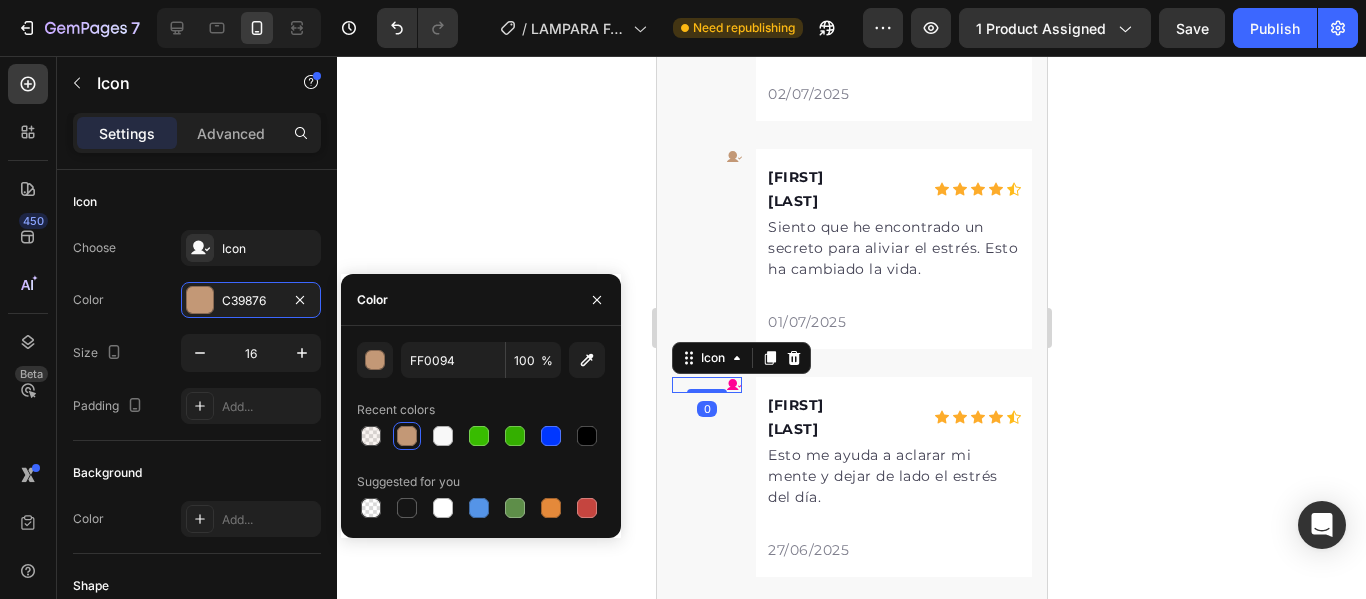 type on "C39876" 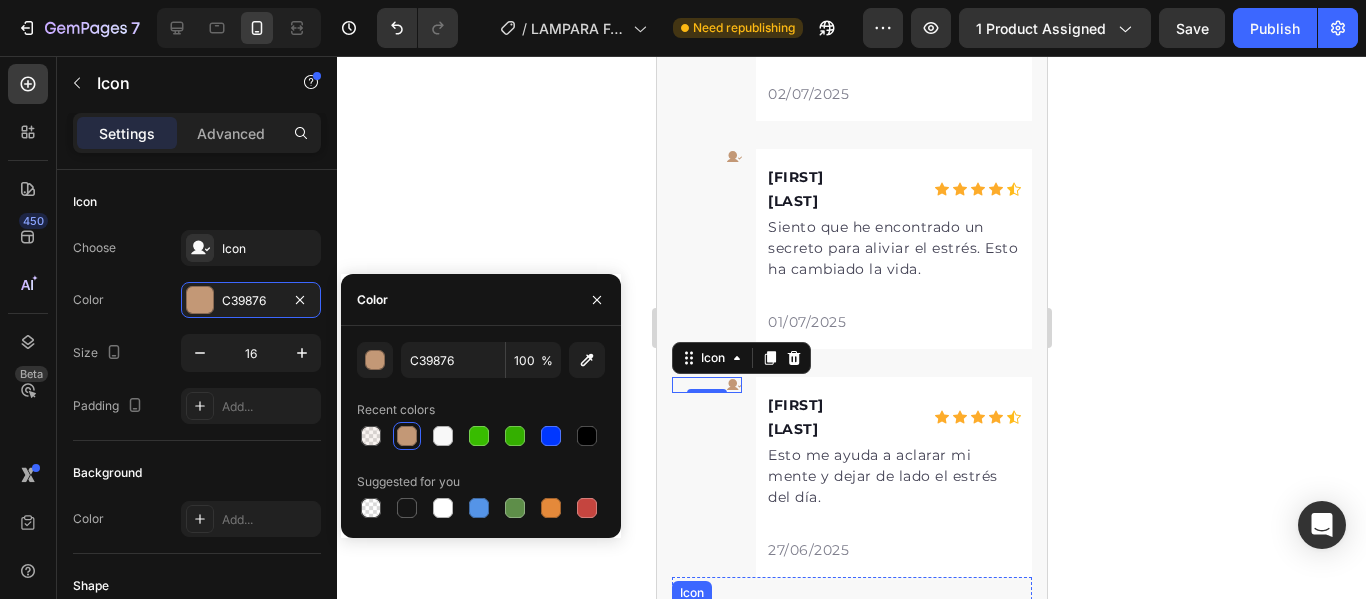 click 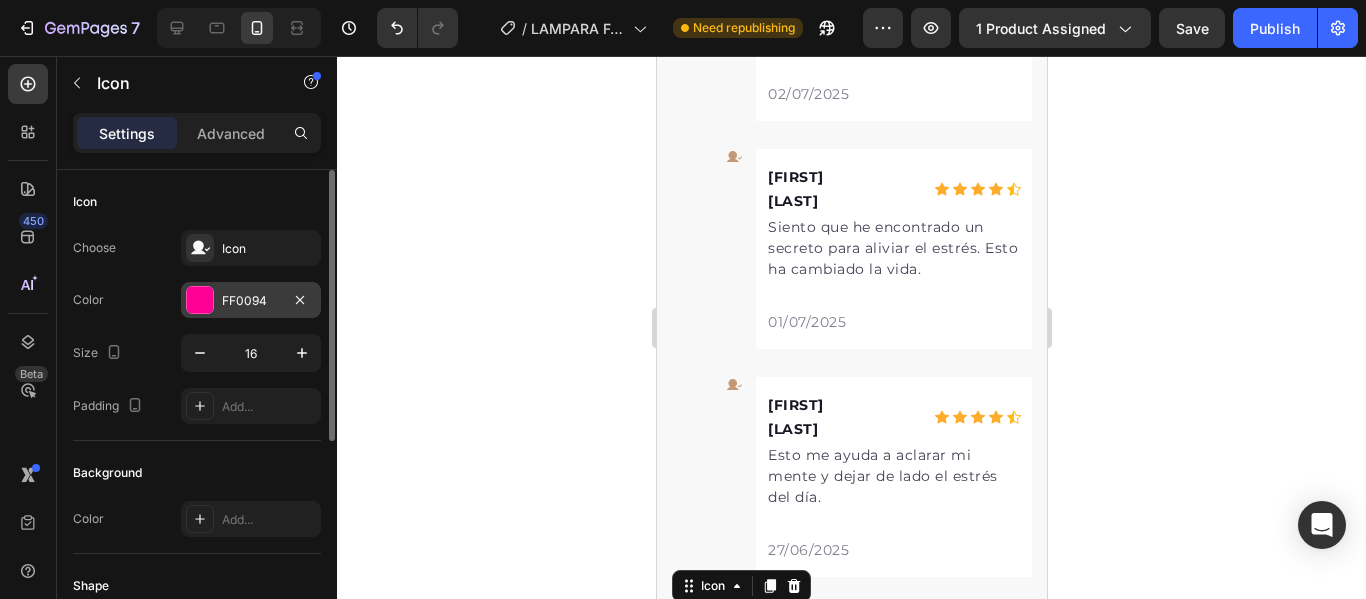 click on "FF0094" at bounding box center [251, 300] 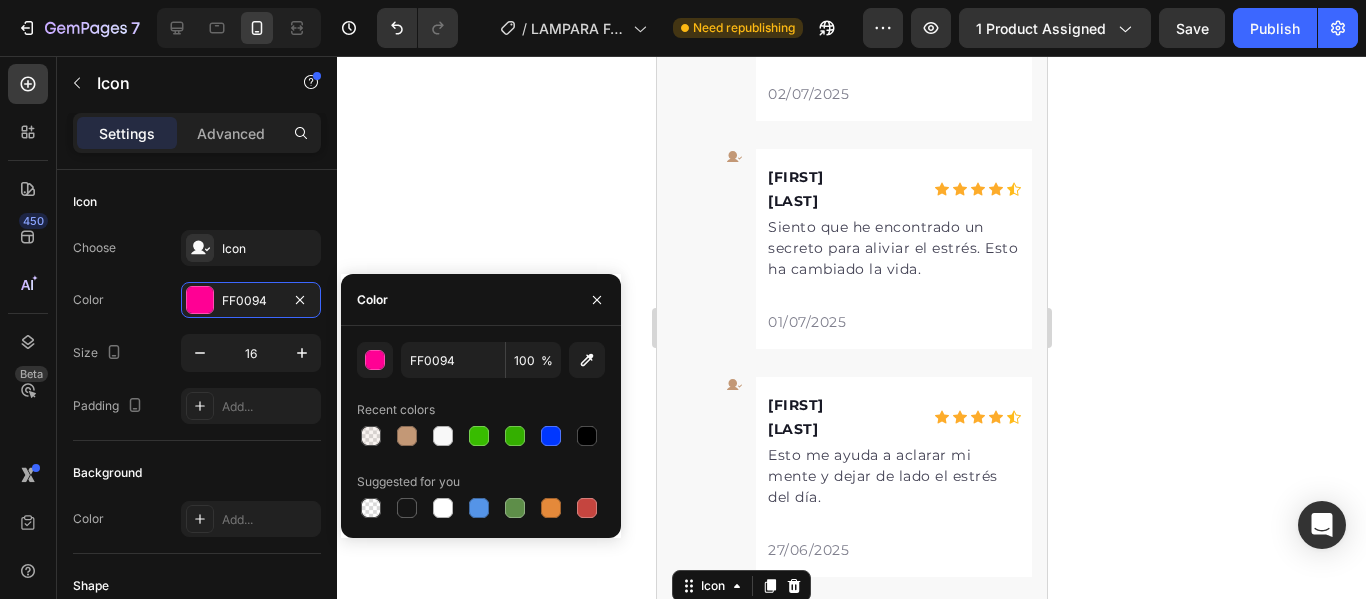 drag, startPoint x: 403, startPoint y: 441, endPoint x: 609, endPoint y: 428, distance: 206.40979 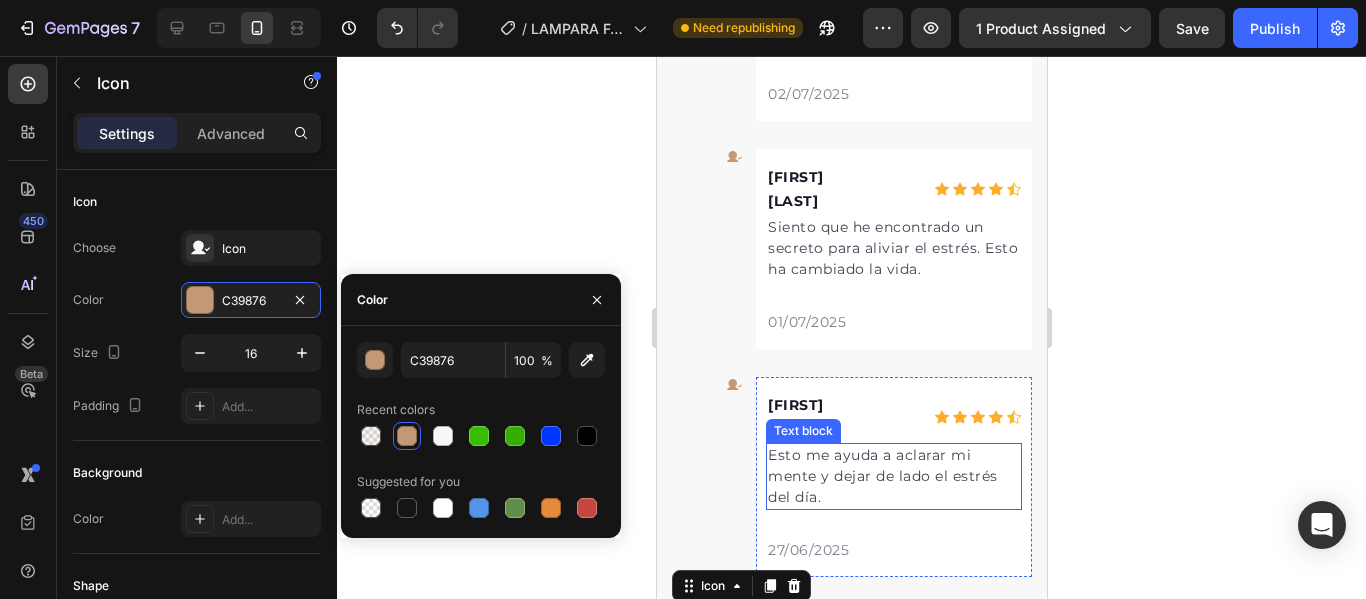 scroll, scrollTop: 8675, scrollLeft: 0, axis: vertical 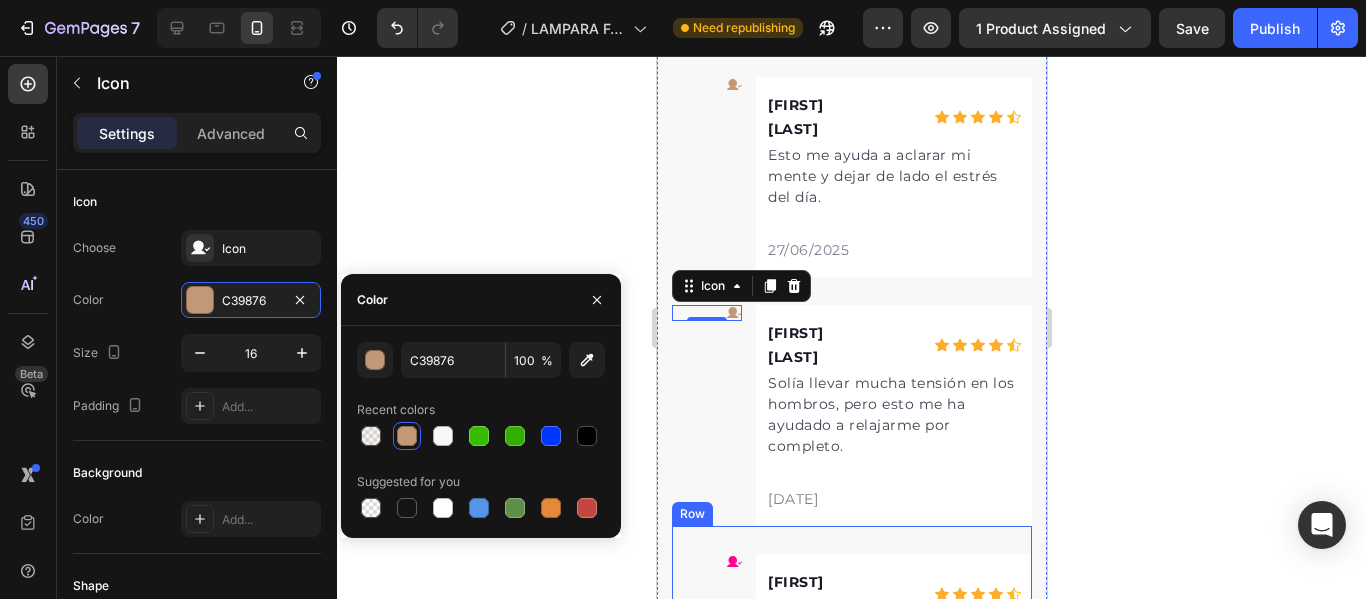click 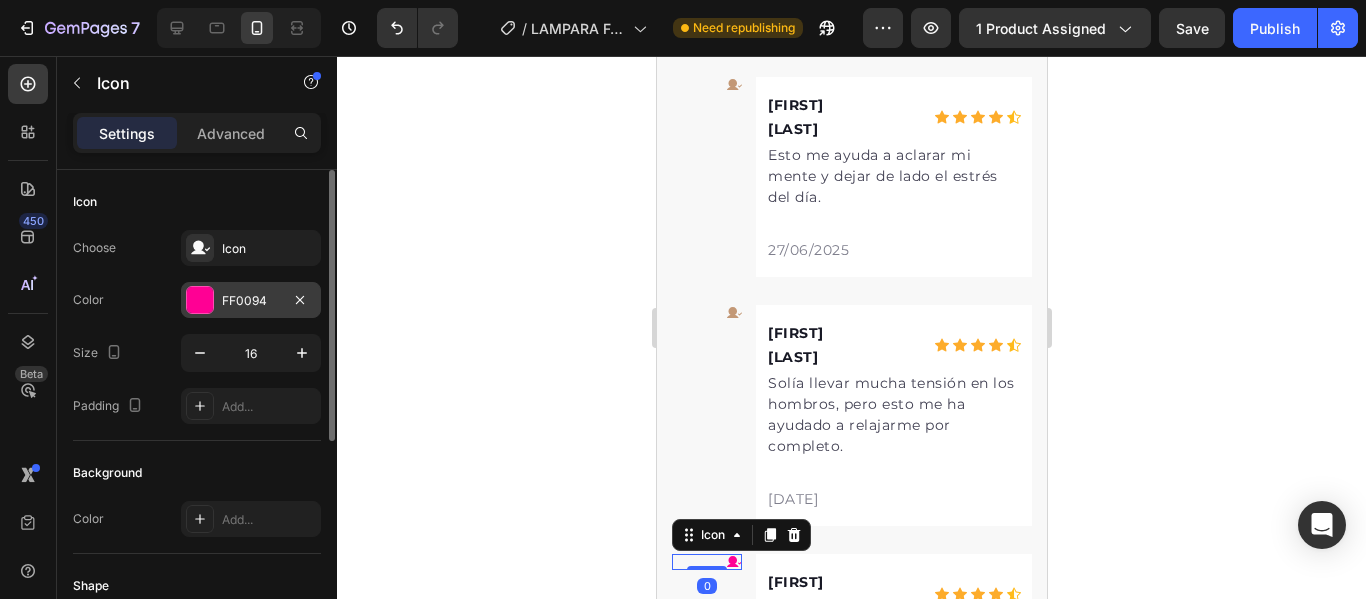 click at bounding box center [200, 300] 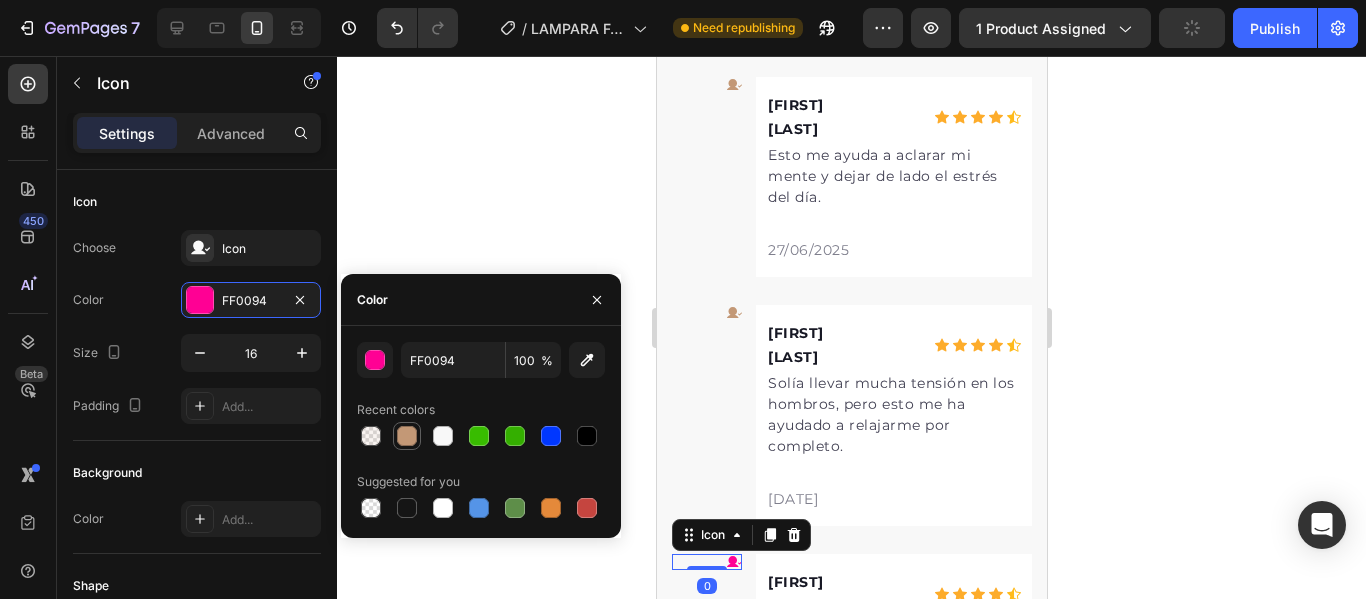 click at bounding box center [407, 436] 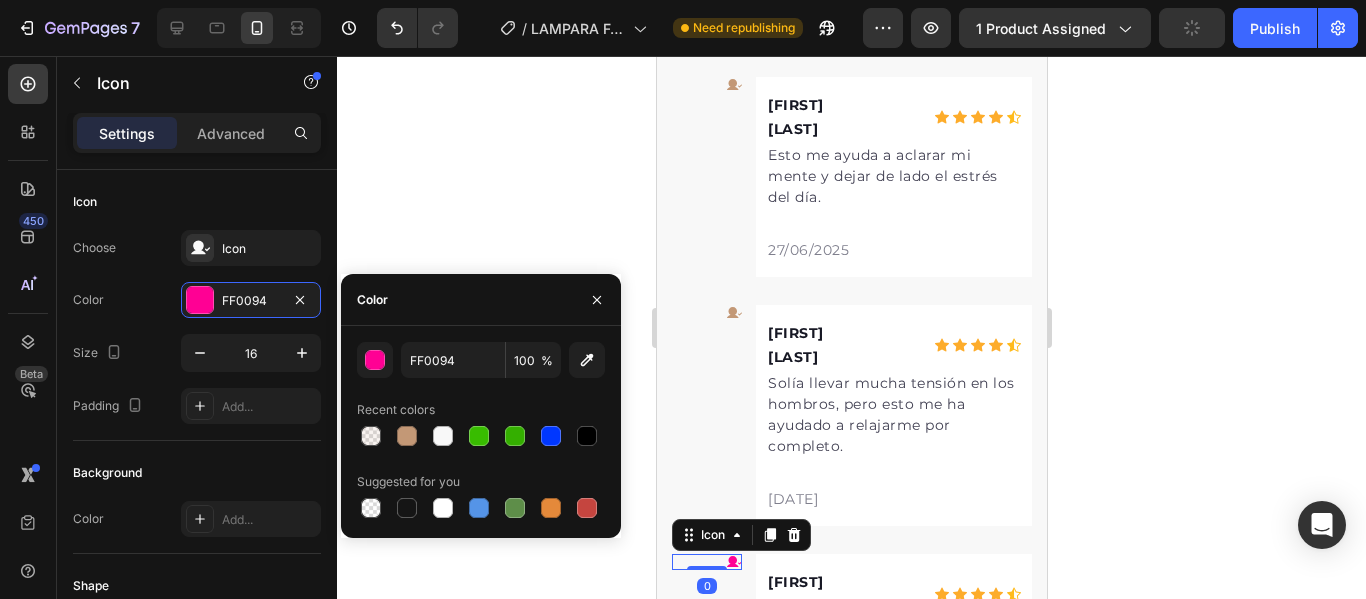 type on "C39876" 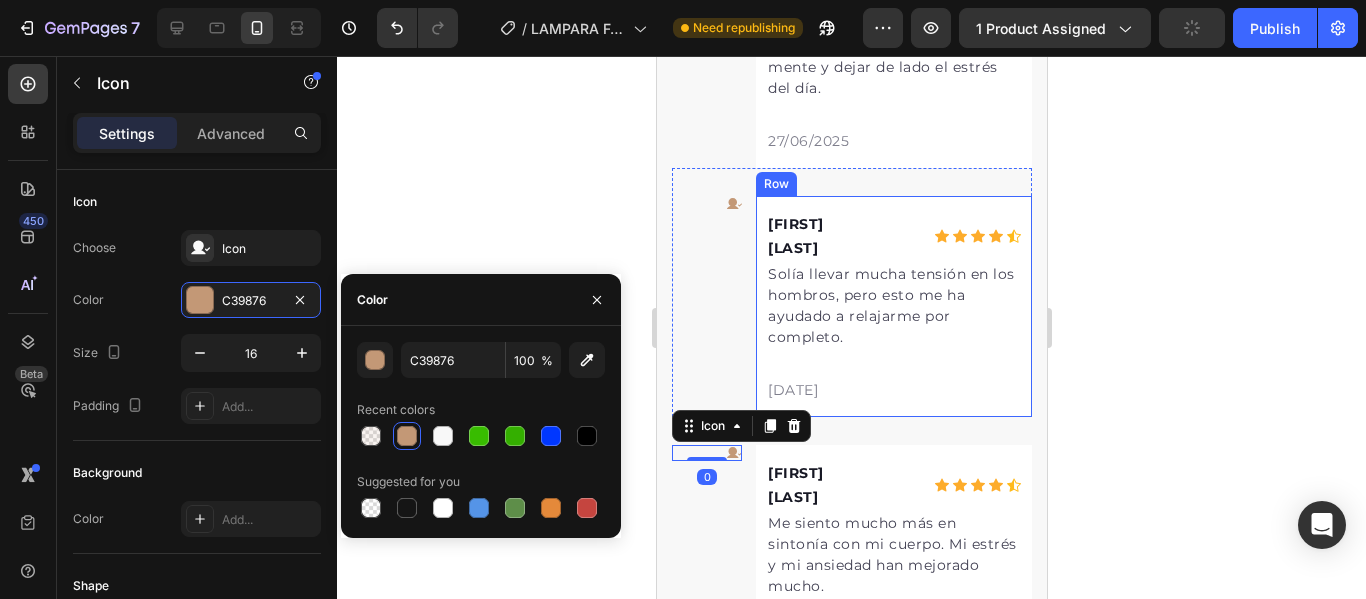 scroll, scrollTop: 8975, scrollLeft: 0, axis: vertical 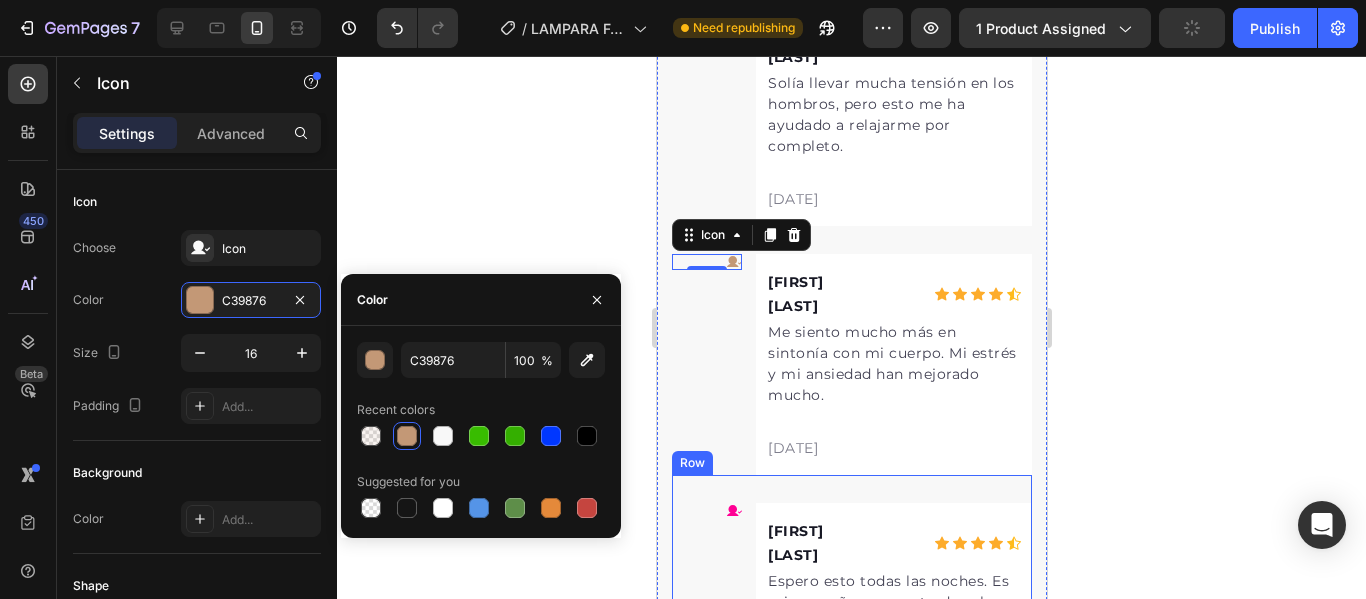 click 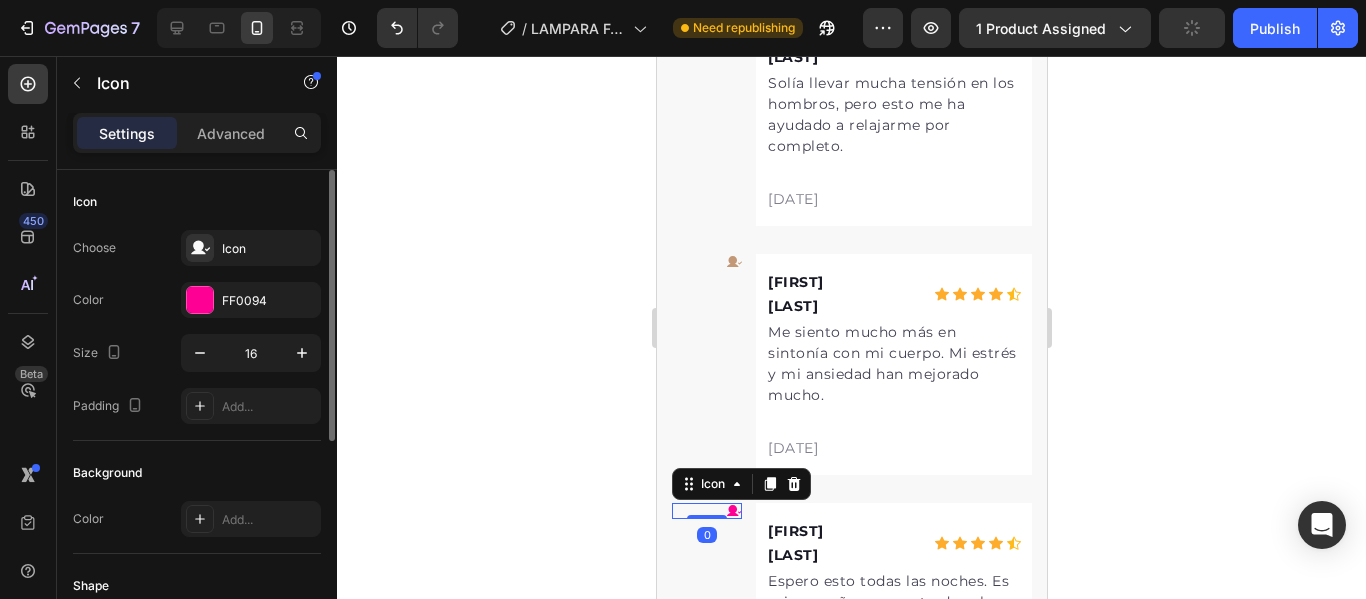 click on "Choose
Icon Color FF0094 Size 16 Padding Add..." at bounding box center (197, 327) 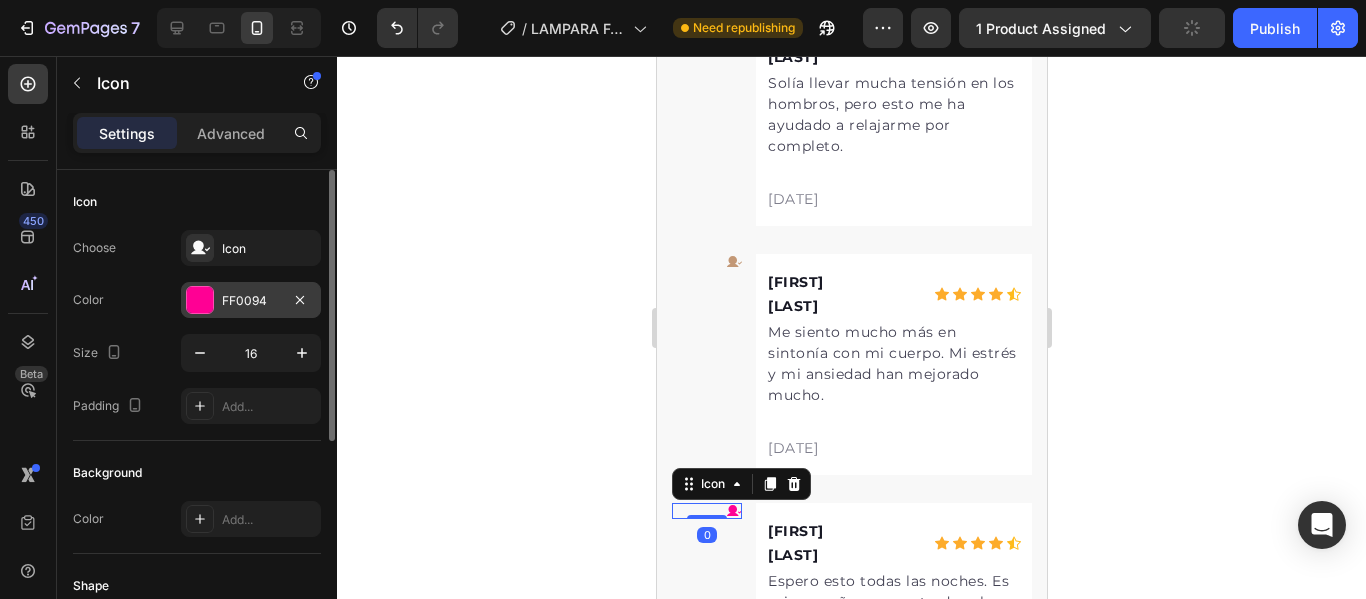 click on "FF0094" at bounding box center (251, 301) 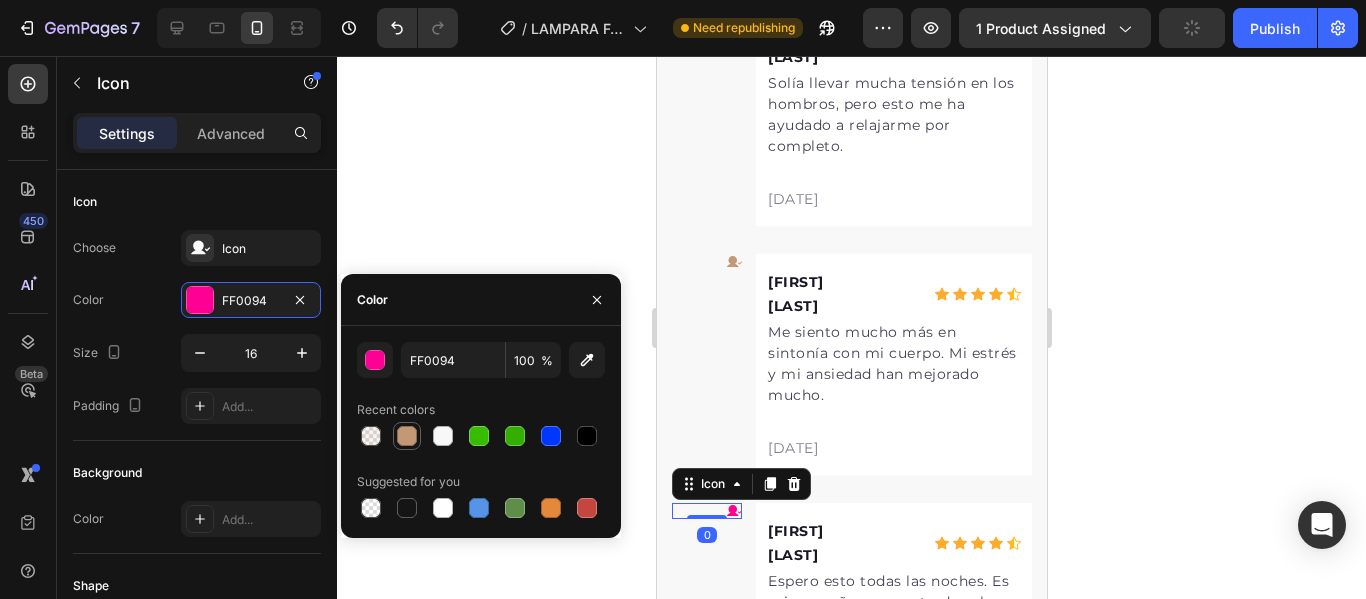 click at bounding box center [407, 436] 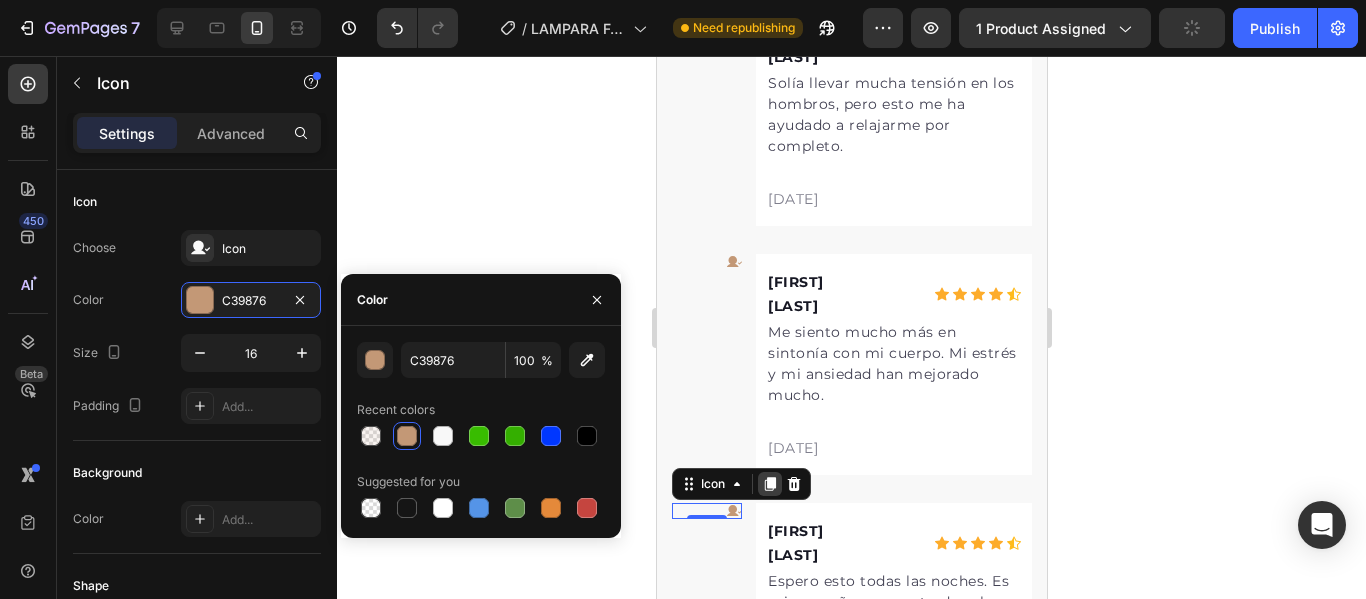 scroll, scrollTop: 9375, scrollLeft: 0, axis: vertical 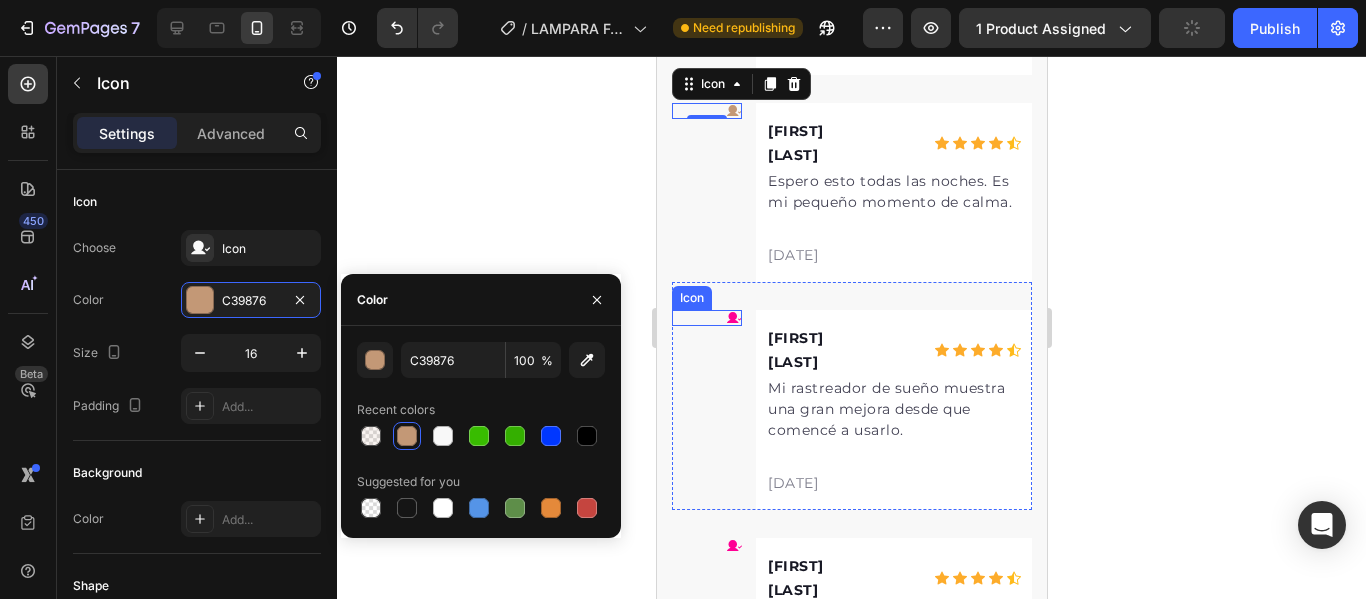 click on "Icon" at bounding box center (706, 318) 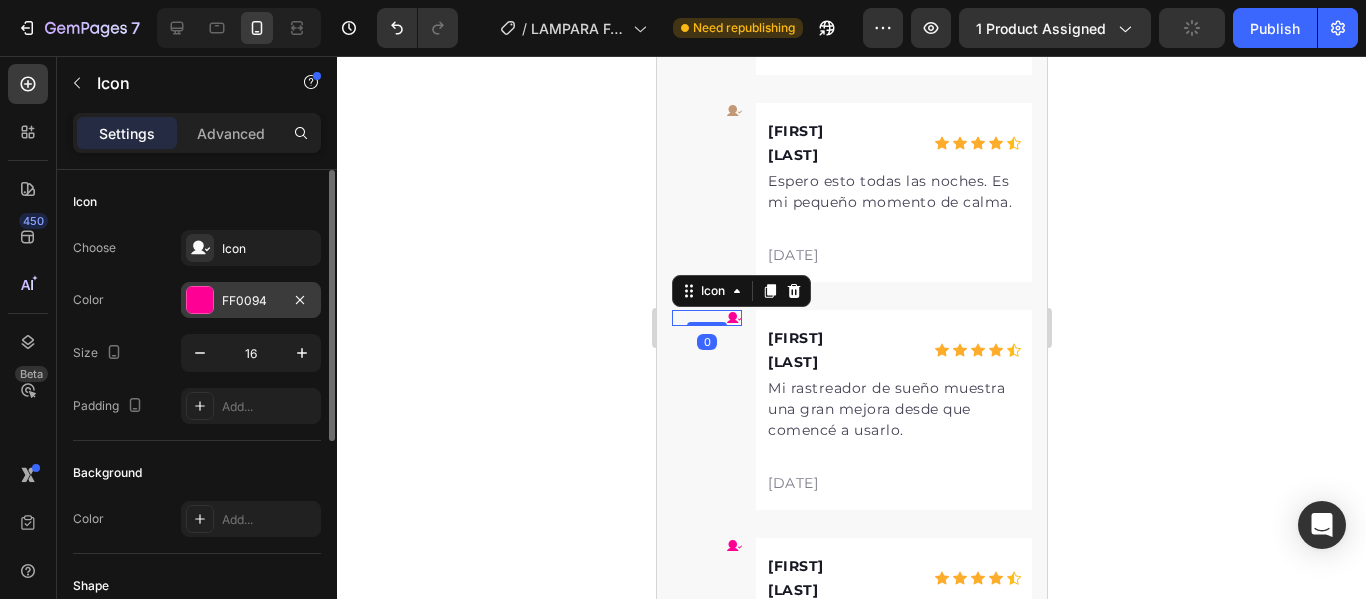 click at bounding box center [200, 300] 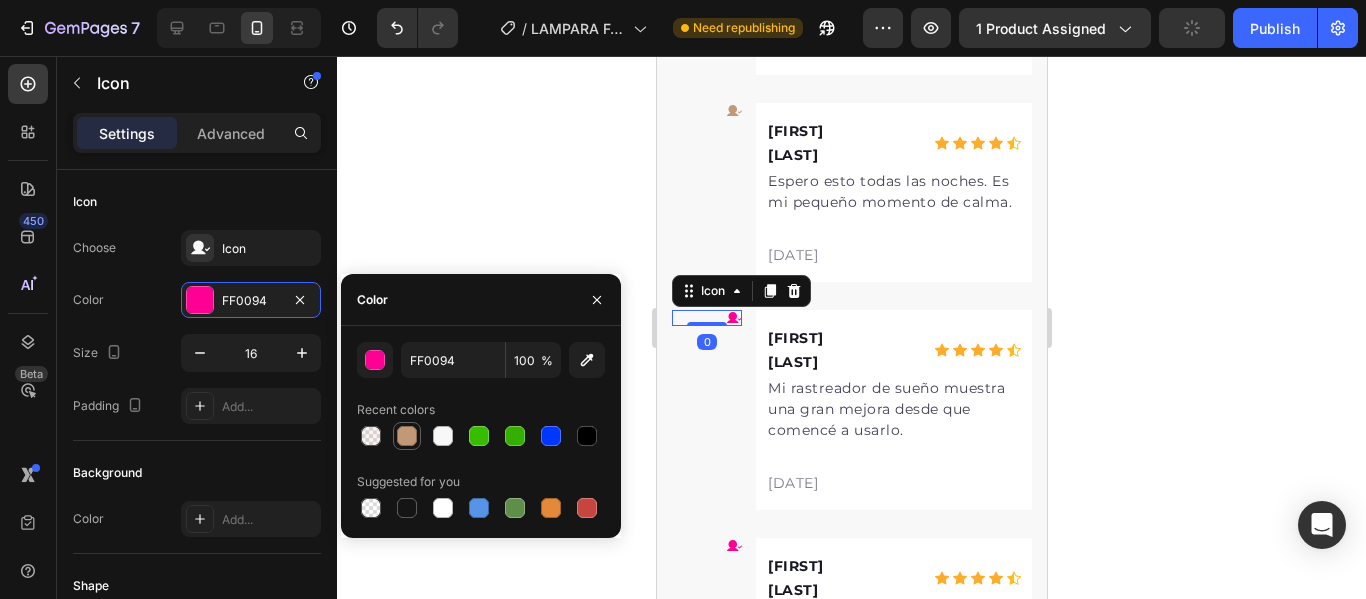 click at bounding box center (407, 436) 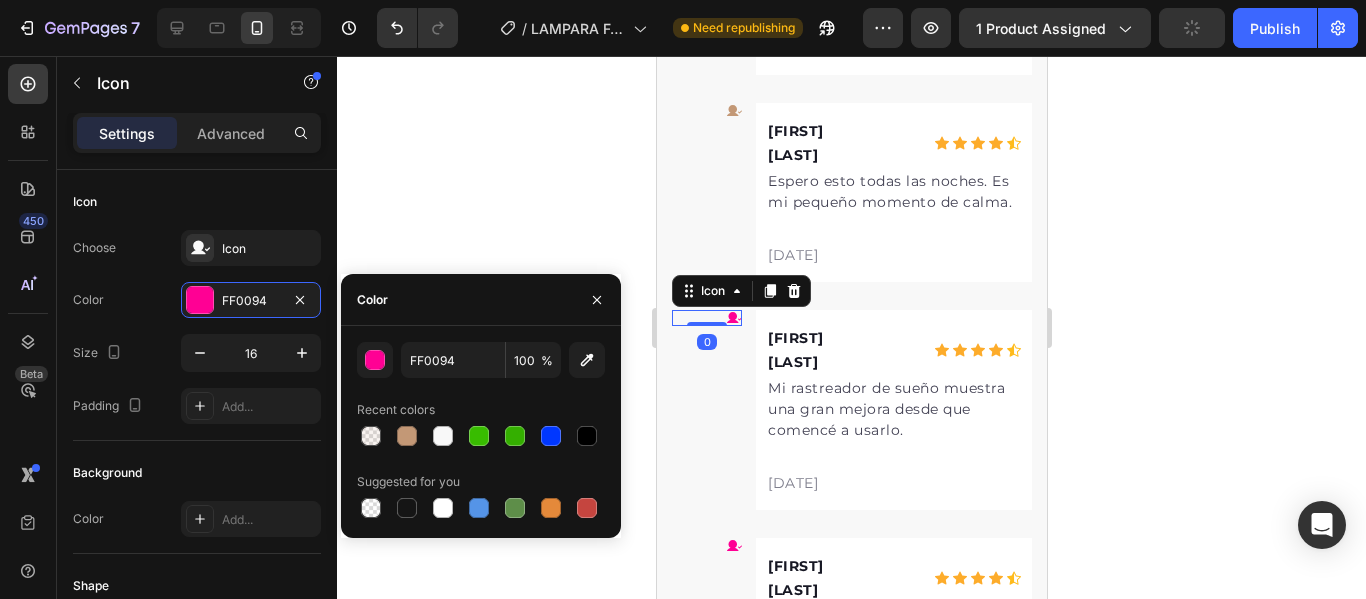 type on "C39876" 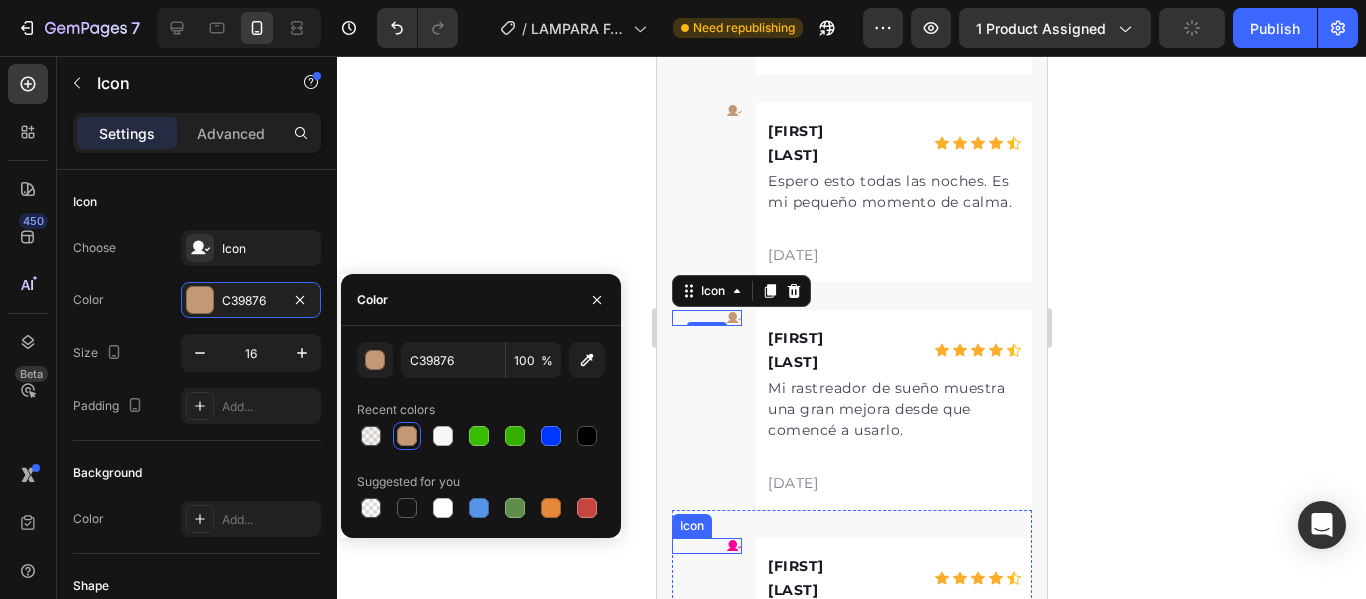 click on "Icon" at bounding box center (706, 546) 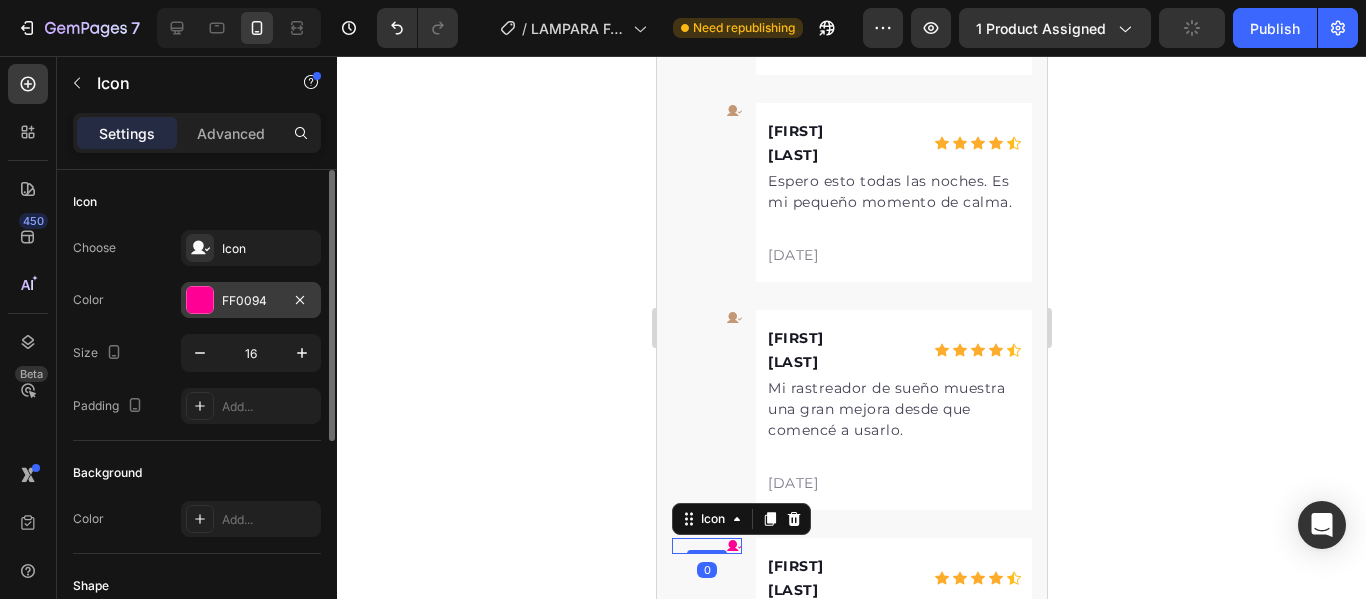 click at bounding box center (200, 300) 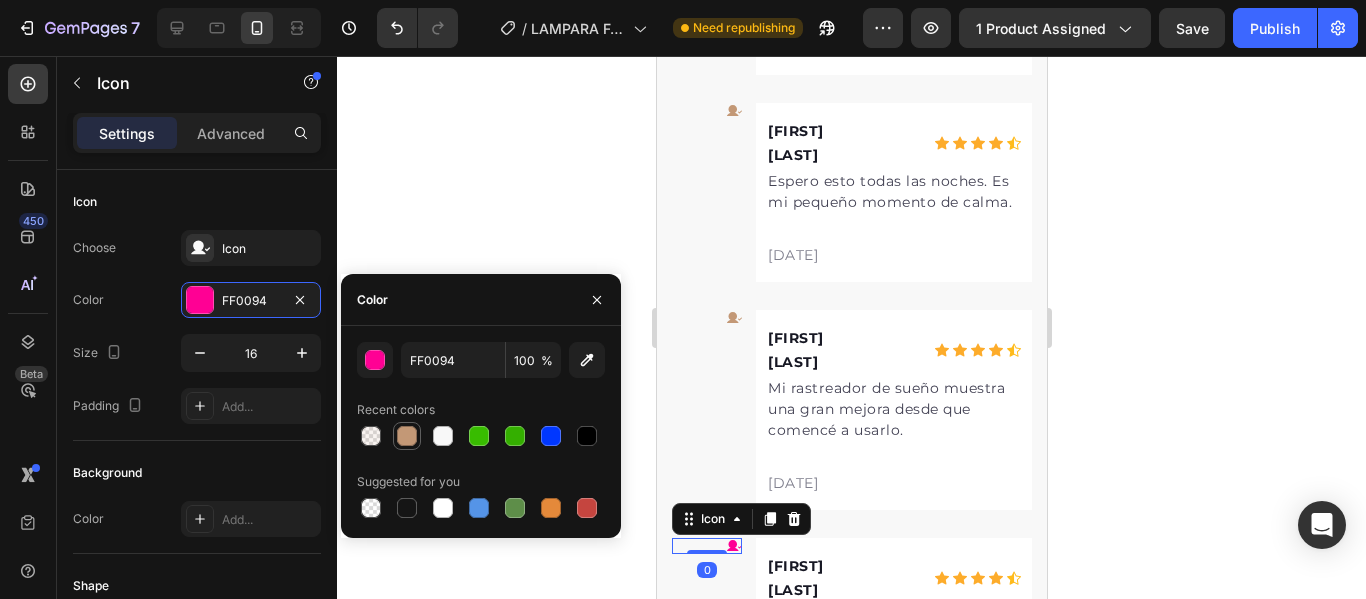 click at bounding box center (407, 436) 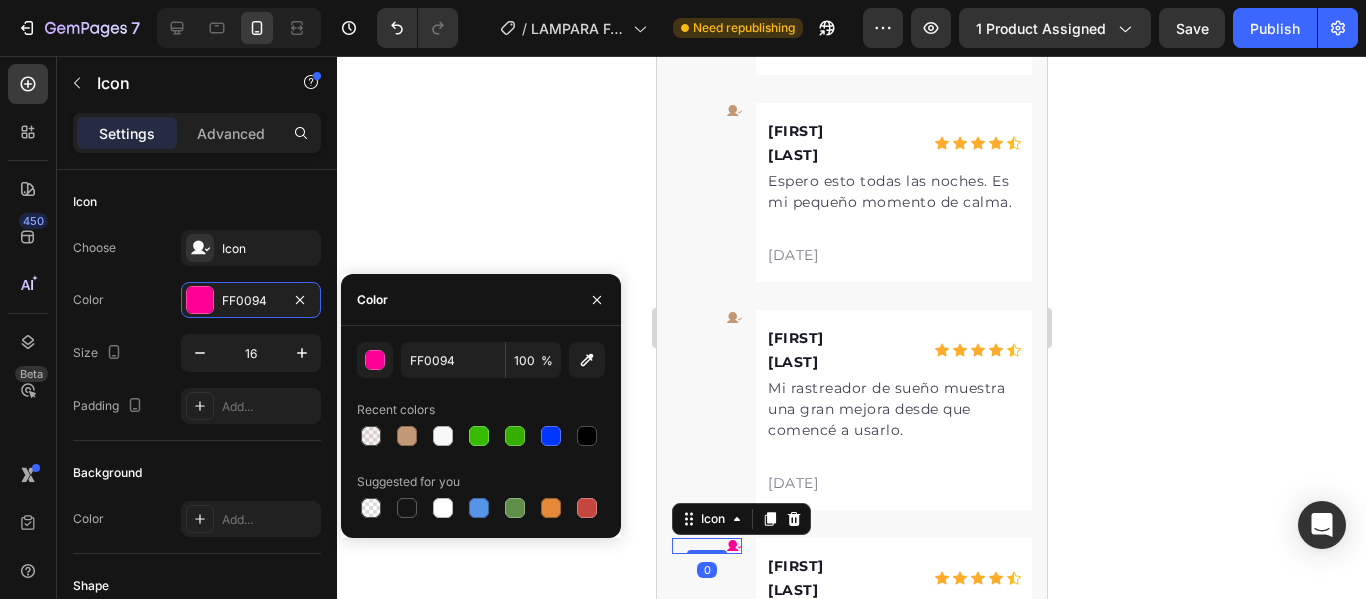 type on "C39876" 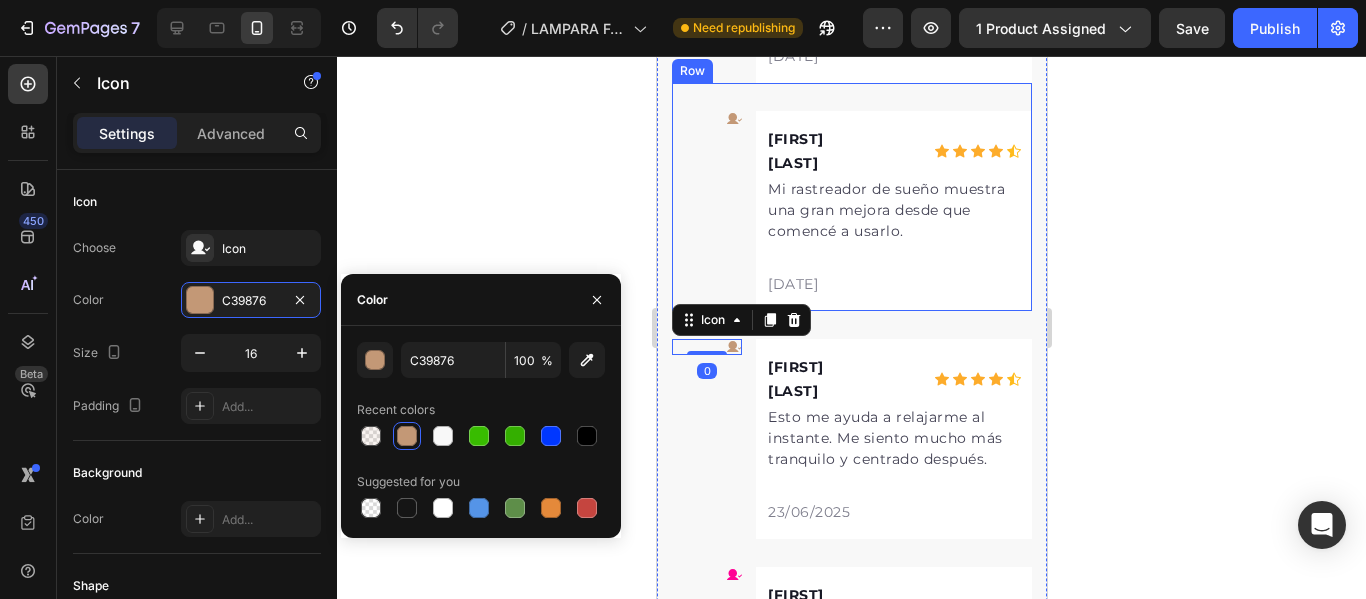 scroll, scrollTop: 9675, scrollLeft: 0, axis: vertical 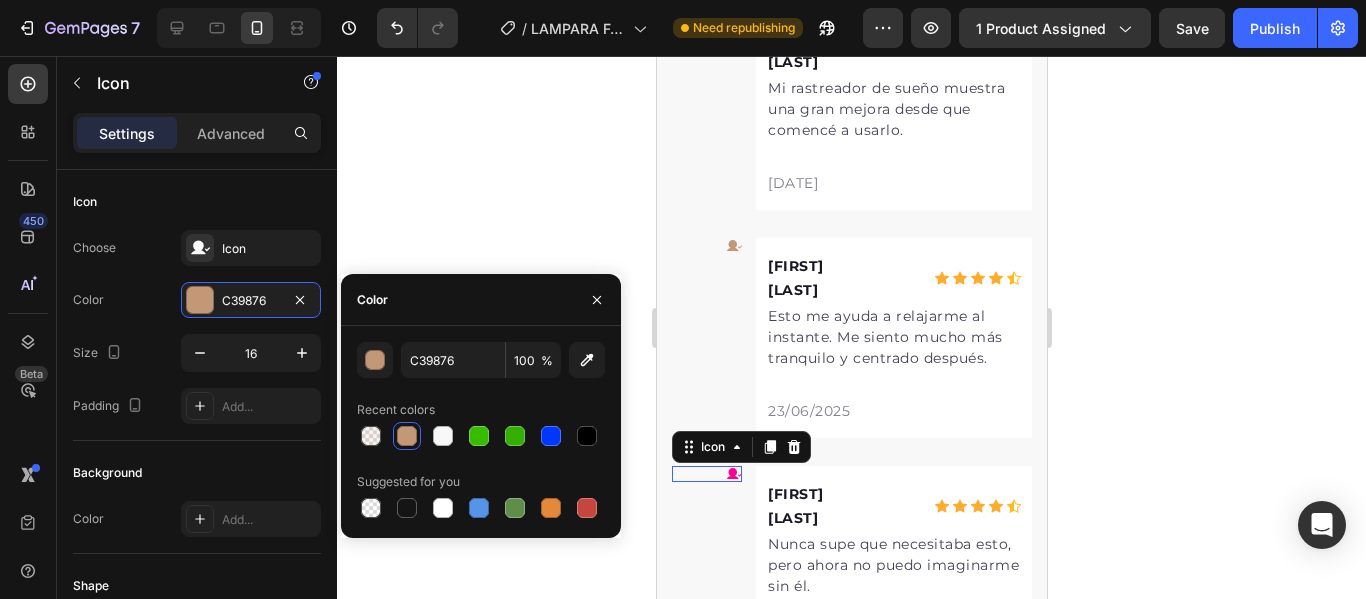 click 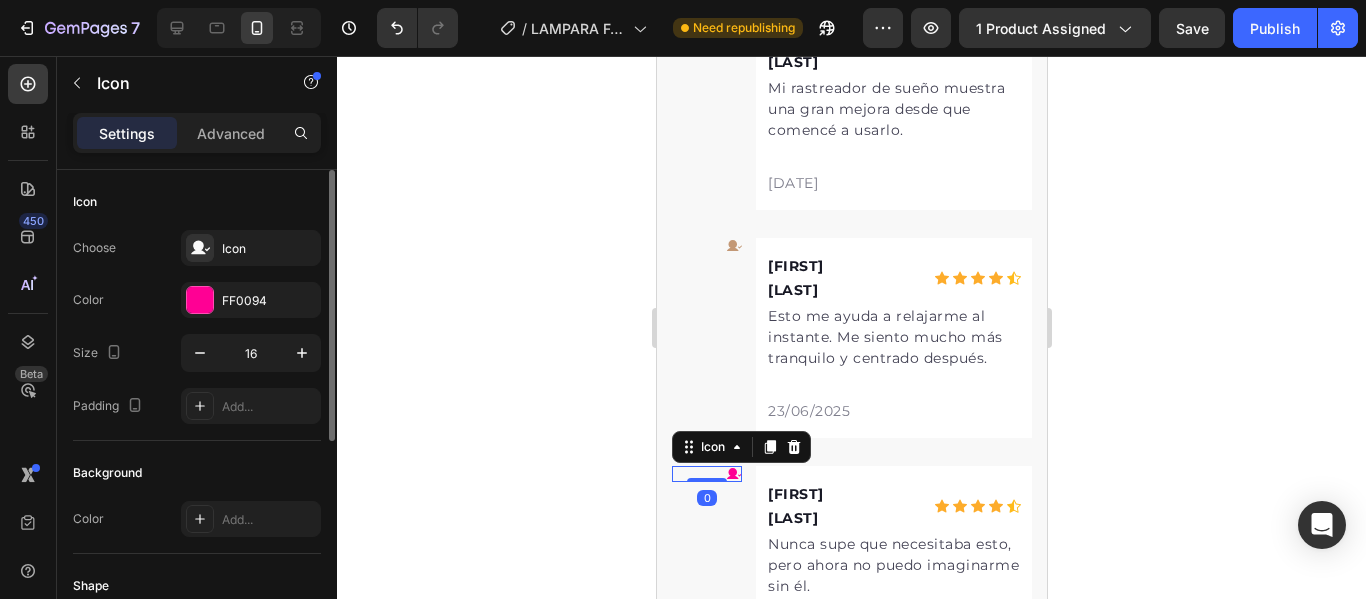 click on "Choose
Icon Color FF0094 Size 16 Padding Add..." at bounding box center [197, 327] 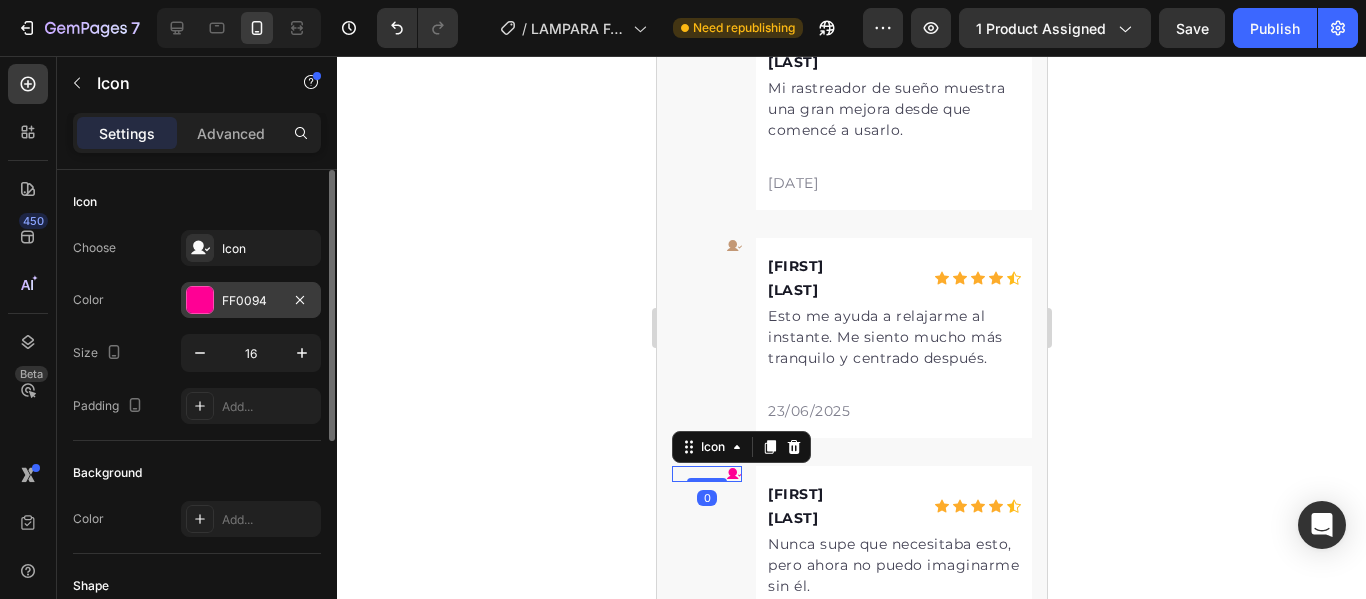 click on "FF0094" at bounding box center [251, 300] 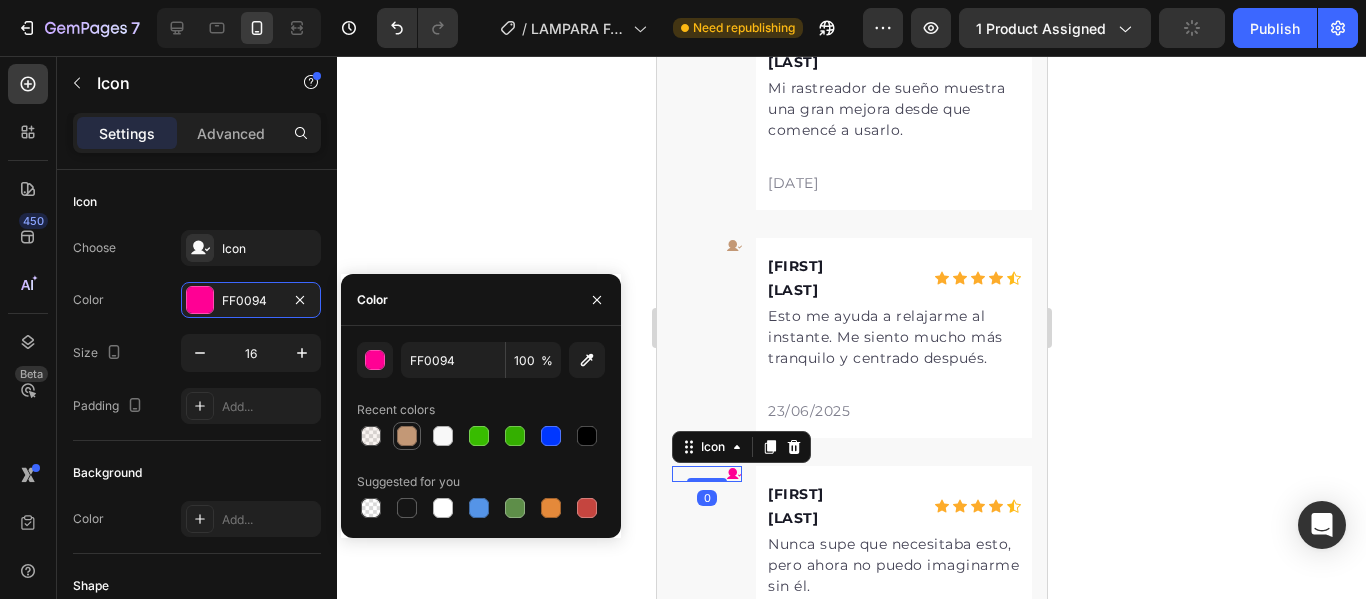 click on "Recent colors" at bounding box center (481, 422) 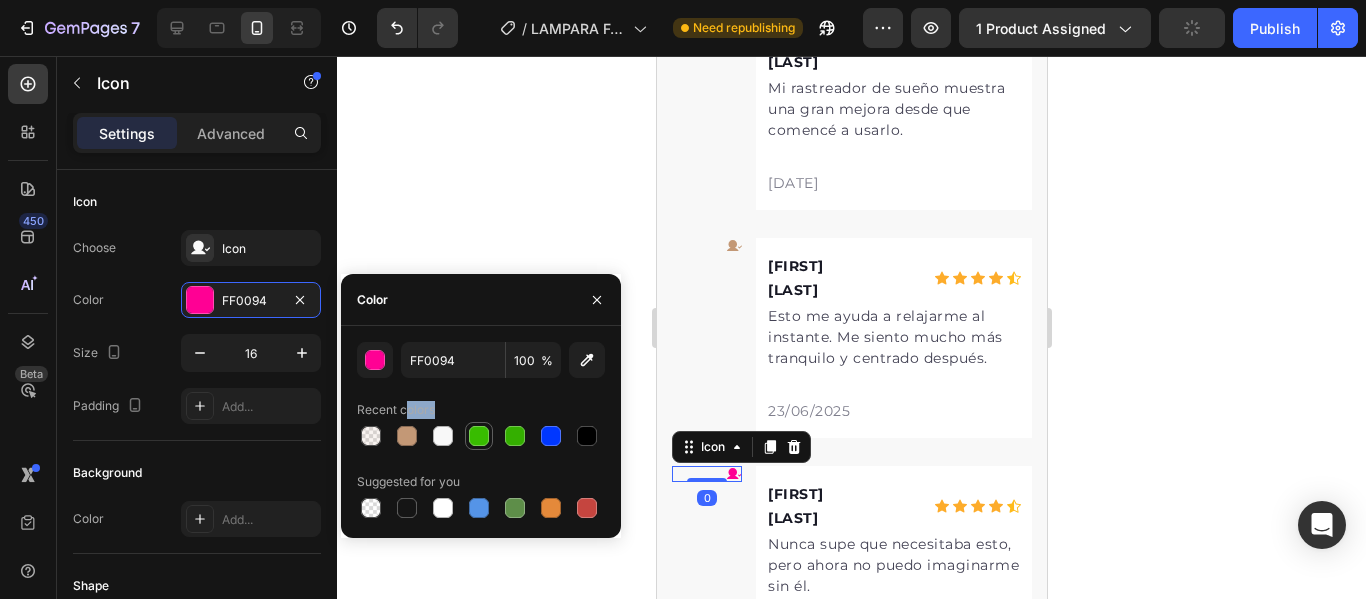 drag, startPoint x: 408, startPoint y: 425, endPoint x: 487, endPoint y: 423, distance: 79.025314 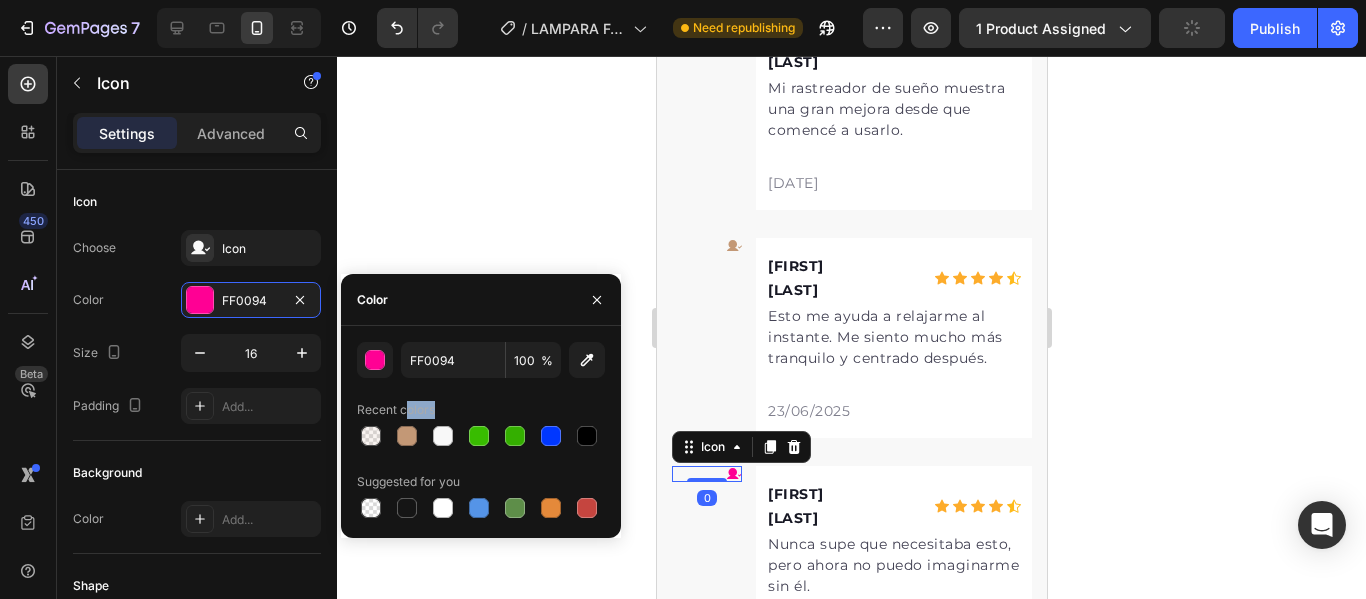 type on "C39876" 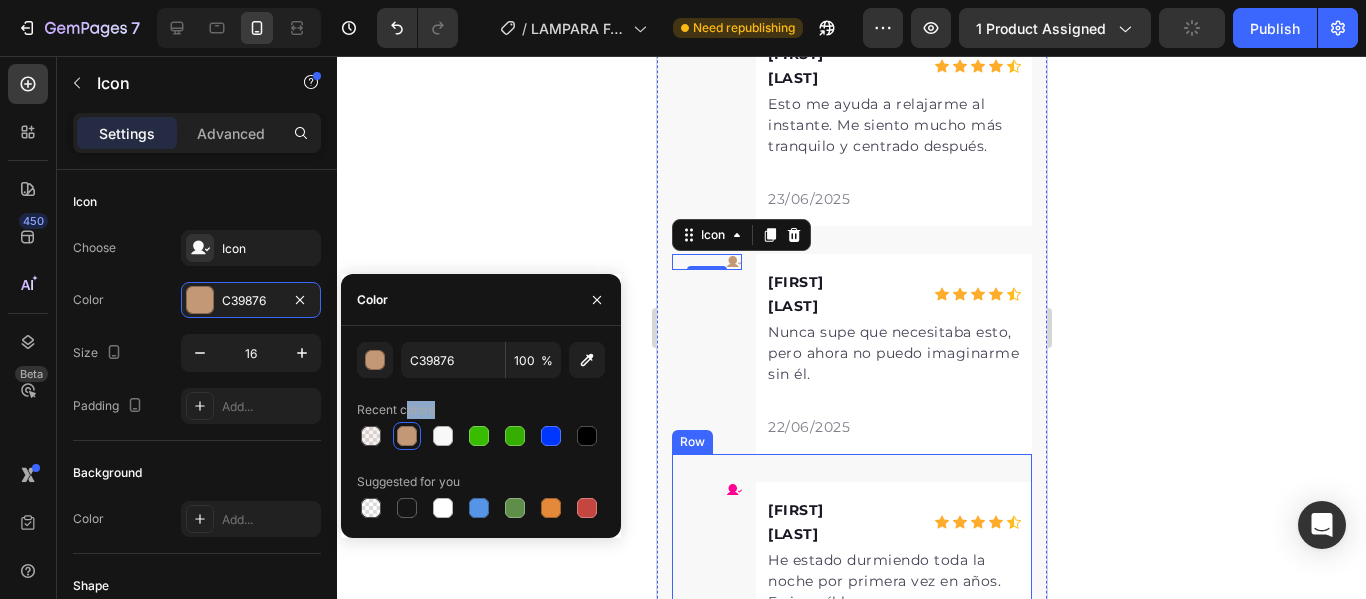 scroll, scrollTop: 9875, scrollLeft: 0, axis: vertical 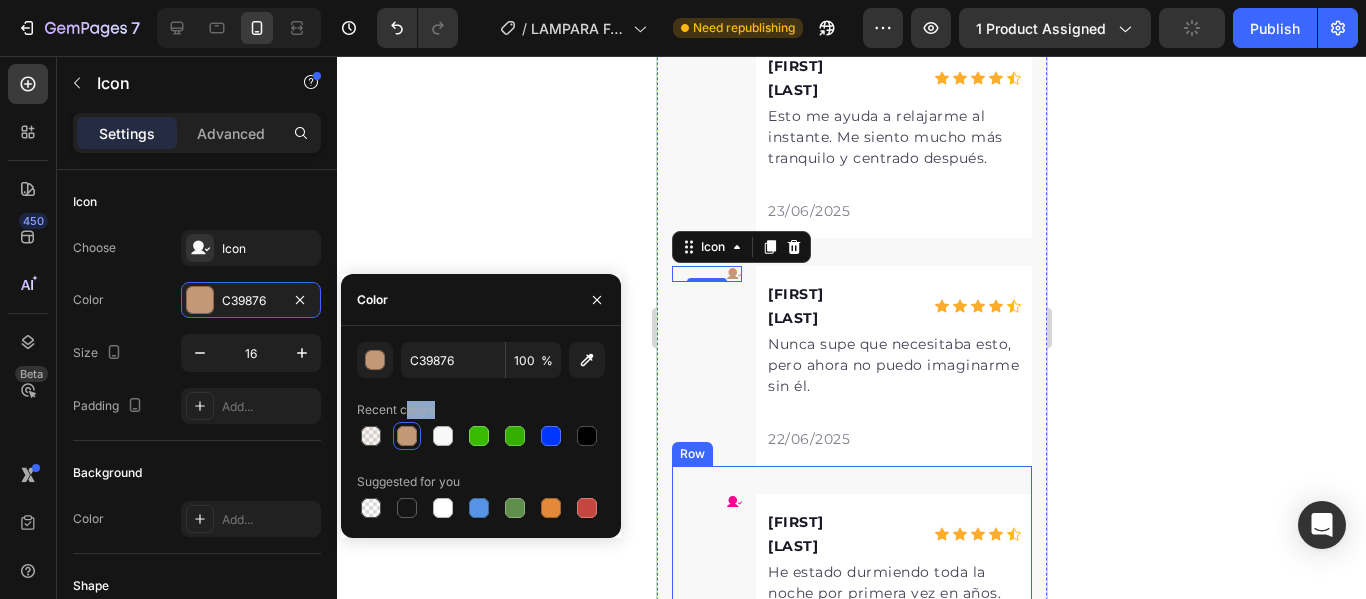 click 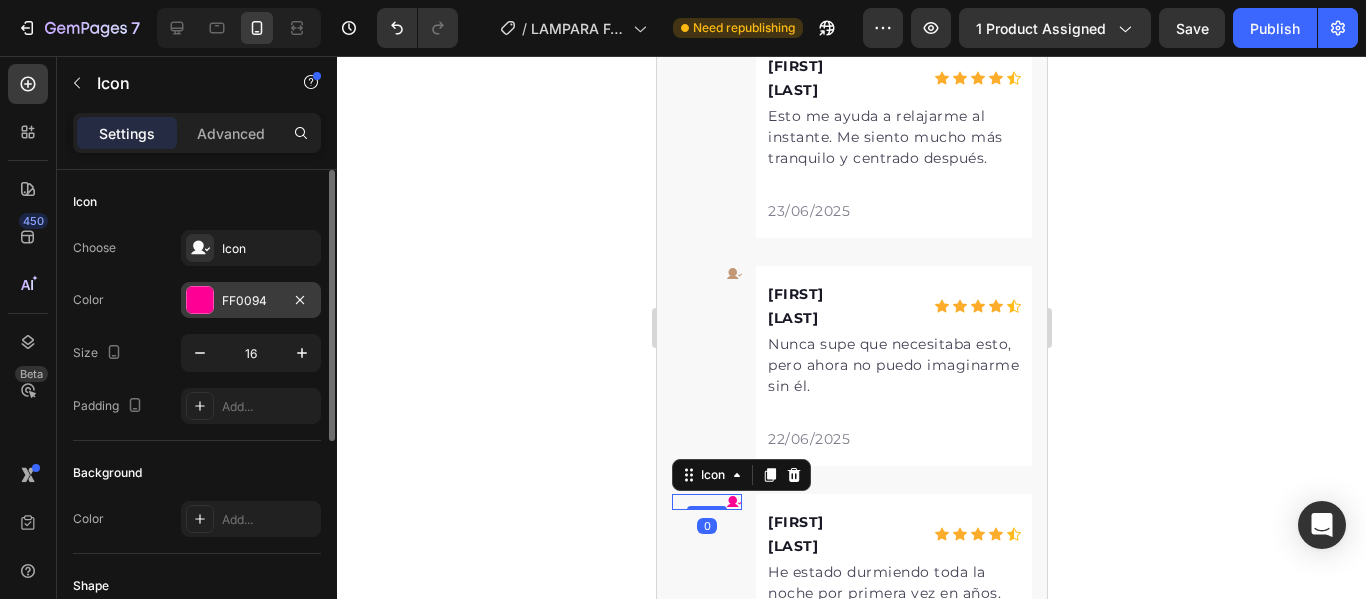 click on "FF0094" at bounding box center [251, 301] 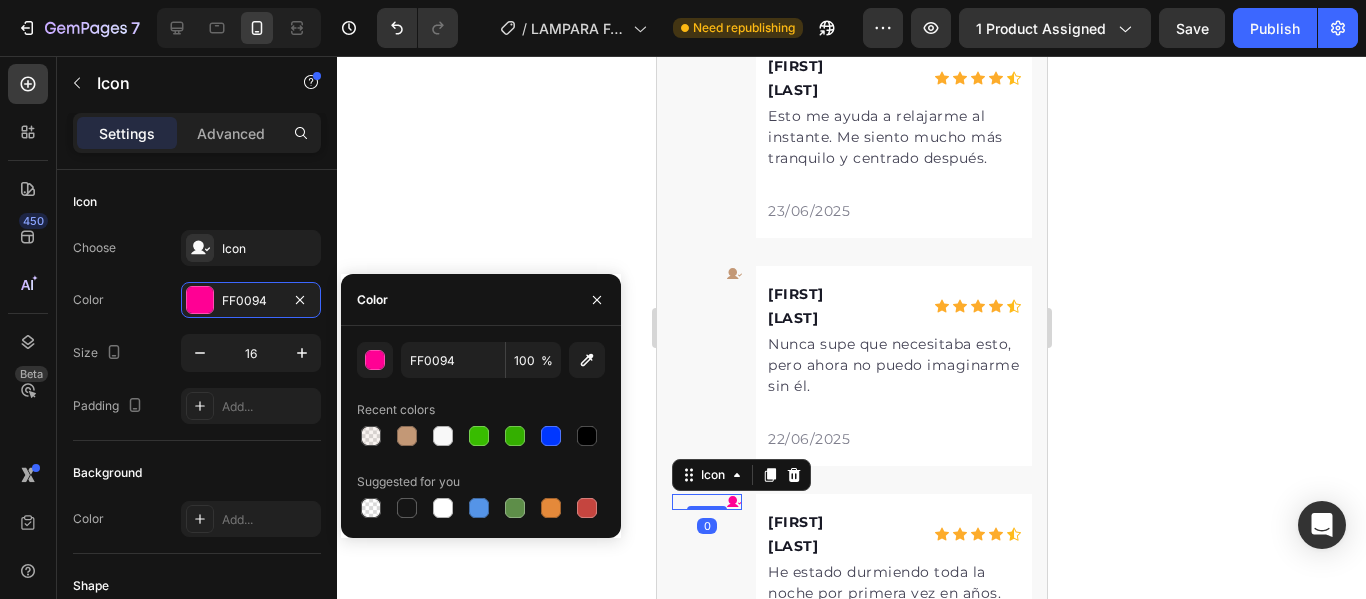 drag, startPoint x: 406, startPoint y: 425, endPoint x: 630, endPoint y: 429, distance: 224.0357 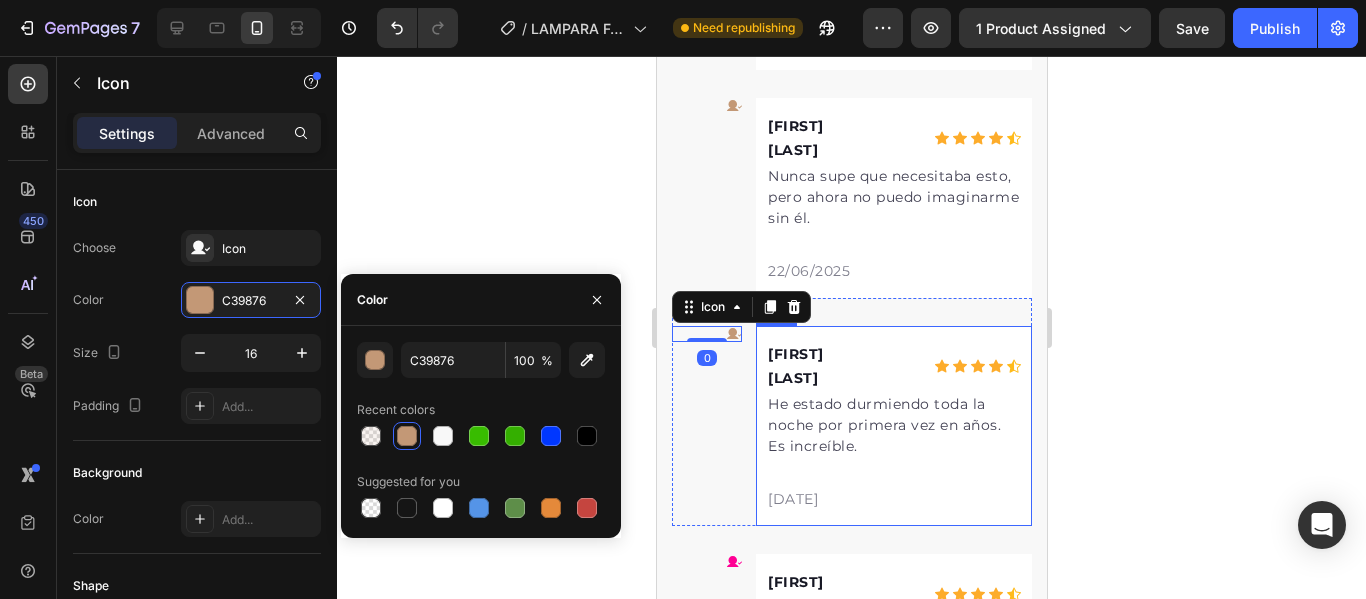 scroll, scrollTop: 10175, scrollLeft: 0, axis: vertical 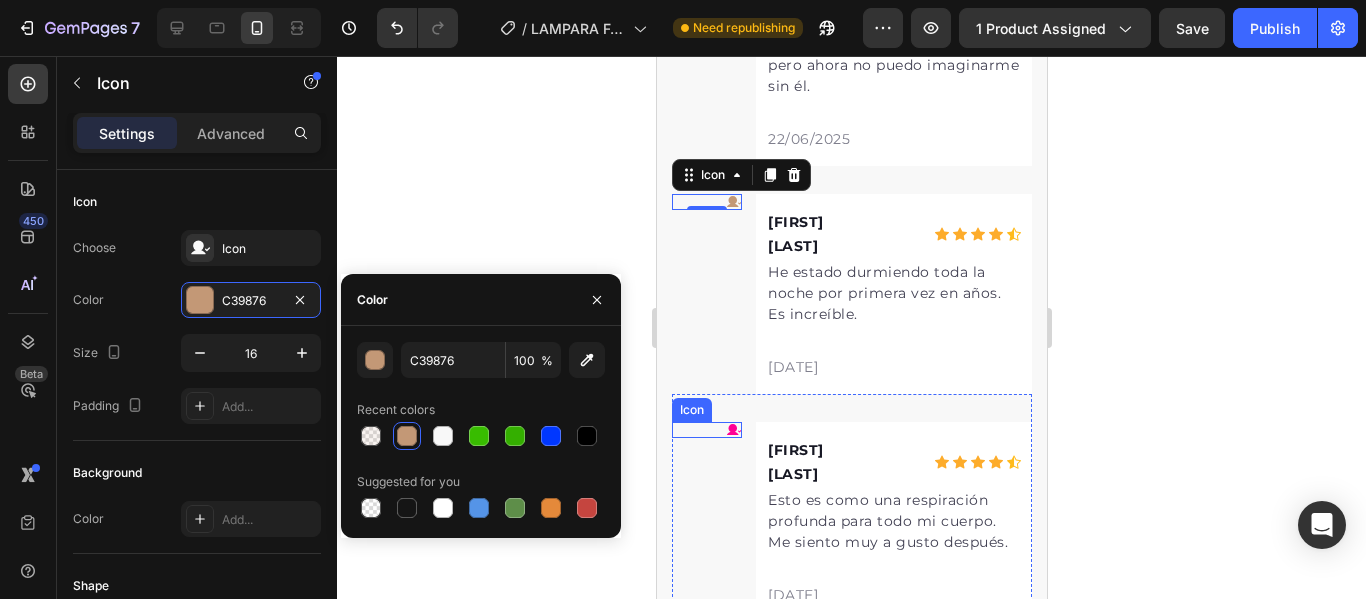 click on "Icon" at bounding box center (706, 430) 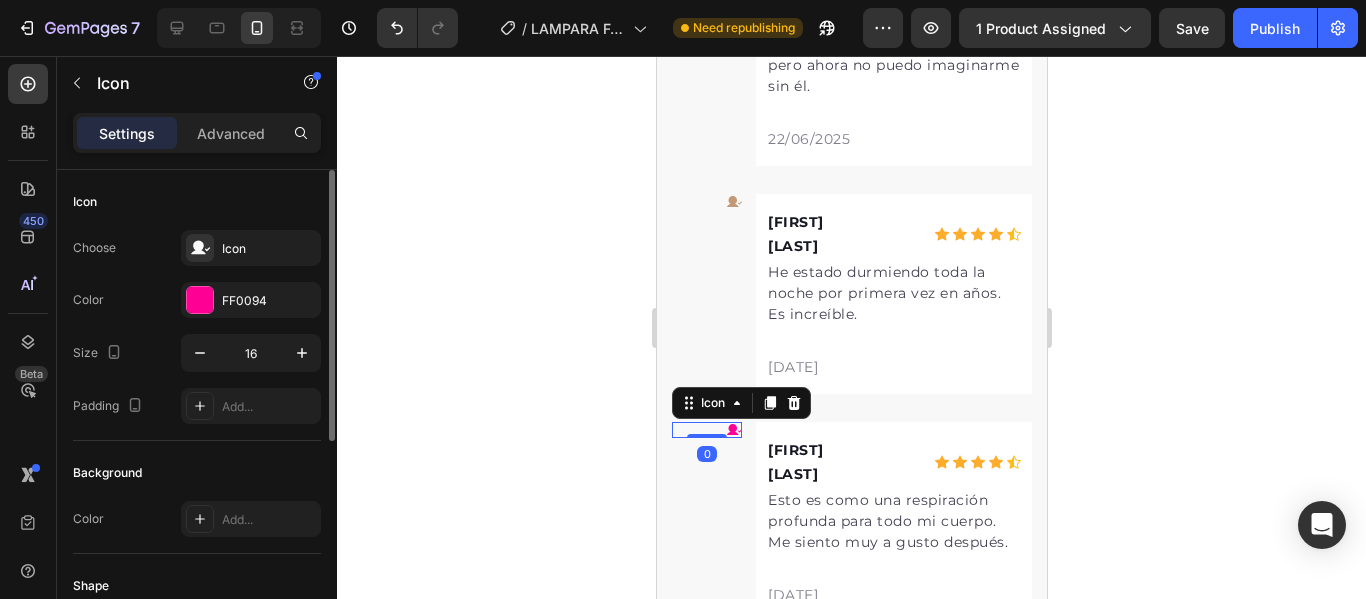 click on "Choose
Icon Color FF0094 Size 16 Padding Add..." at bounding box center [197, 327] 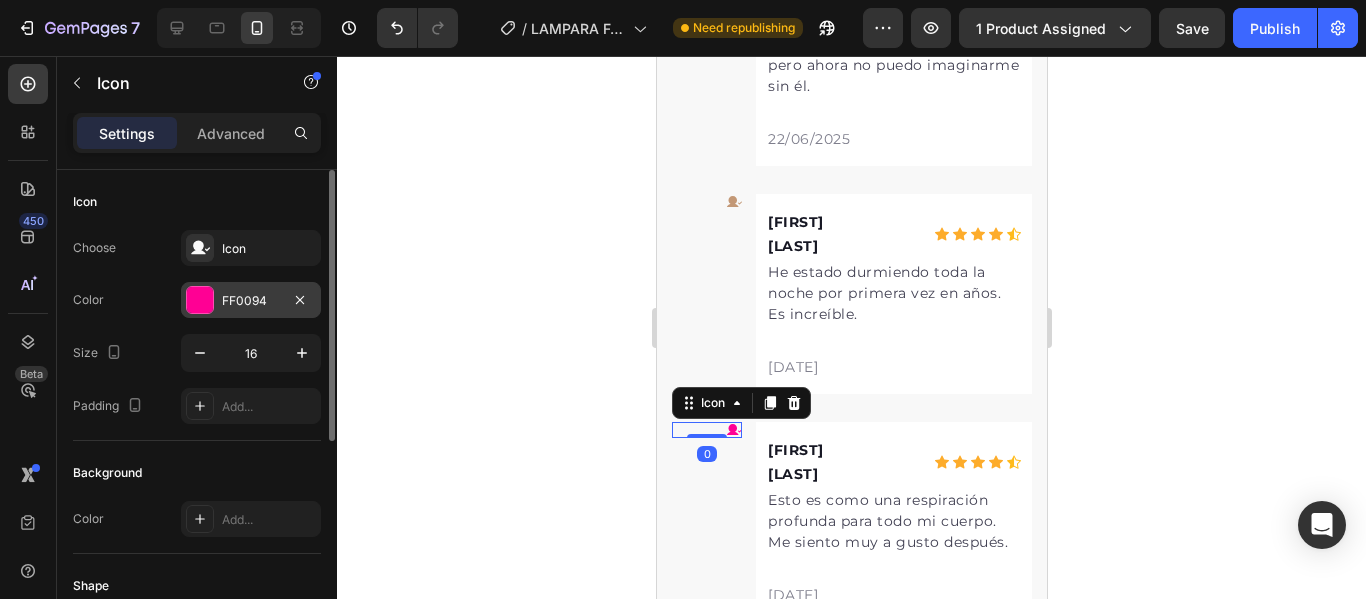 click on "FF0094" at bounding box center [251, 301] 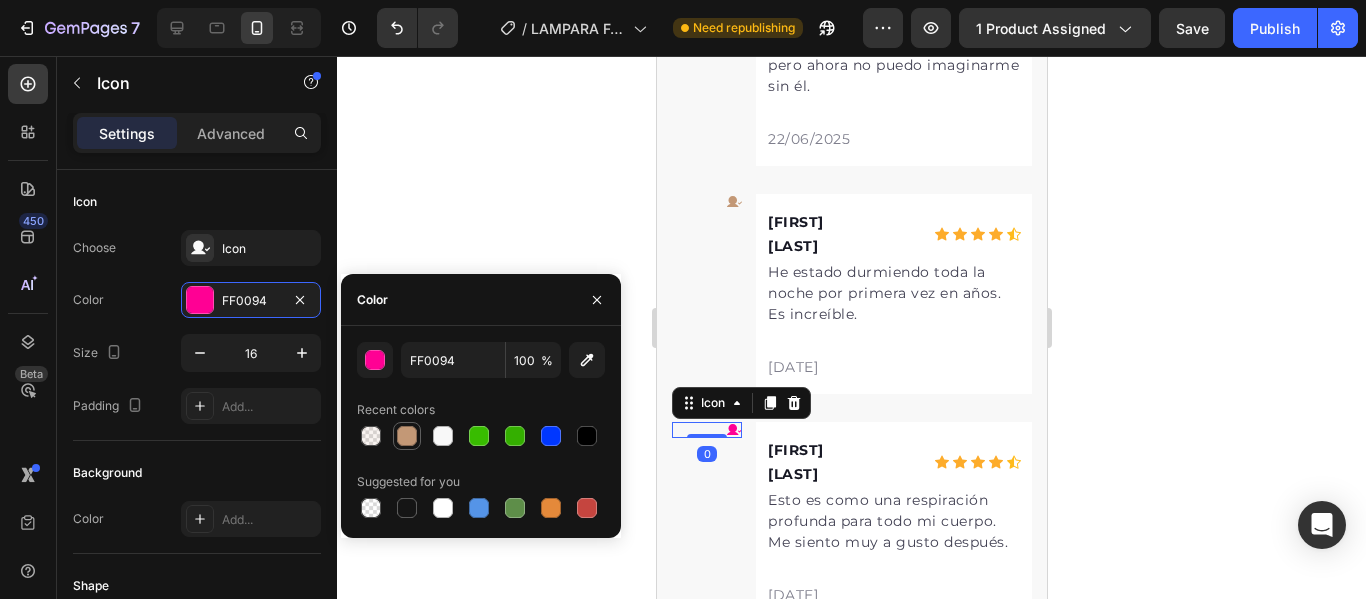 drag, startPoint x: 373, startPoint y: 431, endPoint x: 408, endPoint y: 434, distance: 35.128338 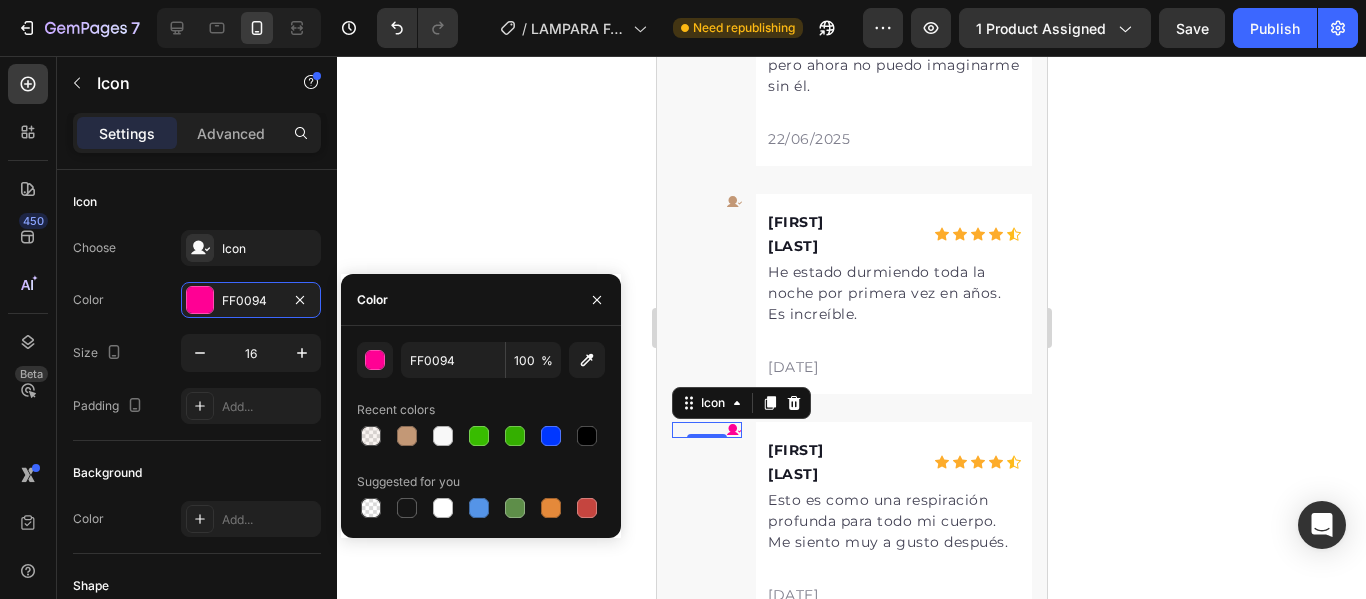 drag, startPoint x: 409, startPoint y: 434, endPoint x: 511, endPoint y: 421, distance: 102.825096 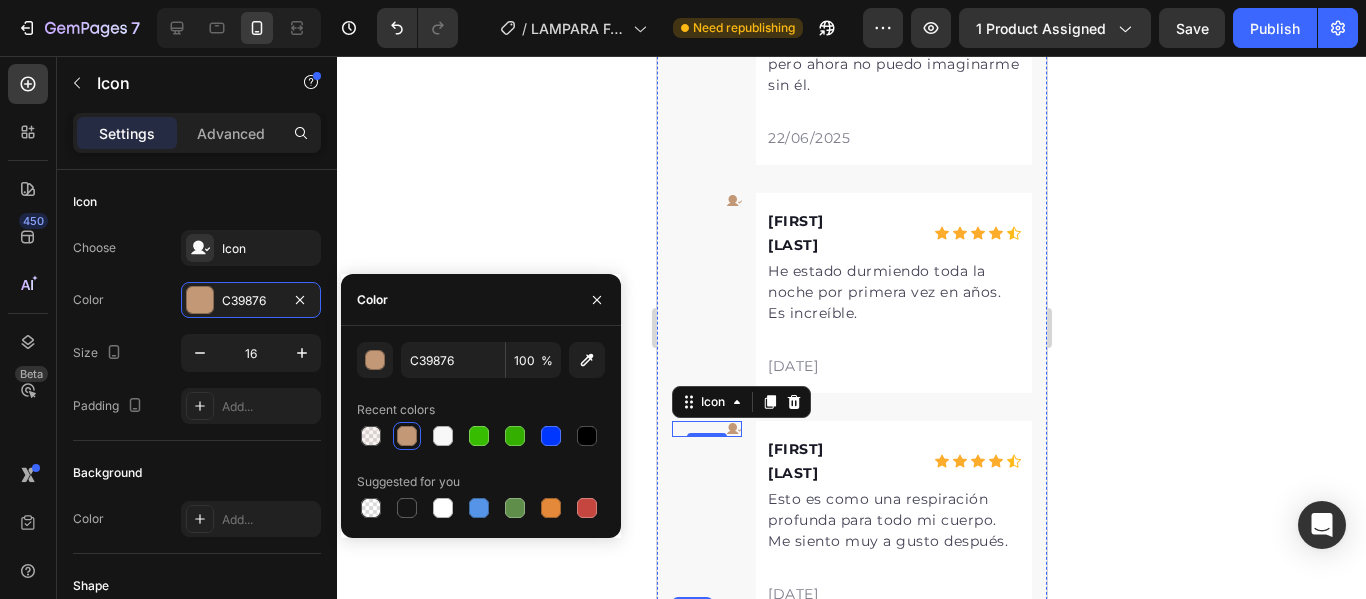 scroll, scrollTop: 10475, scrollLeft: 0, axis: vertical 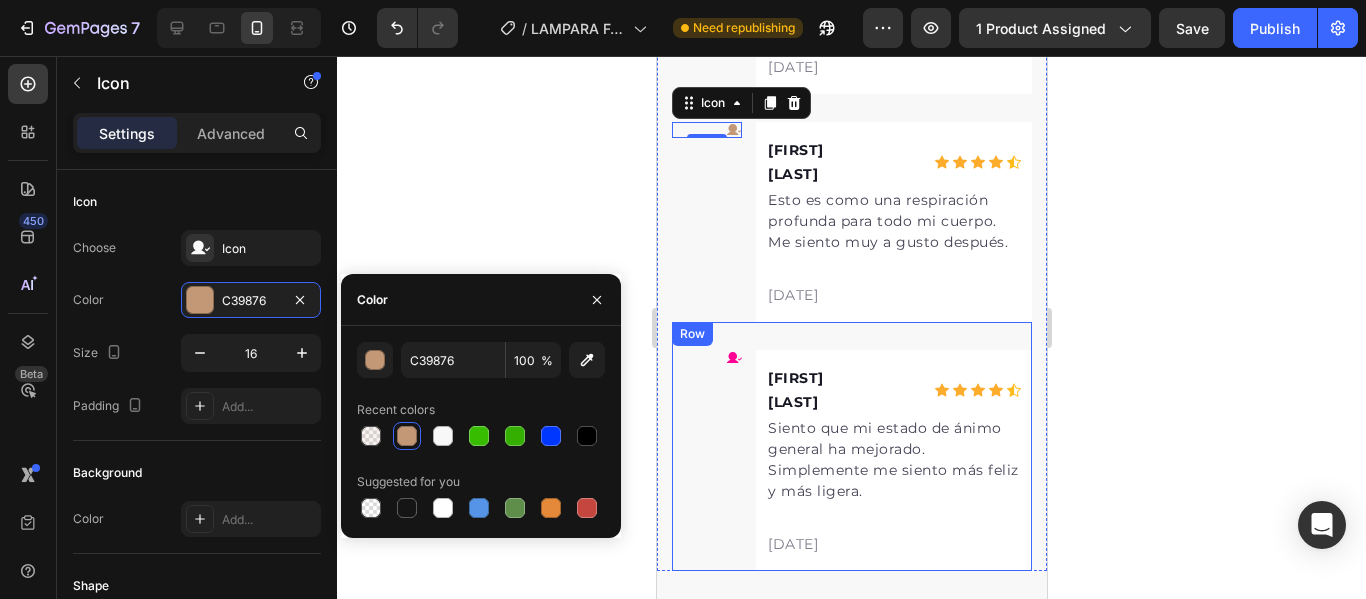 click on "Icon" at bounding box center [706, 358] 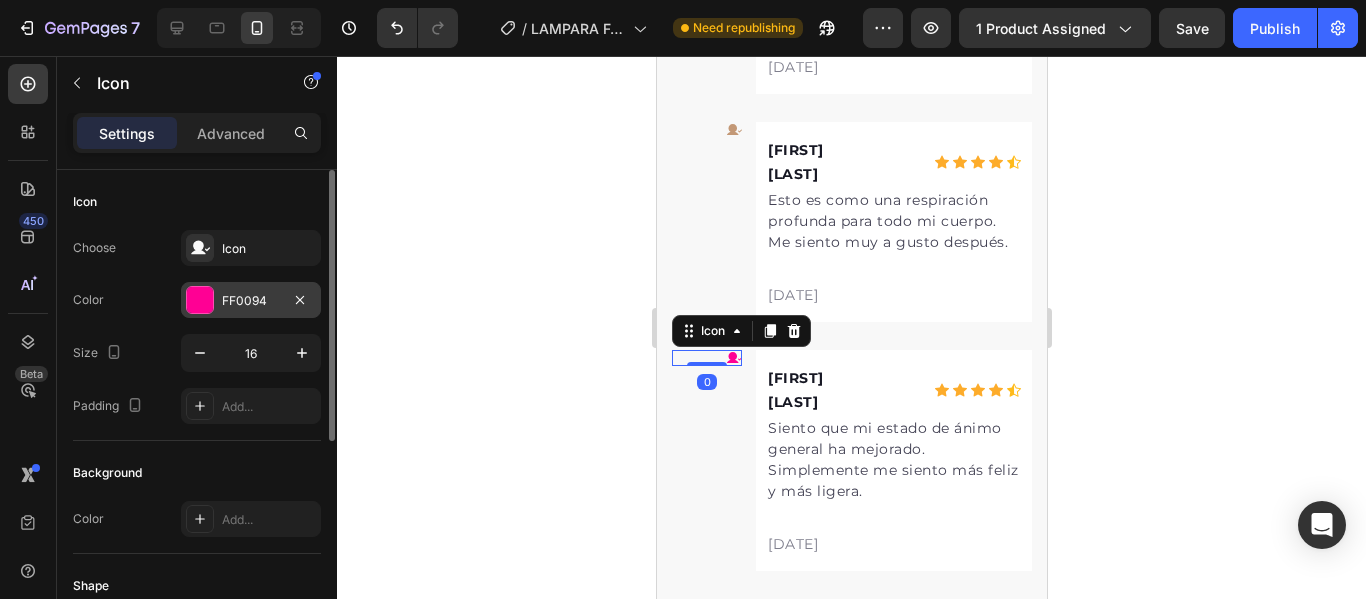 click on "FF0094" at bounding box center (251, 300) 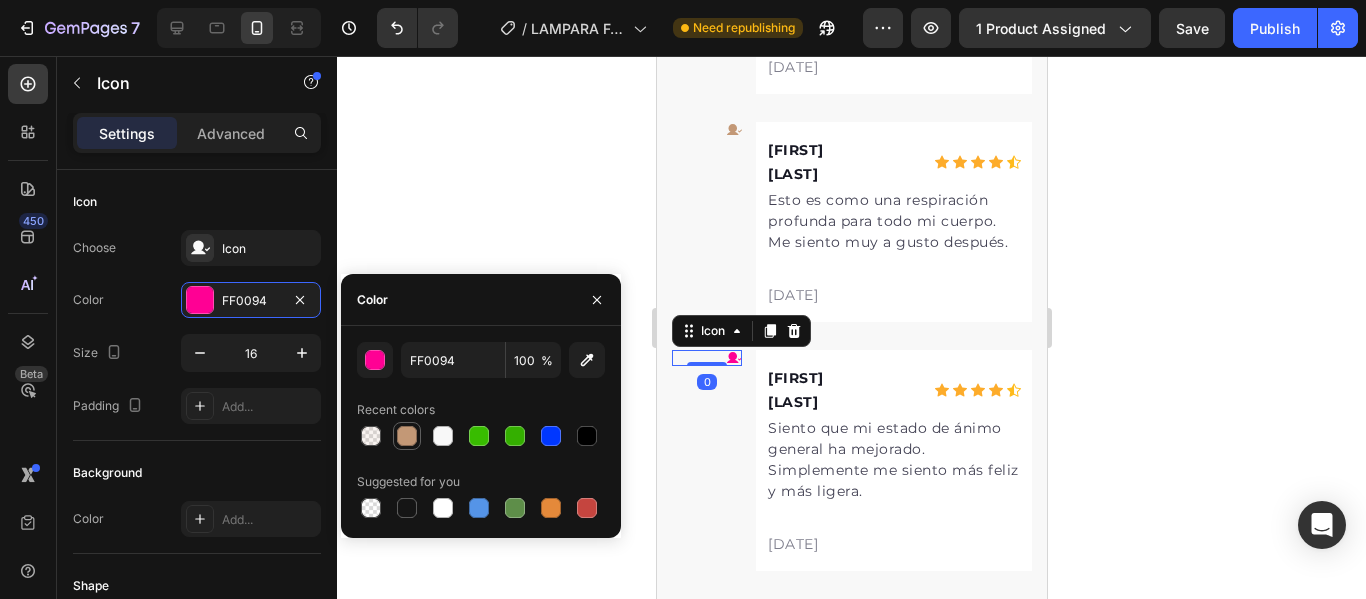 click at bounding box center (407, 436) 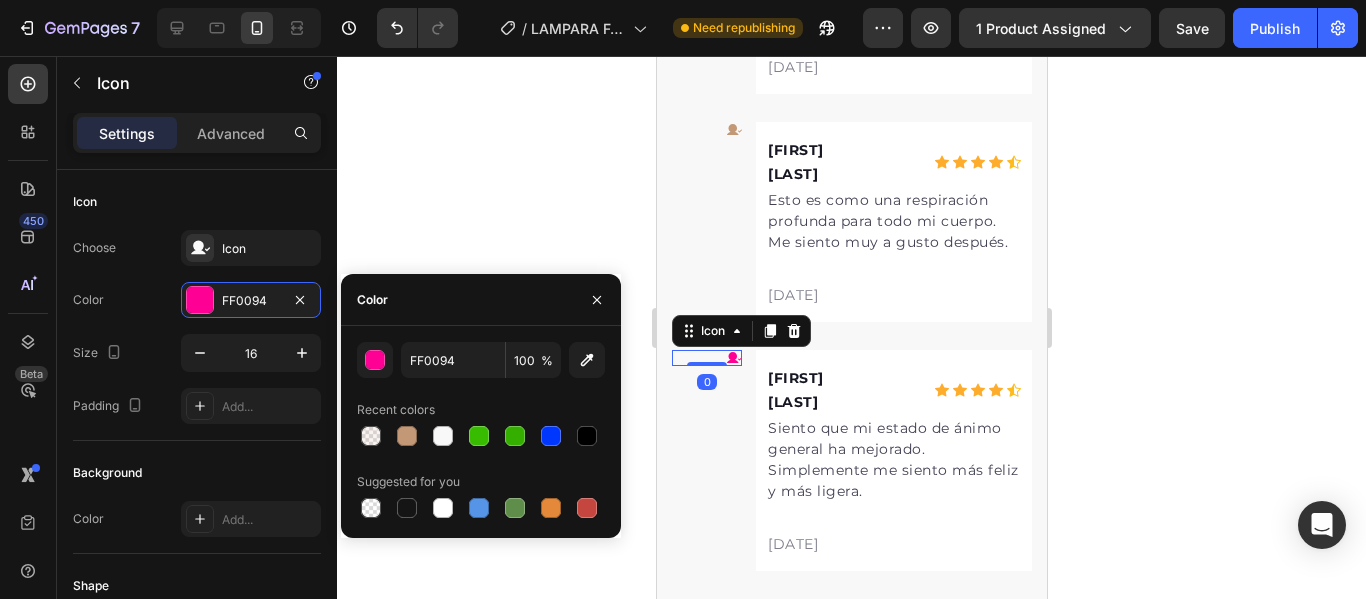 type on "C39876" 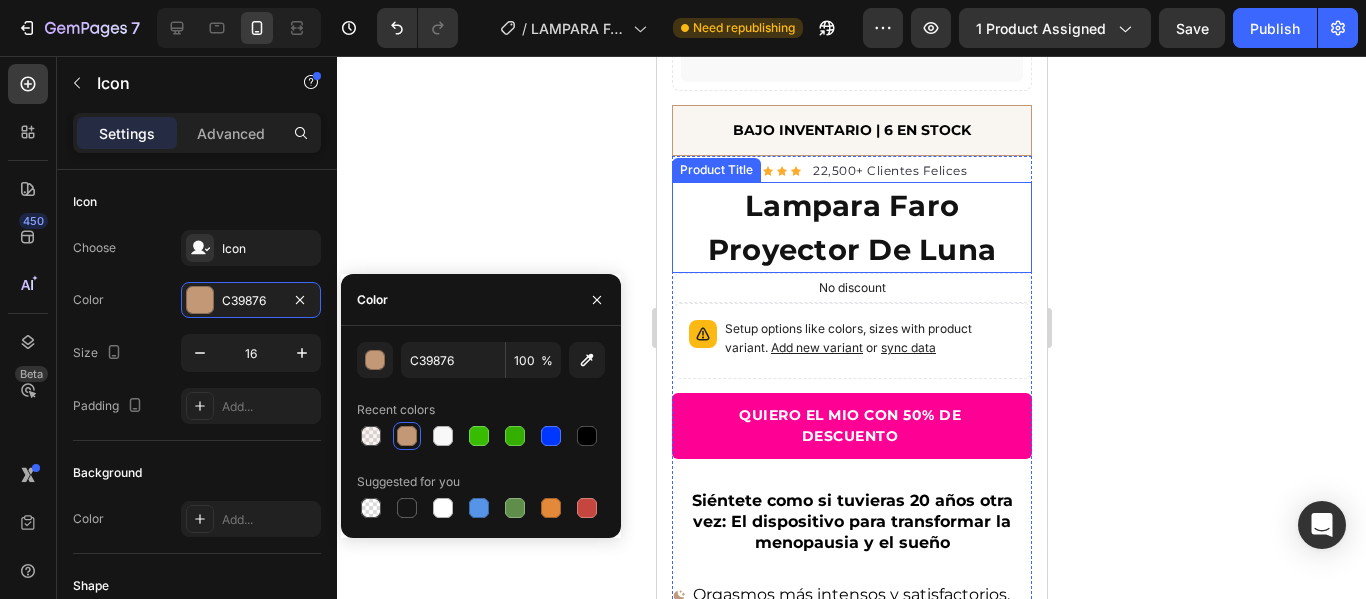 scroll, scrollTop: 433, scrollLeft: 0, axis: vertical 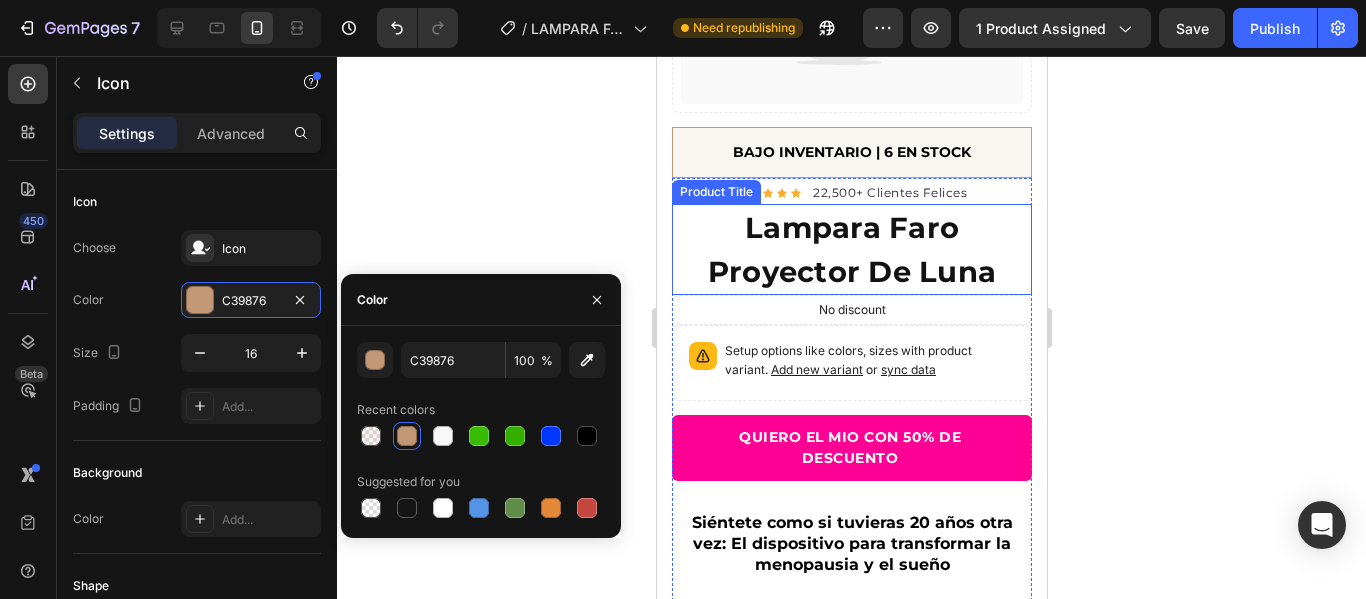 click on "Lampara Faro Proyector De Luna" at bounding box center [851, 249] 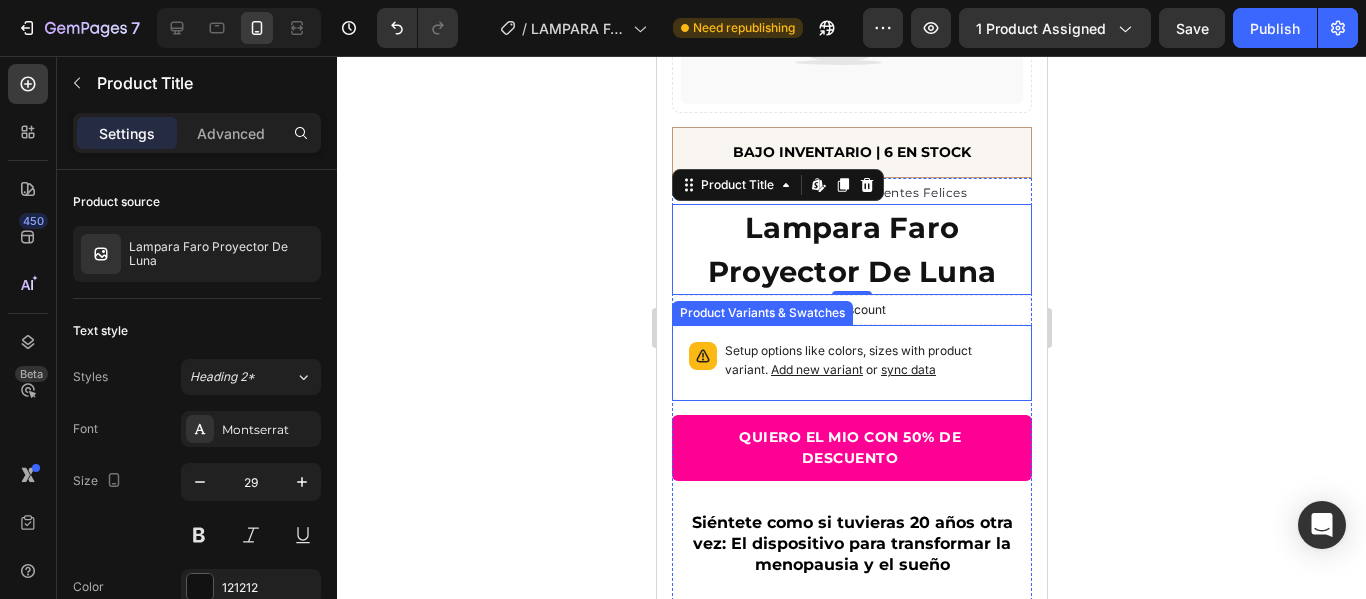 scroll, scrollTop: 533, scrollLeft: 0, axis: vertical 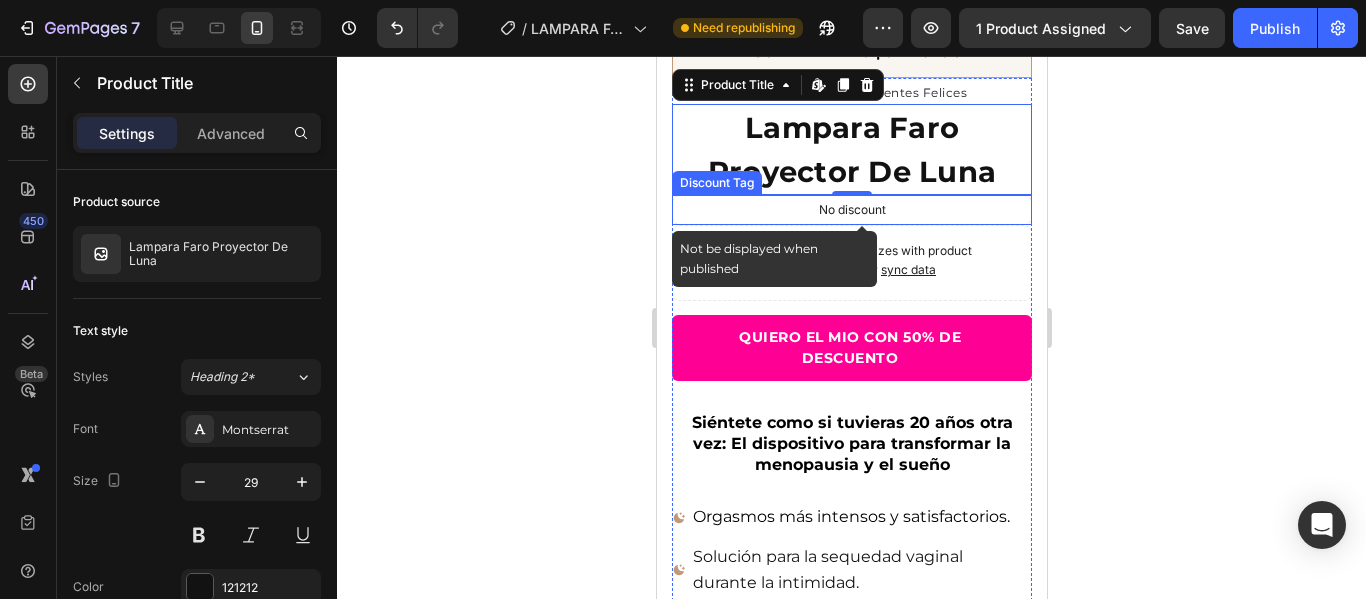 click on "No discount" at bounding box center (851, 210) 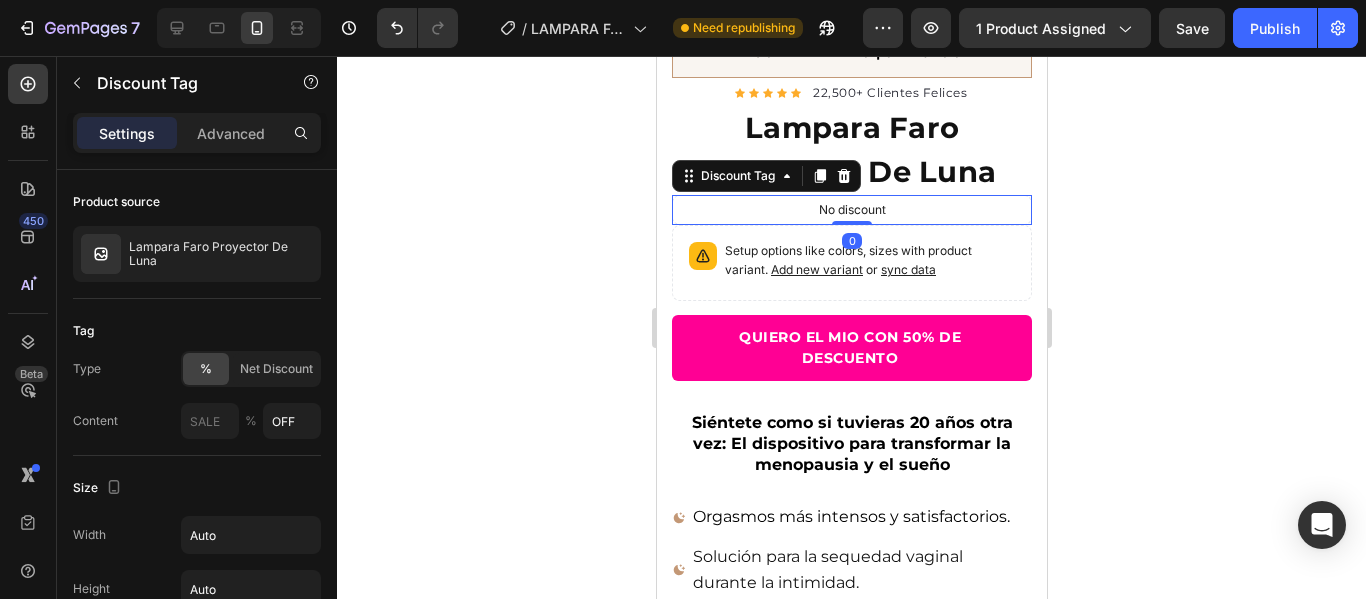 click 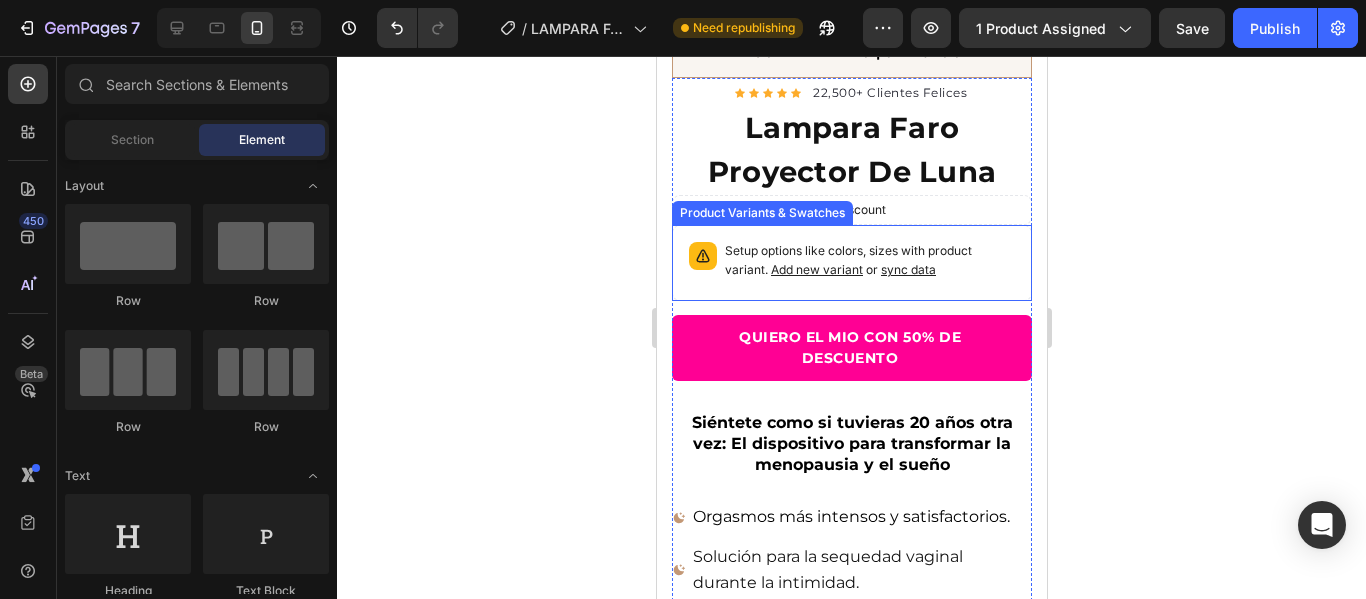 click on "Setup options like colors, sizes with product variant.       Add new variant   or   sync data" at bounding box center (869, 261) 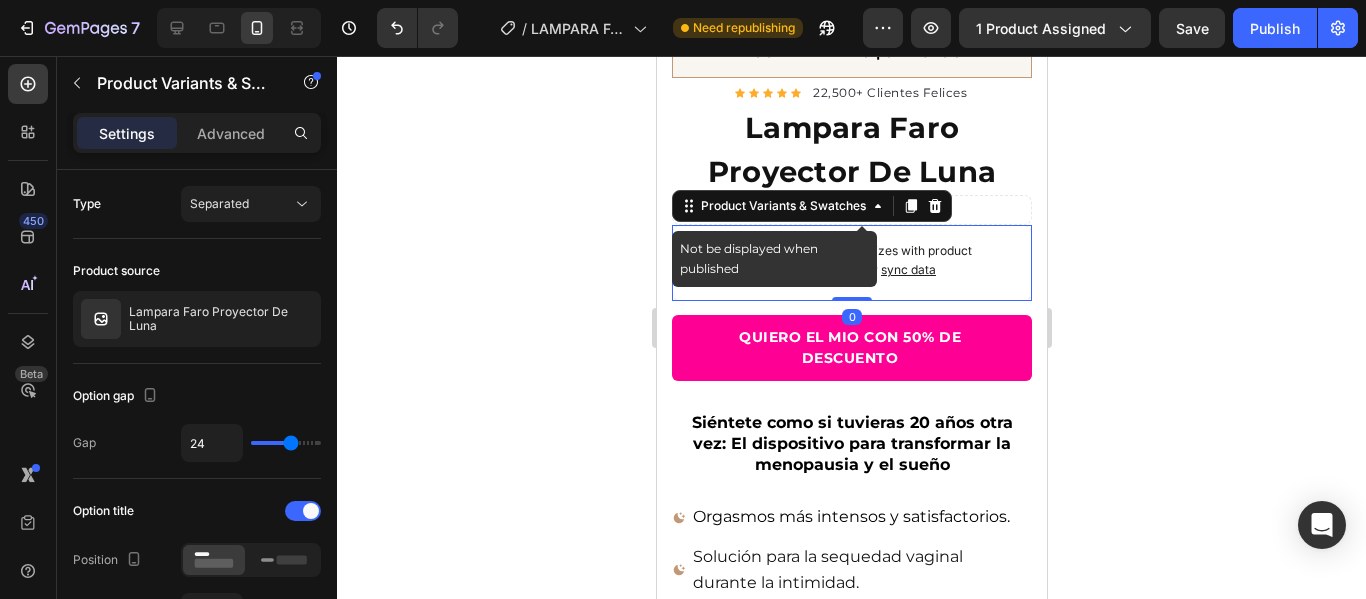 click 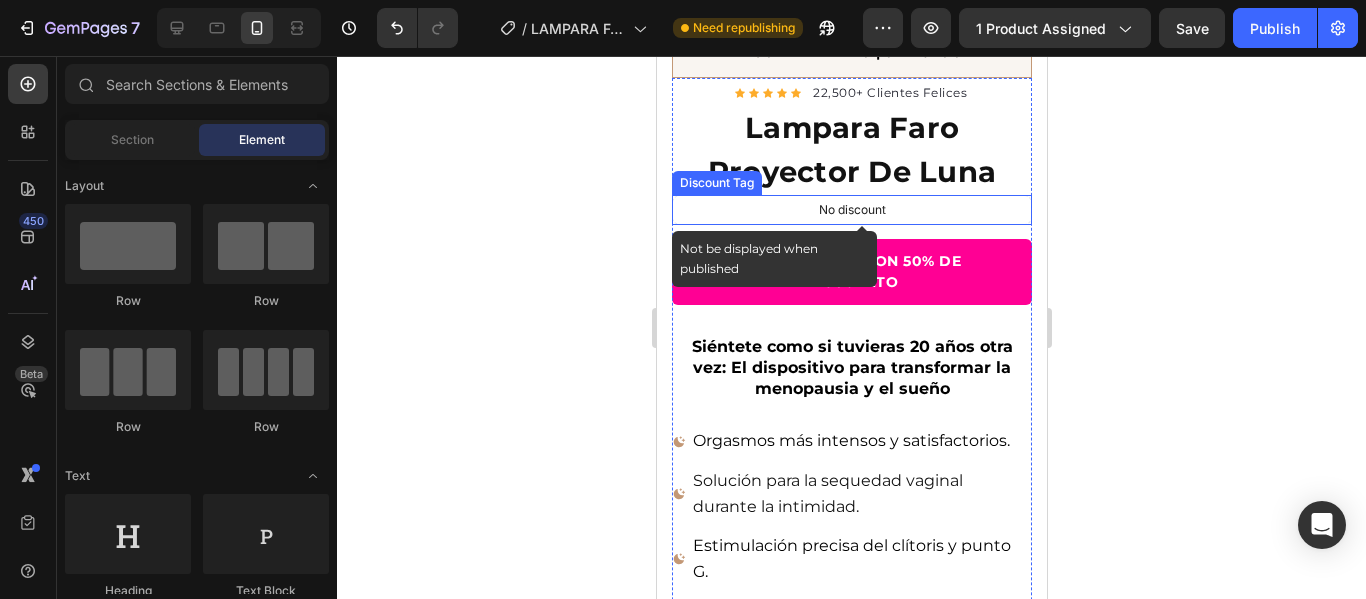 click on "No discount" at bounding box center (851, 210) 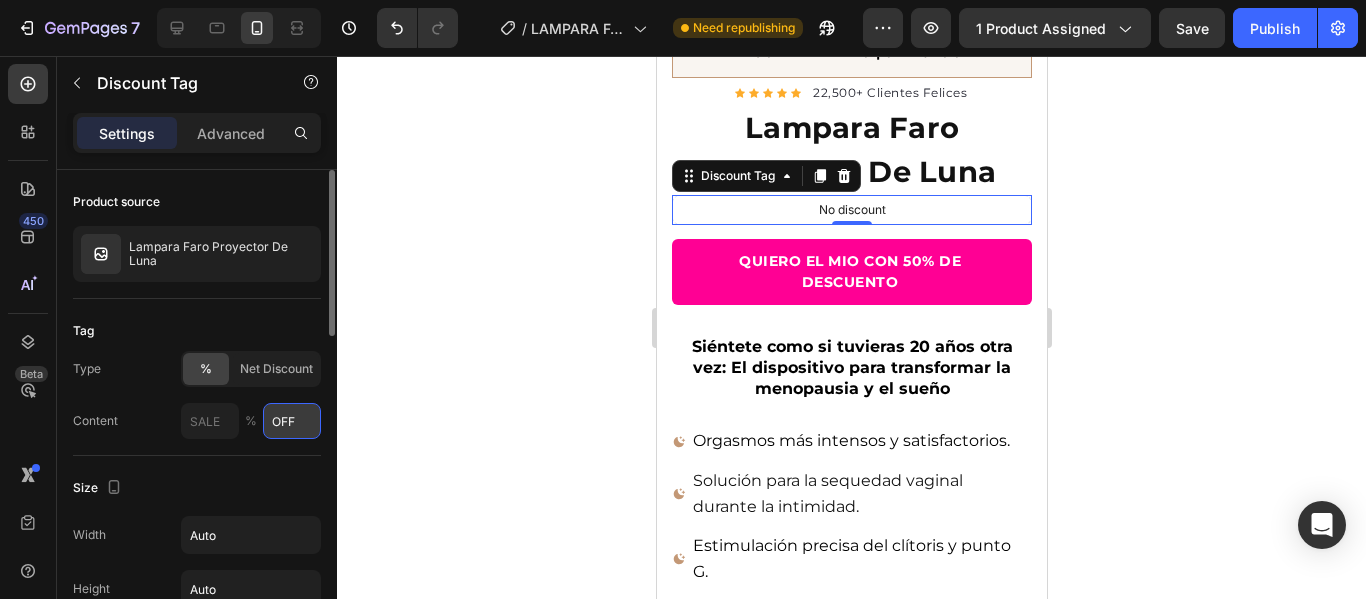 click on "OFF" at bounding box center (292, 421) 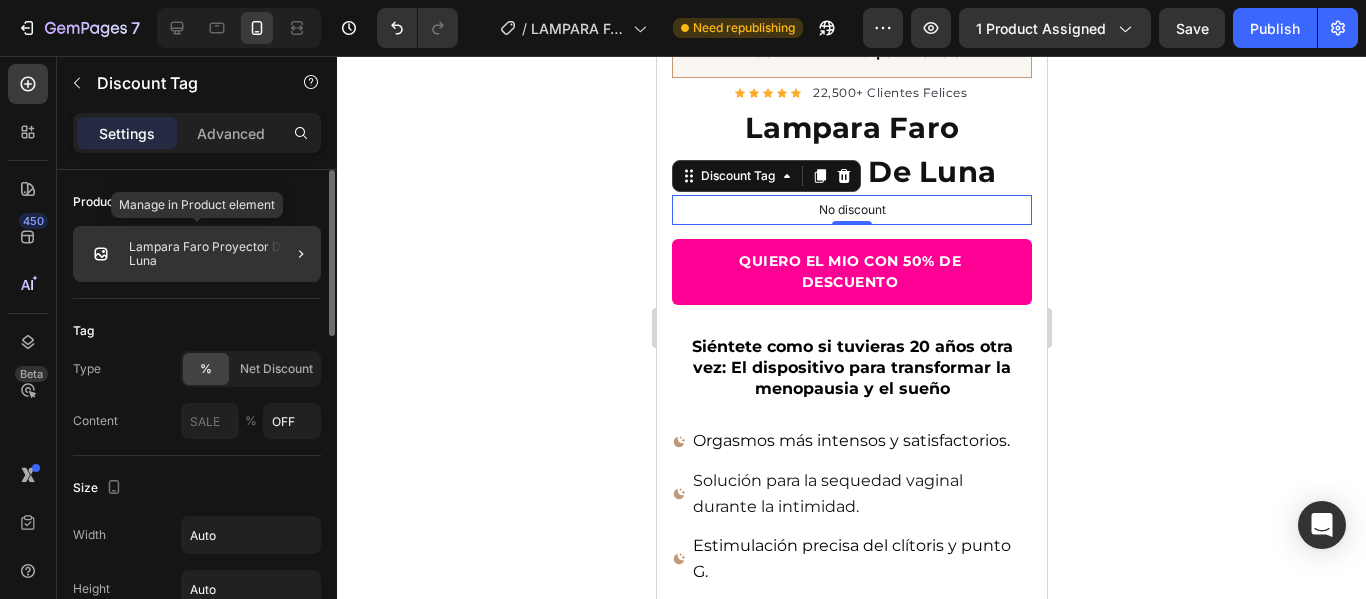 click on "Lampara Faro Proyector De Luna" 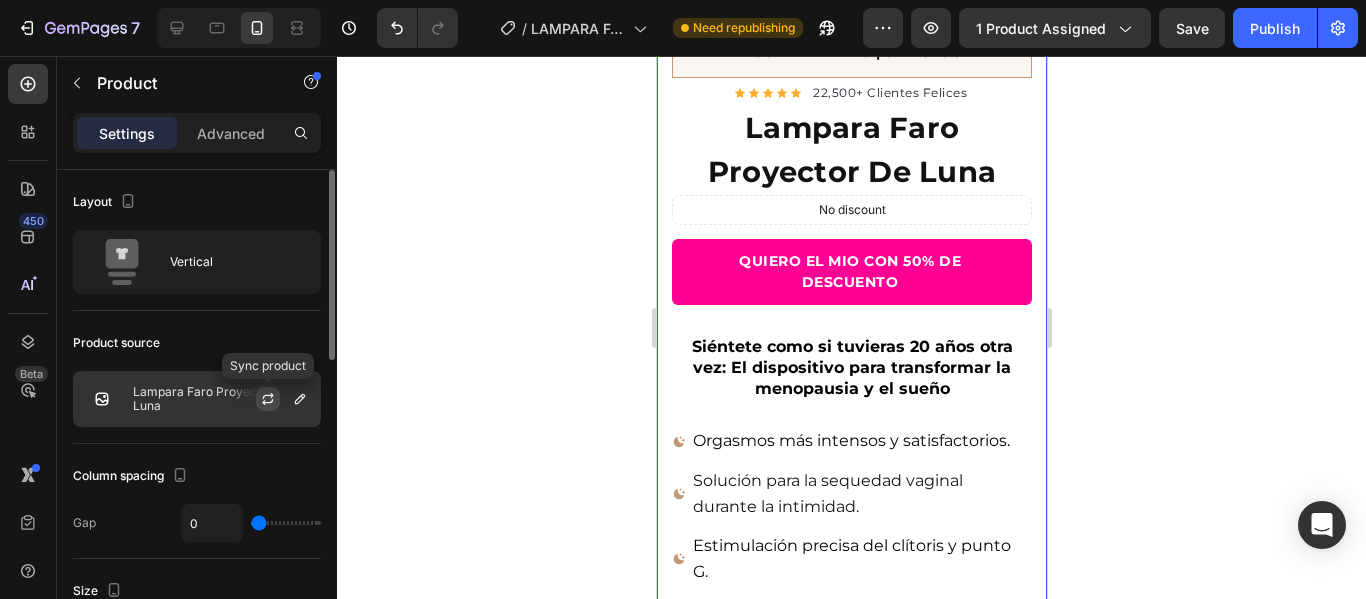 click 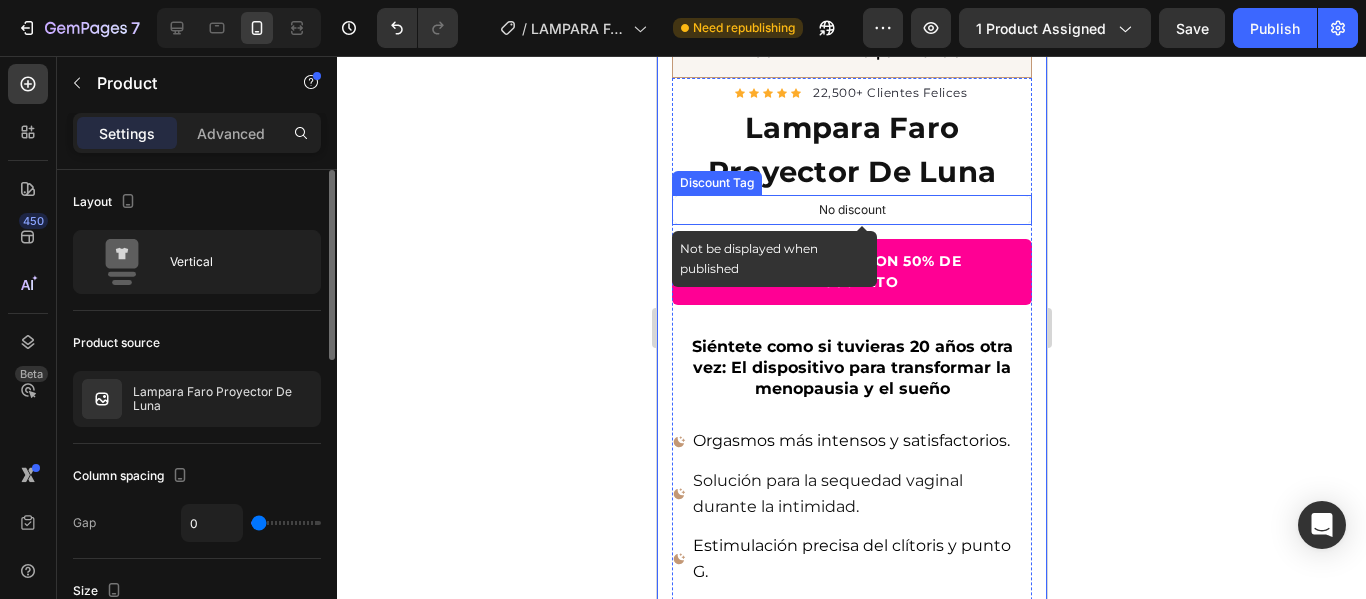 scroll, scrollTop: 433, scrollLeft: 0, axis: vertical 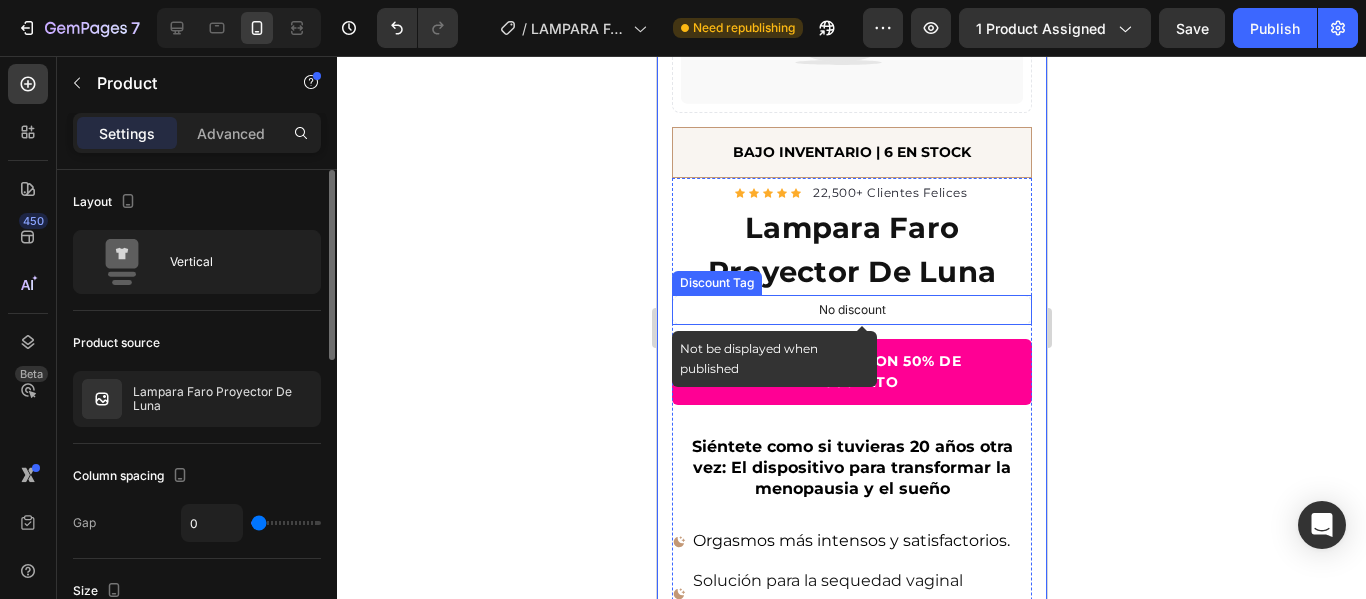 click on "No discount" at bounding box center [851, 310] 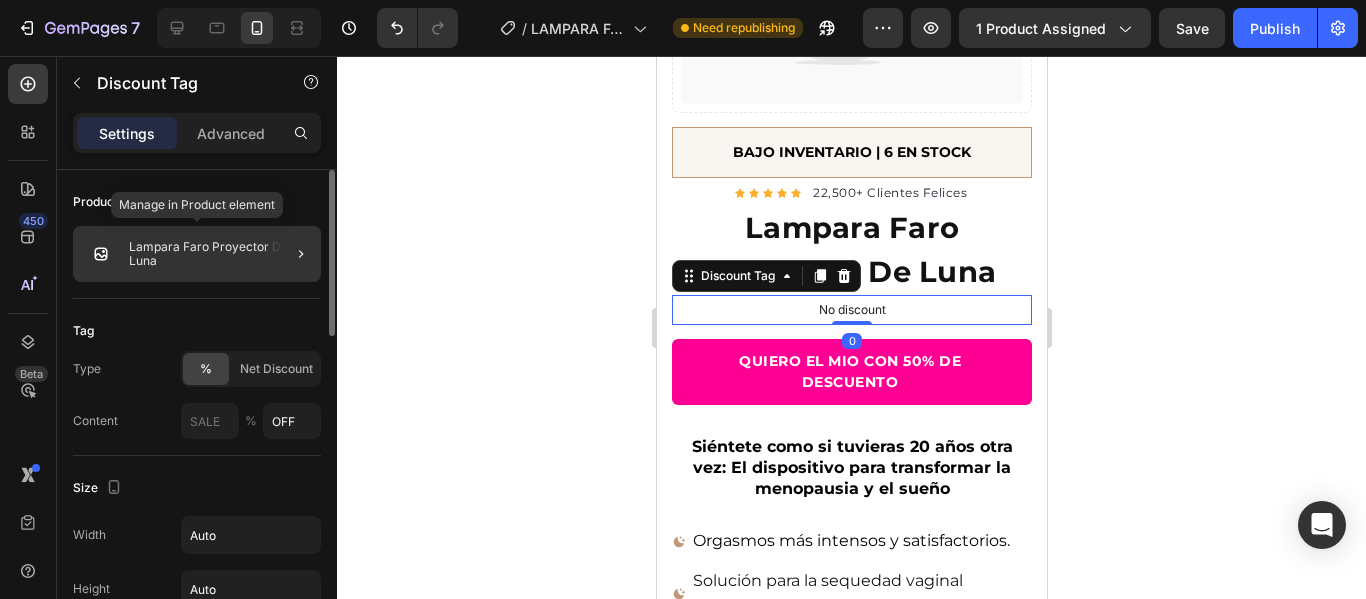 click 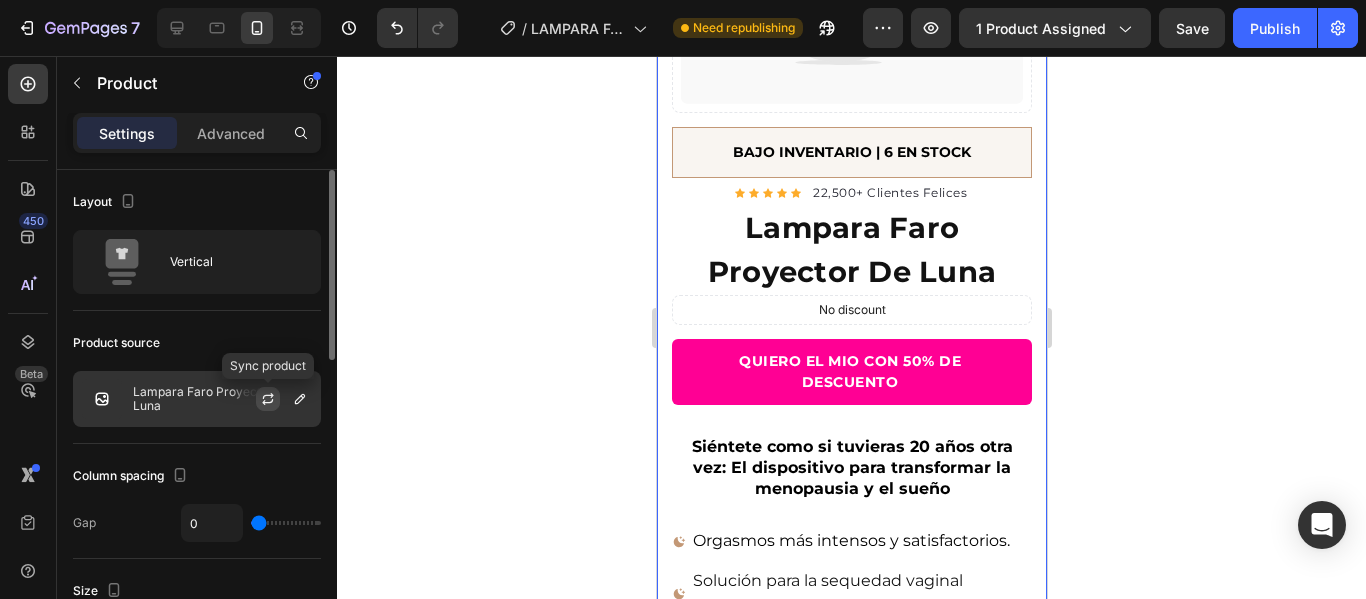click 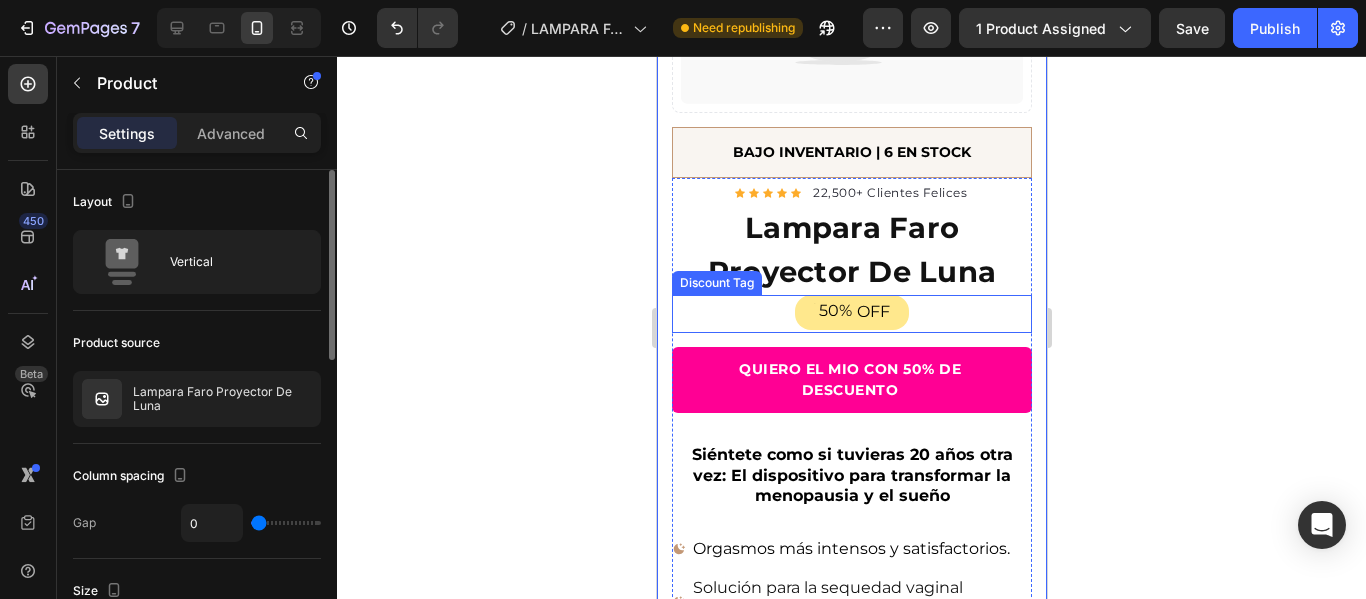 click on "50% OFF" at bounding box center [851, 312] 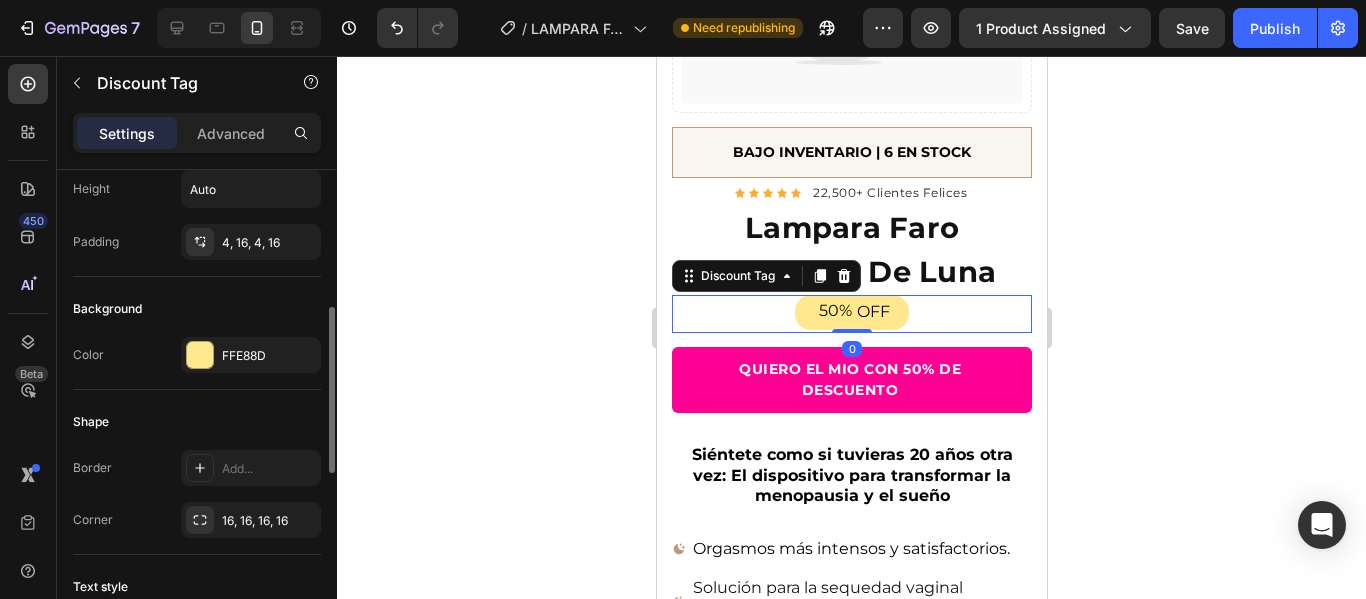 scroll, scrollTop: 500, scrollLeft: 0, axis: vertical 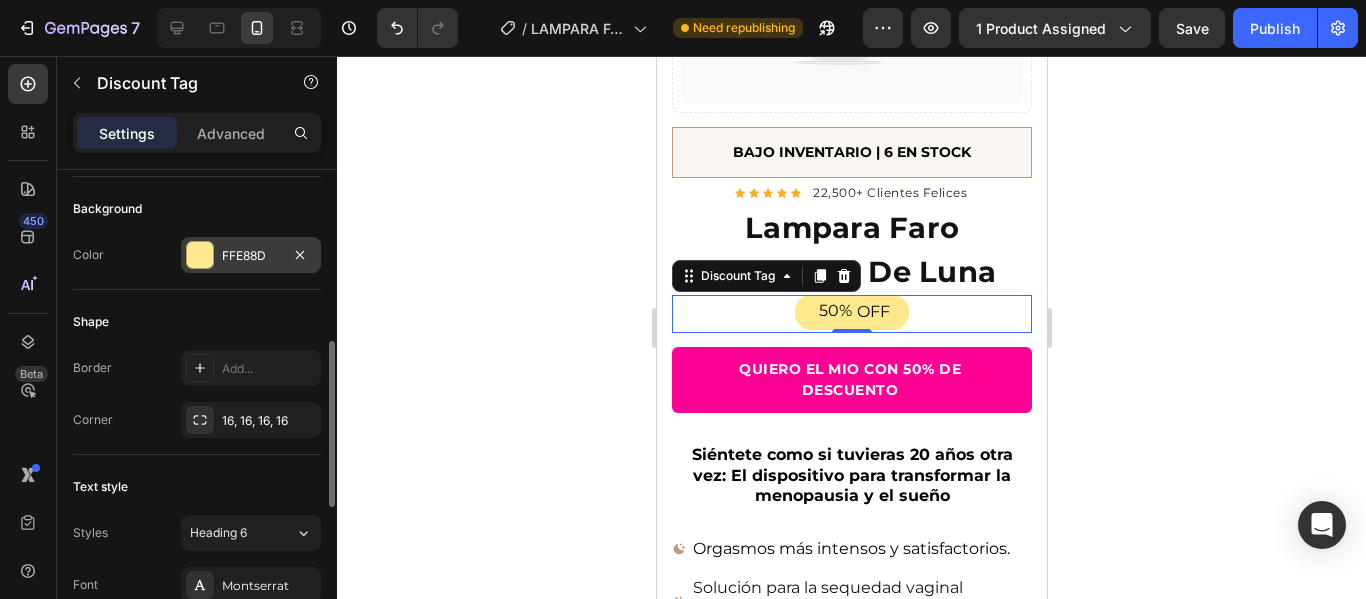 click on "FFE88D" at bounding box center [251, 256] 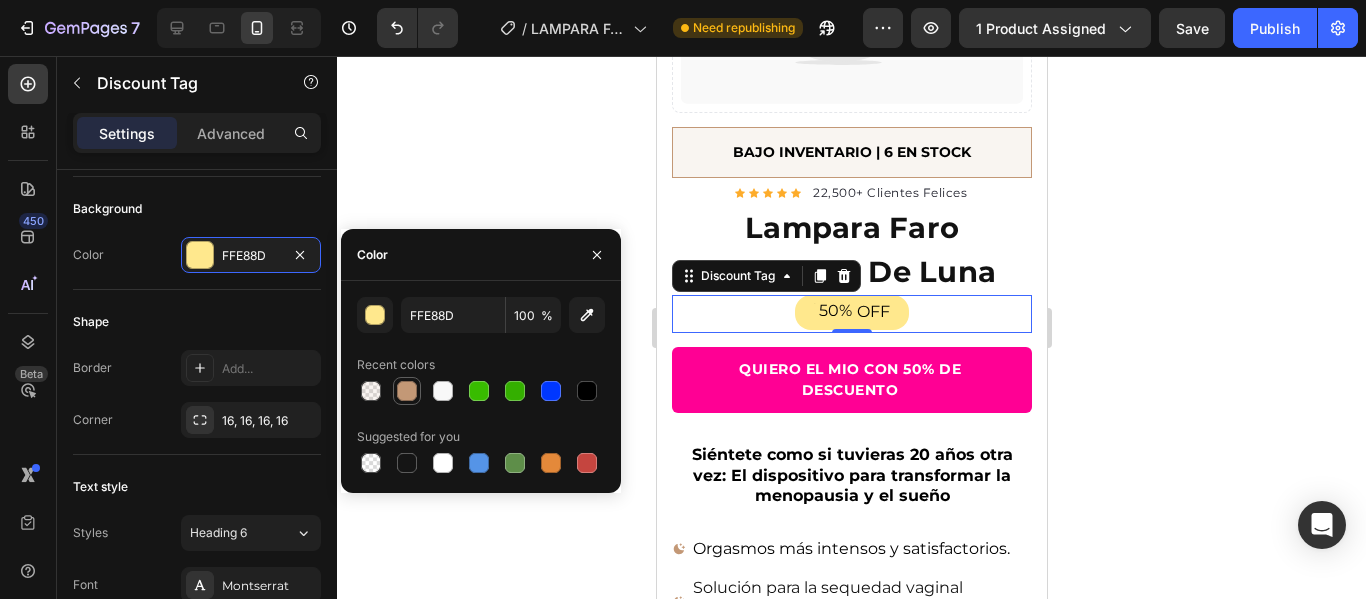 click at bounding box center (407, 391) 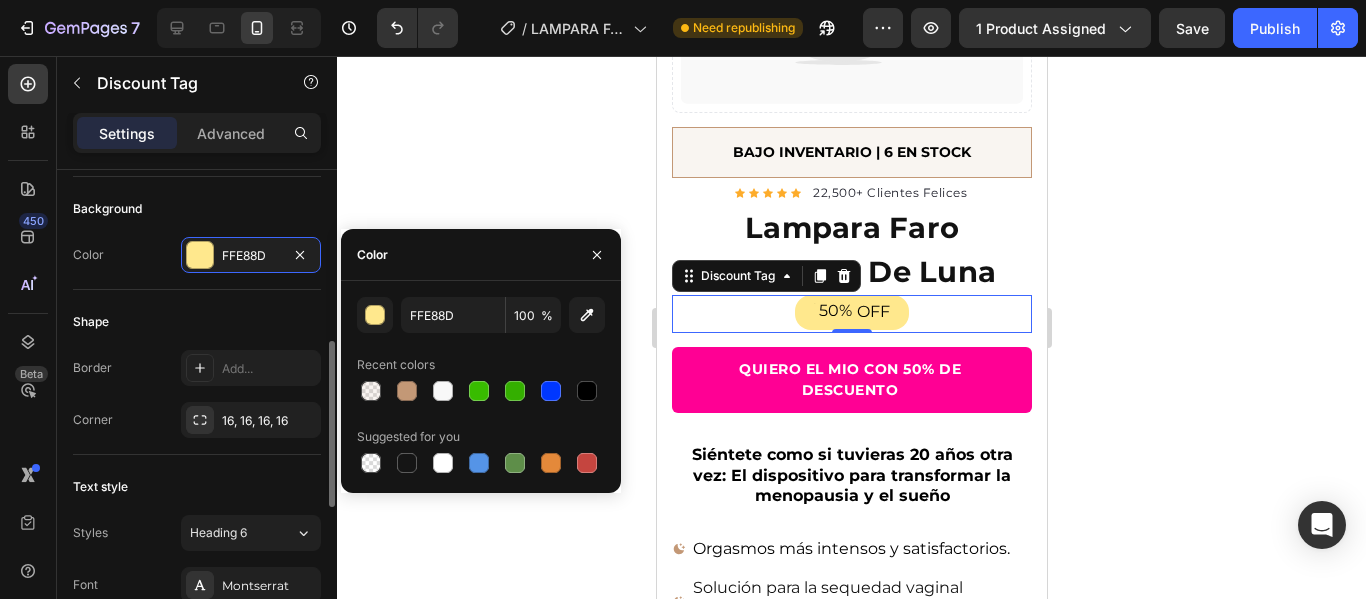 type on "C39876" 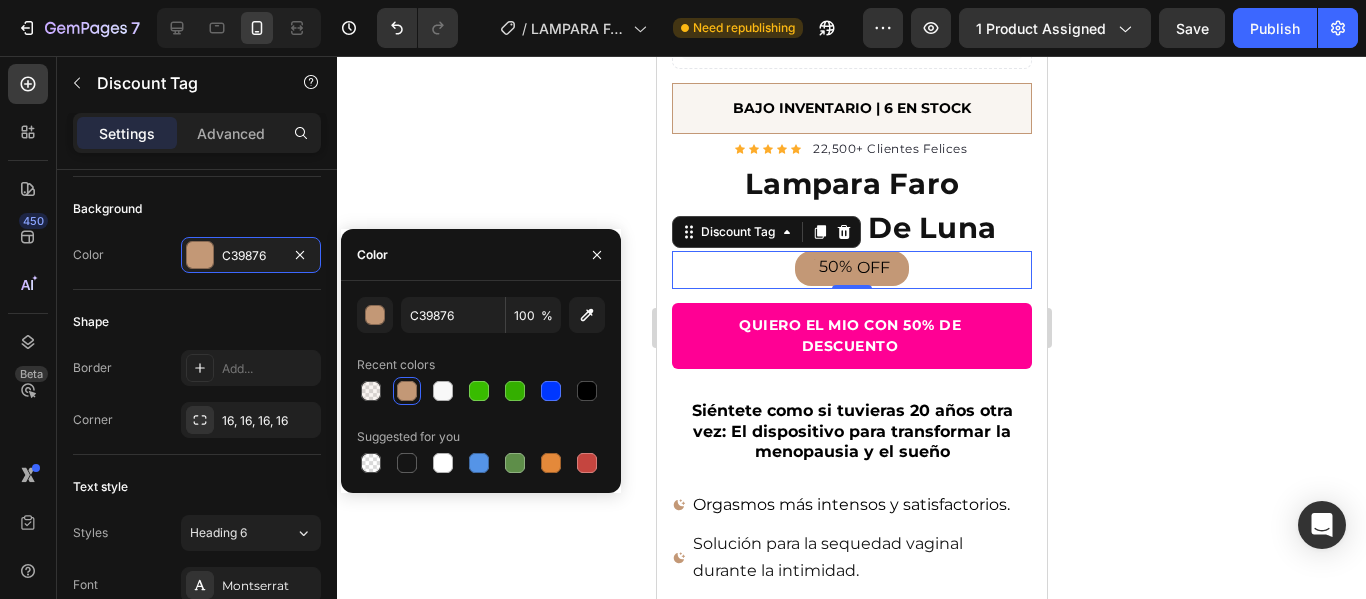 scroll, scrollTop: 500, scrollLeft: 0, axis: vertical 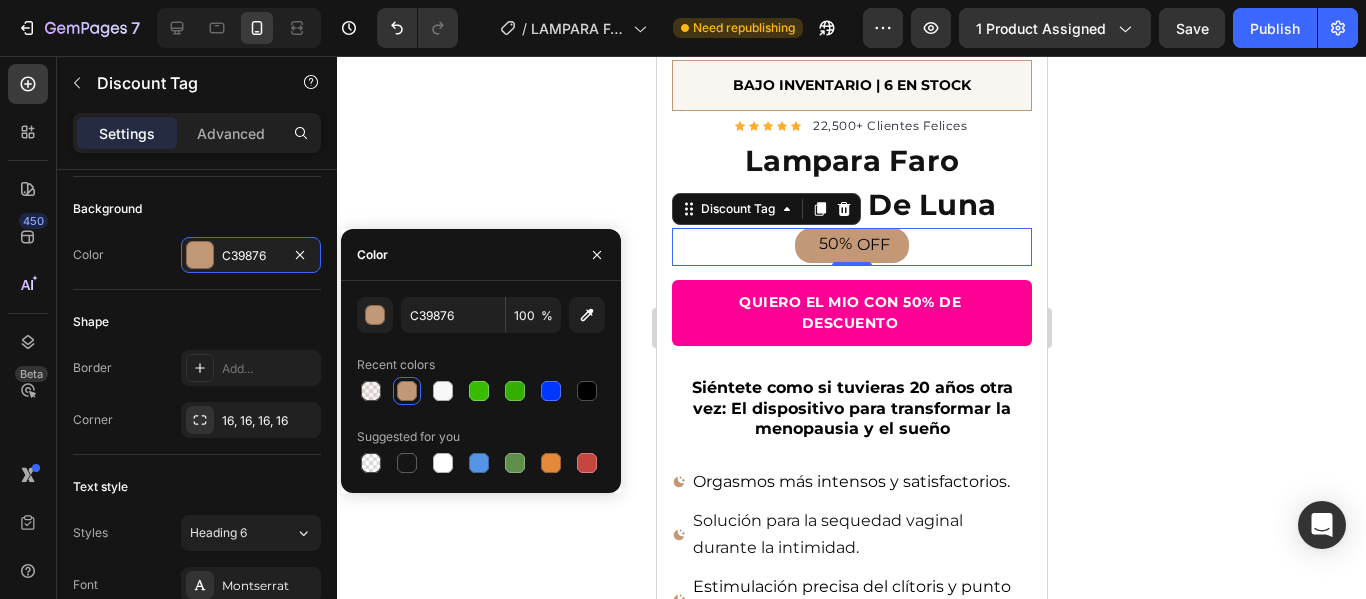 click on "50%" at bounding box center (834, 244) 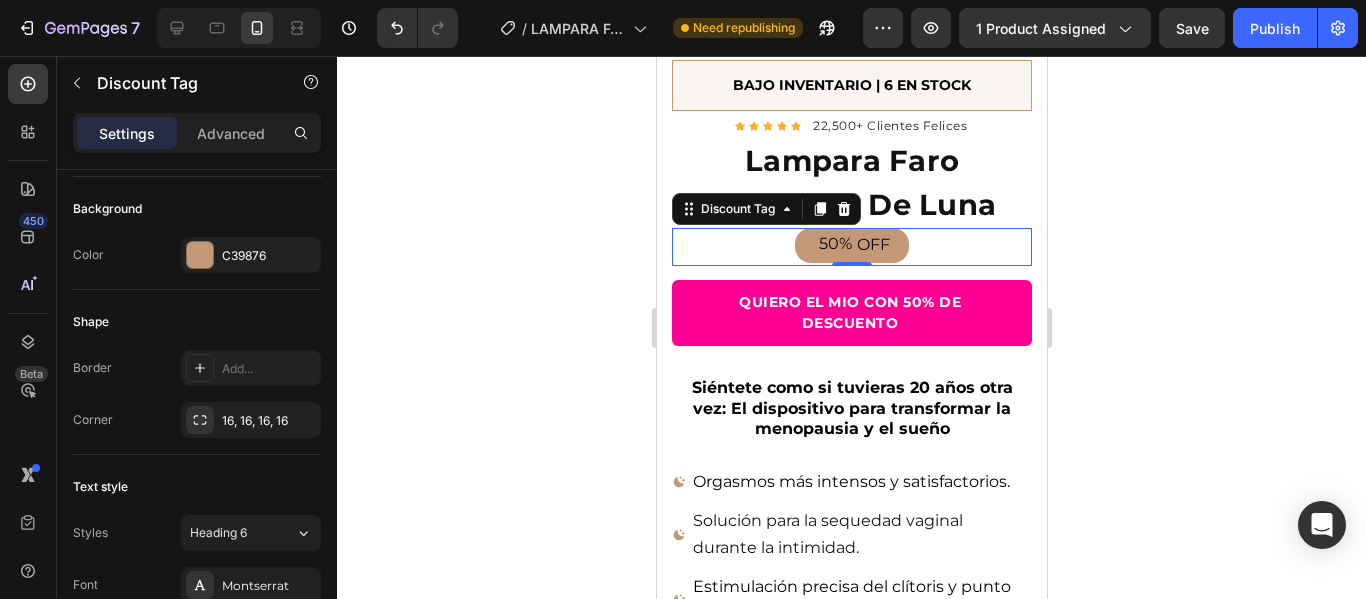click on "50%" at bounding box center (834, 244) 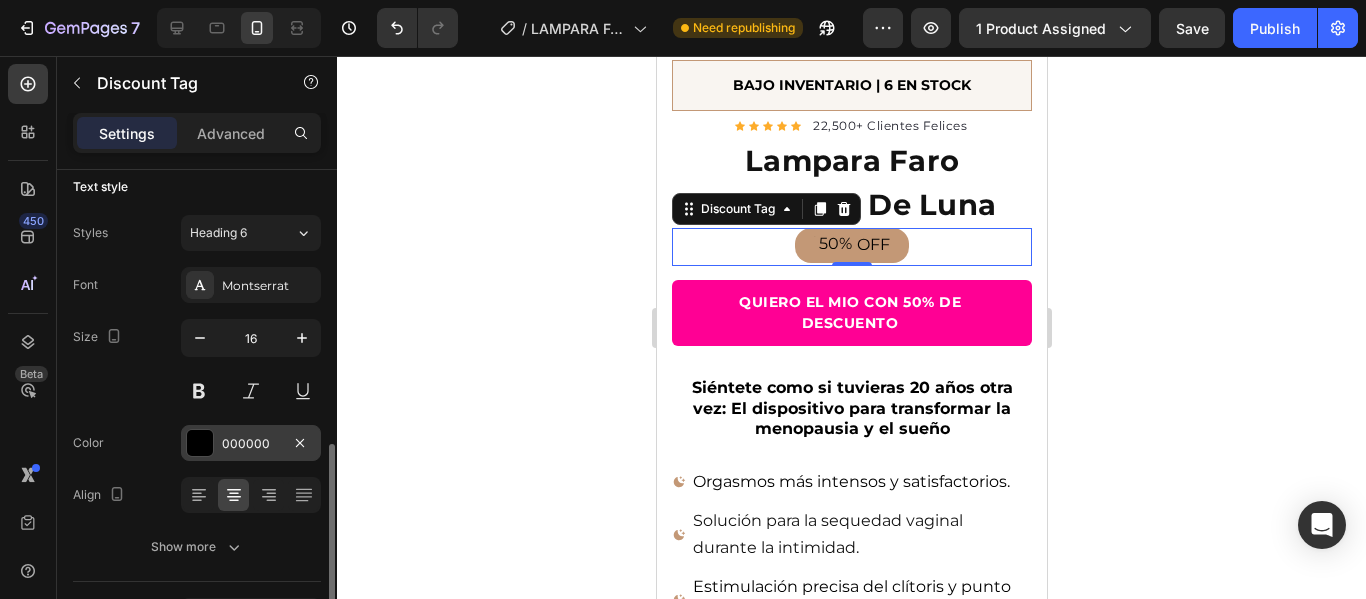 click on "000000" at bounding box center (251, 443) 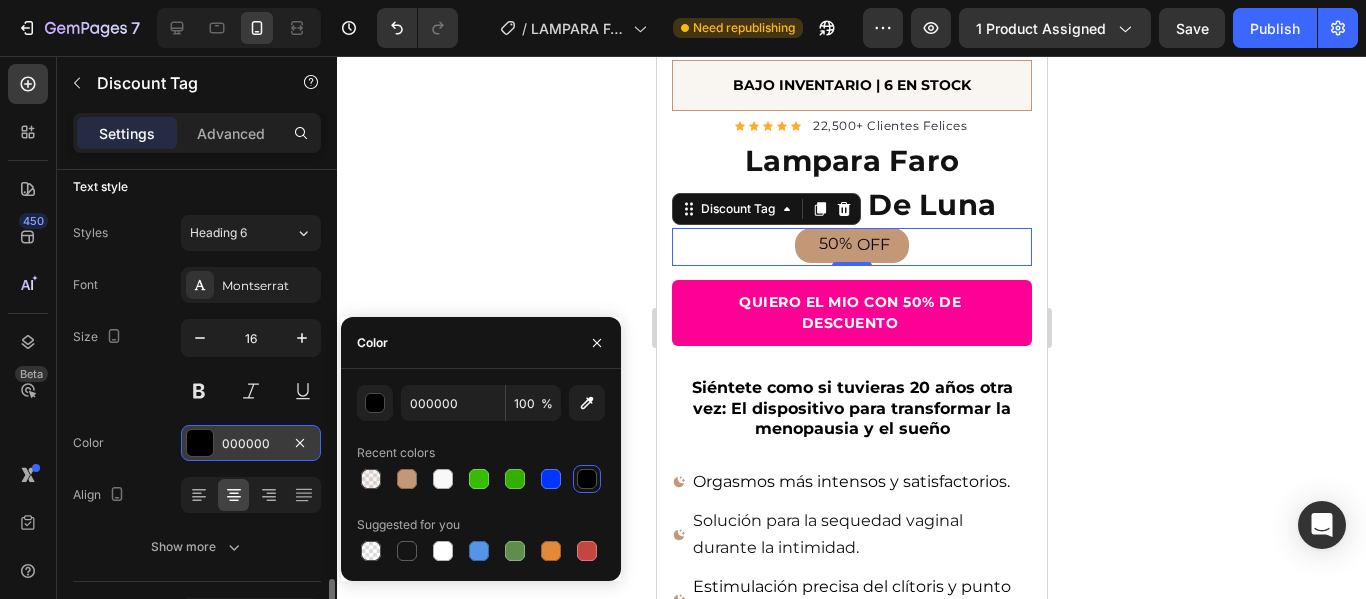 scroll, scrollTop: 900, scrollLeft: 0, axis: vertical 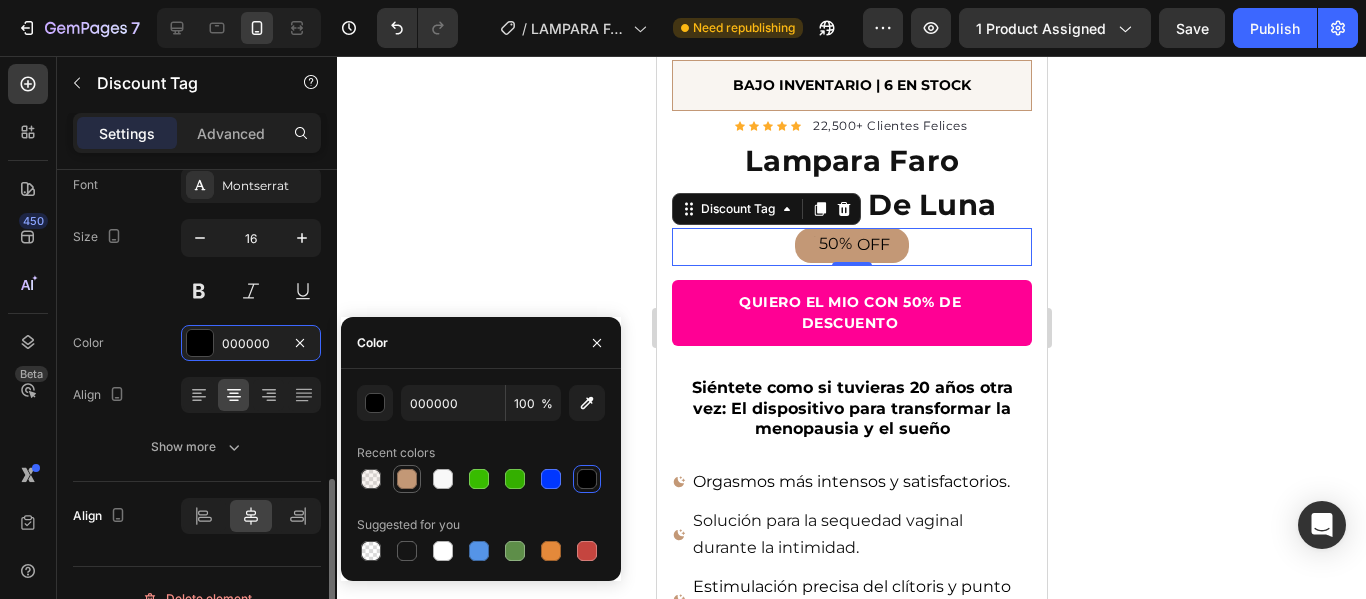 click at bounding box center [407, 479] 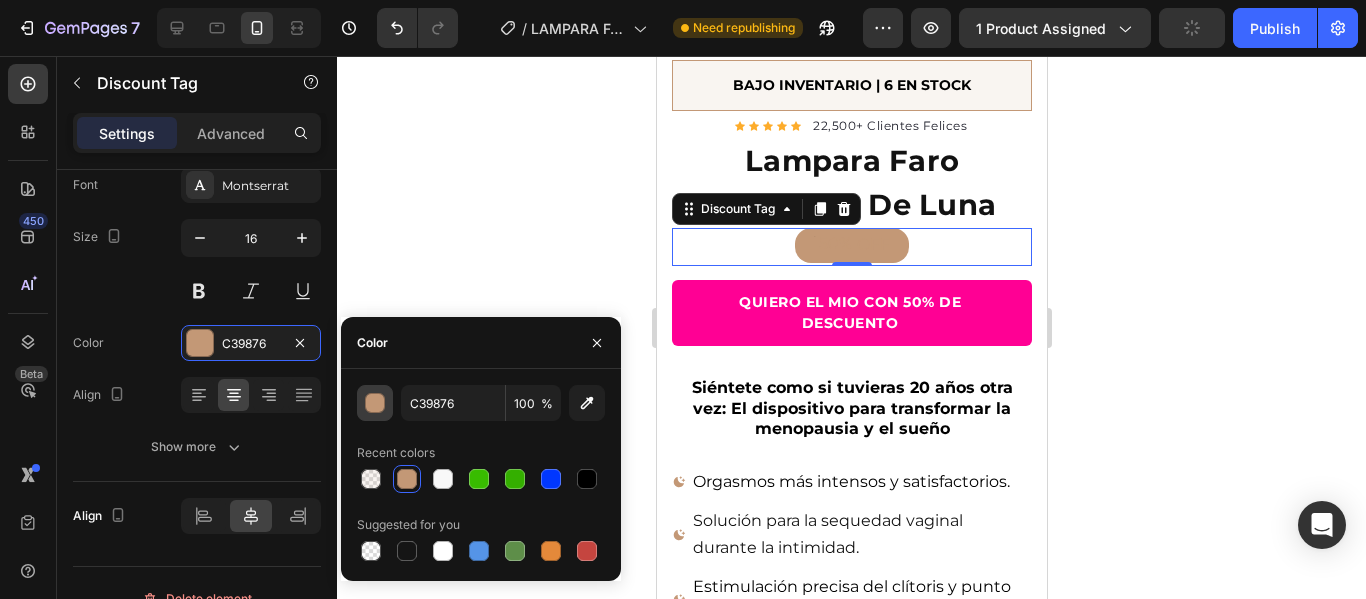 click at bounding box center (376, 404) 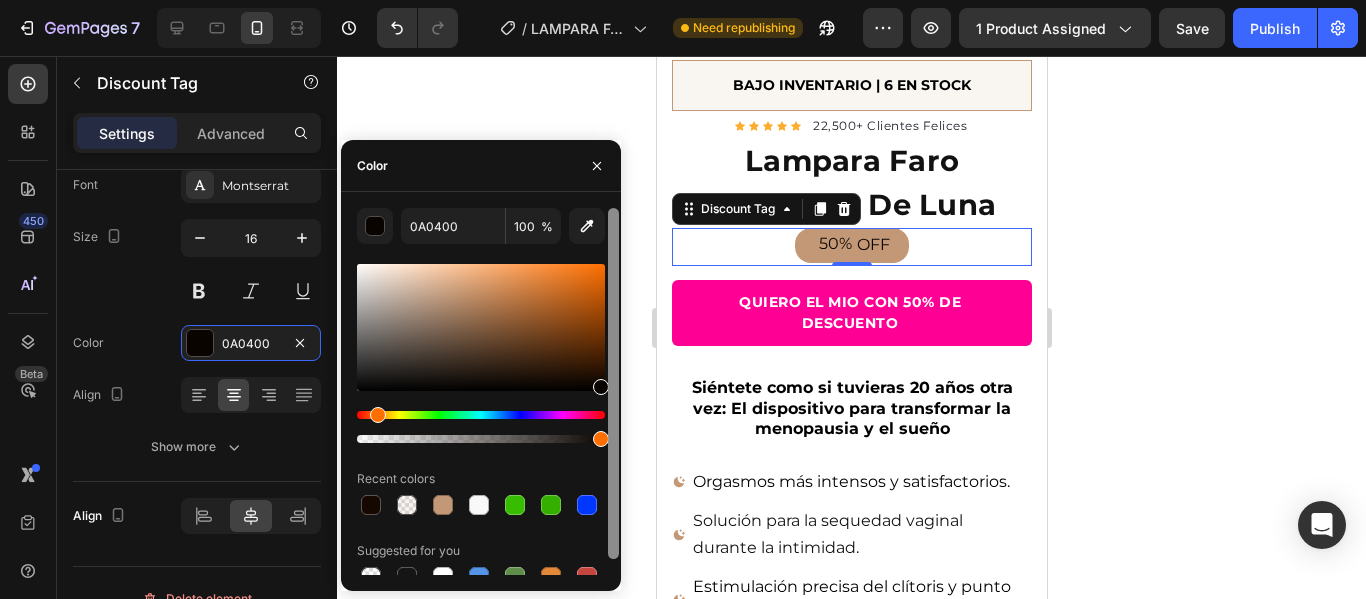 type on "000000" 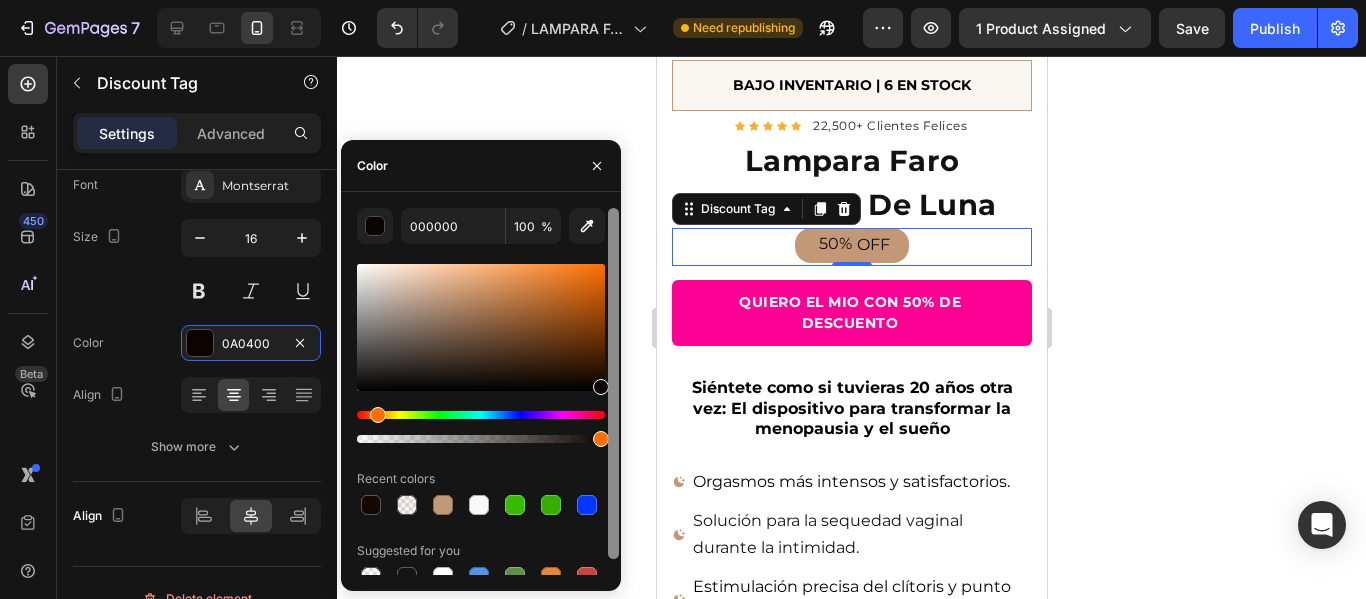 drag, startPoint x: 470, startPoint y: 309, endPoint x: 614, endPoint y: 396, distance: 168.2409 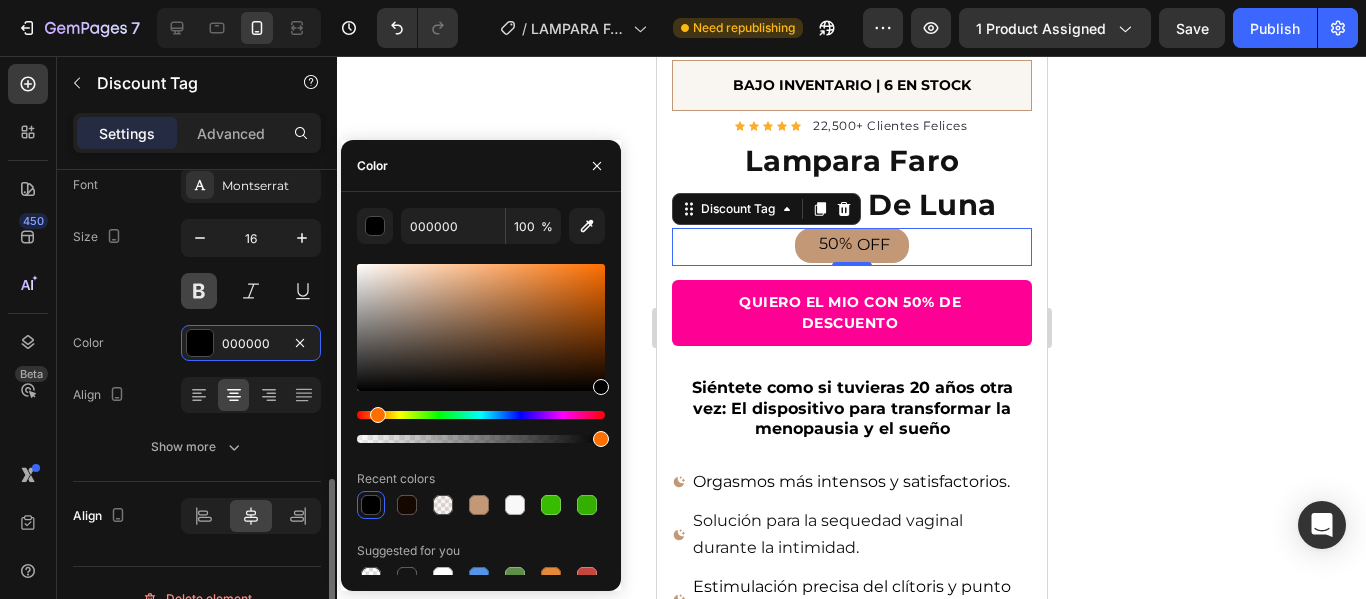 click at bounding box center [199, 291] 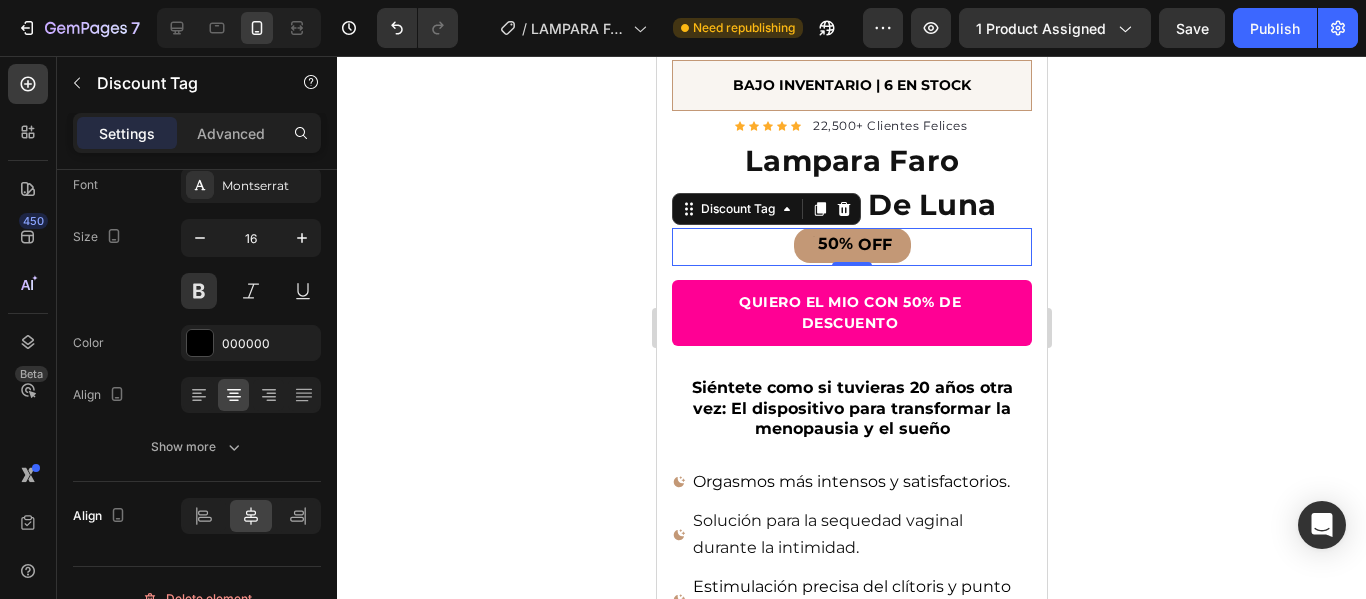 click 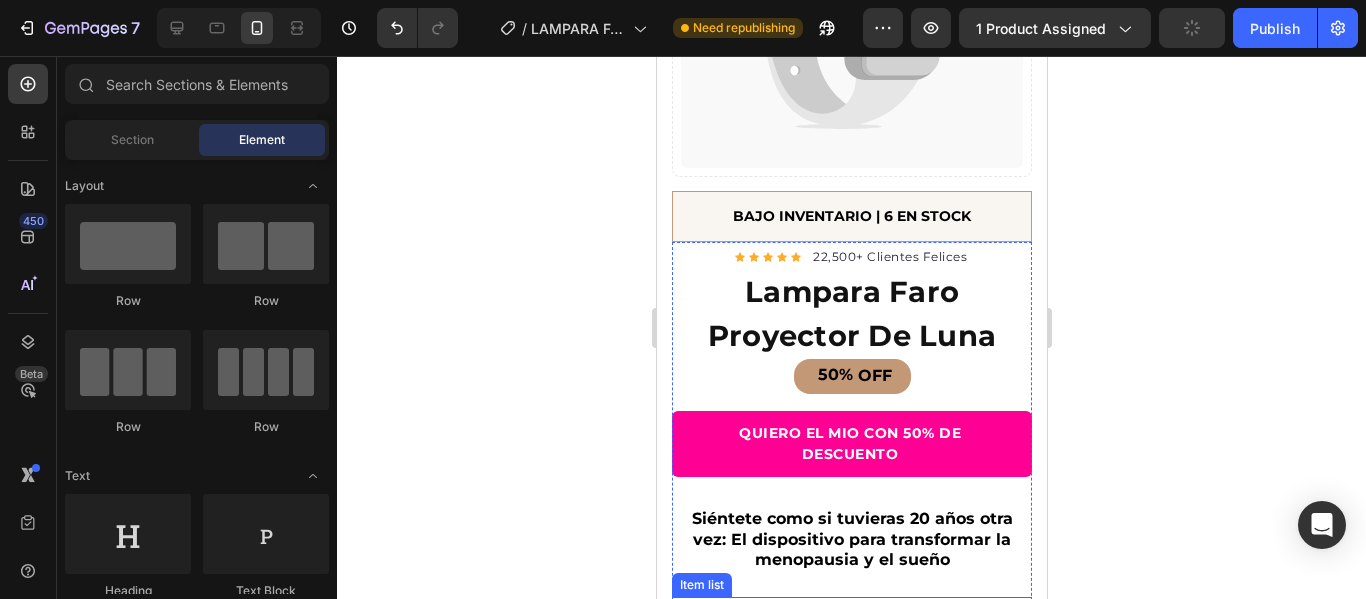 scroll, scrollTop: 300, scrollLeft: 0, axis: vertical 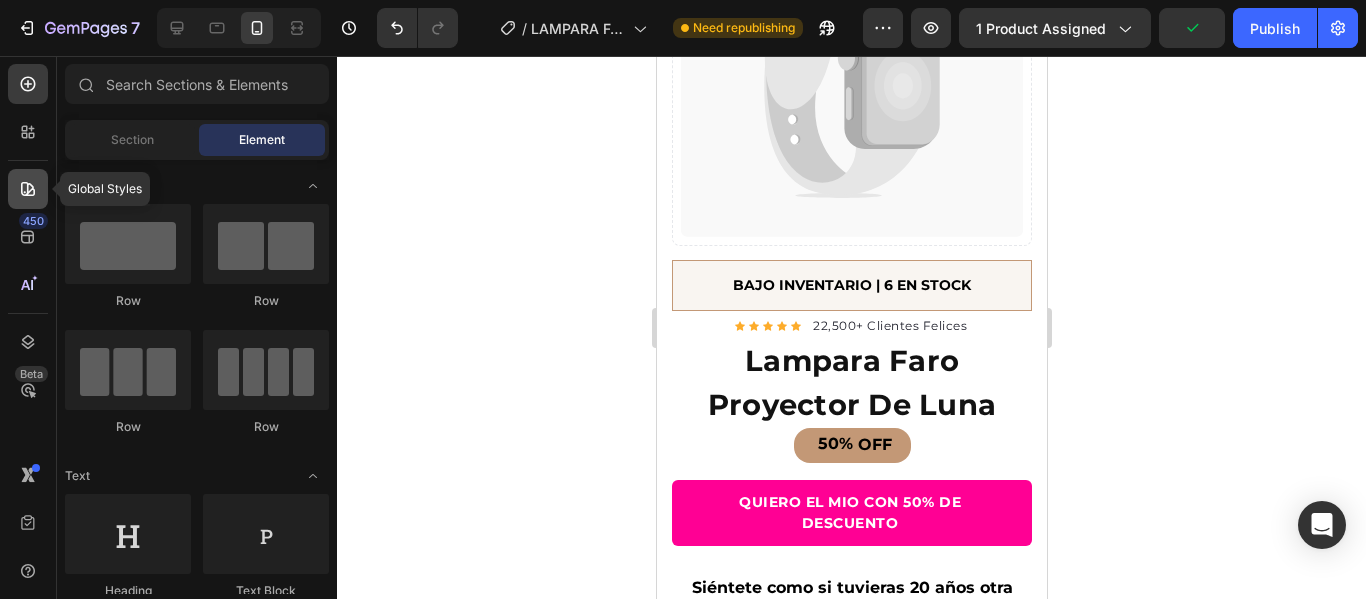 click 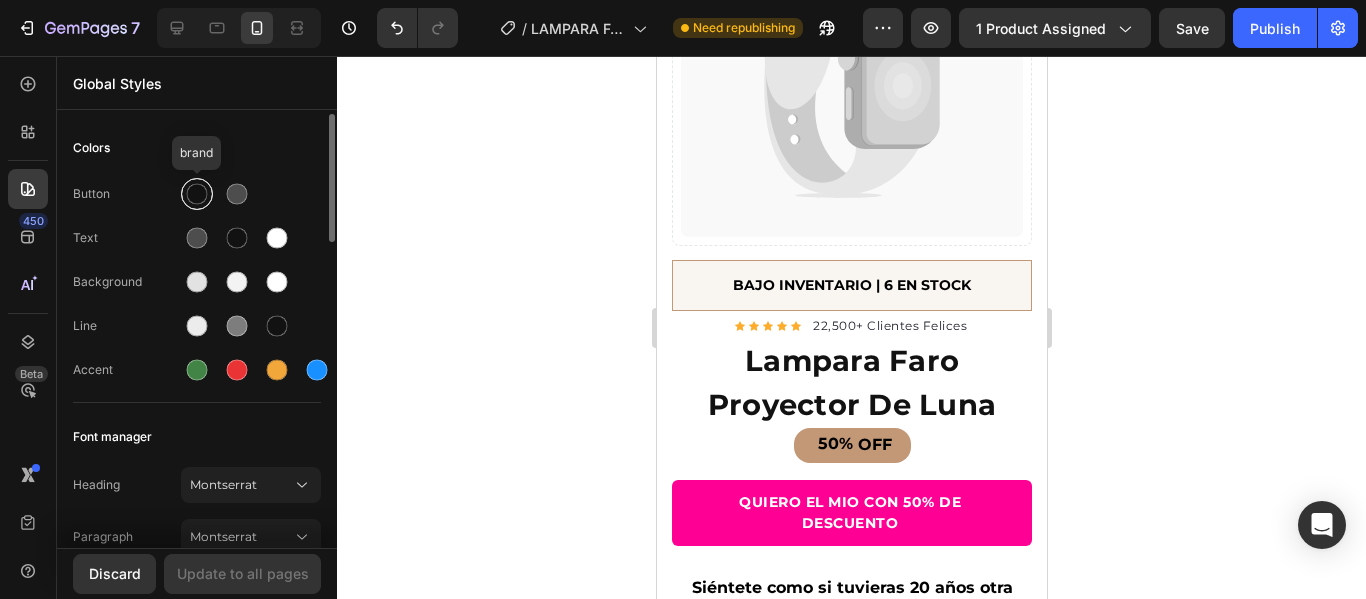 click at bounding box center [197, 194] 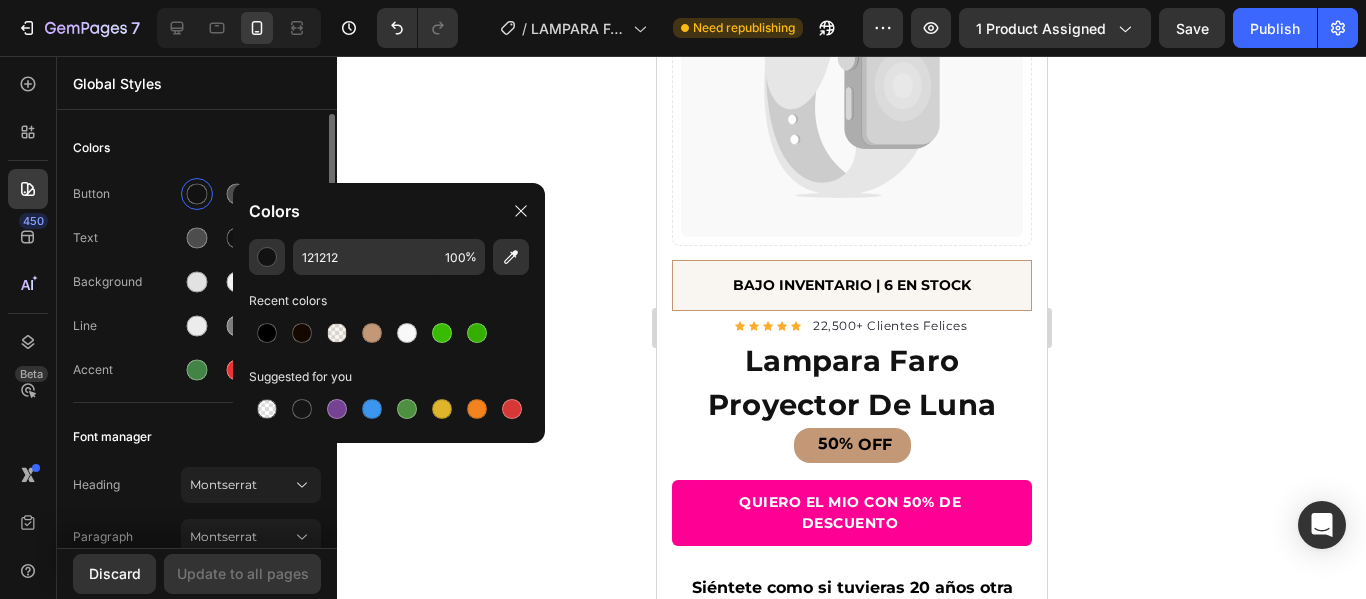 click on "Text" at bounding box center (197, 238) 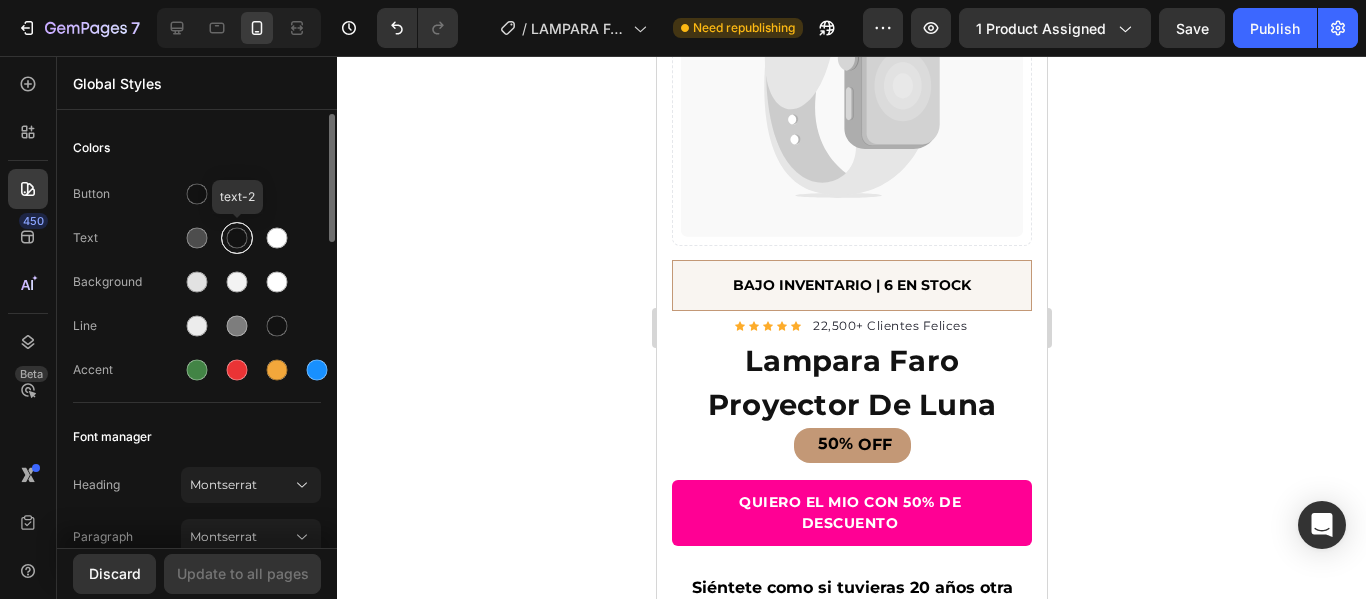 click at bounding box center [237, 238] 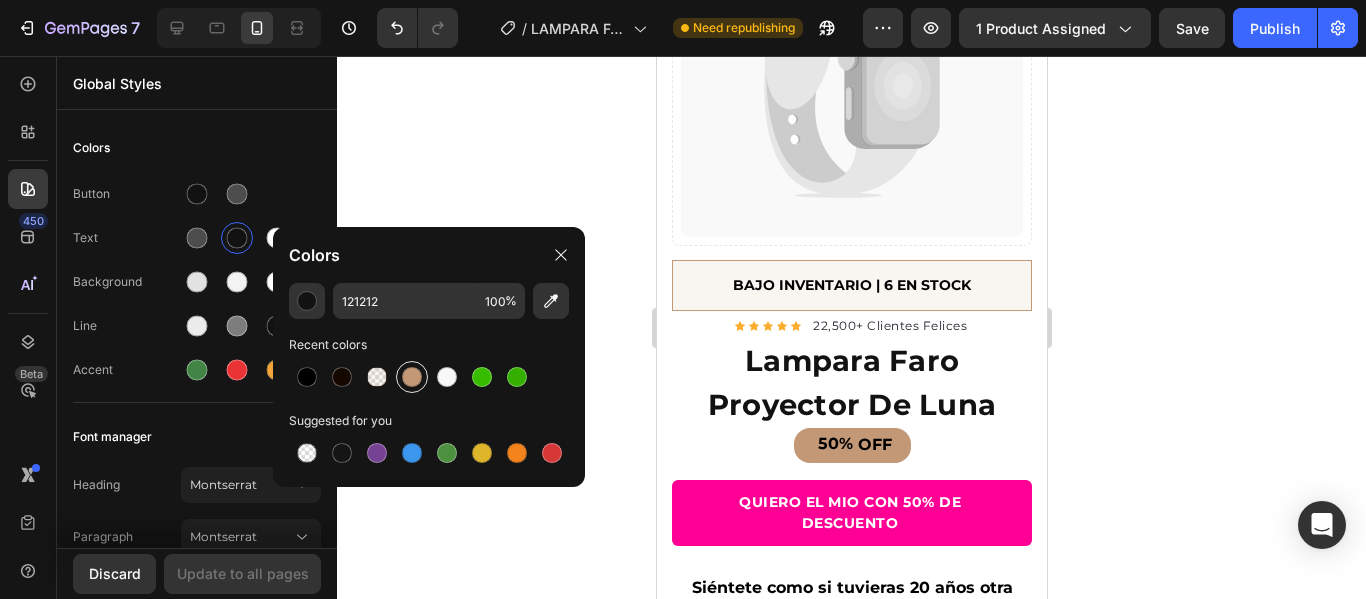 click at bounding box center (412, 377) 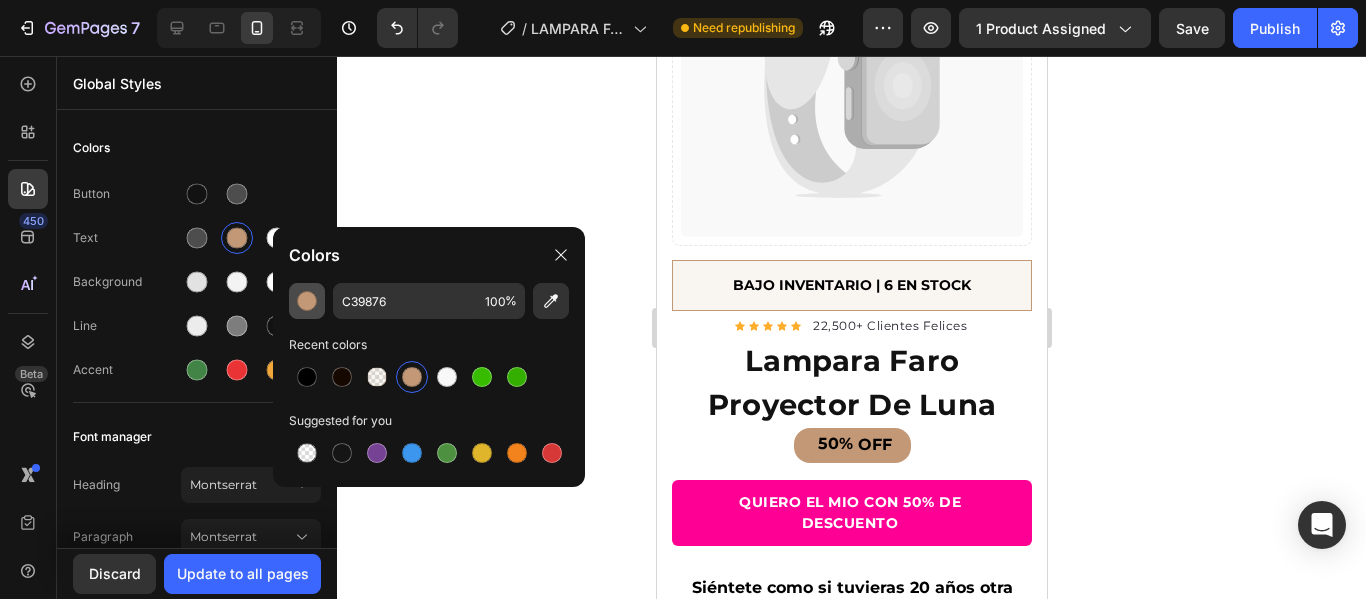 click at bounding box center (307, 301) 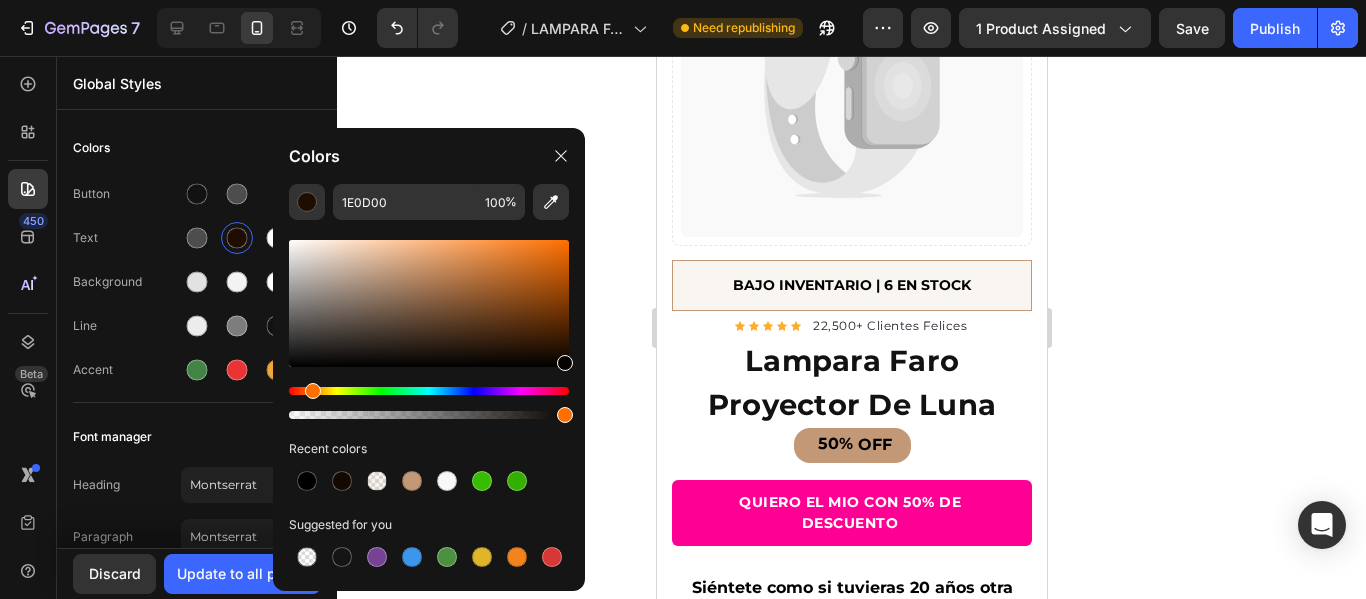 drag, startPoint x: 500, startPoint y: 321, endPoint x: 604, endPoint y: 363, distance: 112.1606 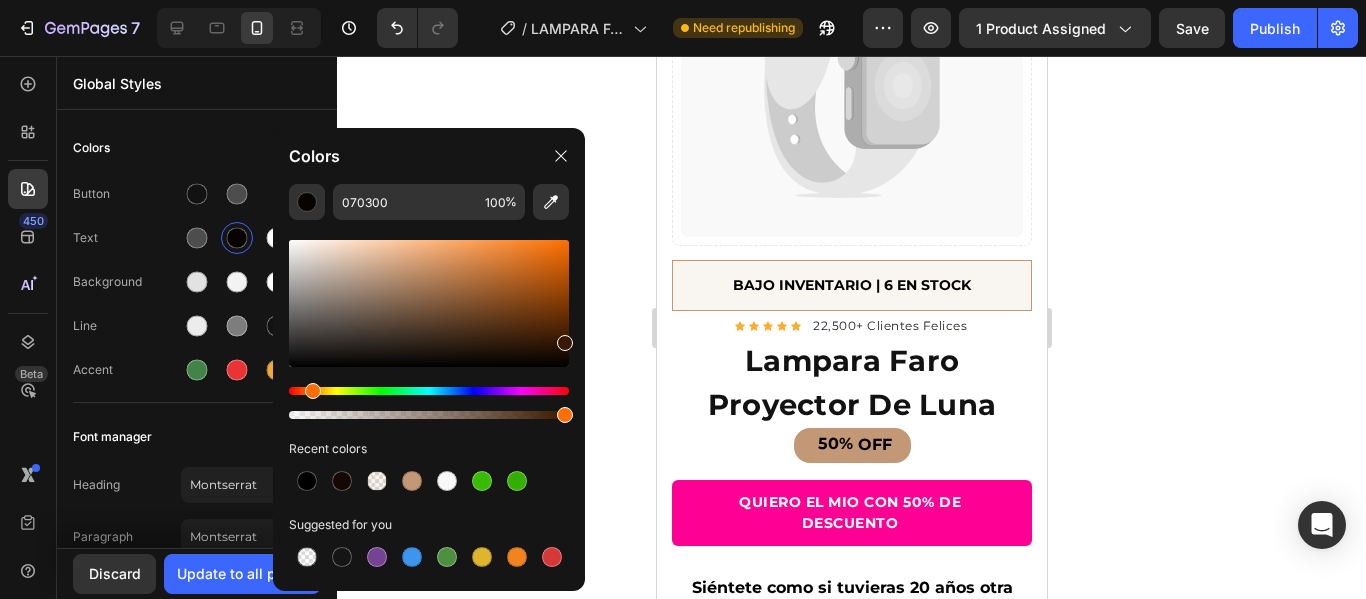 drag, startPoint x: 567, startPoint y: 354, endPoint x: 578, endPoint y: 336, distance: 21.095022 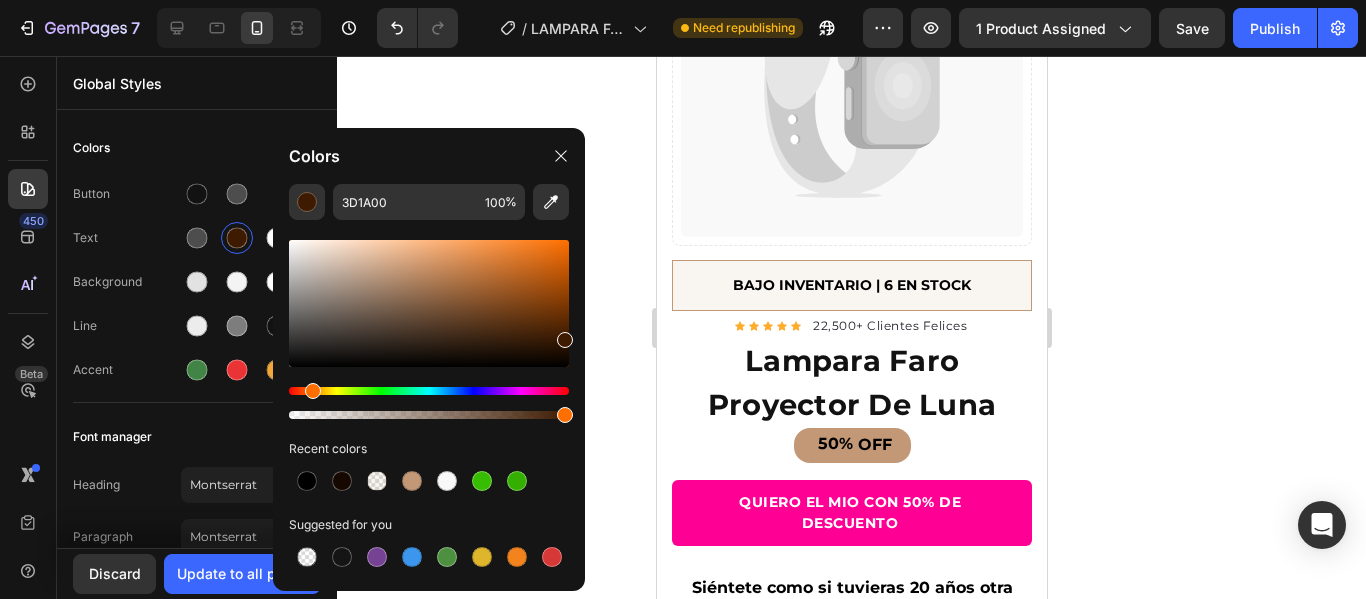 click at bounding box center (565, 340) 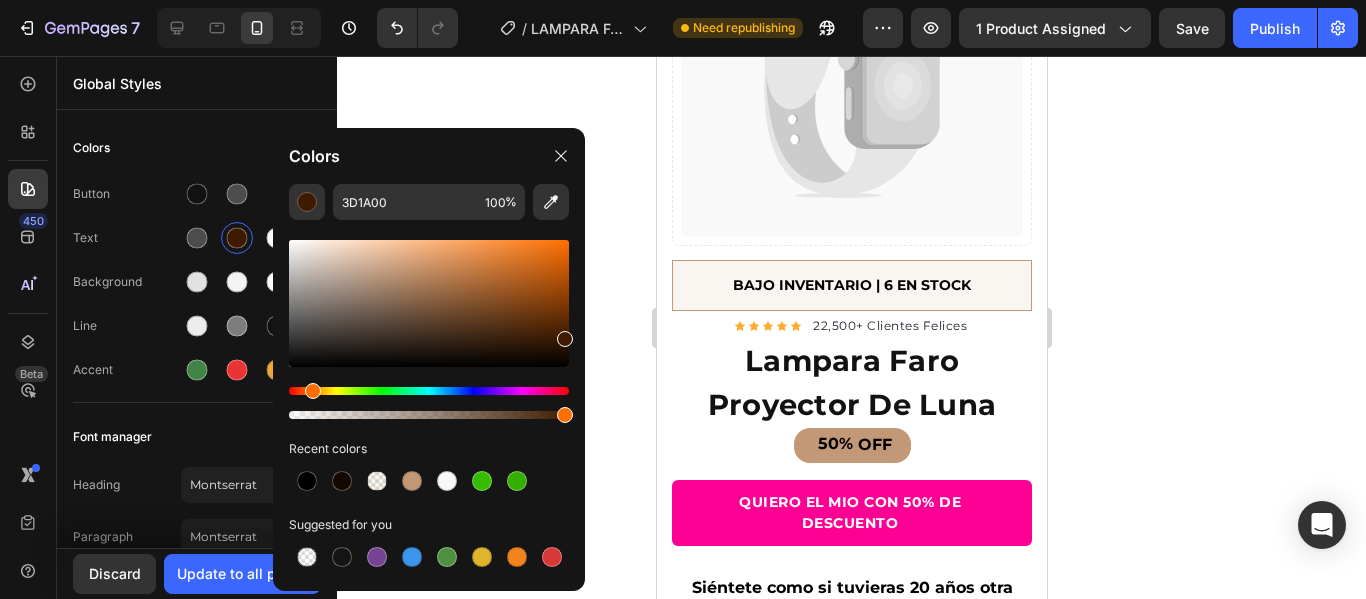 click at bounding box center (565, 339) 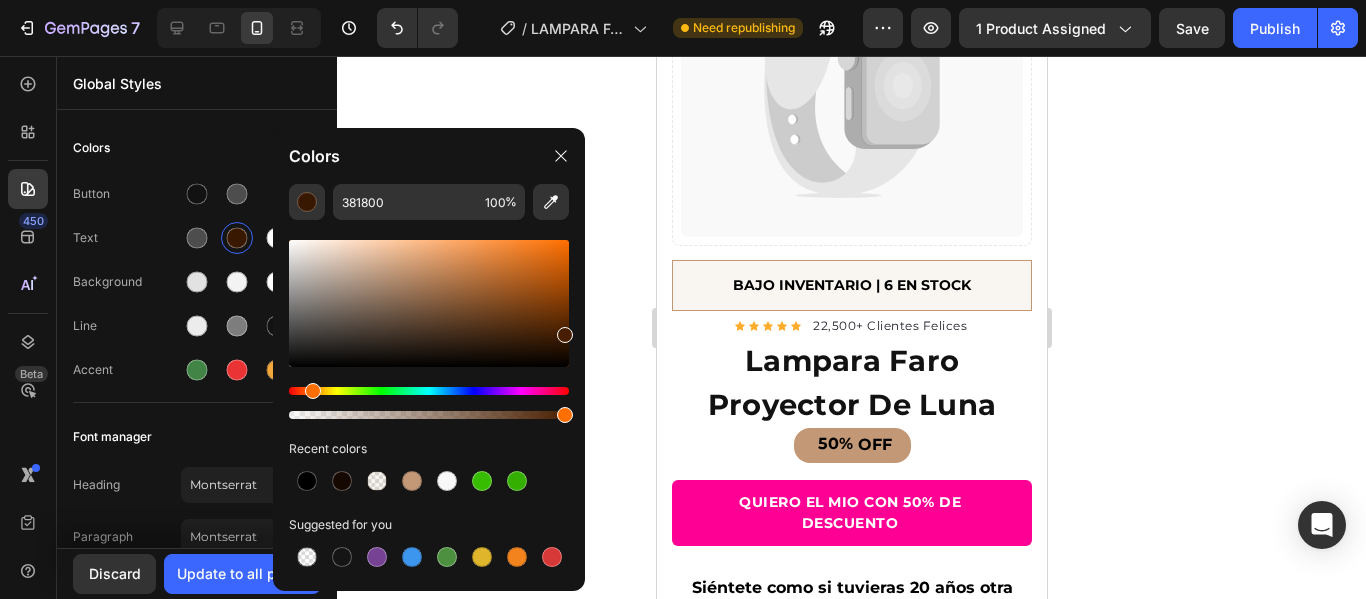 drag, startPoint x: 565, startPoint y: 334, endPoint x: 576, endPoint y: 331, distance: 11.401754 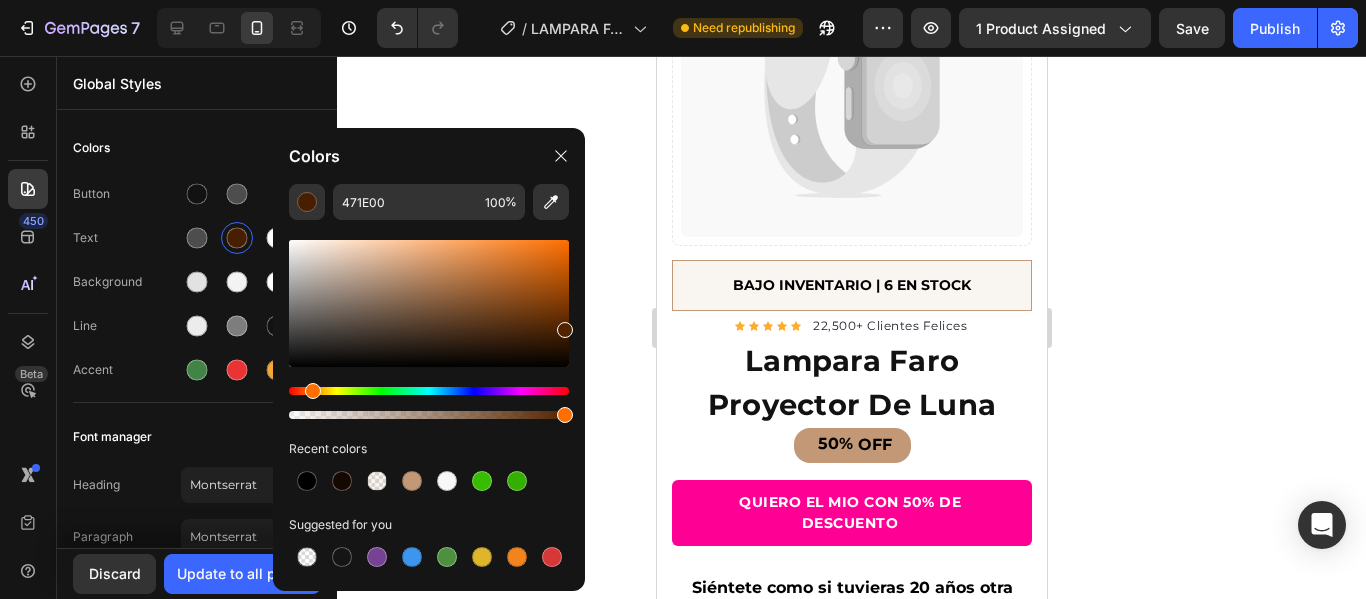 click at bounding box center (565, 330) 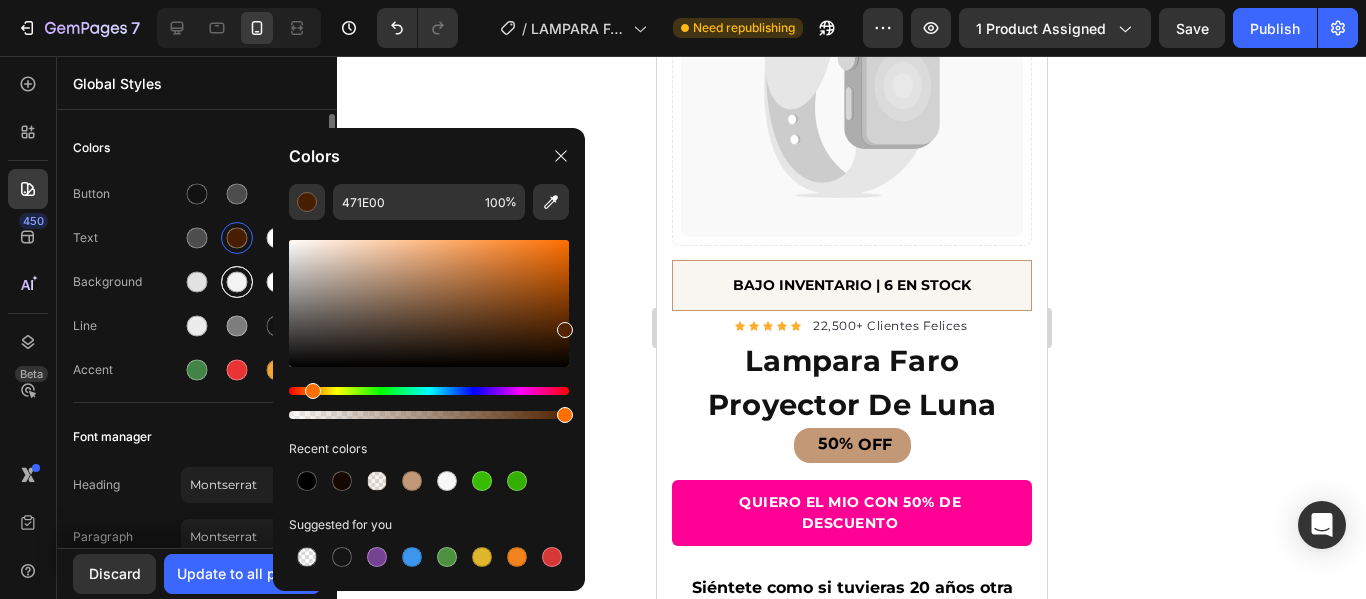 type on "512300" 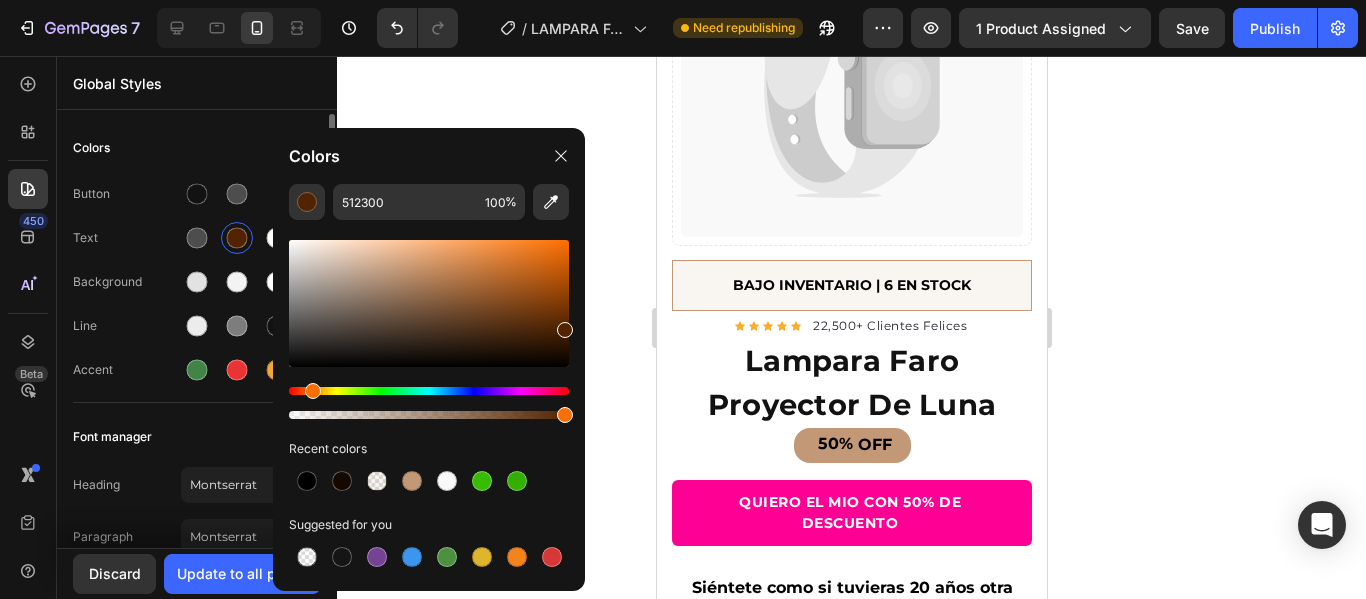 click on "Button Text Background Line Accent" 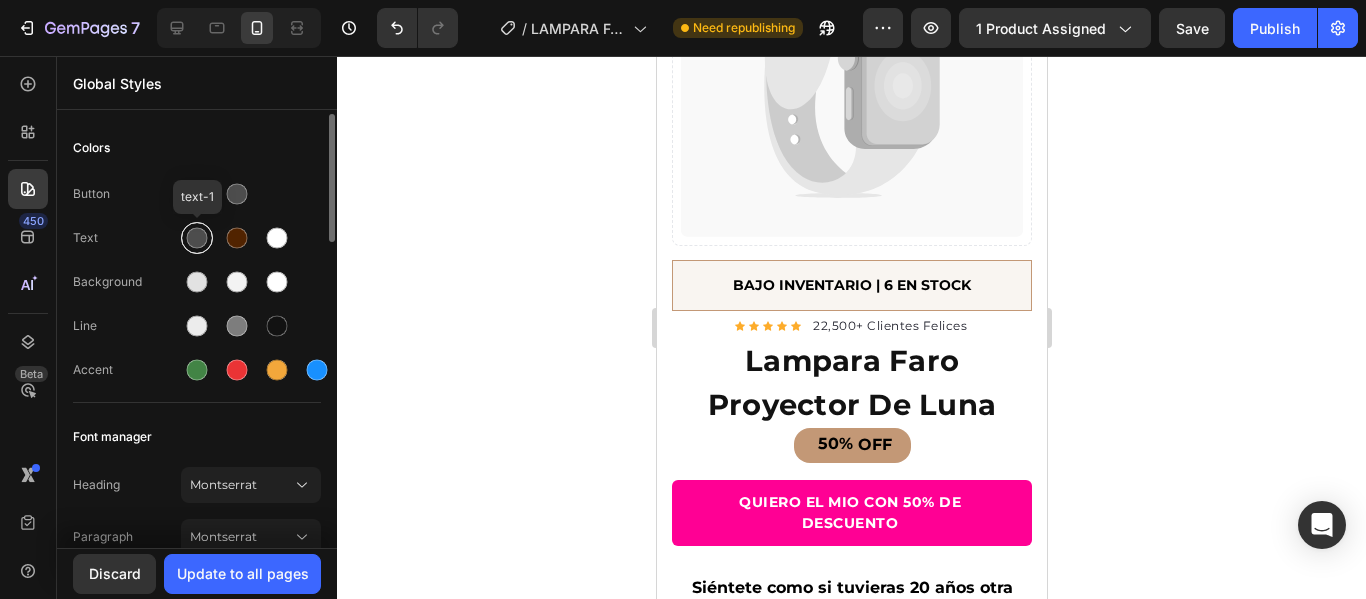 click at bounding box center (197, 238) 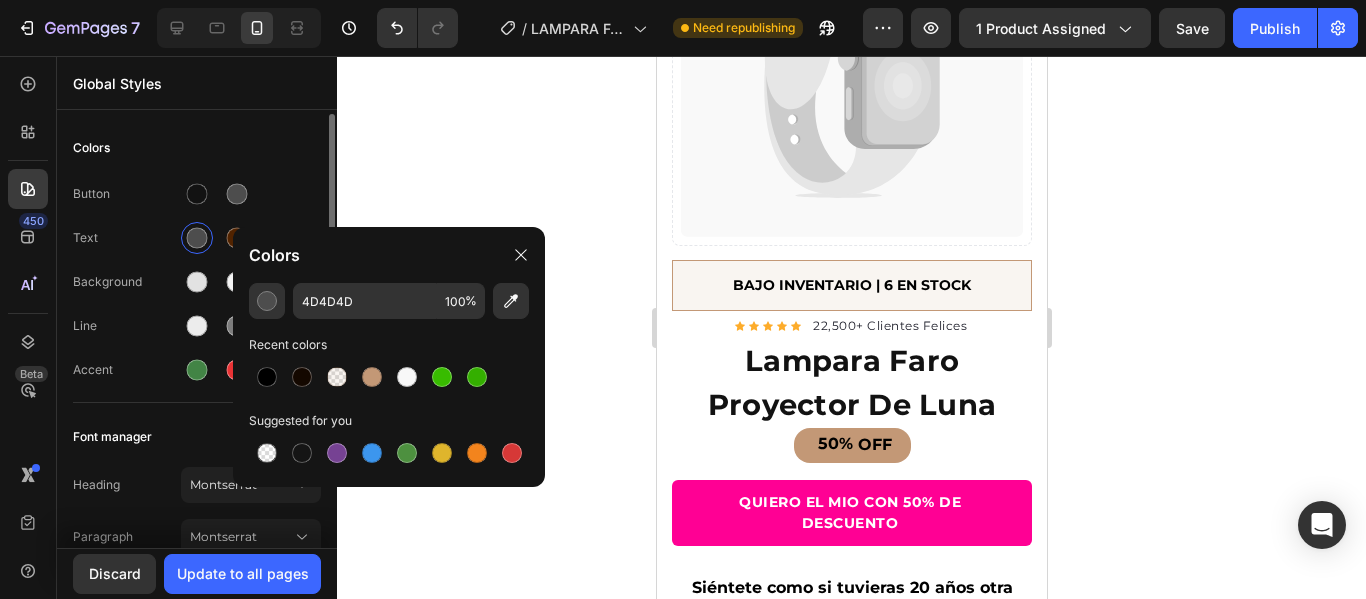 click at bounding box center [302, 377] 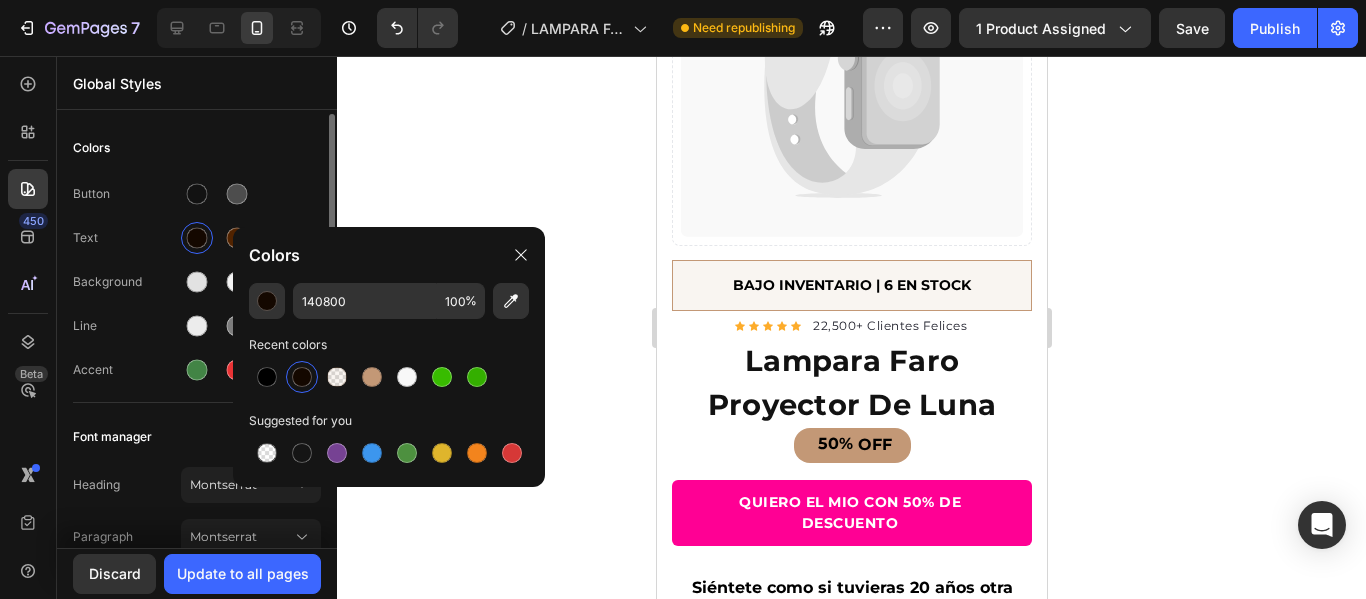 click on "Button Text Background Line Accent" 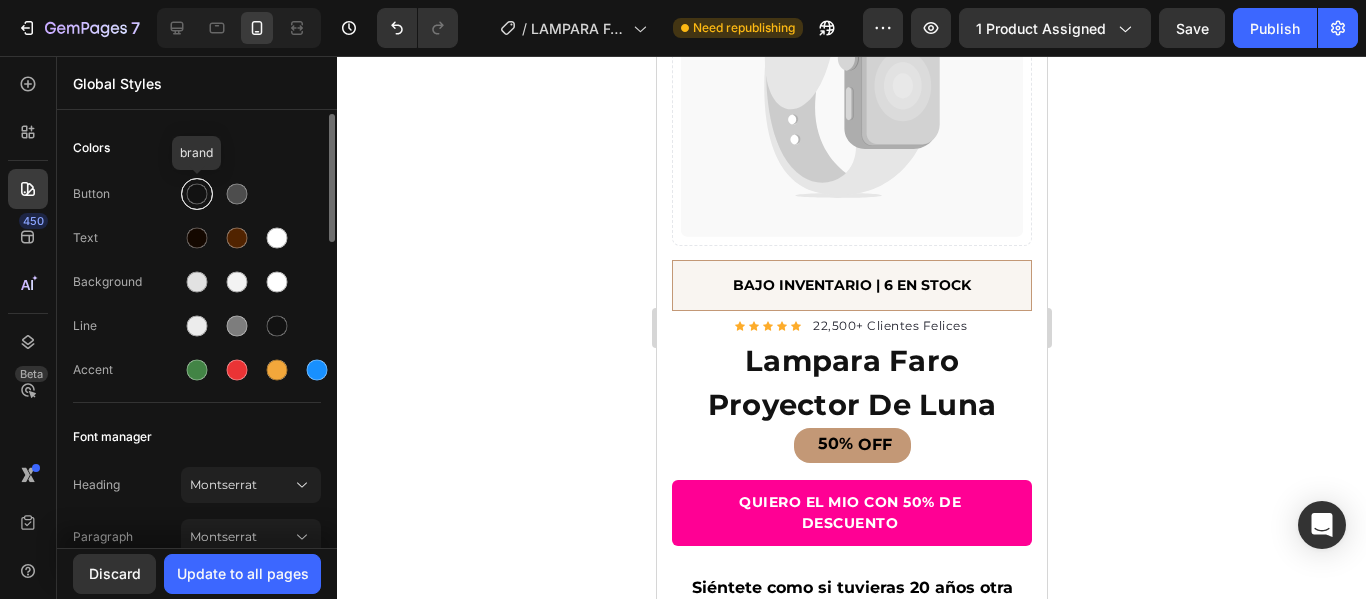 click at bounding box center [197, 194] 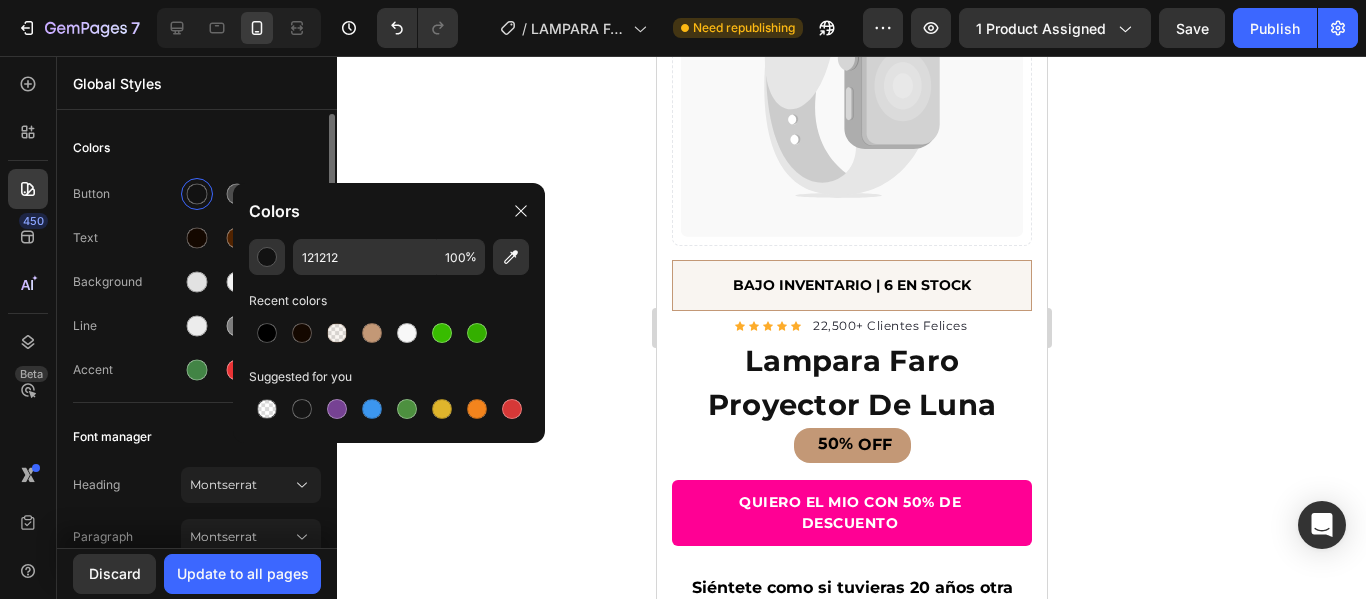 click on "Background" at bounding box center [127, 282] 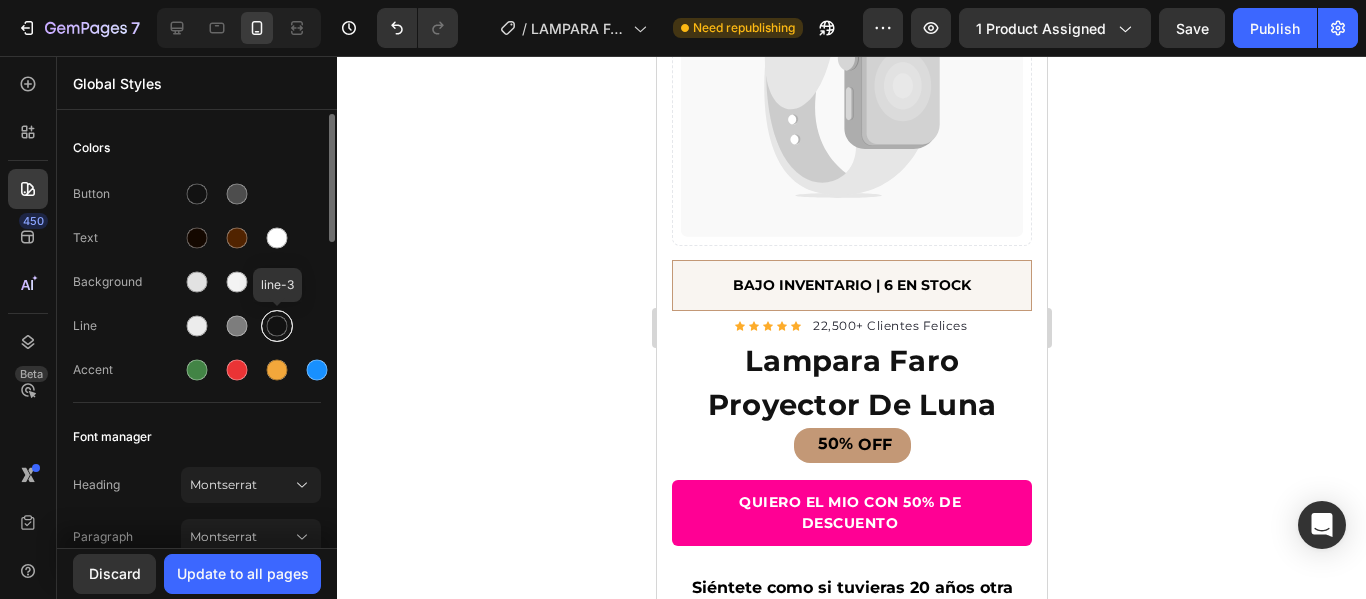 click at bounding box center [277, 326] 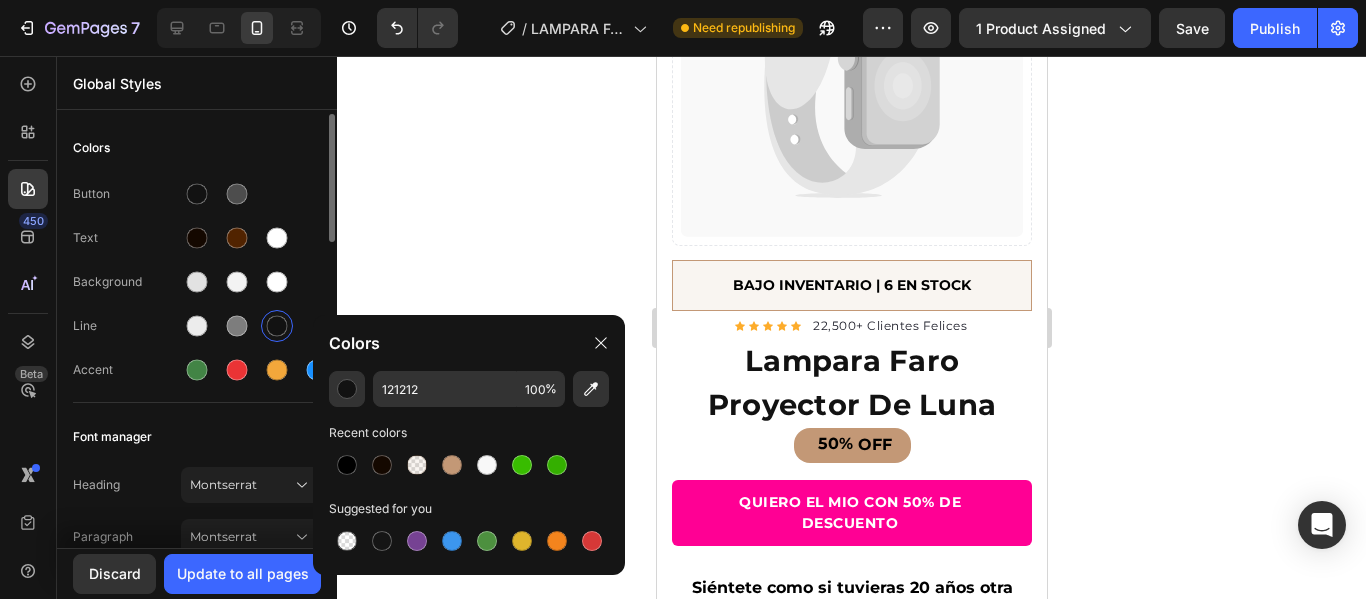 click on "Line" at bounding box center (127, 326) 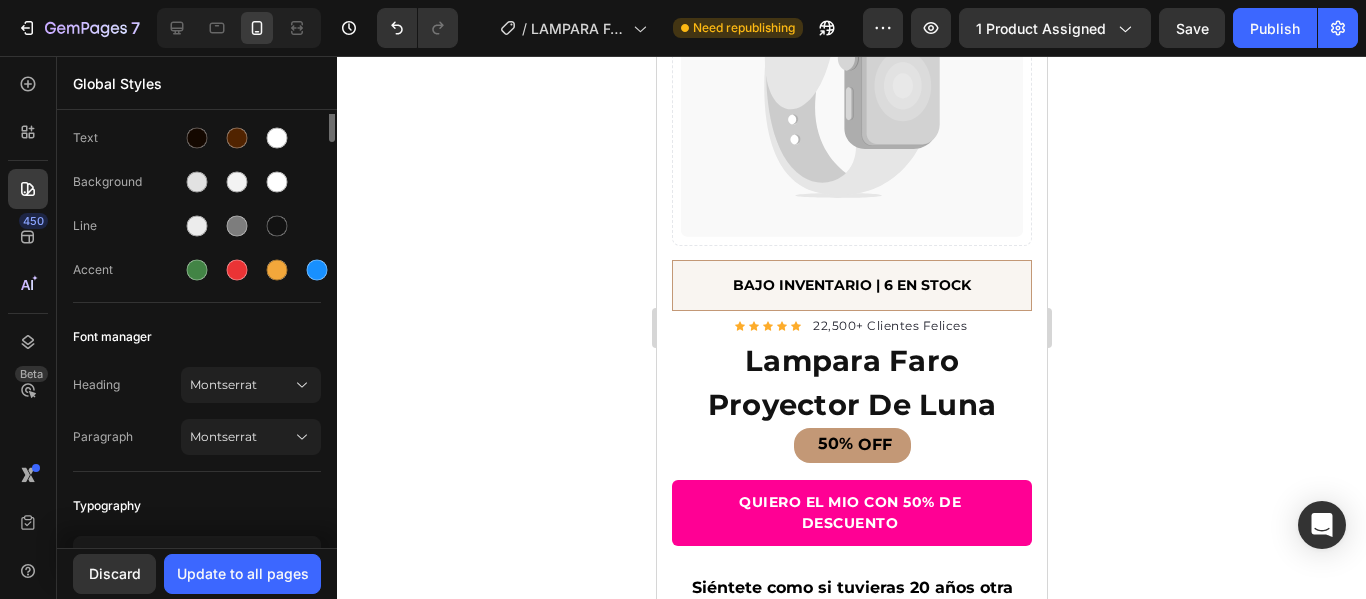scroll, scrollTop: 0, scrollLeft: 0, axis: both 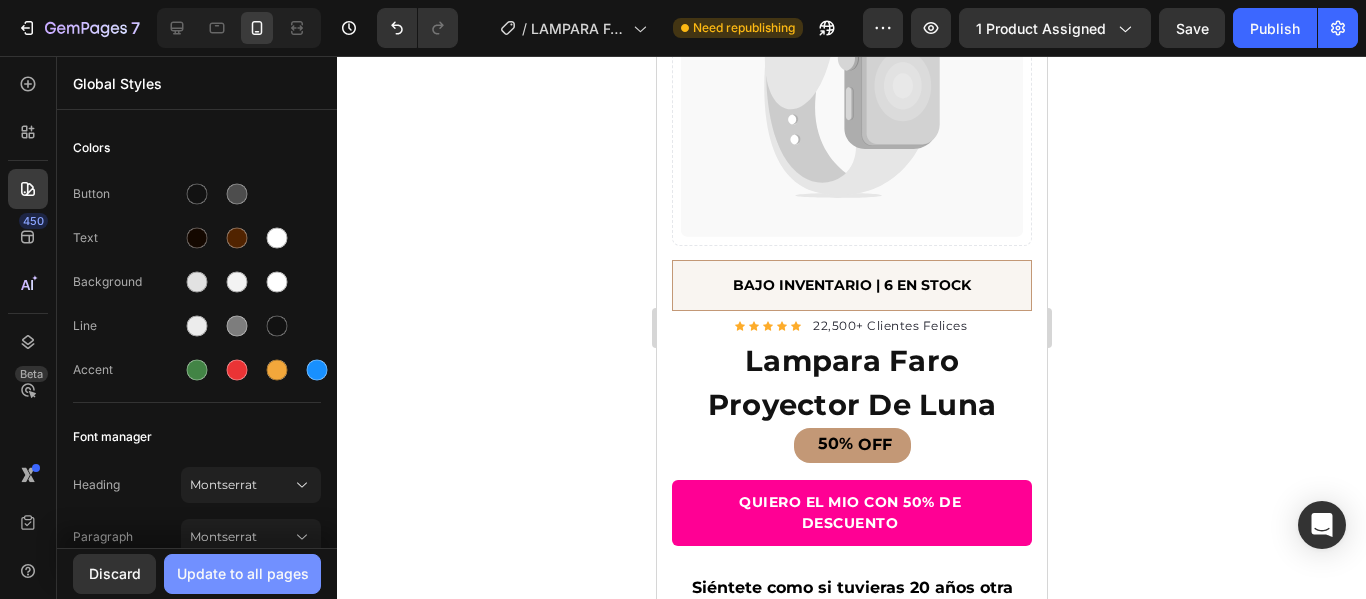 click on "Update to all pages" at bounding box center (243, 573) 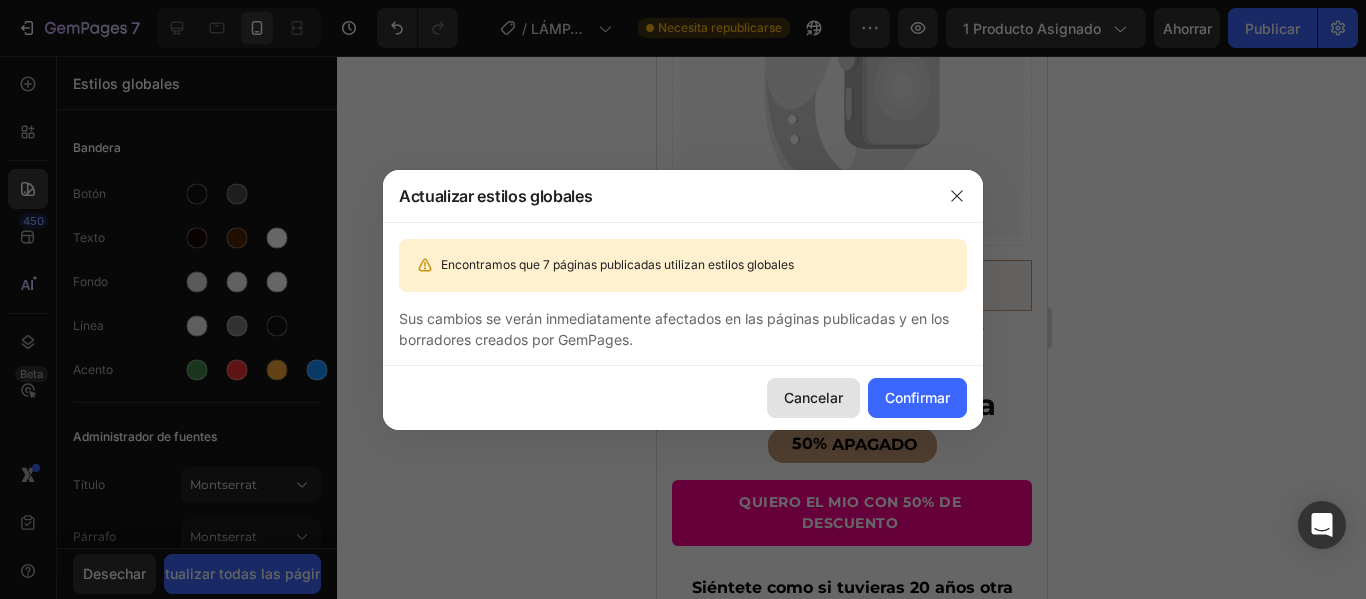 click on "Cancelar" 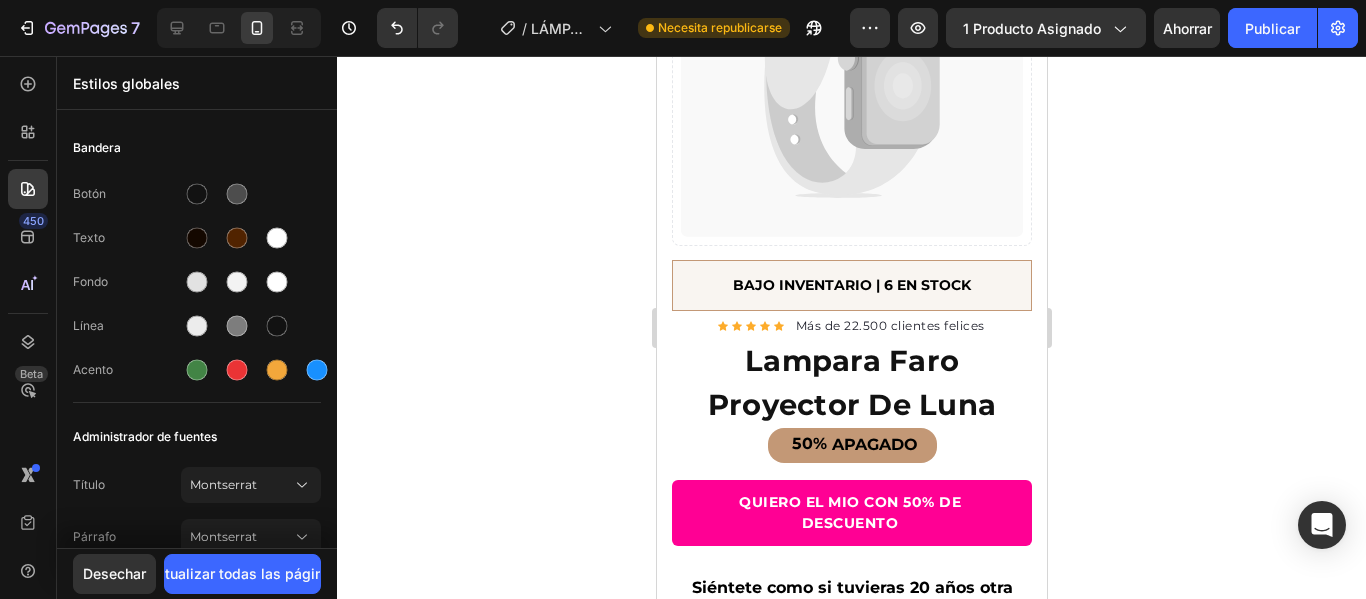 click 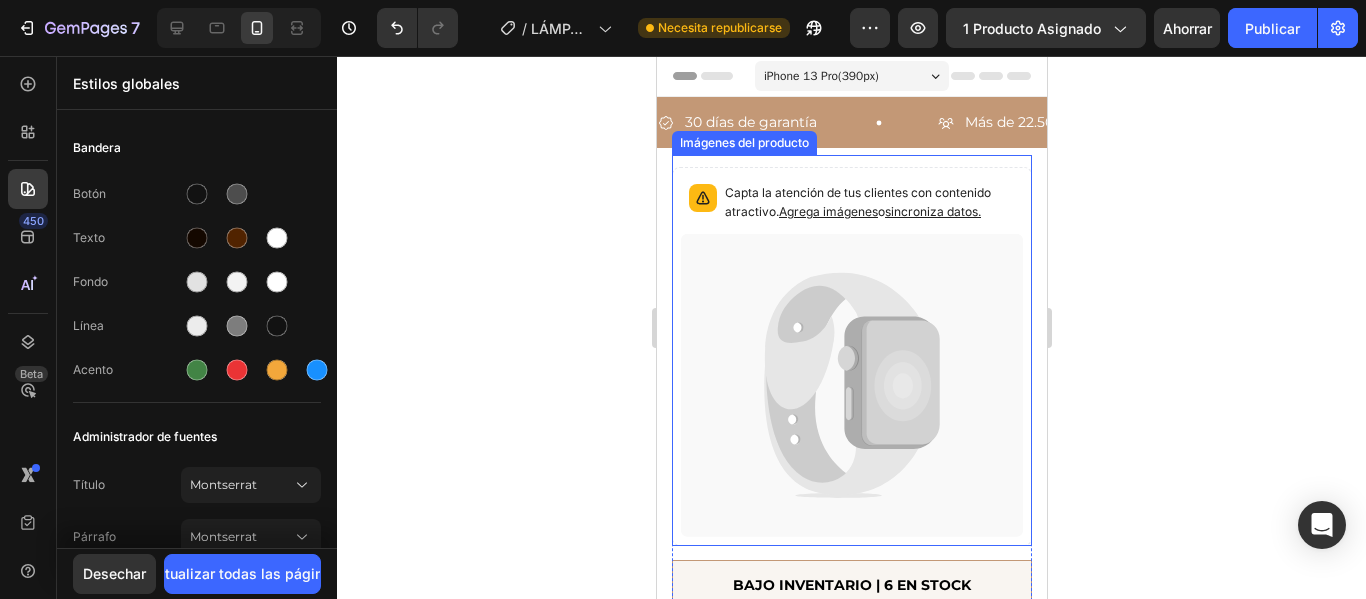 scroll, scrollTop: 300, scrollLeft: 0, axis: vertical 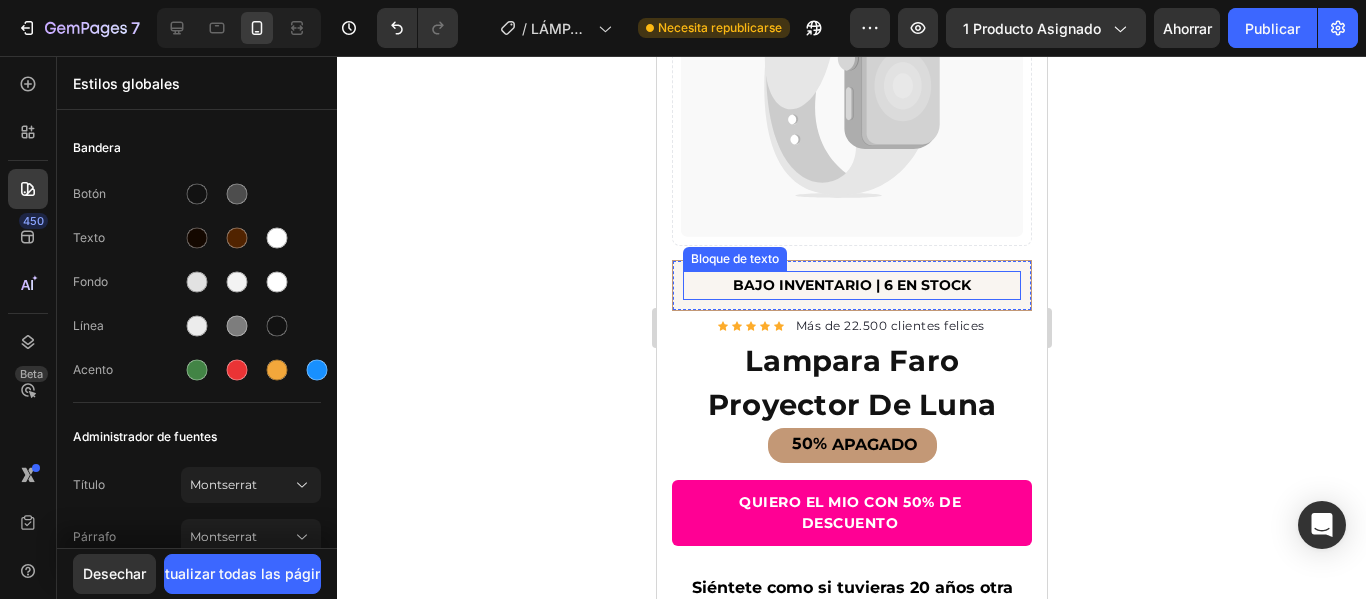 click on "BAJO INVENTARIO | 6 EN STOCK" at bounding box center (851, 285) 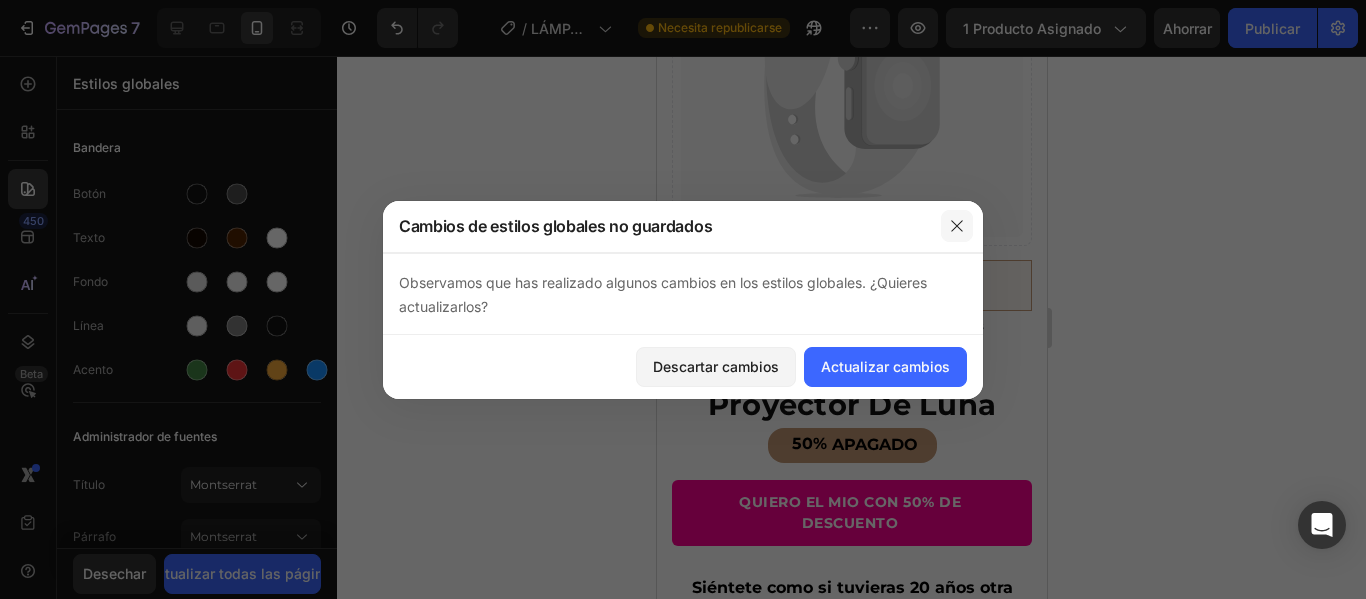 click 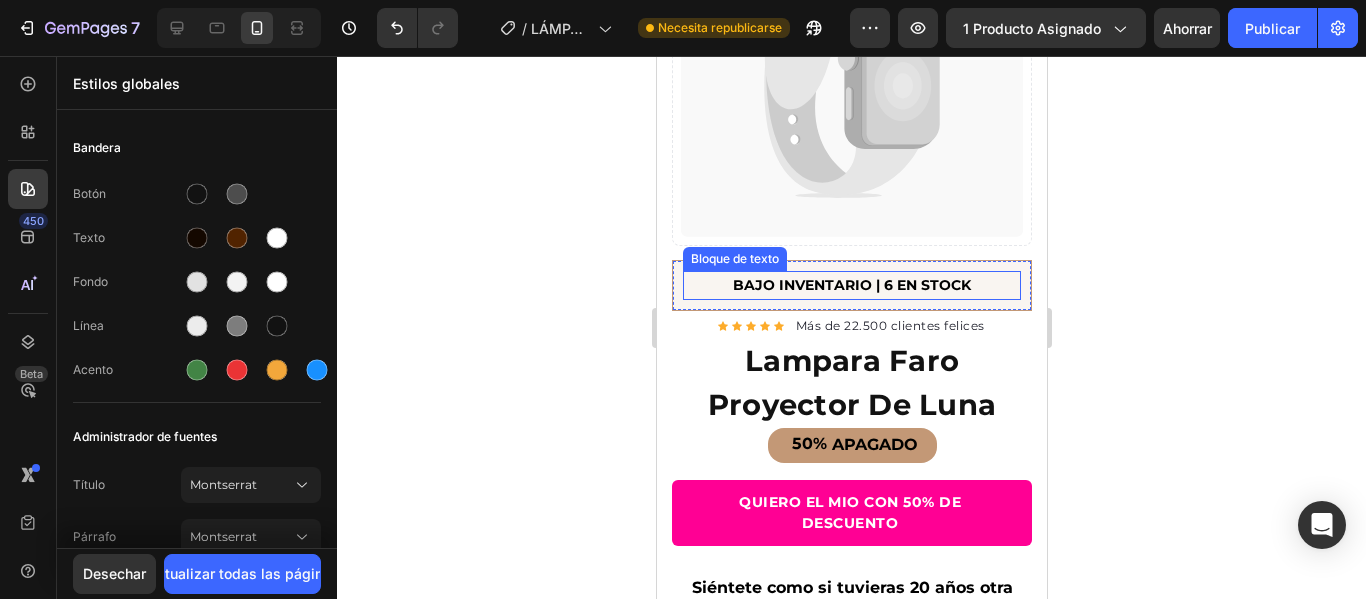 click on "BAJO INVENTARIO | 6 EN STOCK" at bounding box center [851, 285] 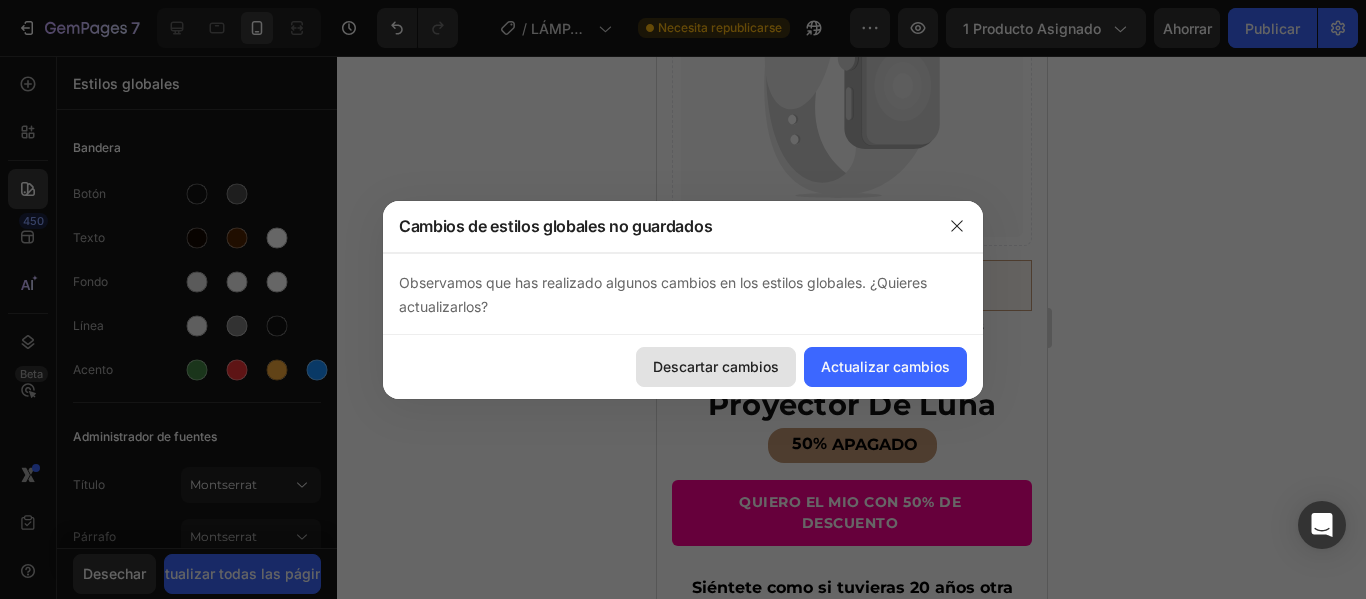 click on "Descartar cambios" at bounding box center [716, 366] 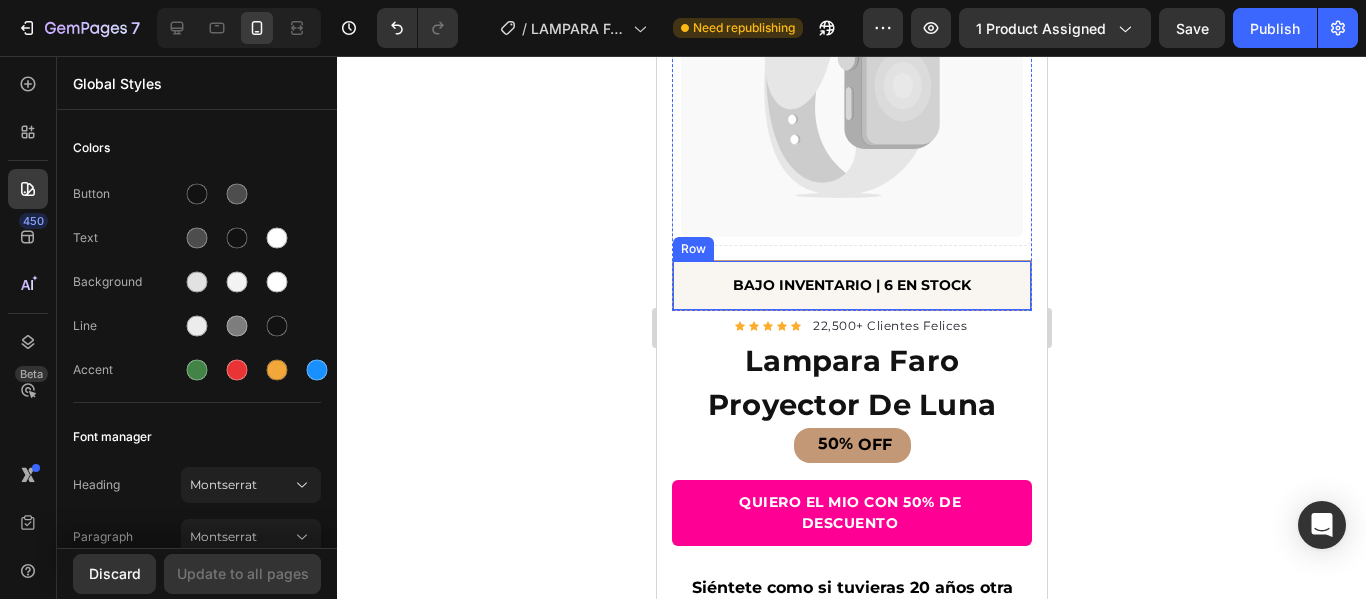 click on "BAJO INVENTARIO | 6 EN STOCK" at bounding box center [851, 285] 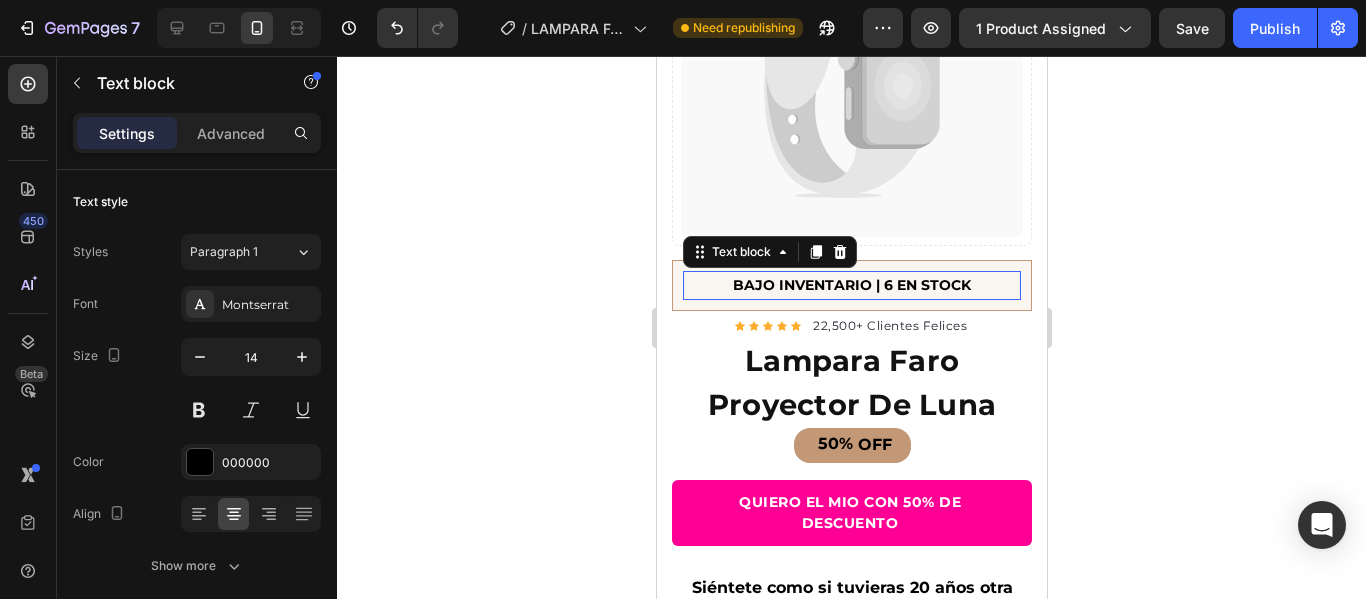 click on "BAJO INVENTARIO | 6 EN STOCK" at bounding box center (851, 285) 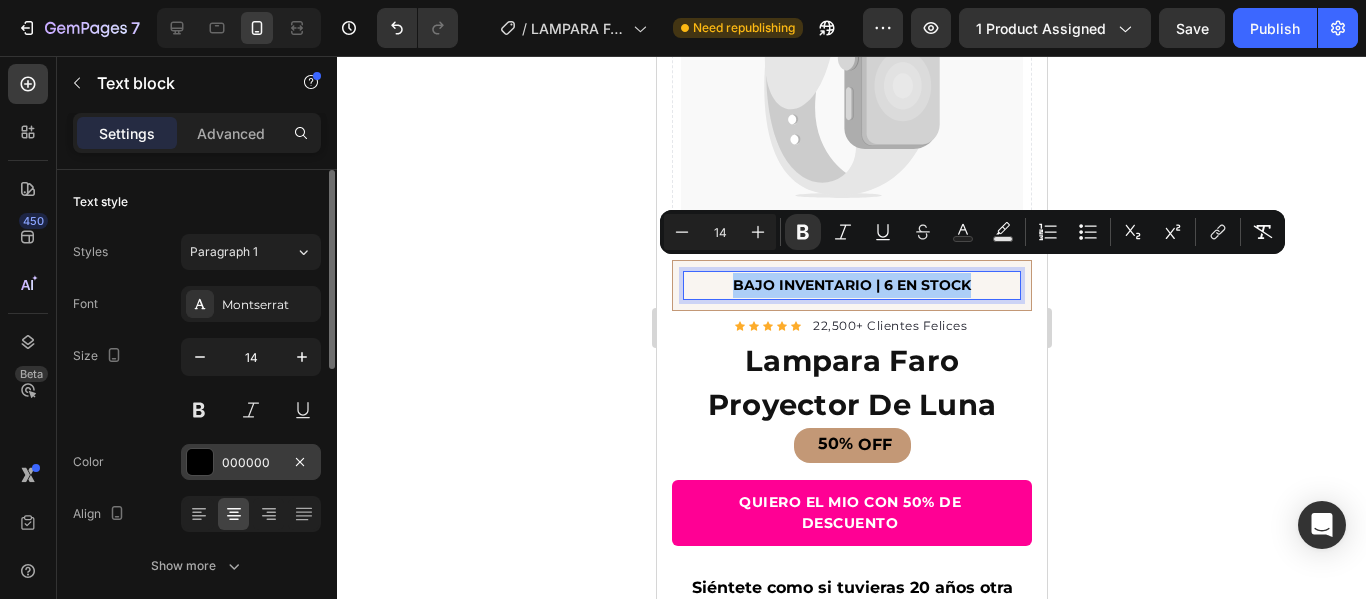 click on "000000" at bounding box center [251, 462] 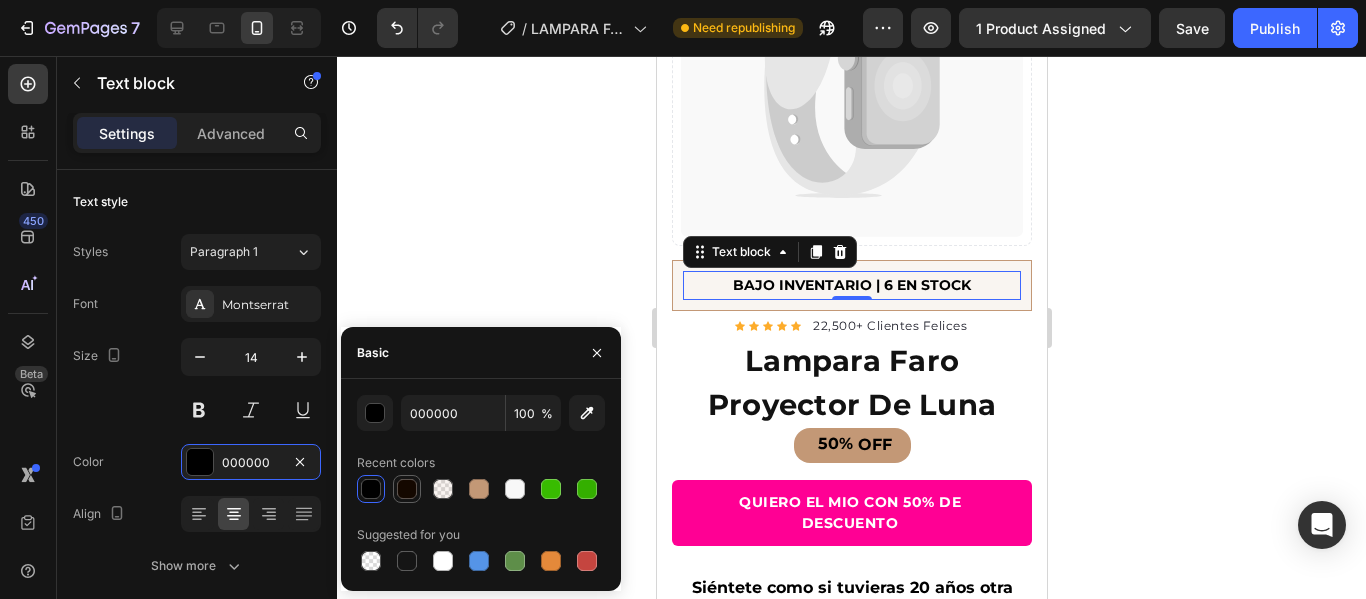 click at bounding box center (407, 489) 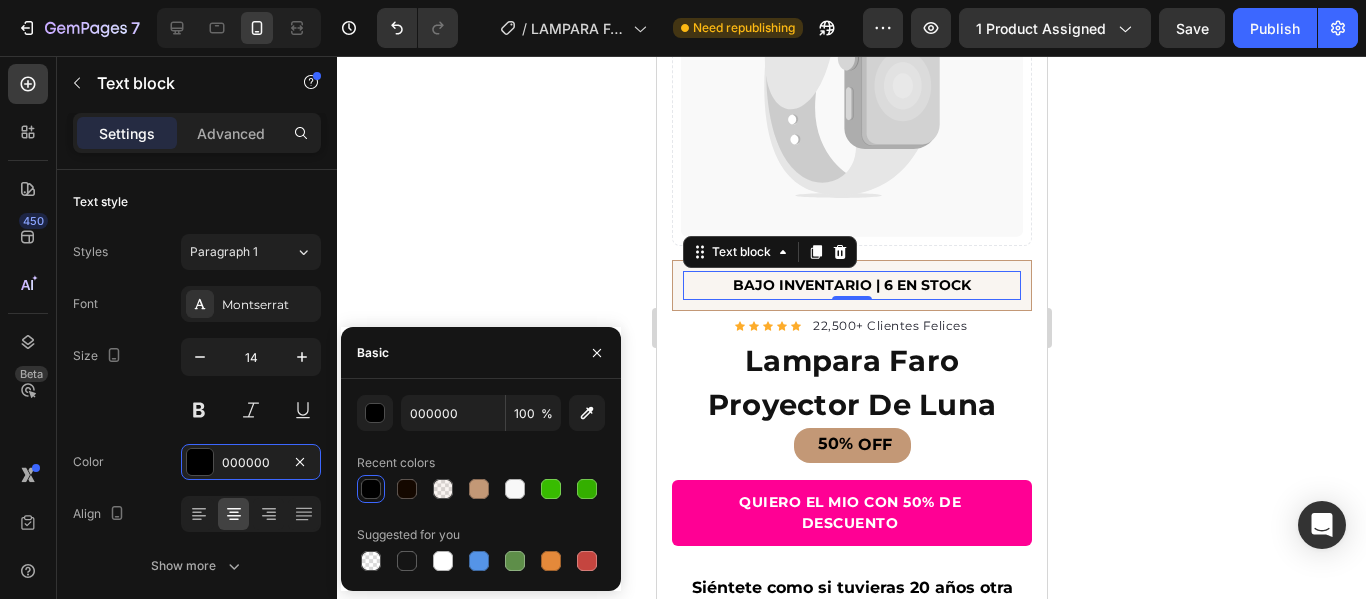 type on "140800" 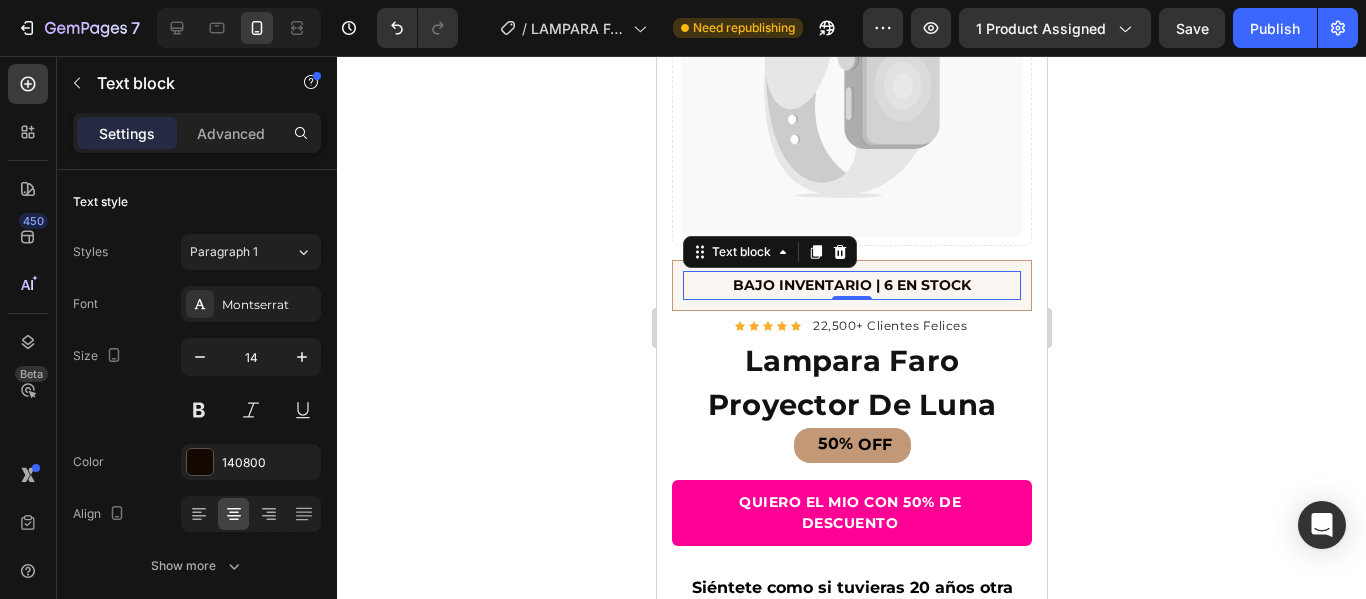click 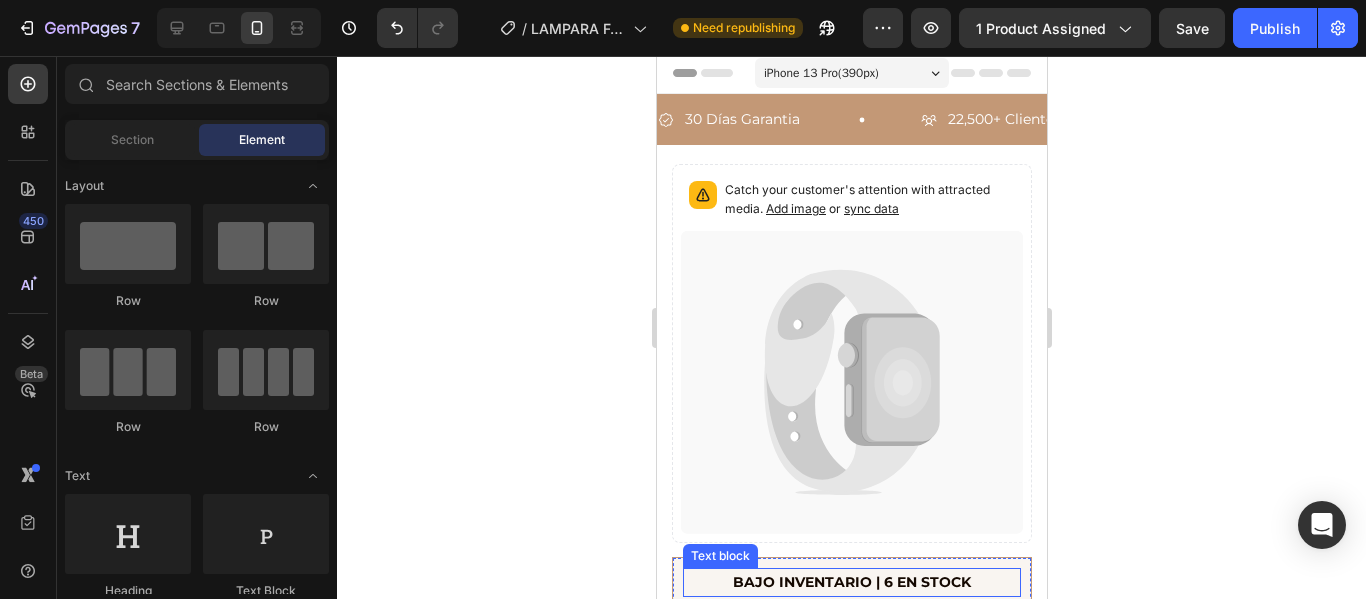 scroll, scrollTop: 200, scrollLeft: 0, axis: vertical 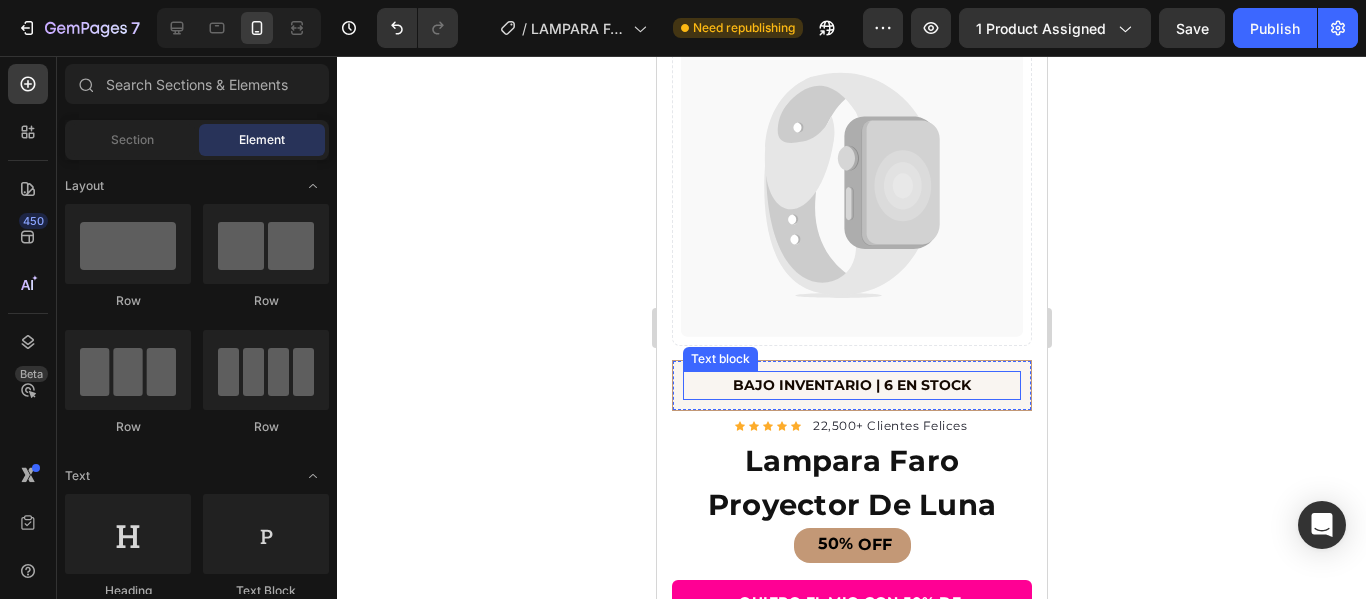 click on "BAJO INVENTARIO | 6 EN STOCK" at bounding box center [851, 385] 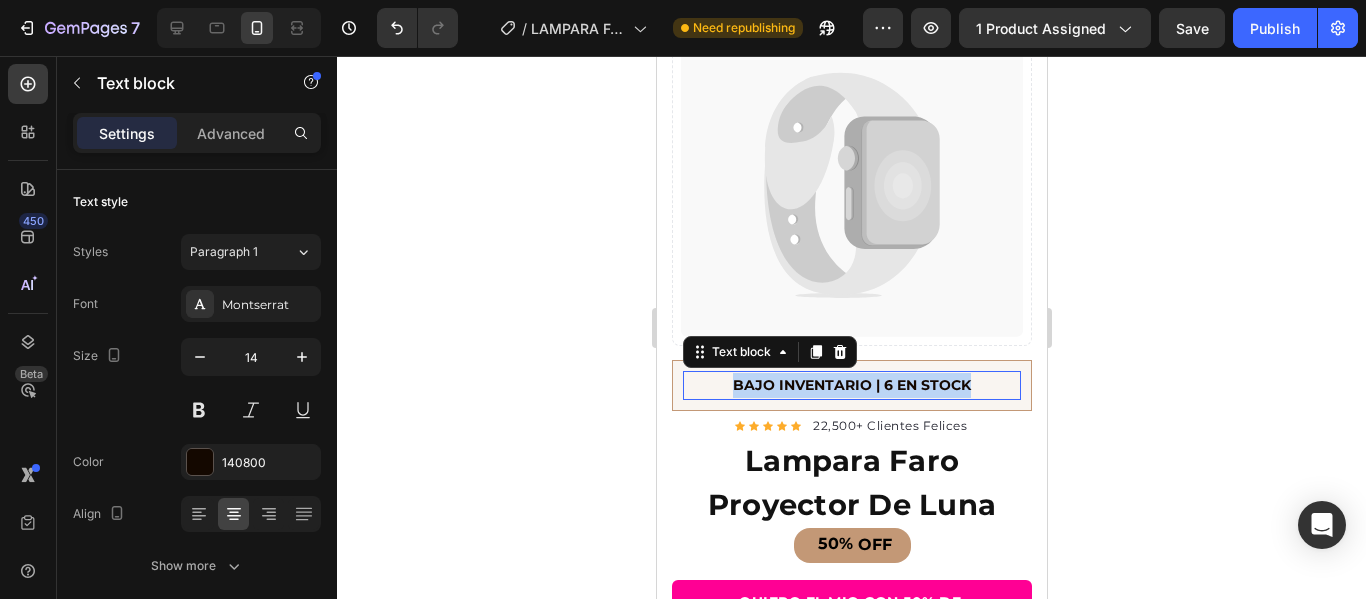 click on "BAJO INVENTARIO | 6 EN STOCK" at bounding box center [851, 385] 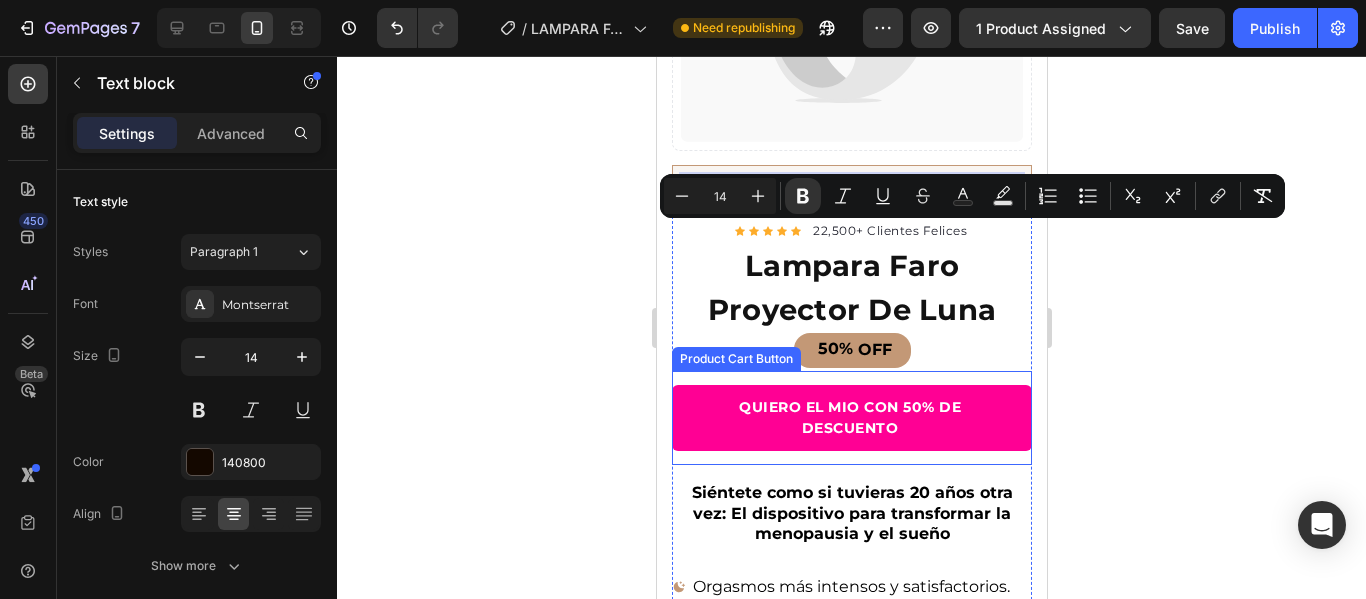 scroll, scrollTop: 400, scrollLeft: 0, axis: vertical 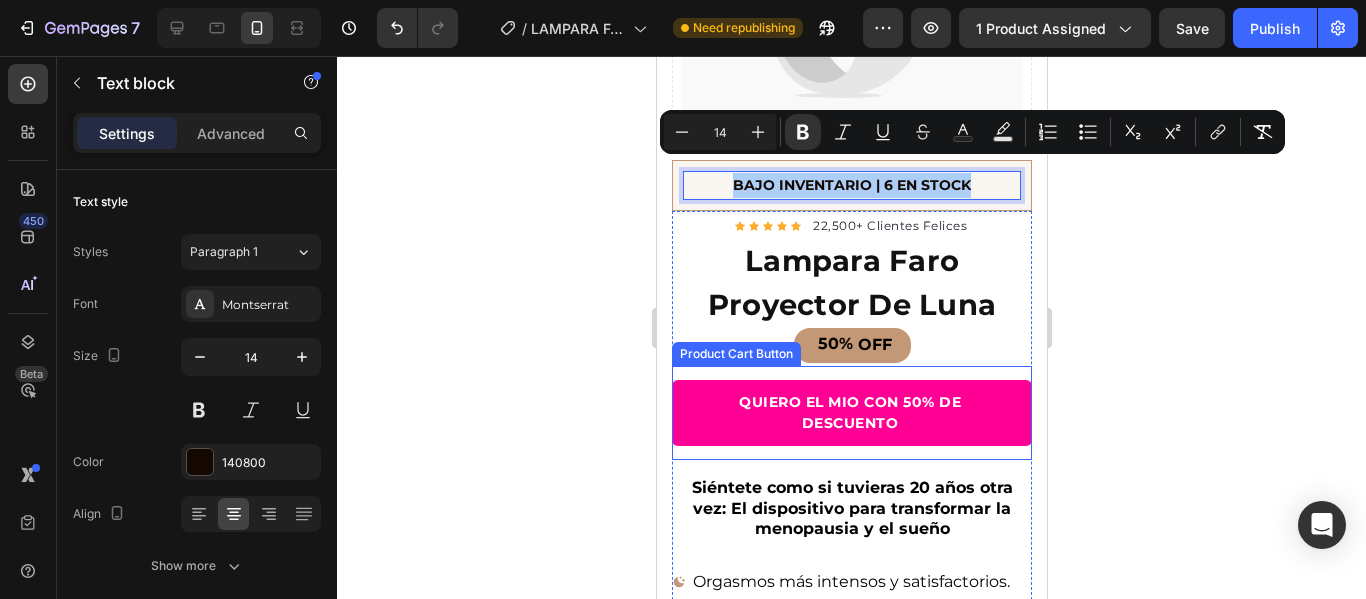 click 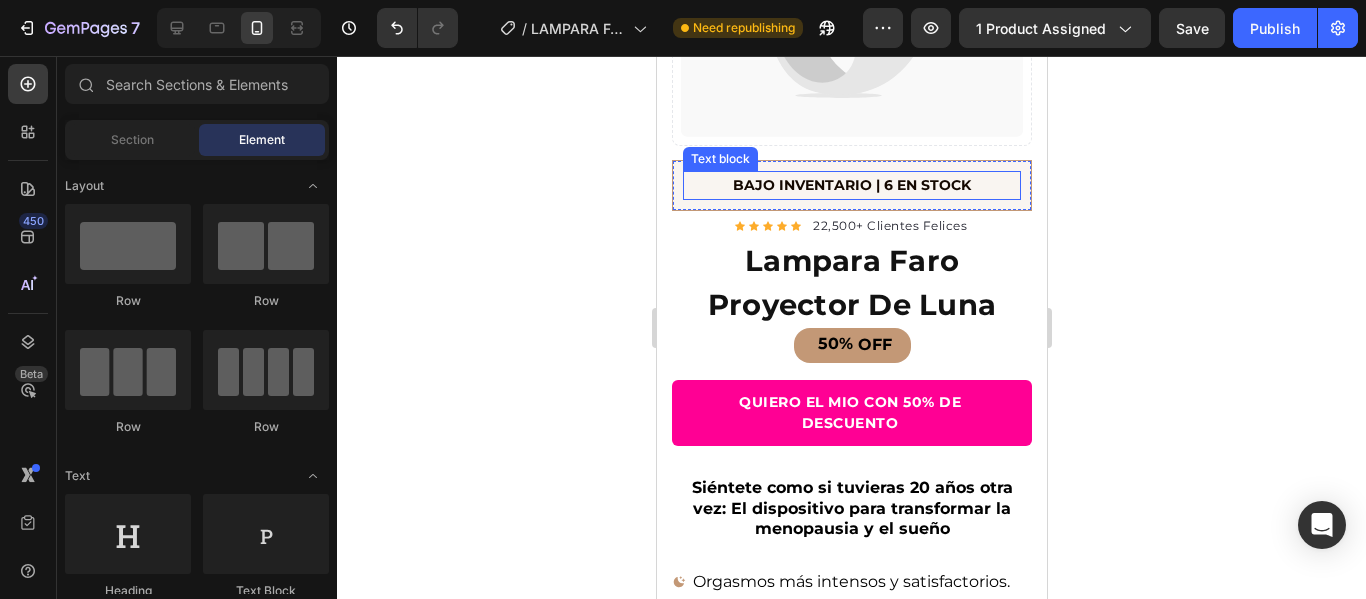 click on "BAJO INVENTARIO | 6 EN STOCK" at bounding box center [851, 185] 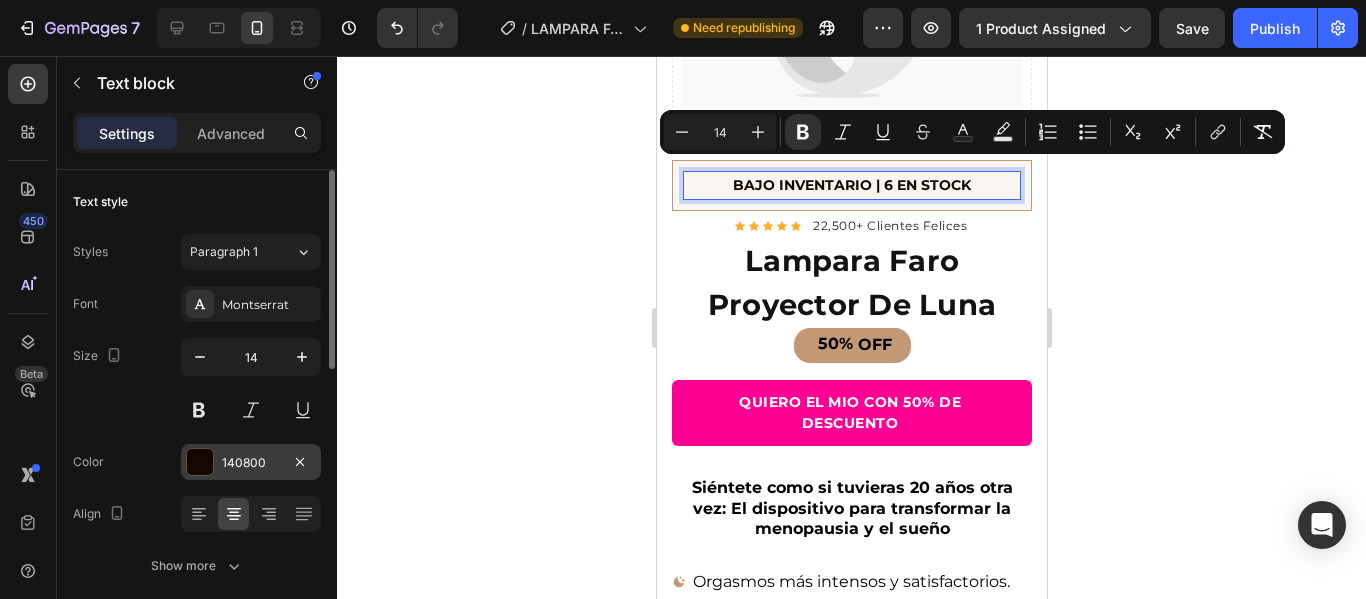 click on "140800" at bounding box center [251, 462] 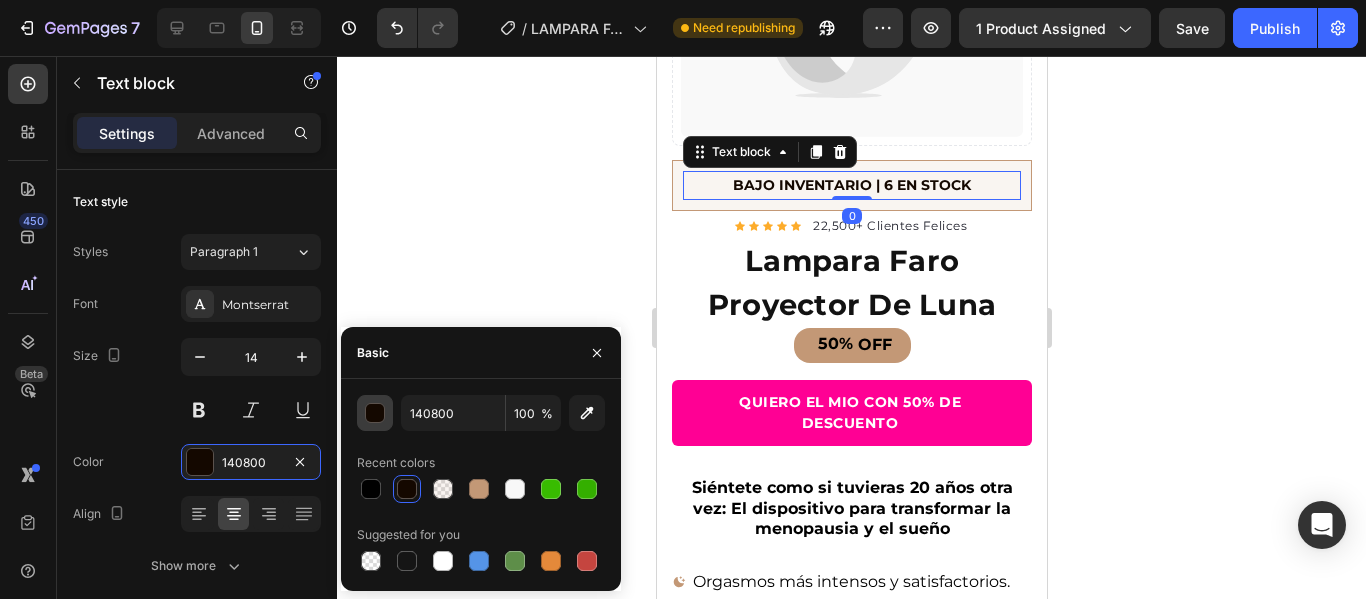 click at bounding box center (376, 414) 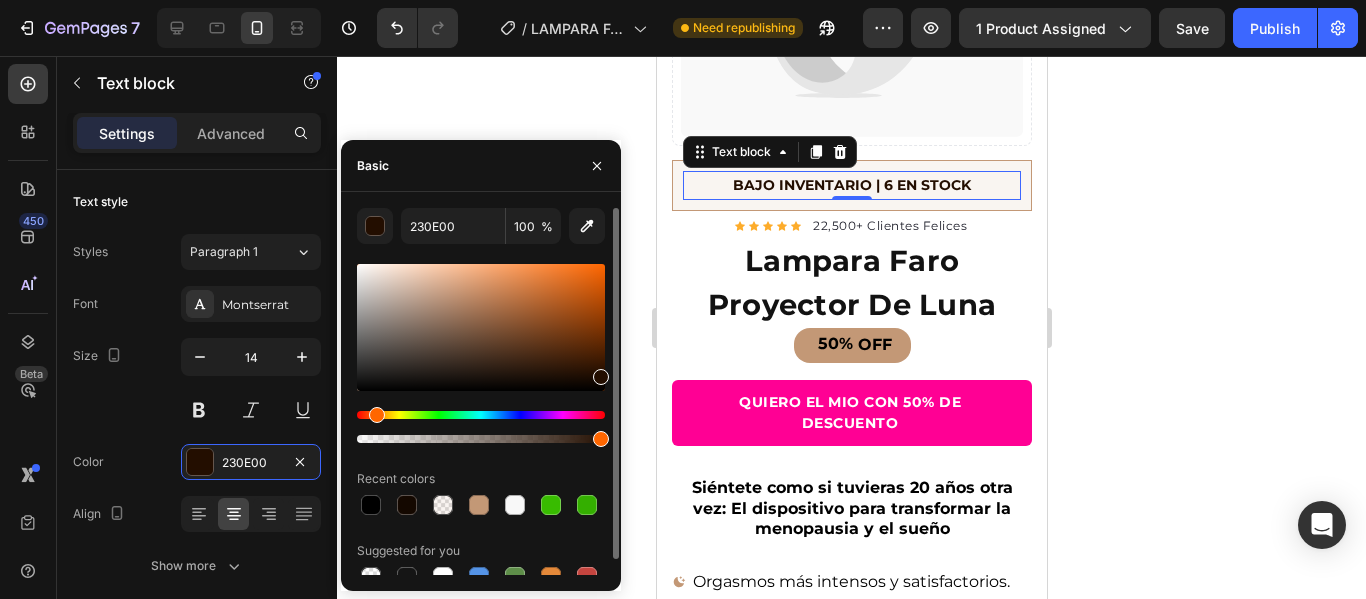 click at bounding box center (601, 377) 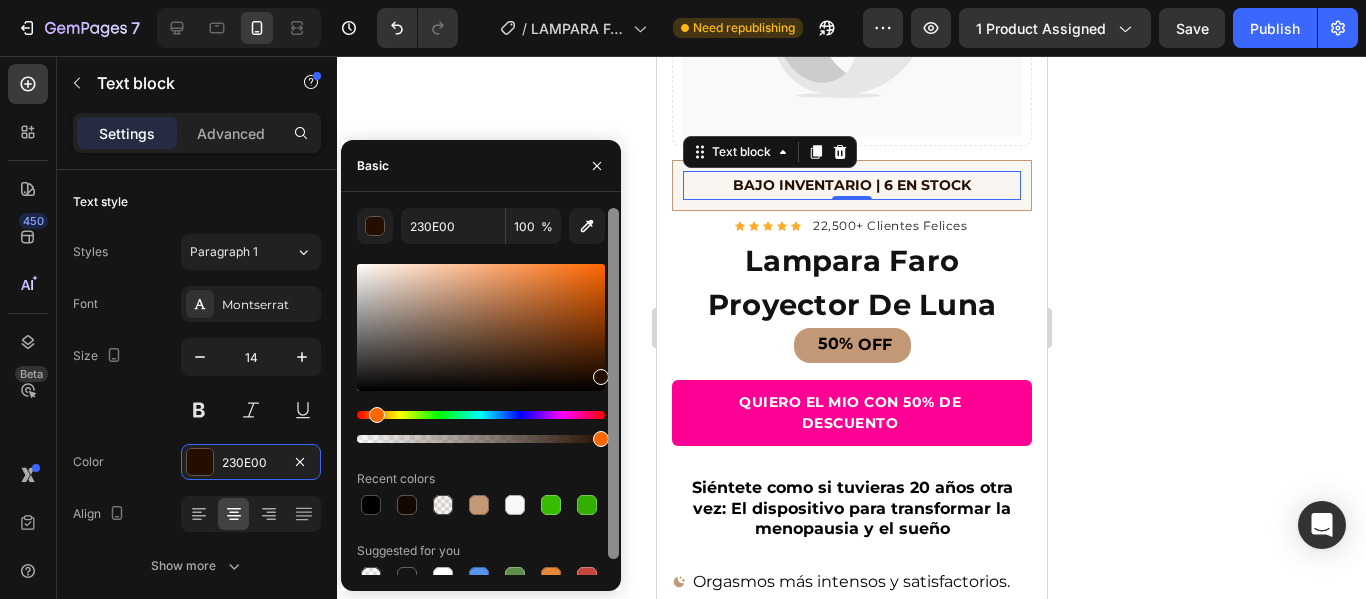 click on "230E00 100 % Recent colors Suggested for you" at bounding box center [481, 391] 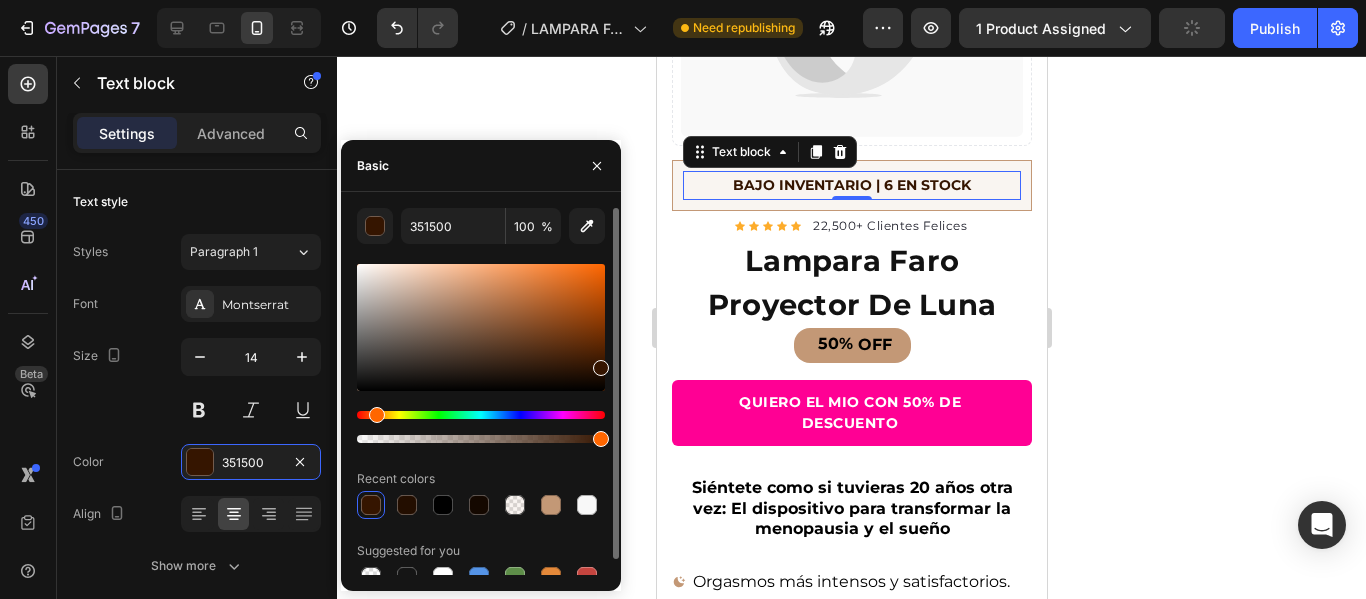 click at bounding box center [601, 368] 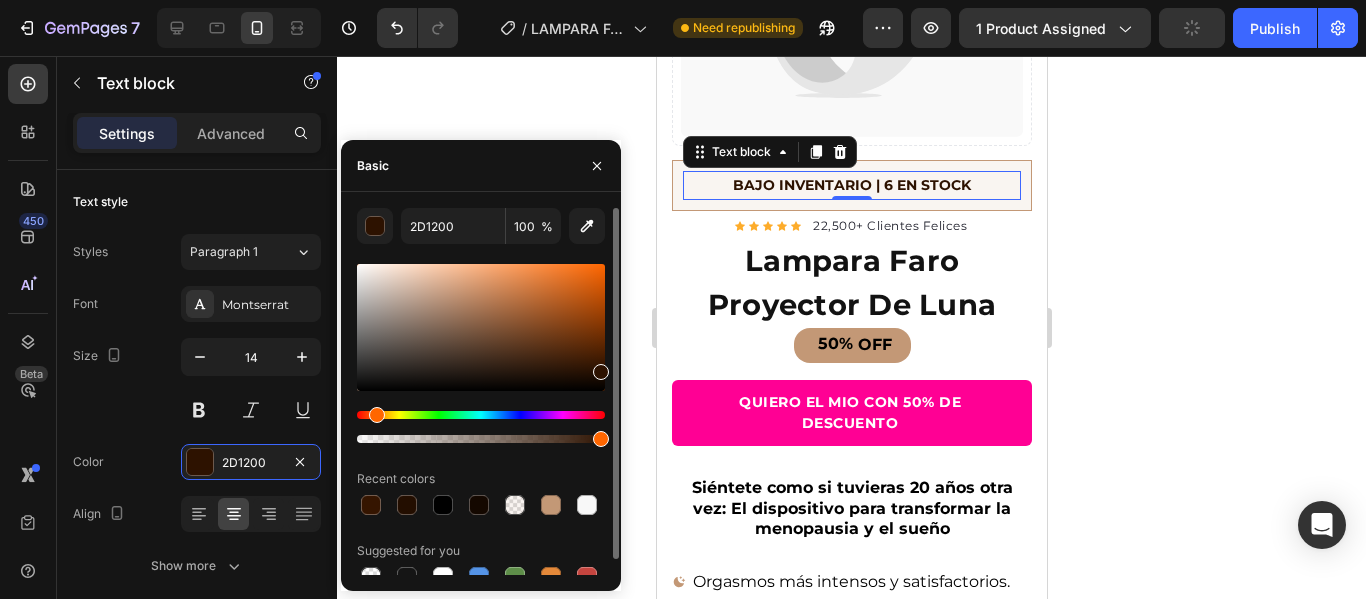 type on "301300" 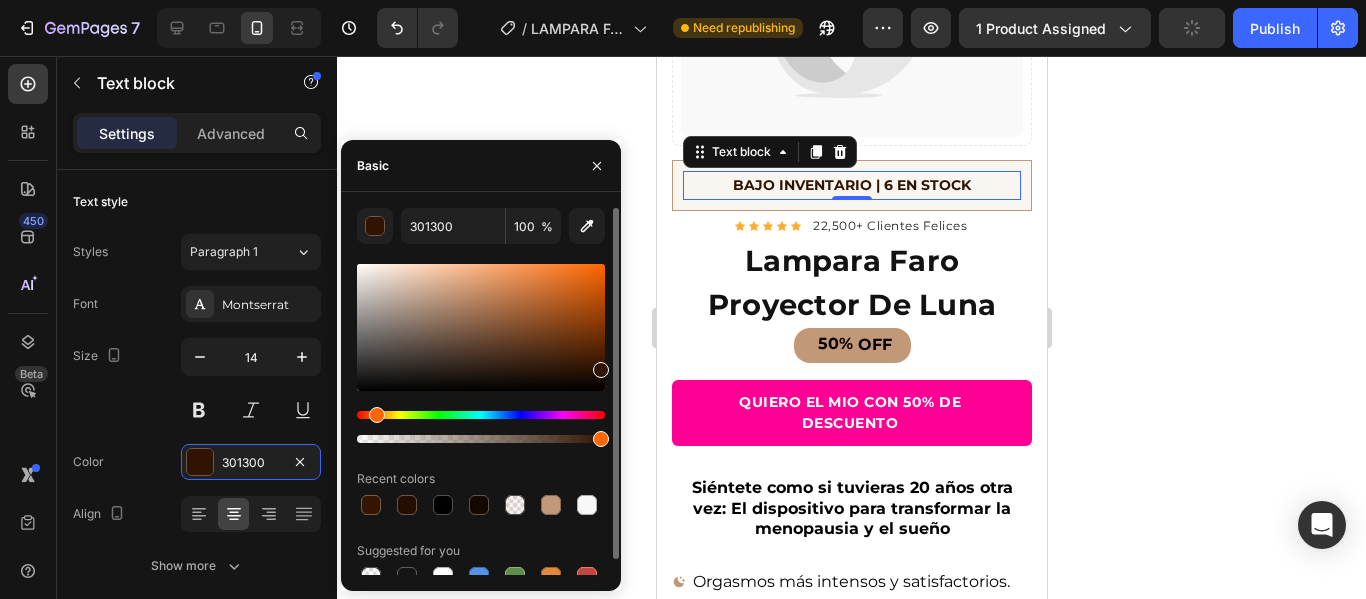 drag, startPoint x: 602, startPoint y: 367, endPoint x: 169, endPoint y: 283, distance: 441.07257 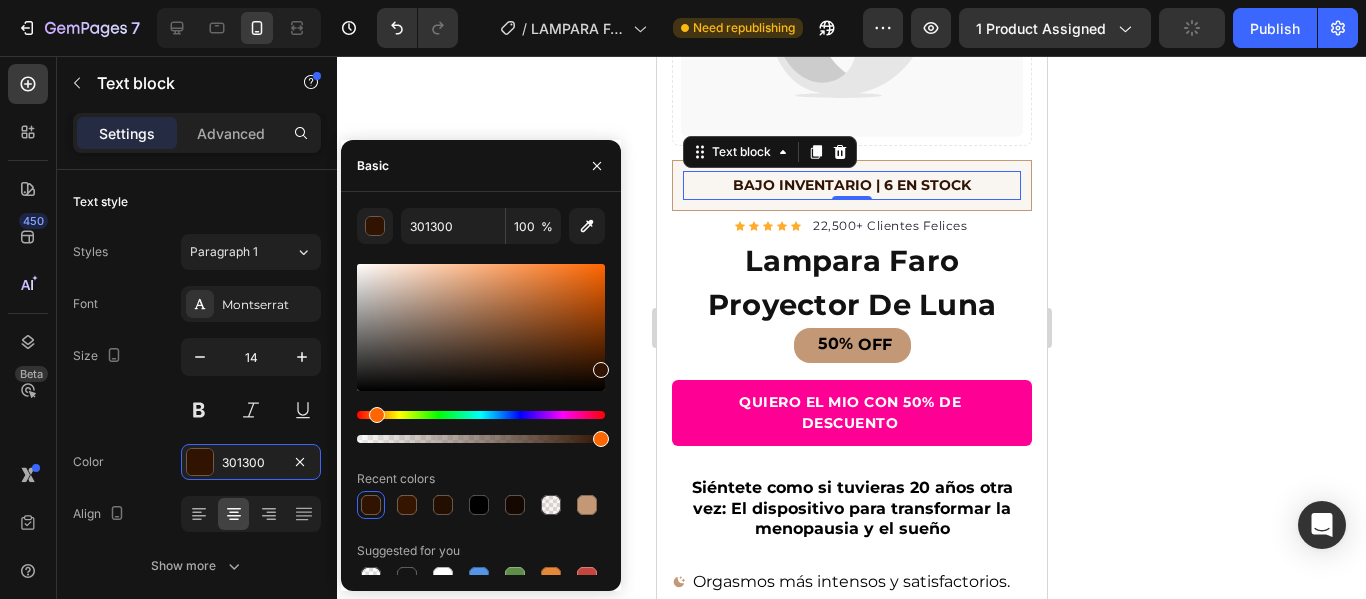click 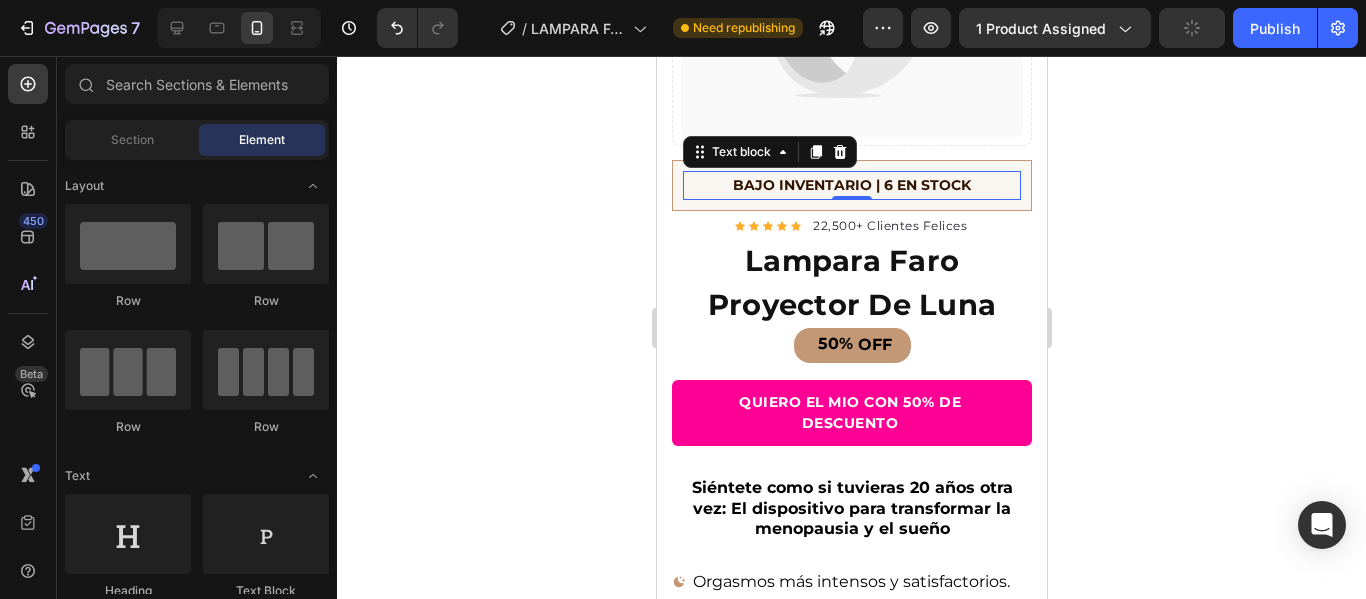 click 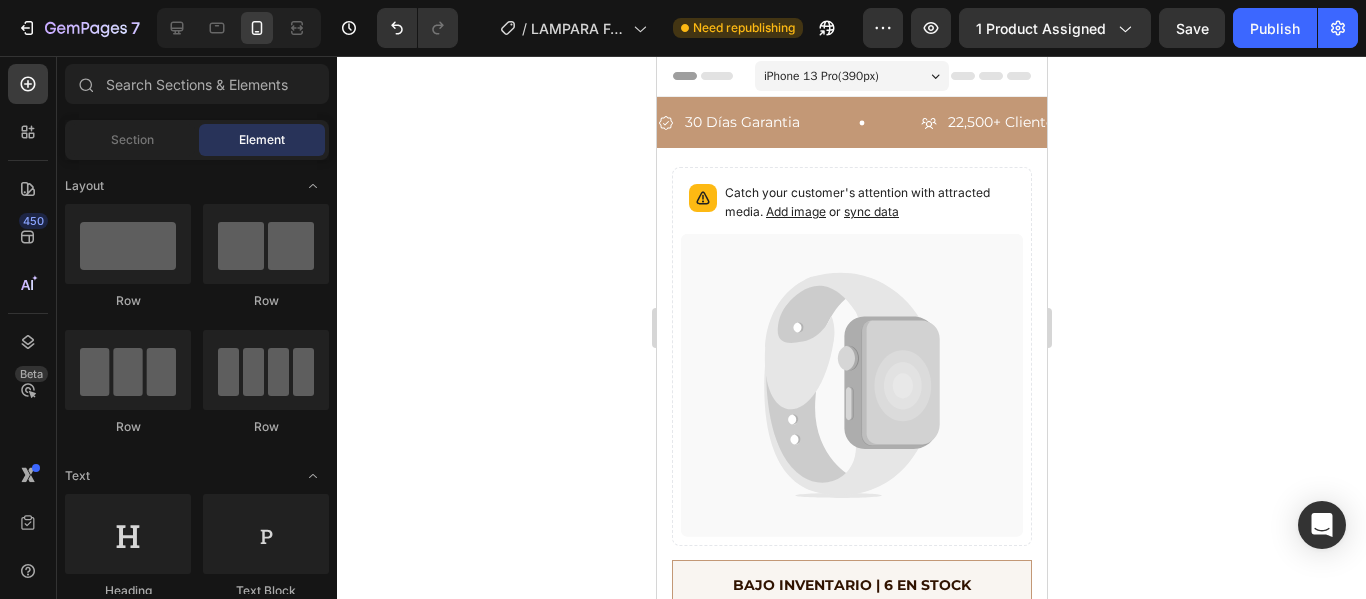 scroll, scrollTop: 500, scrollLeft: 0, axis: vertical 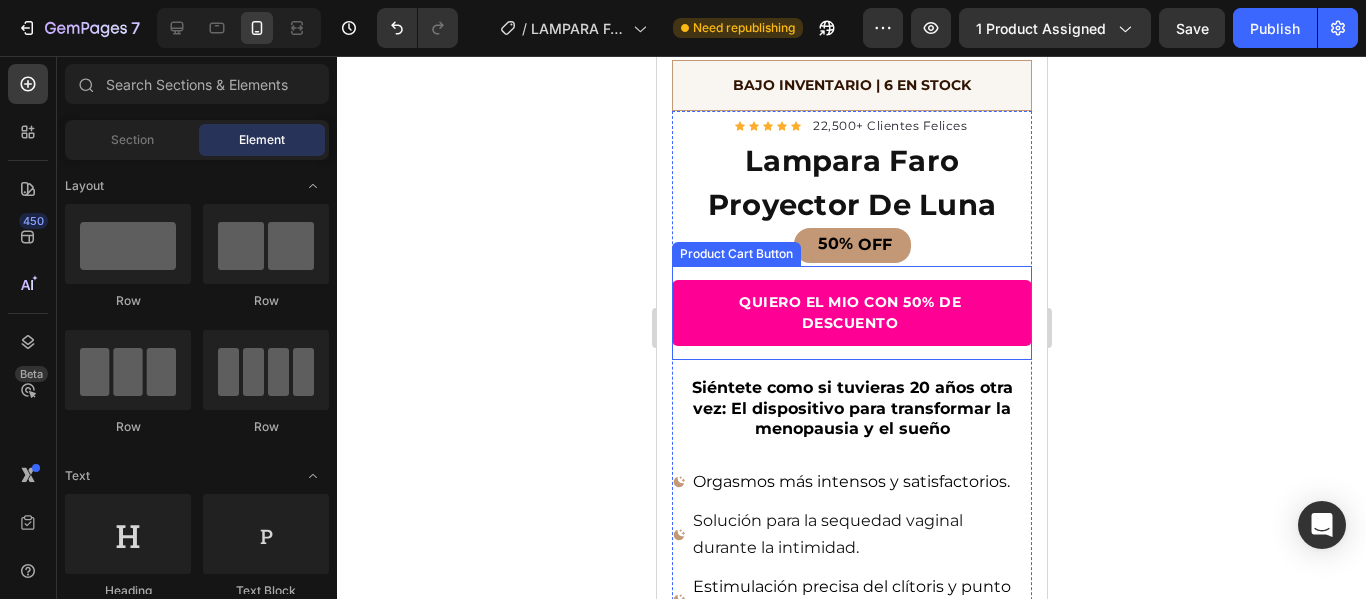 click on "OFF" at bounding box center [874, 245] 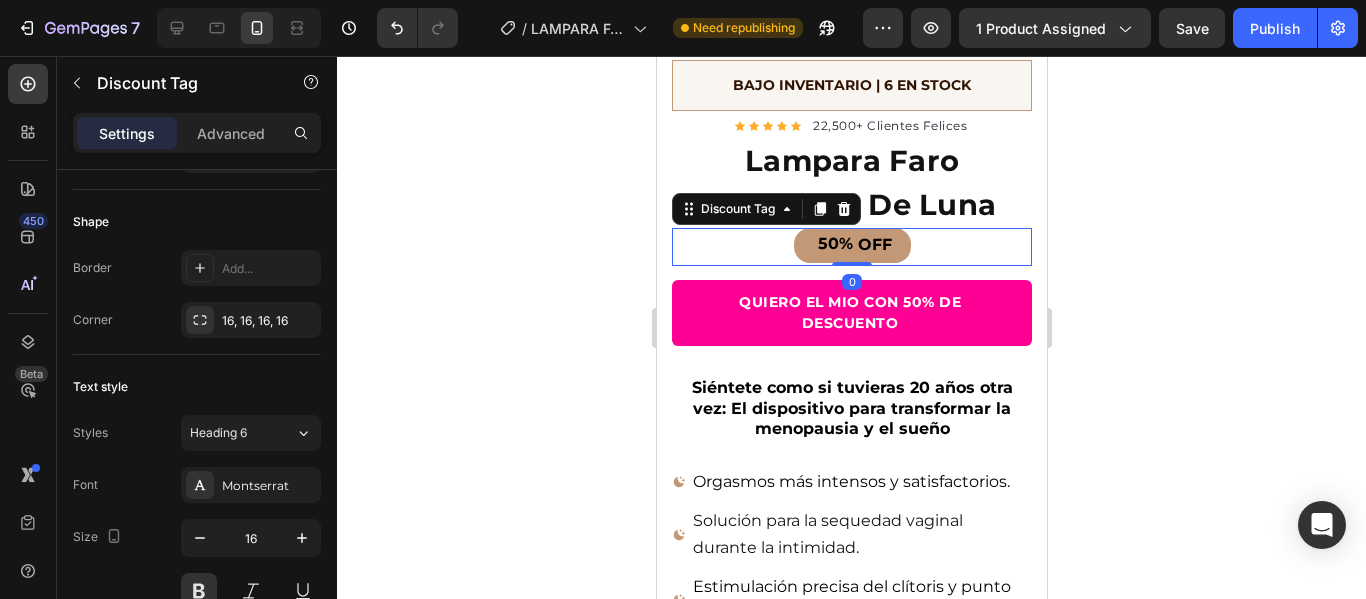 scroll, scrollTop: 900, scrollLeft: 0, axis: vertical 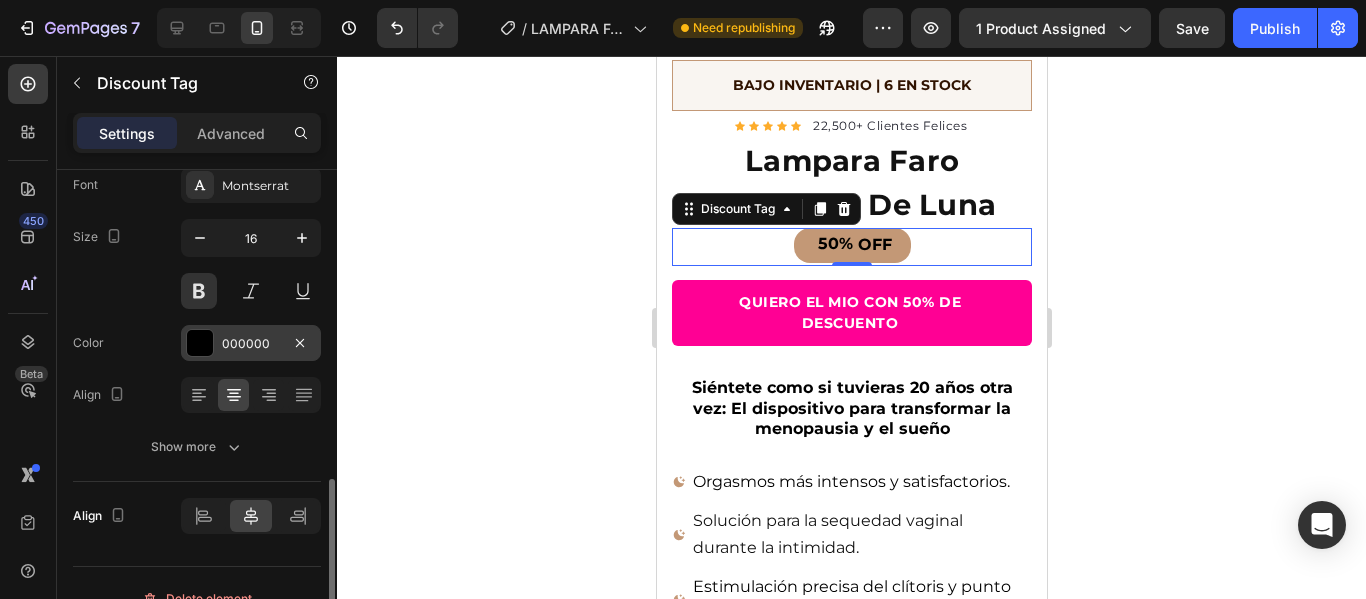 click on "000000" at bounding box center [251, 343] 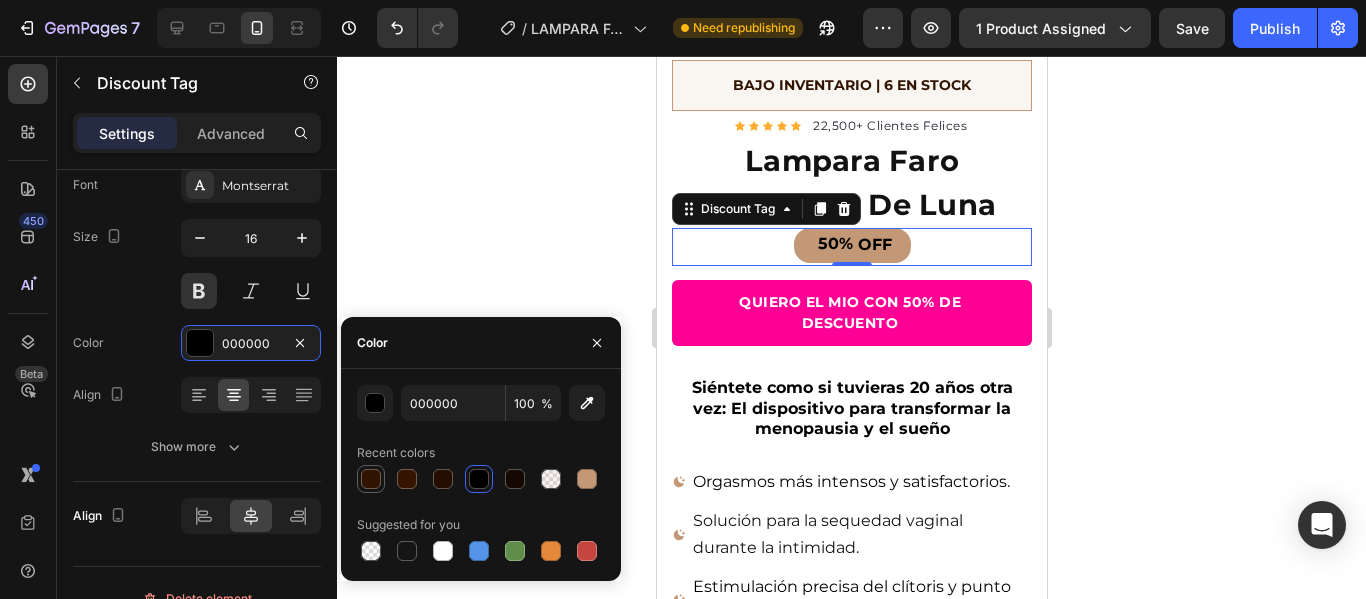 click at bounding box center [371, 479] 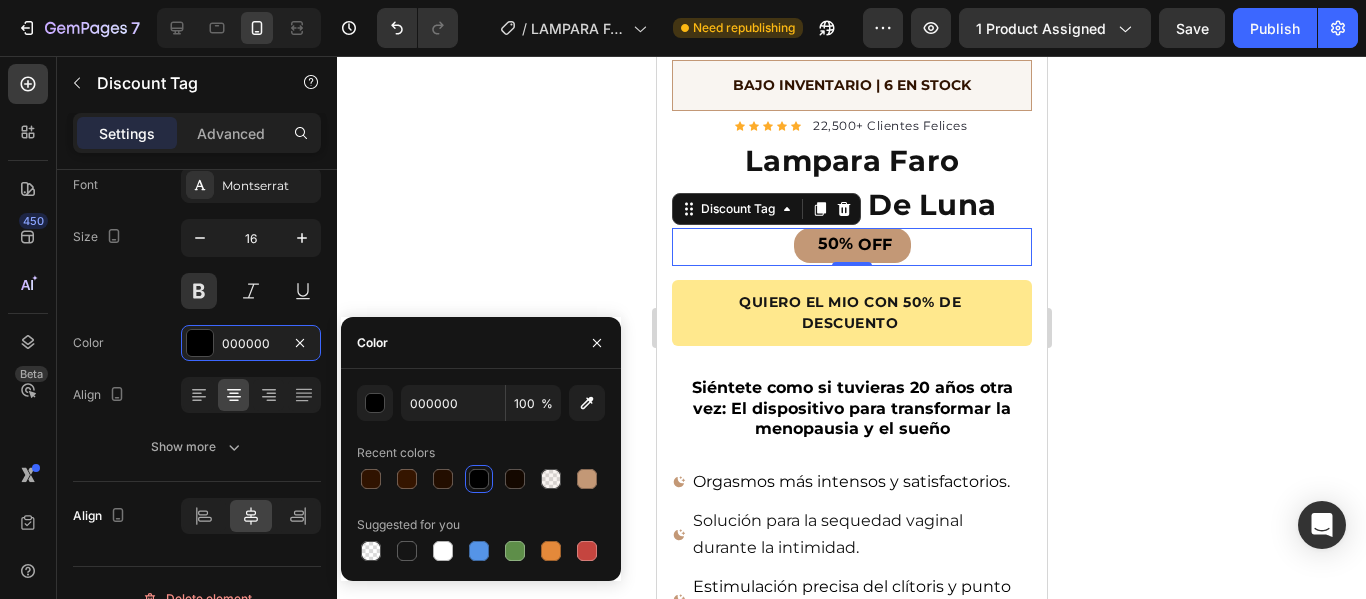 type on "301300" 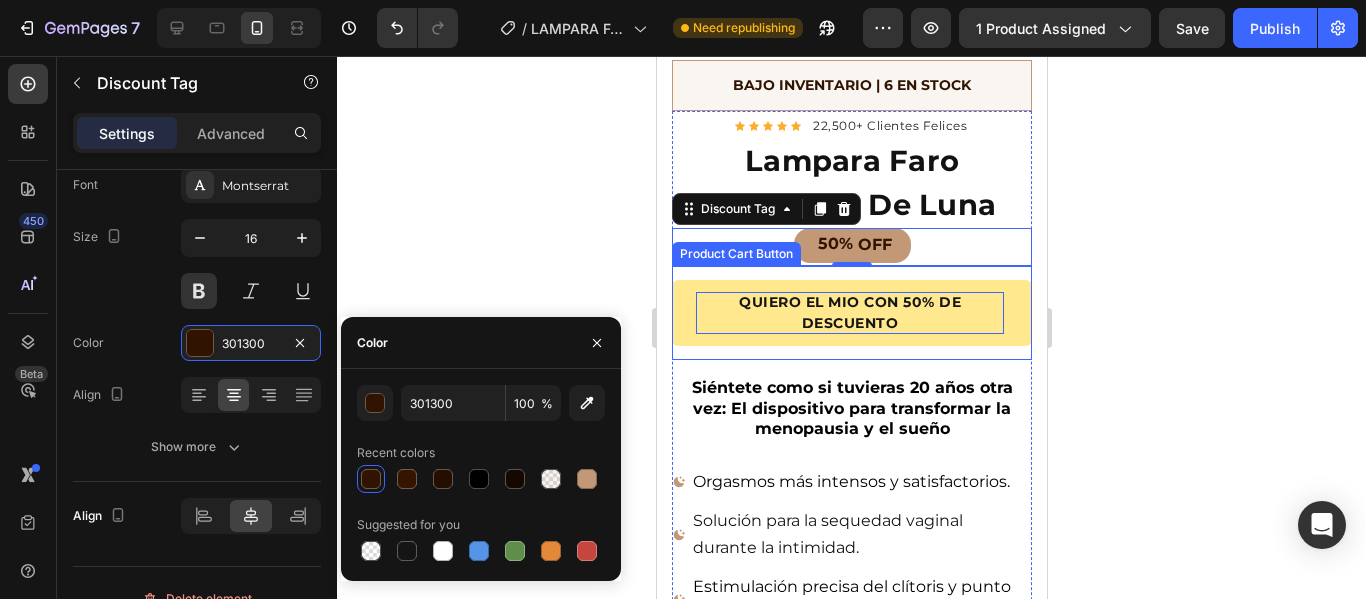 scroll, scrollTop: 700, scrollLeft: 0, axis: vertical 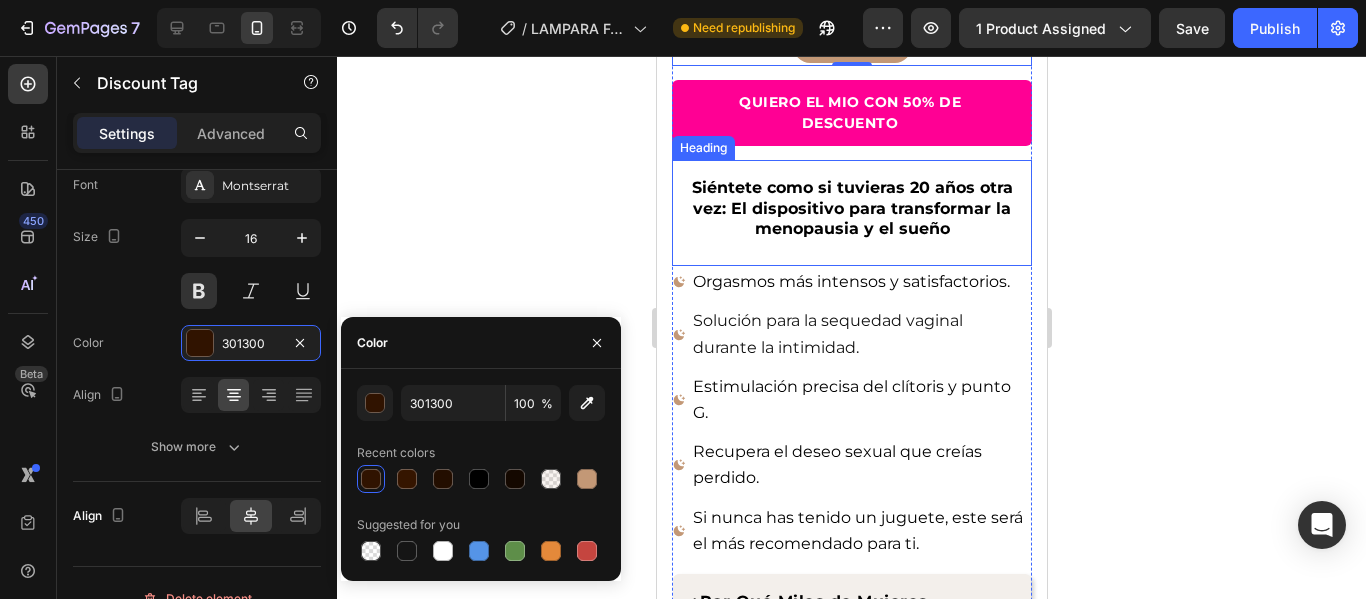 click on "Siéntete como si tuvieras 20 años otra vez: El dispositivo para transformar la menopausia y el sueño" at bounding box center [851, 208] 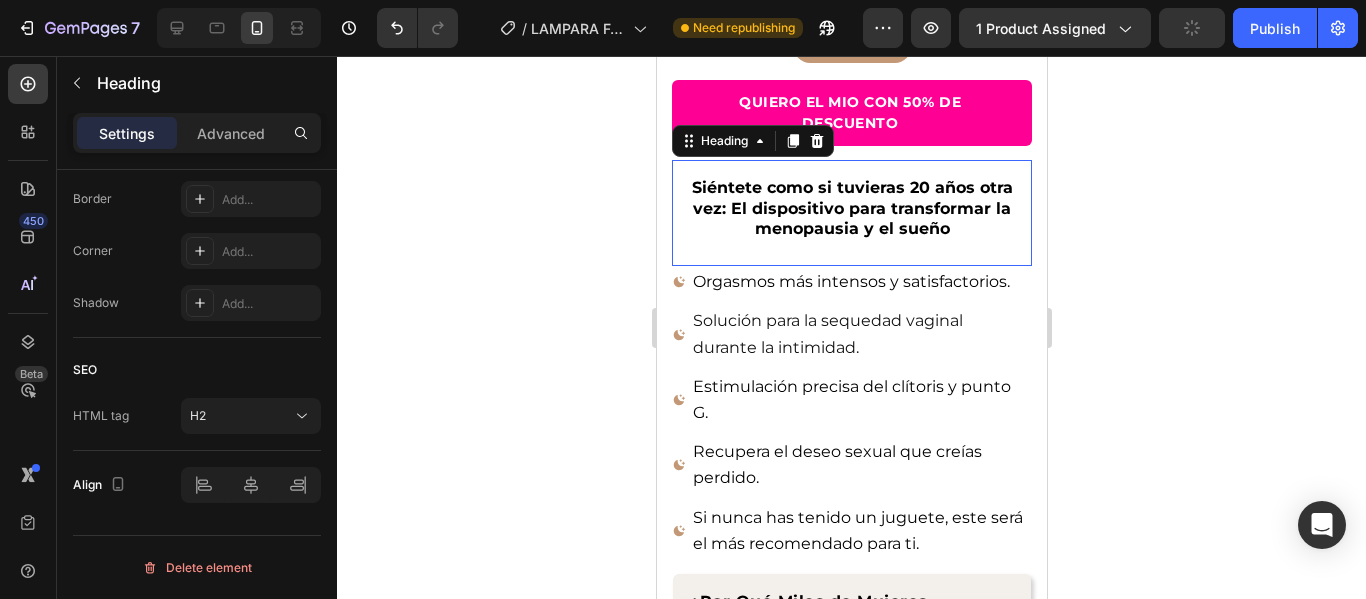scroll, scrollTop: 0, scrollLeft: 0, axis: both 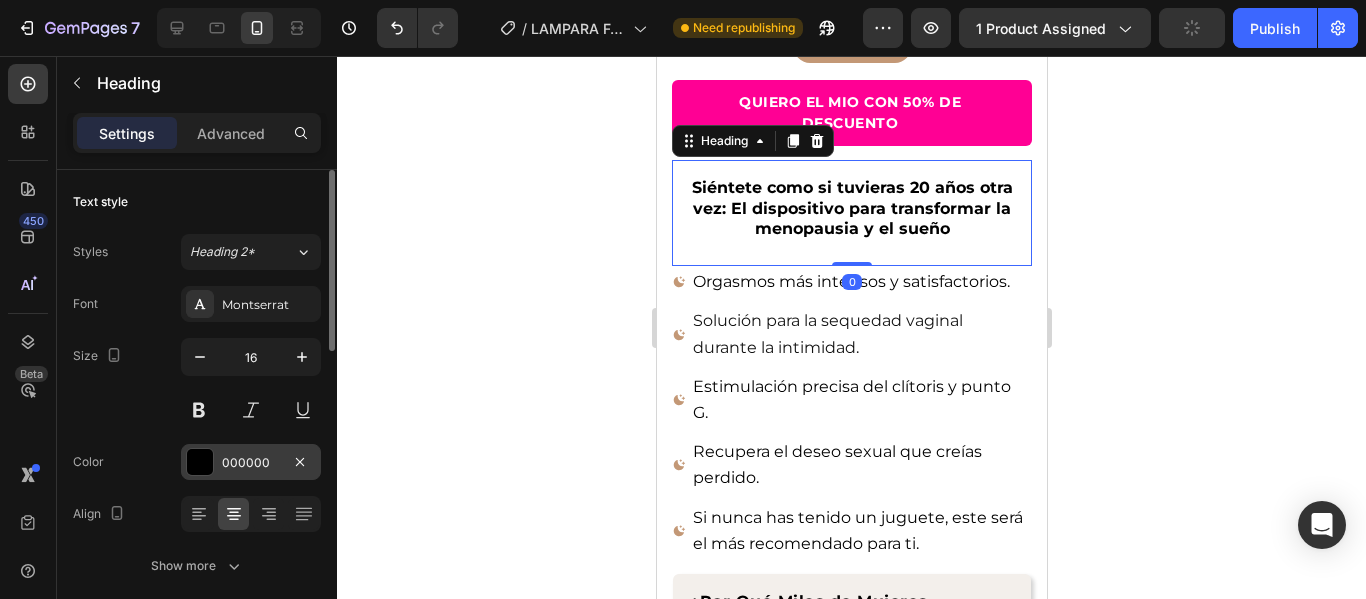 click on "000000" at bounding box center (251, 462) 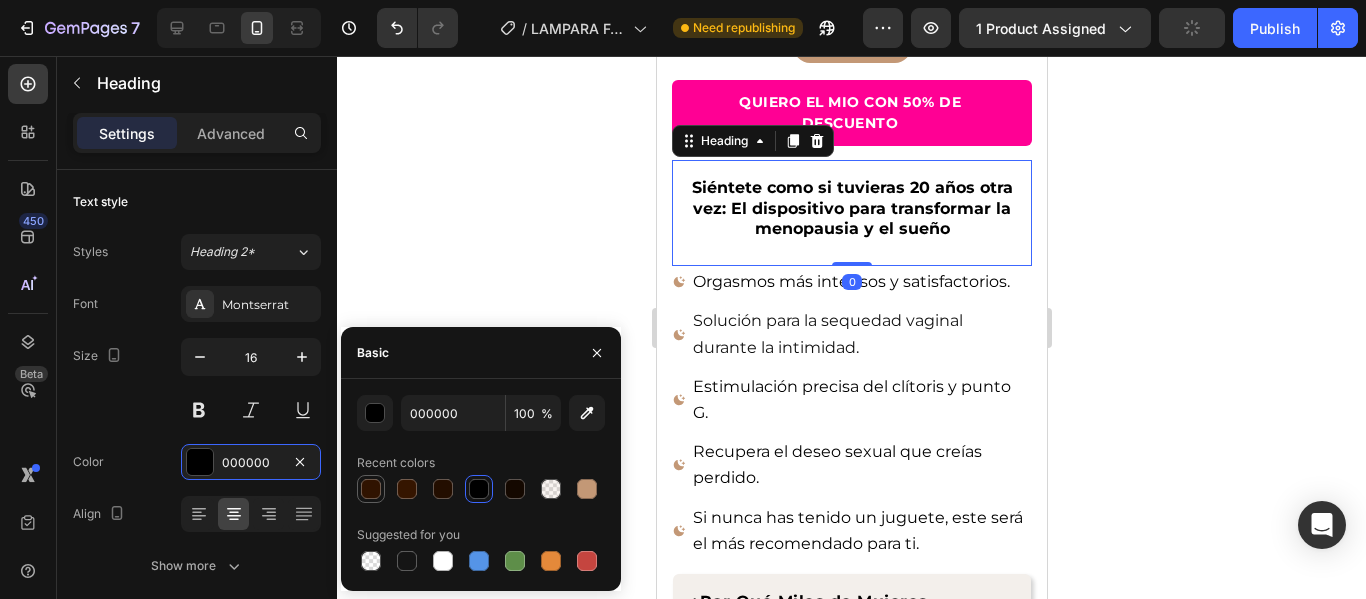 drag, startPoint x: 370, startPoint y: 492, endPoint x: 128, endPoint y: 272, distance: 327.0535 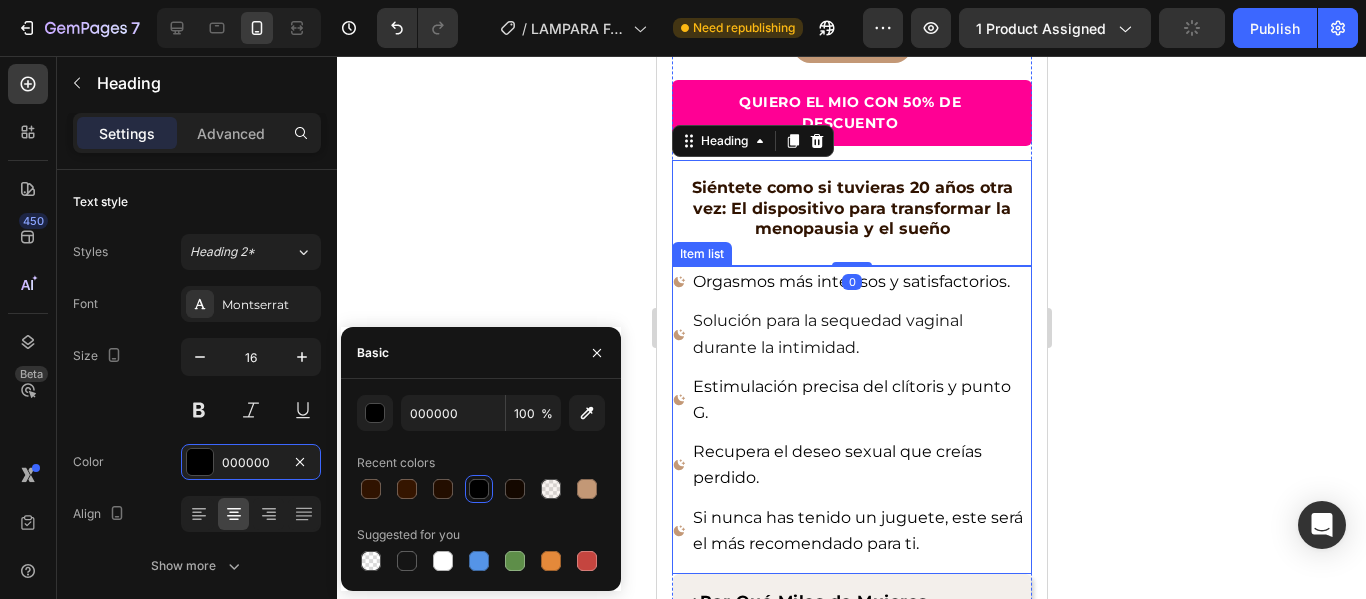 type on "301300" 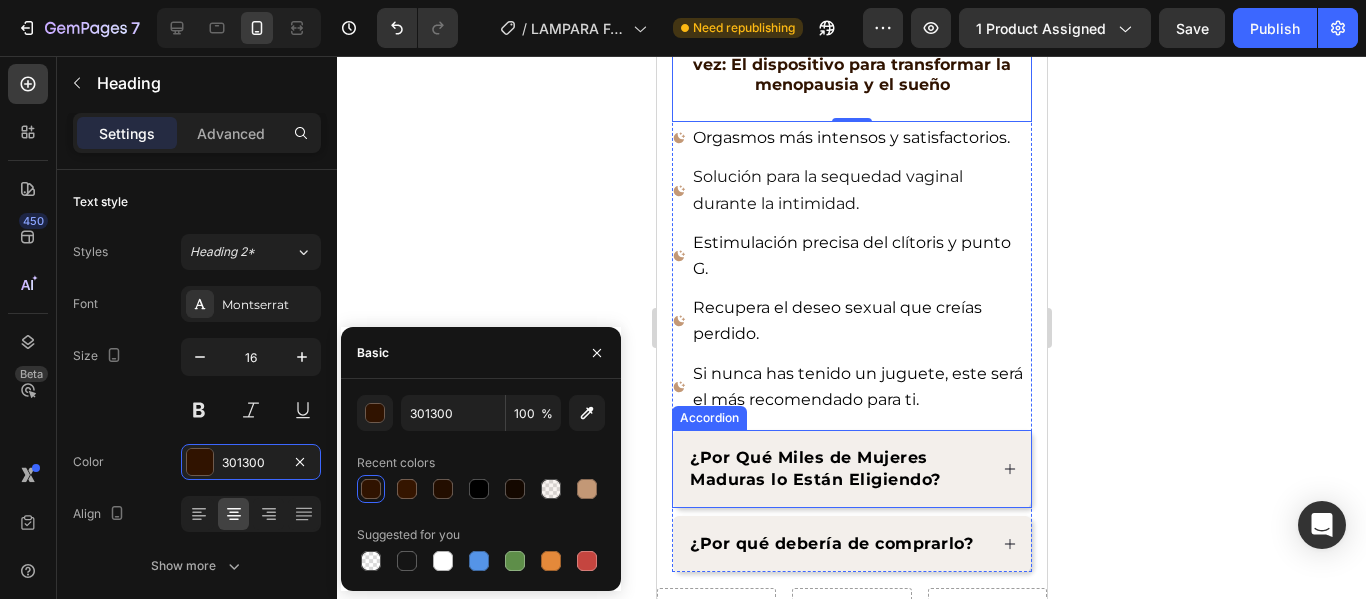 scroll, scrollTop: 1000, scrollLeft: 0, axis: vertical 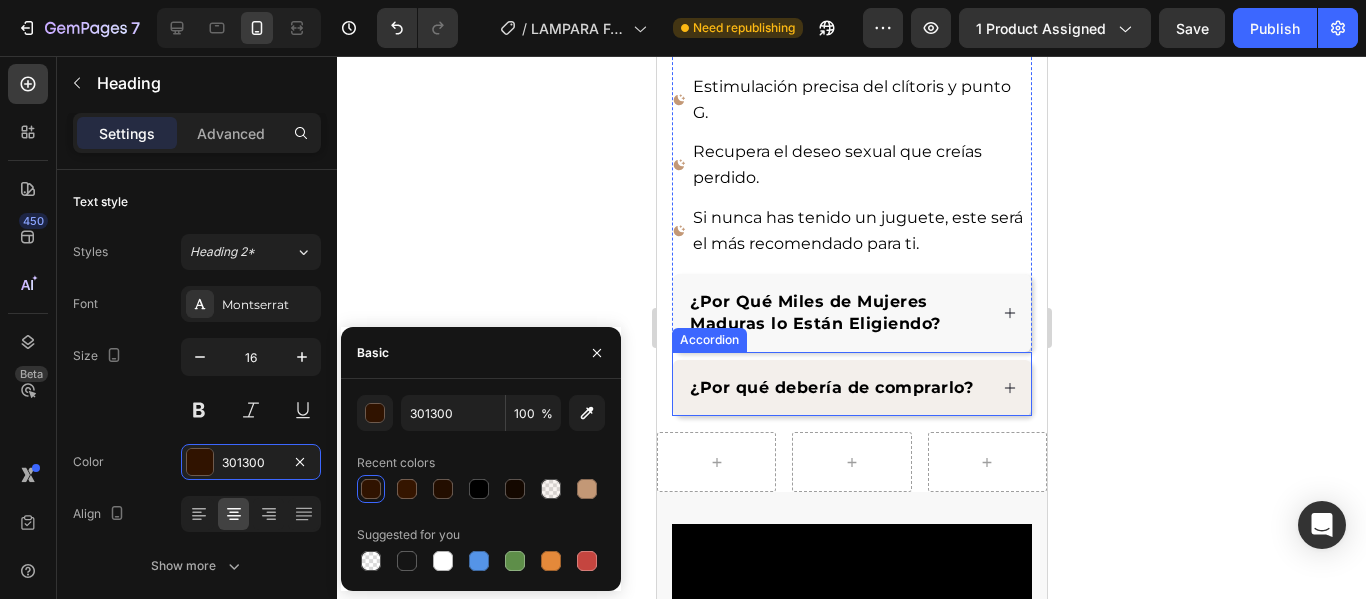 click on "¿Por Qué Miles de Mujeres Maduras lo Están Eligiendo?" at bounding box center [814, 312] 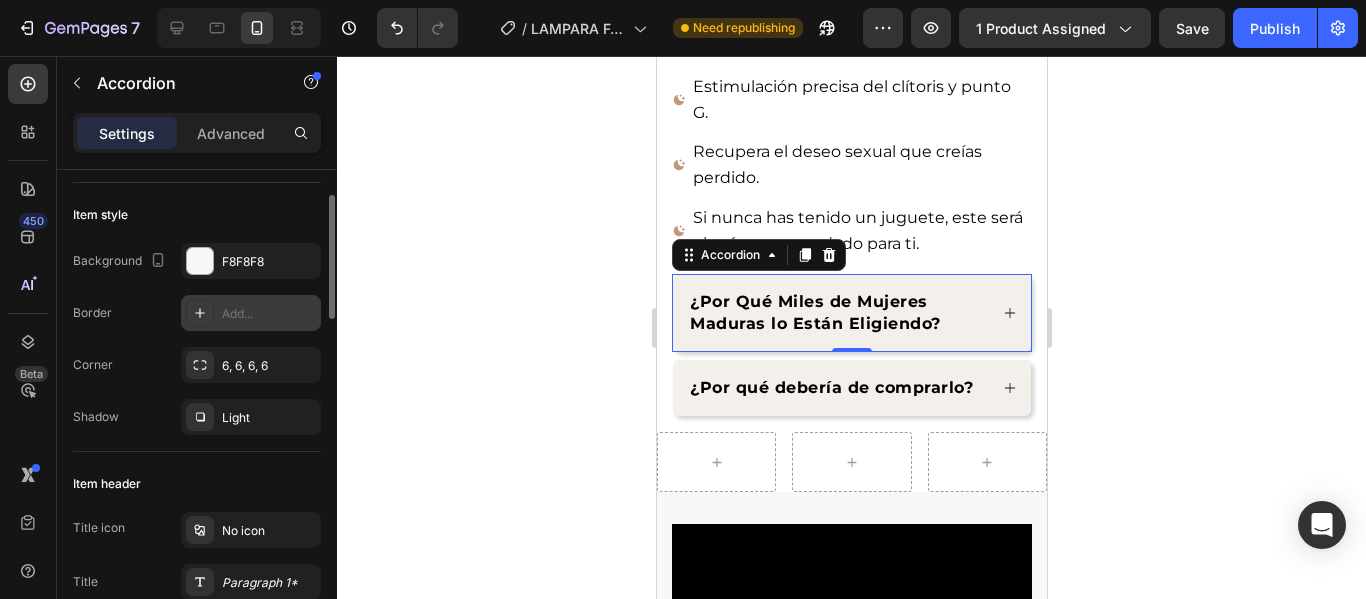 scroll, scrollTop: 0, scrollLeft: 0, axis: both 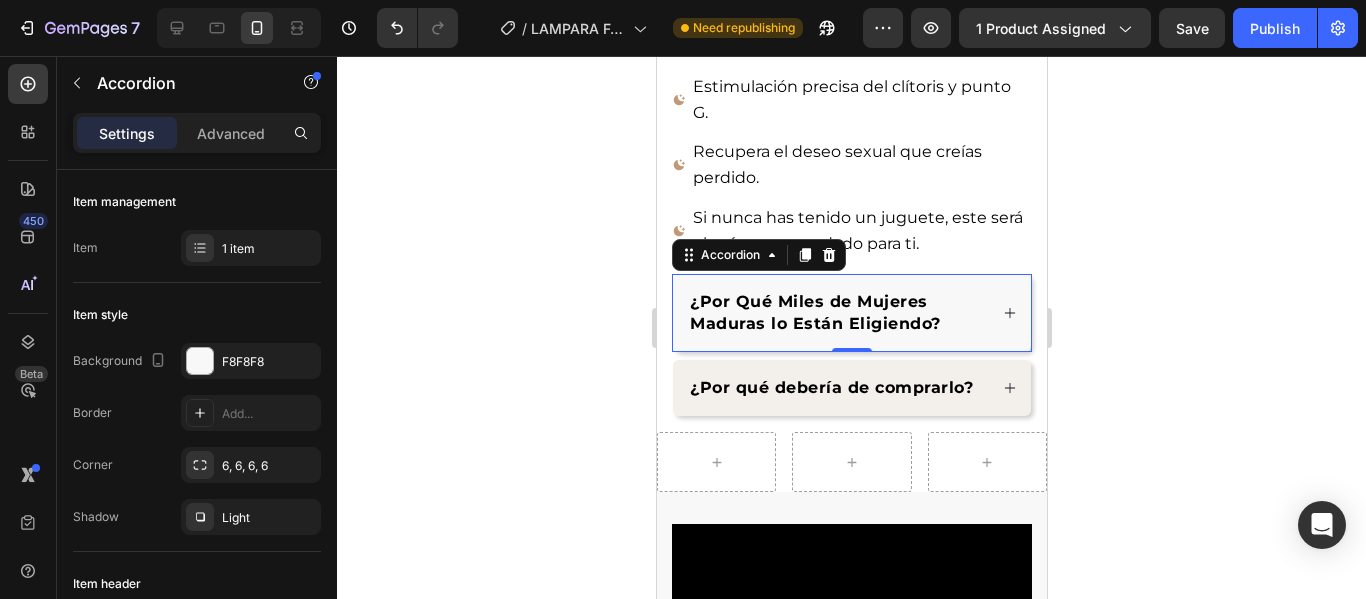 click on "¿Por Qué Miles de Mujeres Maduras lo Están Eligiendo?" at bounding box center [814, 312] 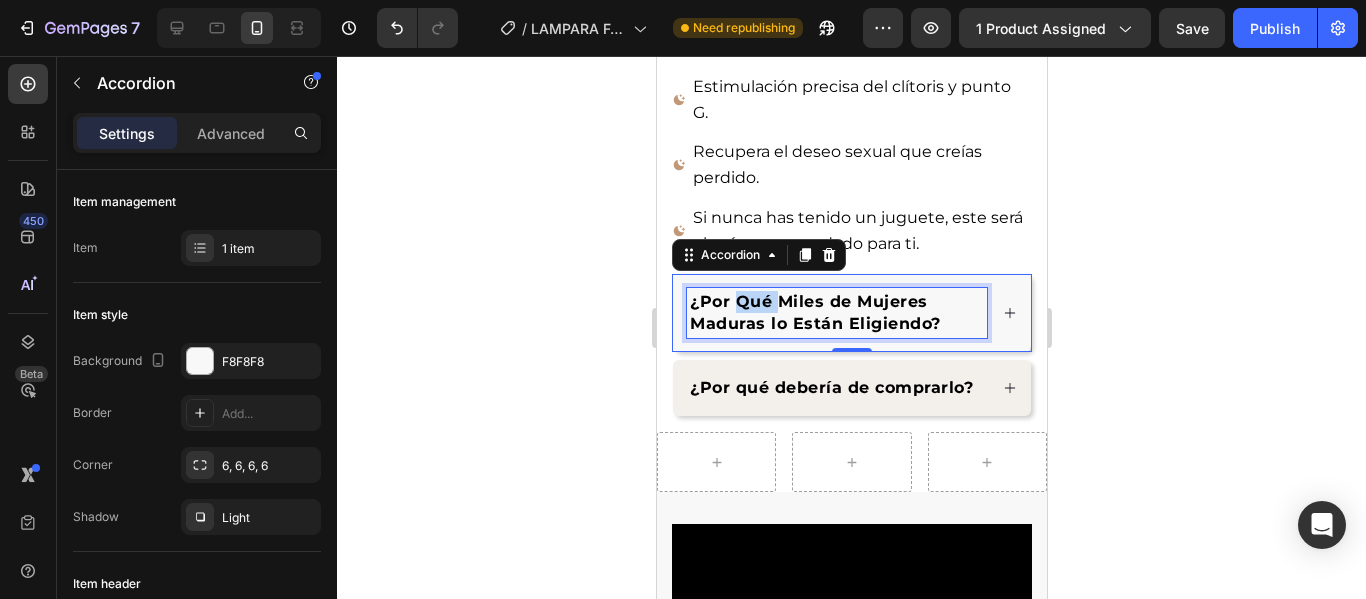 click on "¿Por Qué Miles de Mujeres Maduras lo Están Eligiendo?" at bounding box center [814, 312] 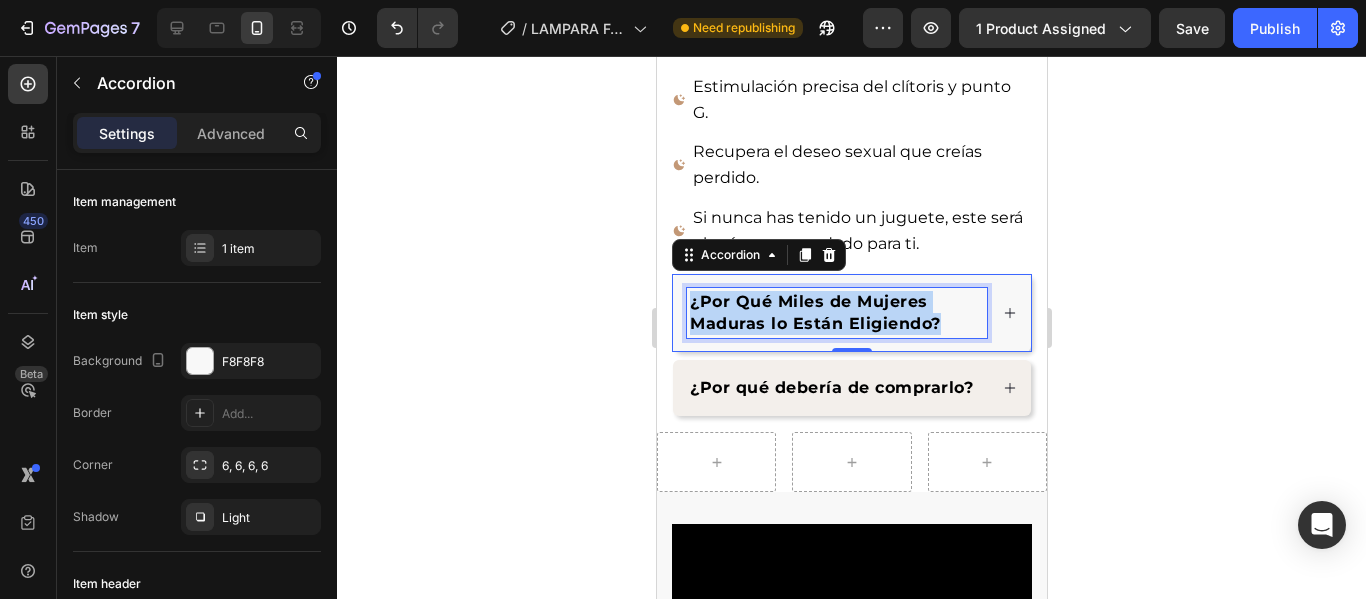 click on "¿Por Qué Miles de Mujeres Maduras lo Están Eligiendo?" at bounding box center [814, 312] 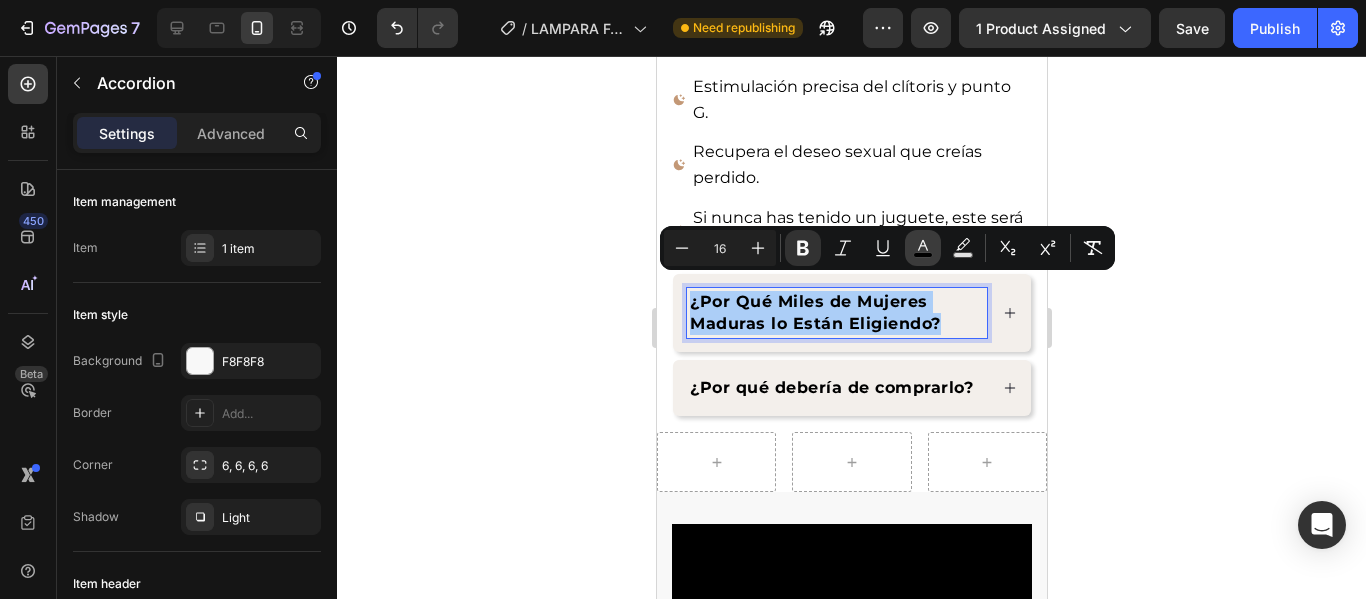 click 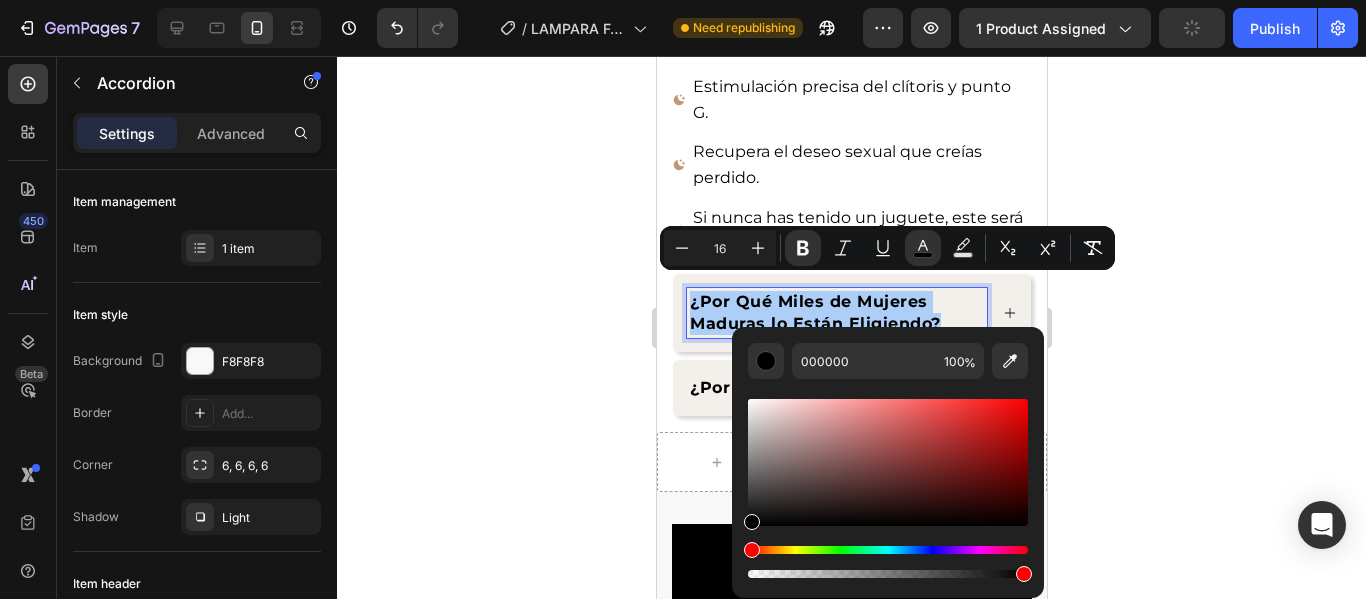 click 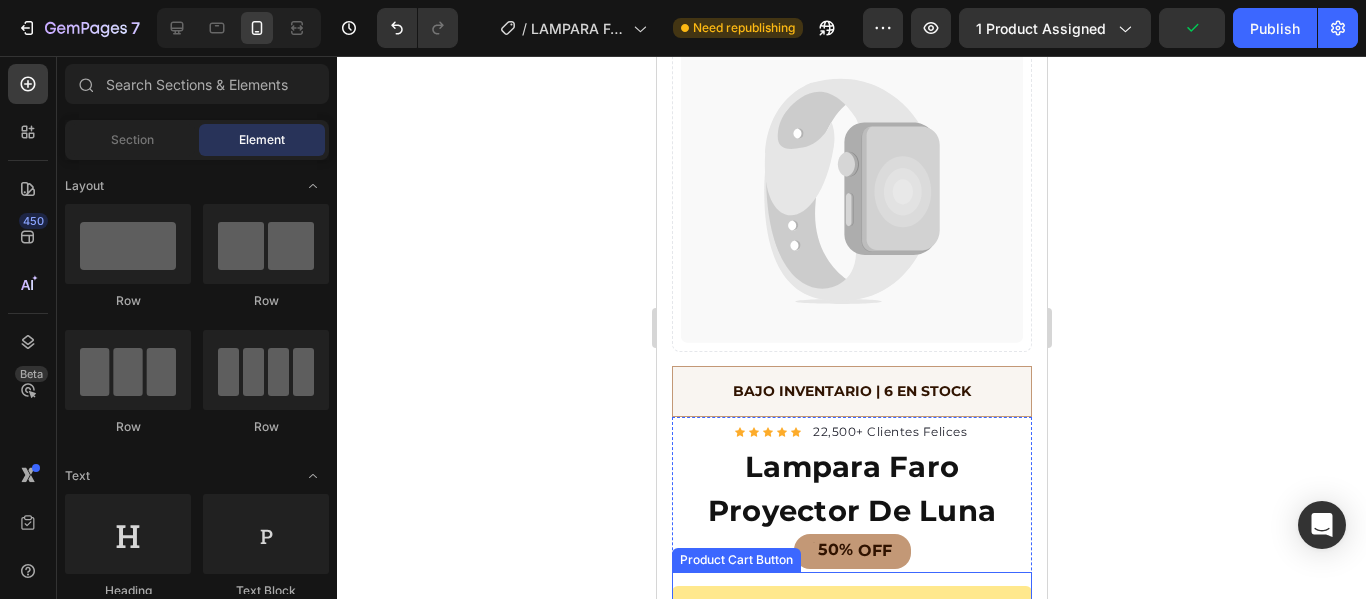 scroll, scrollTop: 0, scrollLeft: 0, axis: both 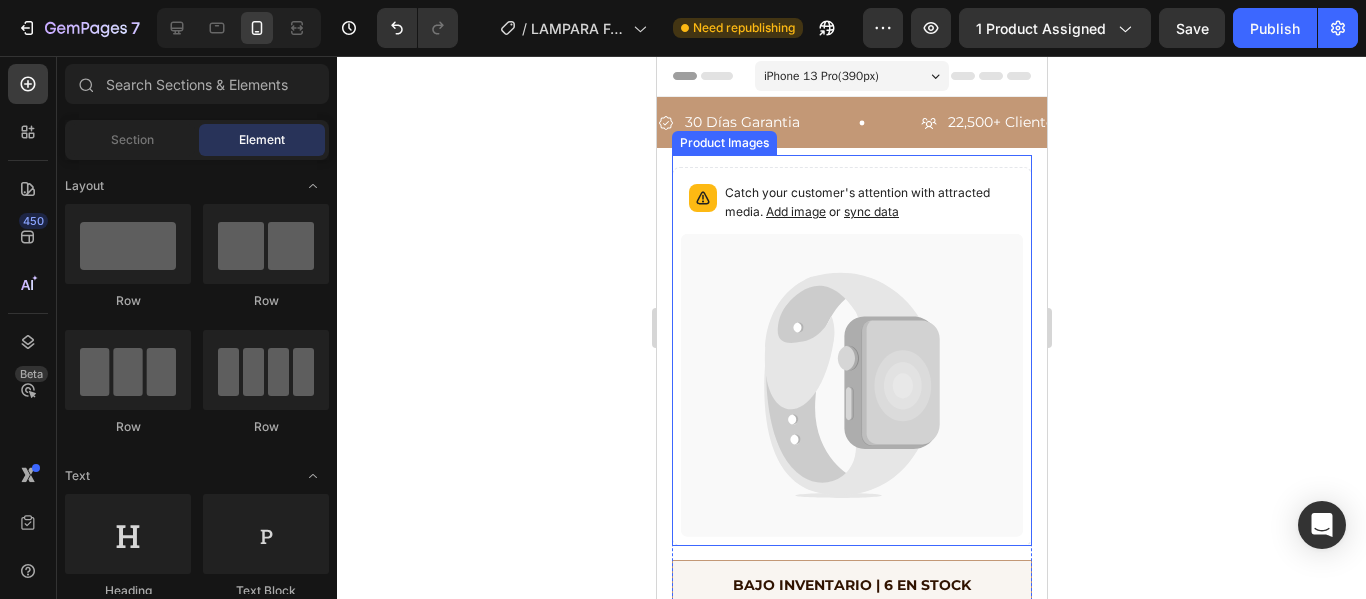 click 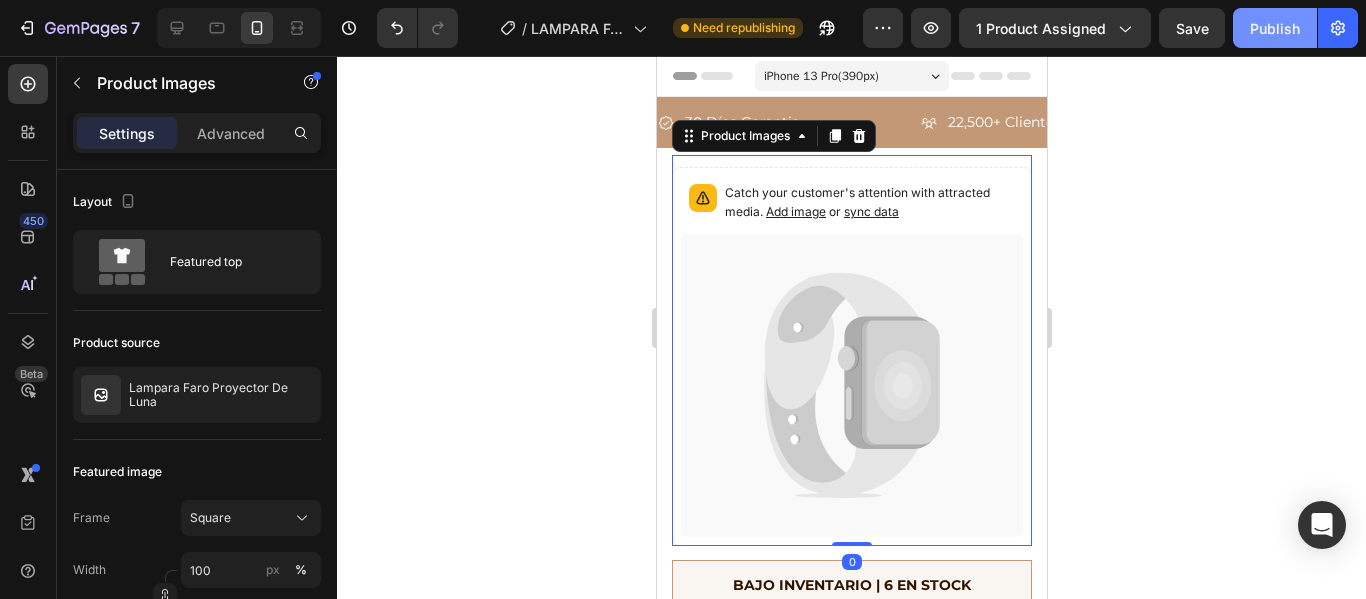 click on "Publish" 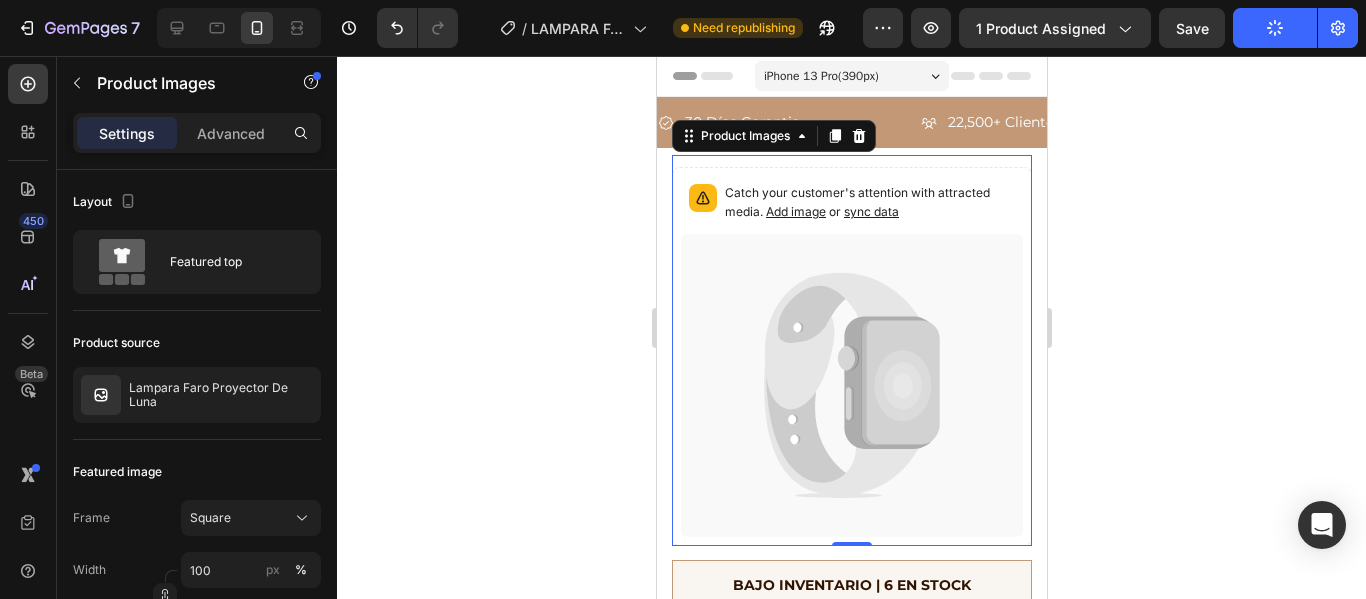 scroll, scrollTop: 200, scrollLeft: 0, axis: vertical 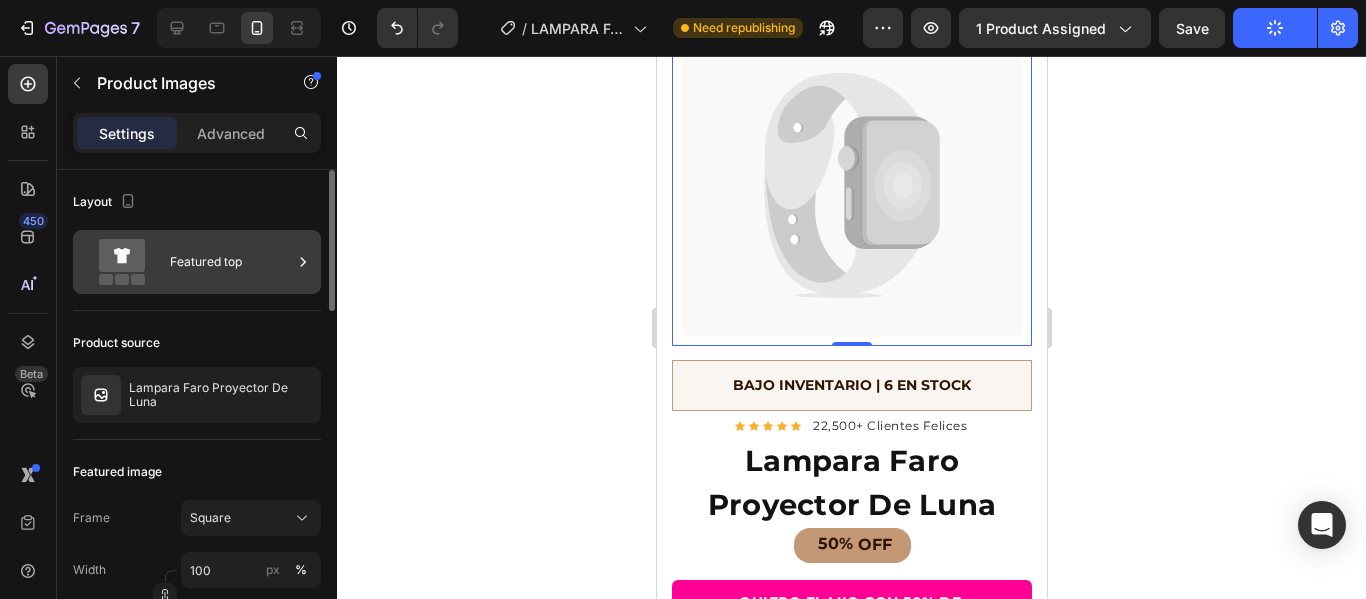 click on "Featured top" at bounding box center (231, 262) 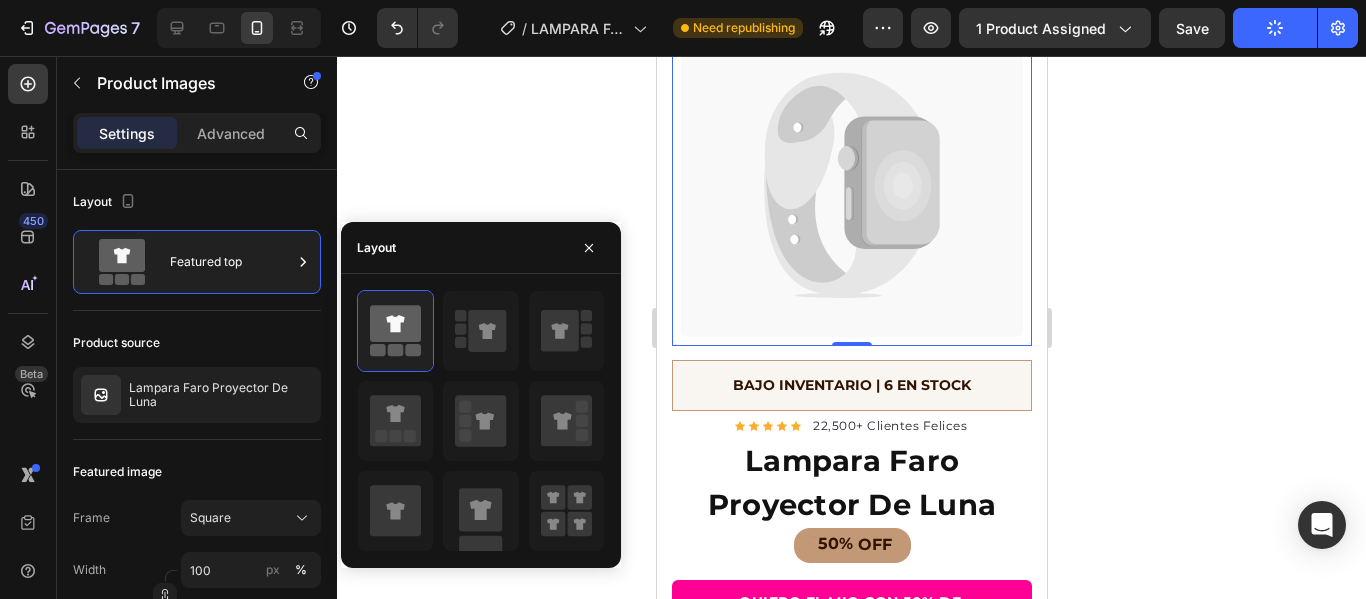 scroll, scrollTop: 0, scrollLeft: 0, axis: both 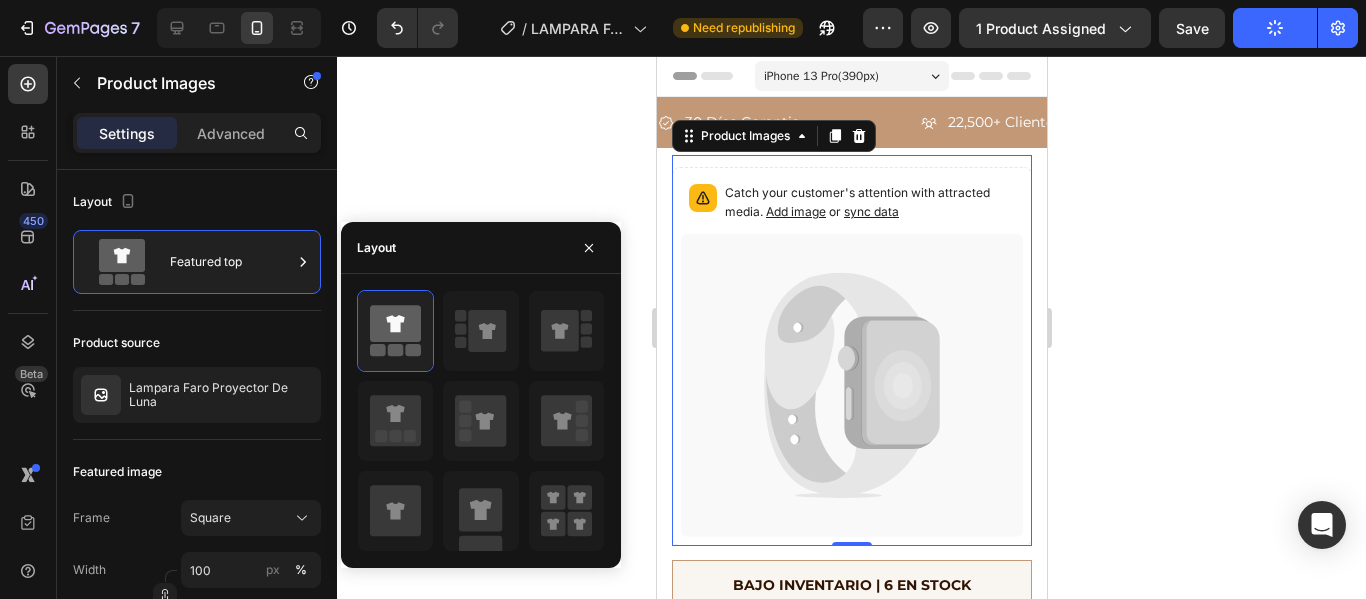 click 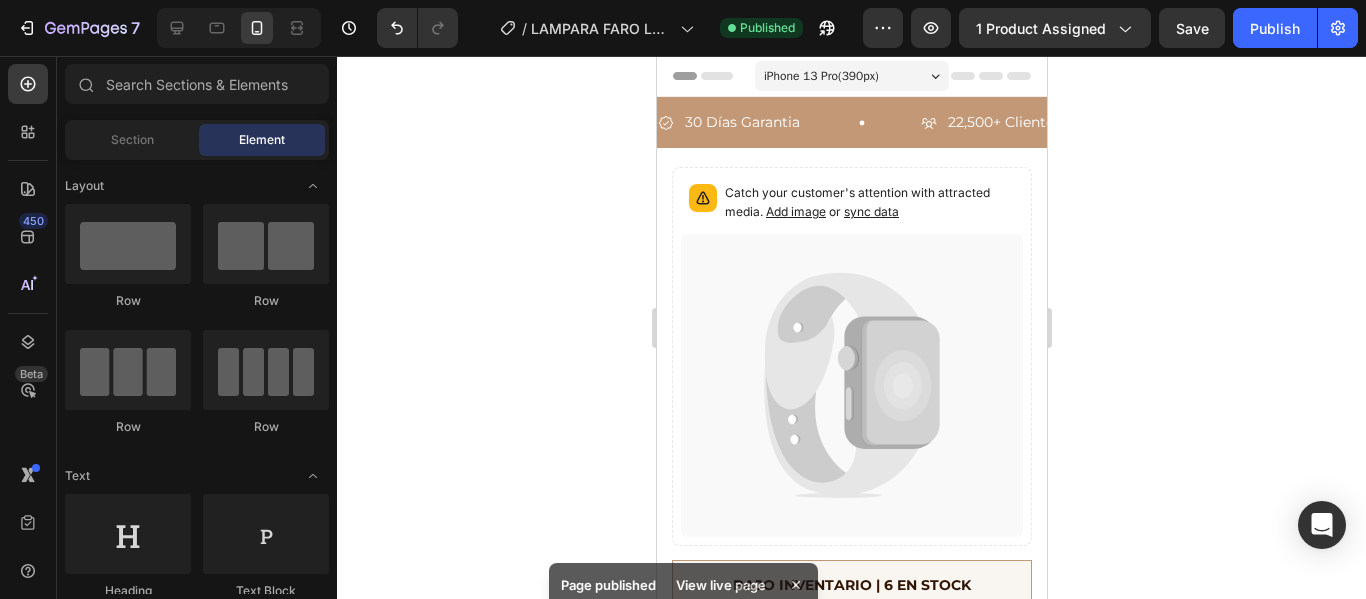 scroll, scrollTop: 0, scrollLeft: 0, axis: both 